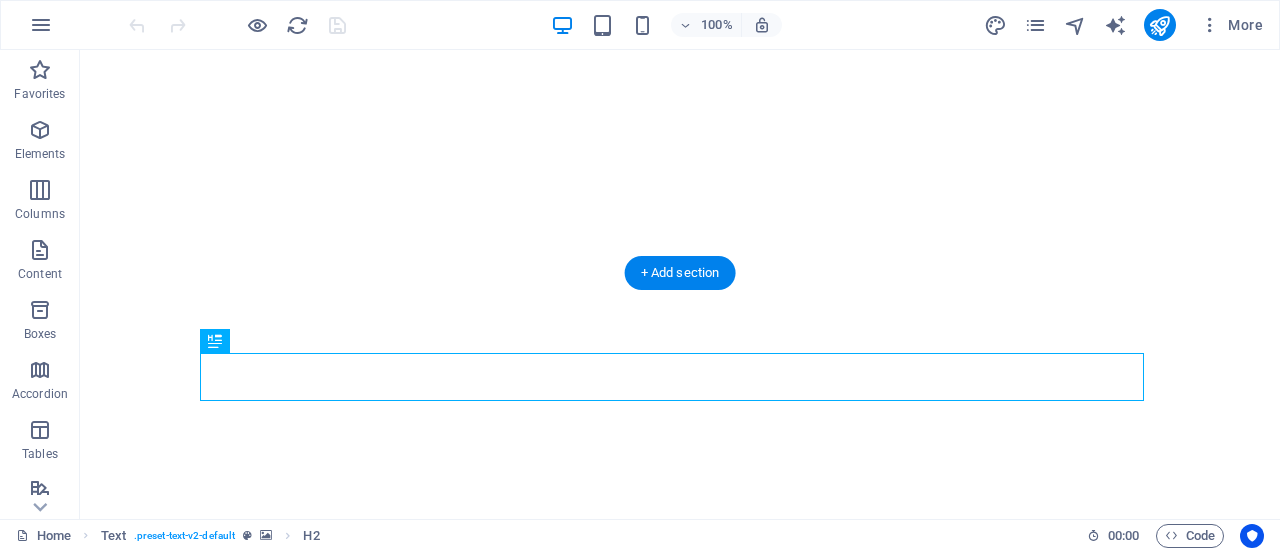 scroll, scrollTop: 0, scrollLeft: 0, axis: both 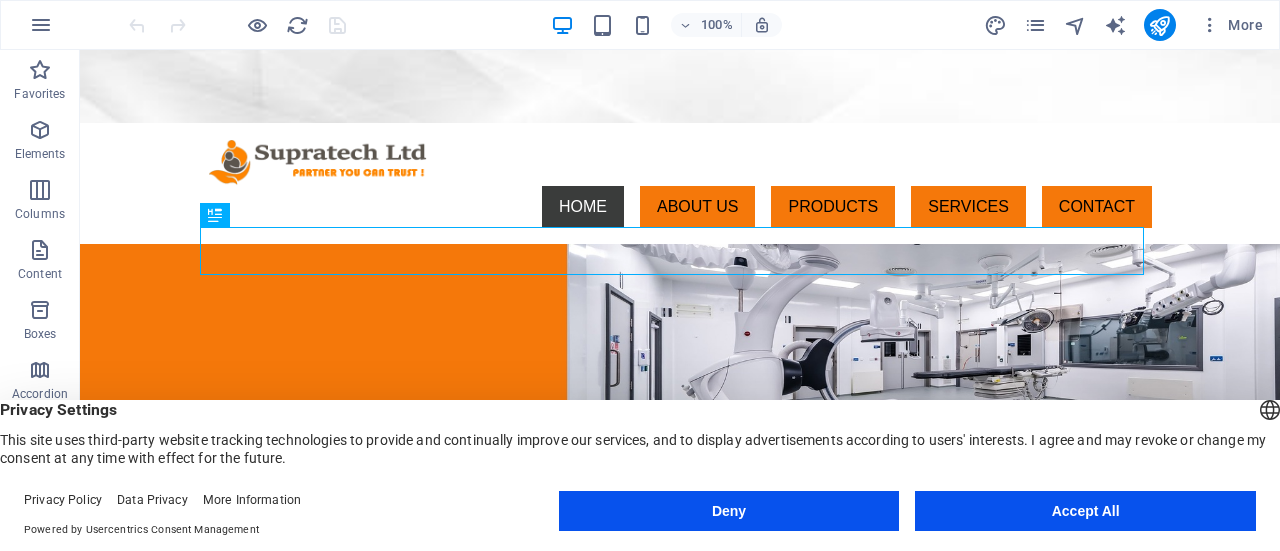 click on "Accept All" at bounding box center [1085, 511] 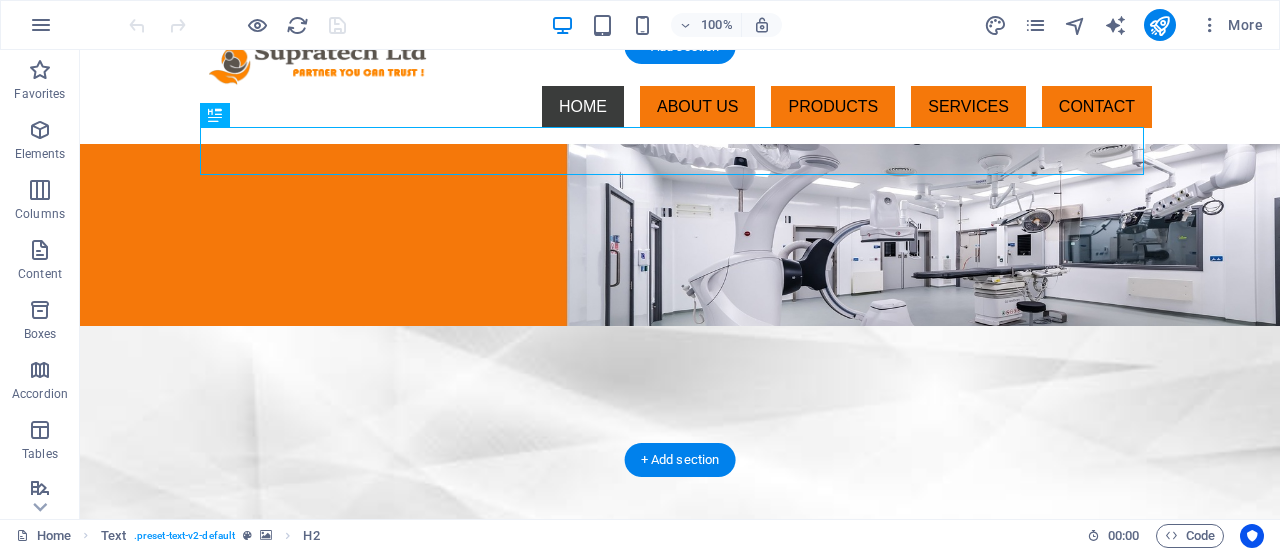 scroll, scrollTop: 200, scrollLeft: 0, axis: vertical 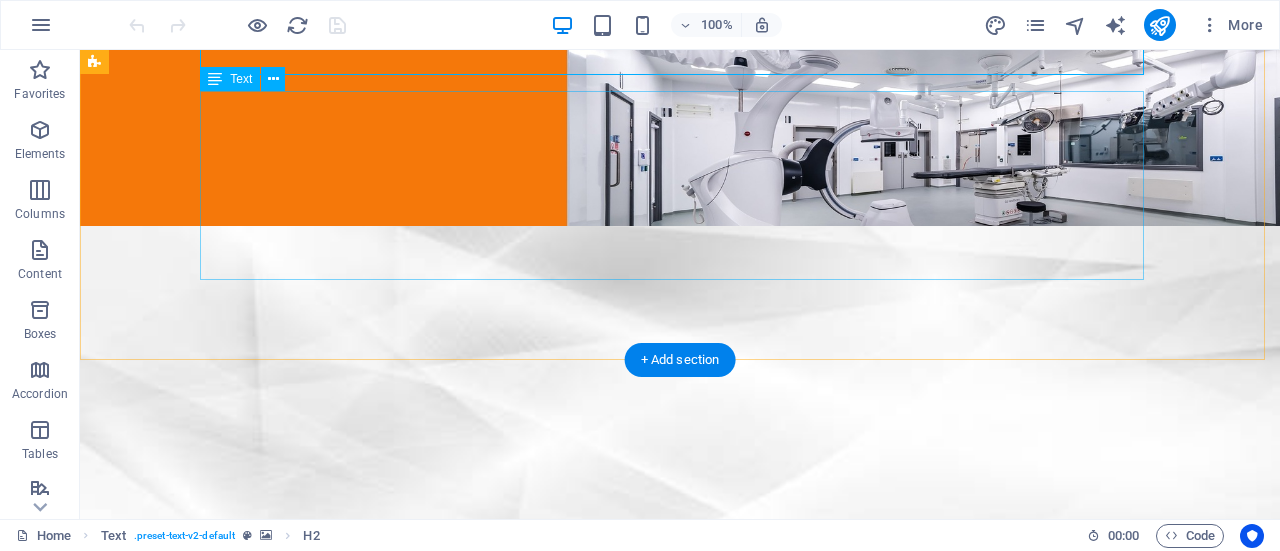 click on "Supratech Limited is a [COUNTRY] company founded in 2014, specializing in the marketing and distribution of disposables, consumables, hospital furniture, equipment, and devices for hospitals, clinics, laboratories, and various industries. Leveraging its extensive expertise, our company delivers exceptional services across the Healthcare, Medical, Laboratory, and Hospital Supplies sectors. As from 2016, we extended our market with Biomedical Consultancy Services with our dedicated team consisting of Engineers and Technicians. We are proud to be among the leading distributors of medical equipment, supplies and consumables in both Private and Public sectors in Mauritius." at bounding box center (680, 877) 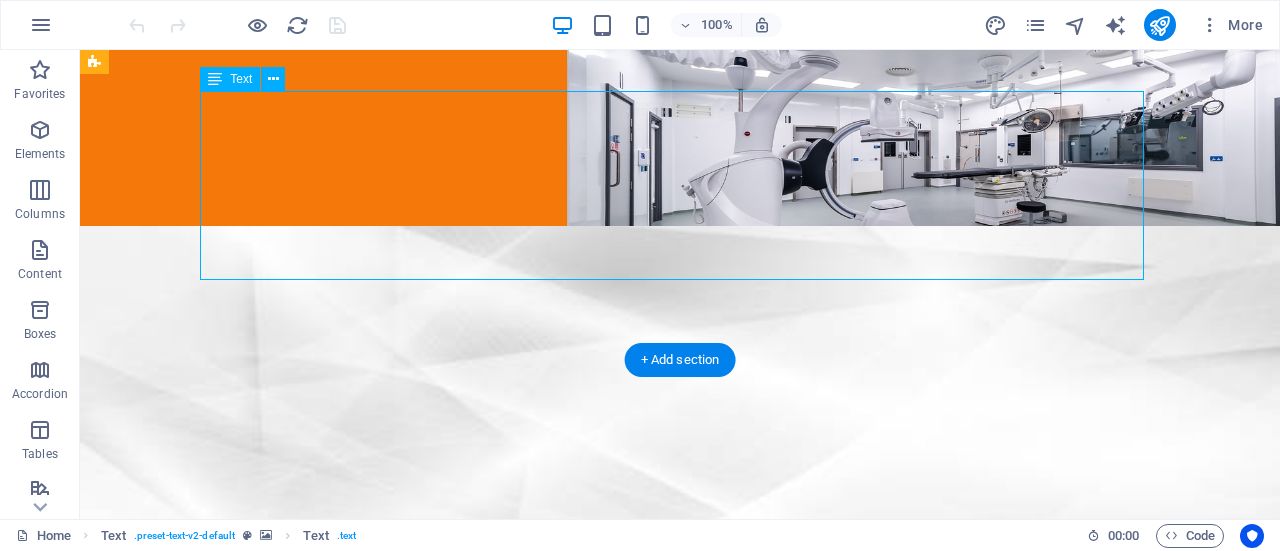 click on "Supratech Limited is a Mauritian company founded in 2014, specializing in the marketing and distribution of disposables, consumables, hospital furniture, equipment, and devices for hospitals, clinics, laboratories, and various industries. Leveraging its extensive expertise, our company delivers exceptional services across the Healthcare, Medical, Laboratory, and Hospital Supplies sectors. As from 2016, we extended our market with Biomedical Consultancy Services with our dedicated team consisting of Engineers and Technicians. We are proud to be among the leading distributors of medical equipment, supplies and consumables in both Private and Public sectors in Mauritius." at bounding box center (680, 877) 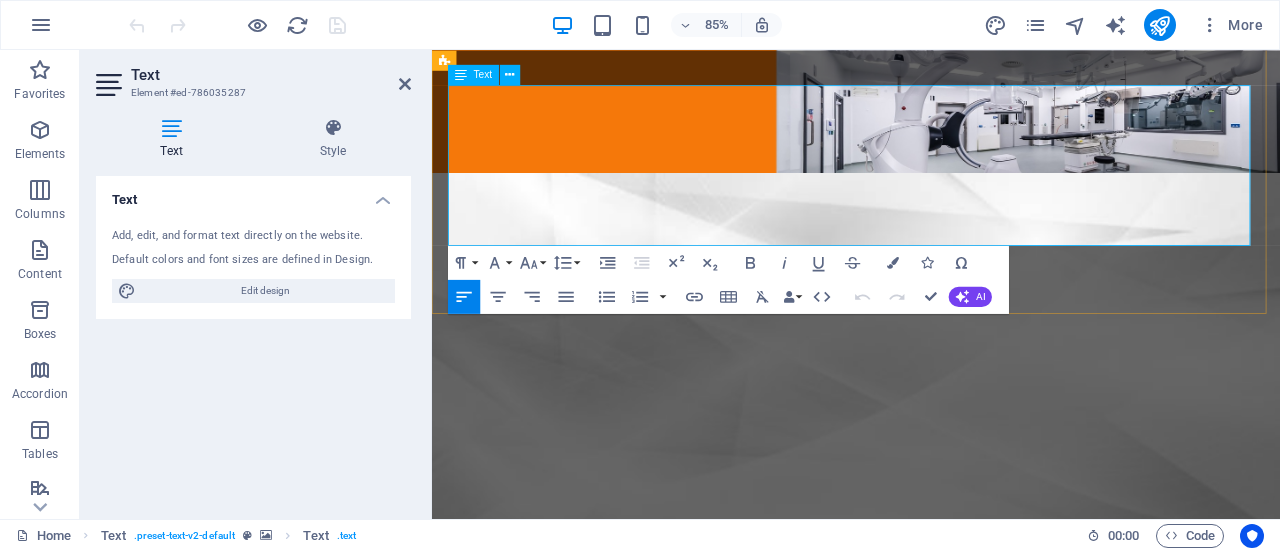 click on "Supratech Limited is a Mauritian company founded in 2014, specializing in the marketing and distribution of disposables, consumables, hospital furniture, equipment, and devices for hospitals, clinics, laboratories, and various industries. Leveraging its extensive expertise, our company delivers exceptional services across the Healthcare, Medical, Laboratory, and Hospital Supplies sectors. As from 2016, we extended our market with Biomedical Consultancy Services with our dedicated team consisting of Engineers and Technicians. We are proud to be among the leading distributors of medical equipment, supplies and consumables in both Private and Public sectors in Mauritius." at bounding box center (931, 846) 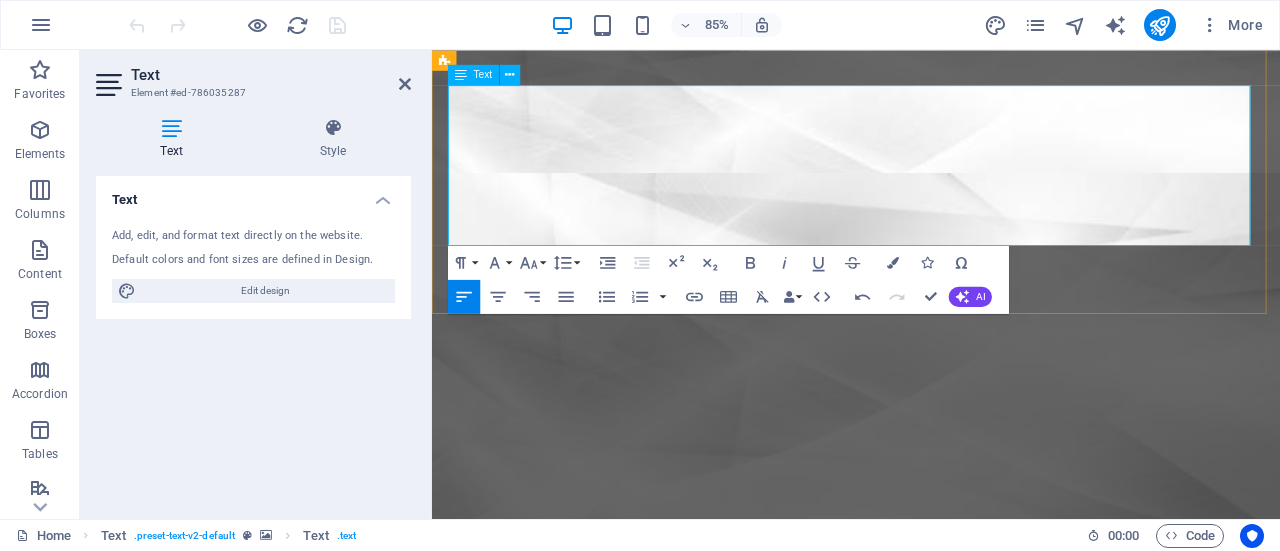 click on "Supratech Limited is a Mauritian company founded in 2014, specializing in the marketing and distribution of disposables, consumables, hospital furniture, equipment, and devices for hospitals, clinics, laboratories, and various industries. Leveraging its extensive expertise, our company delivers exceptional services across the Healthcare, Medical, Laboratory, and Hospital Supplies sectors. As from 2016, we extended our market with Biomedical Consultancy Services with our dedicated team consisting of Marketing,  Engineers and Technicians. We are proud to be among the leading distributors of medical equipment, supplies and consumables in both Private and Public sectors in Mauritius." at bounding box center [930, 846] 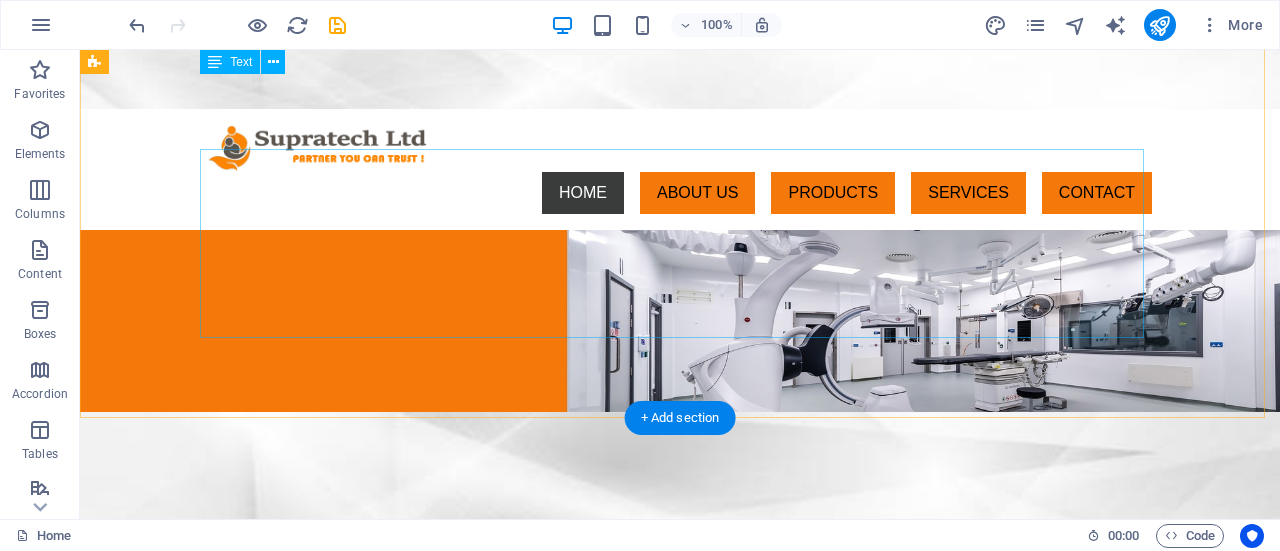 scroll, scrollTop: 0, scrollLeft: 0, axis: both 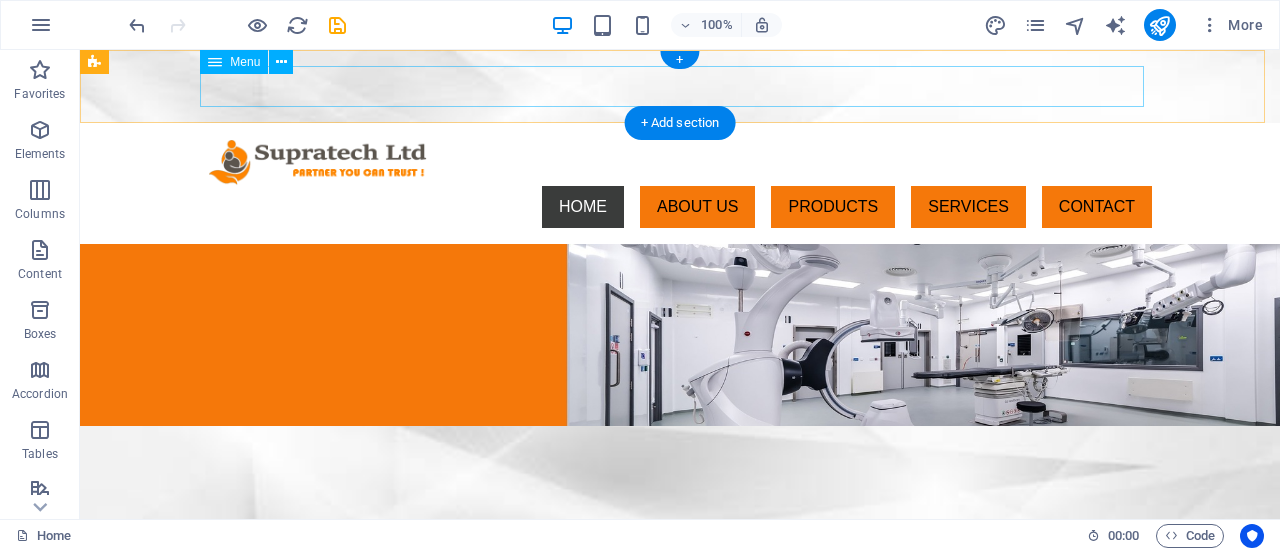 click on "HOME ABOUT US PRODUCTS SERVICES CONTACT" at bounding box center [680, 207] 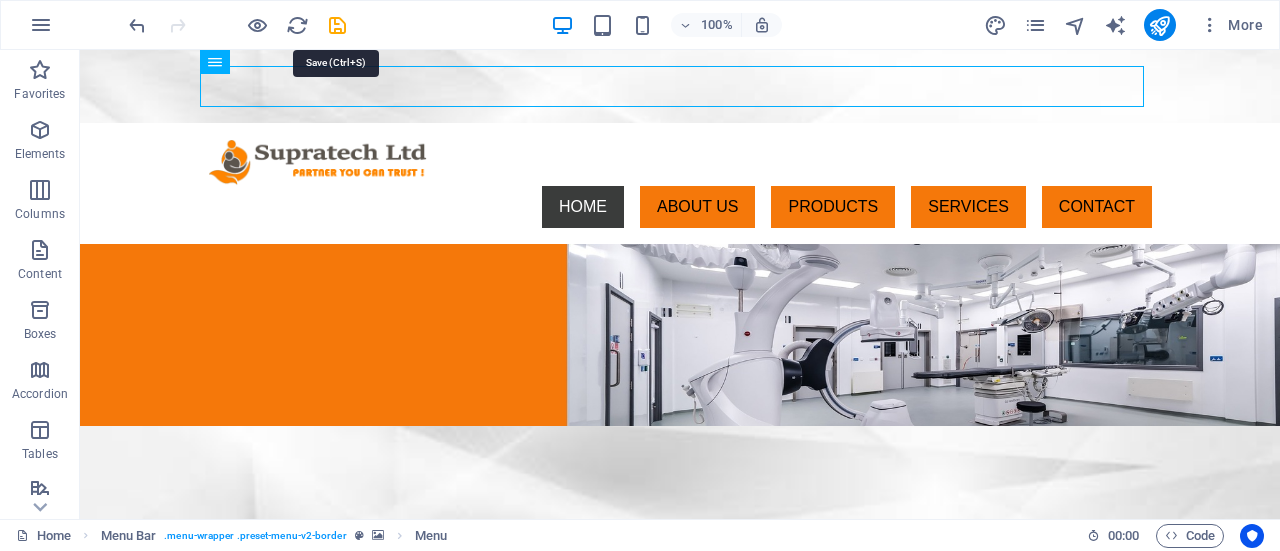 click at bounding box center [337, 25] 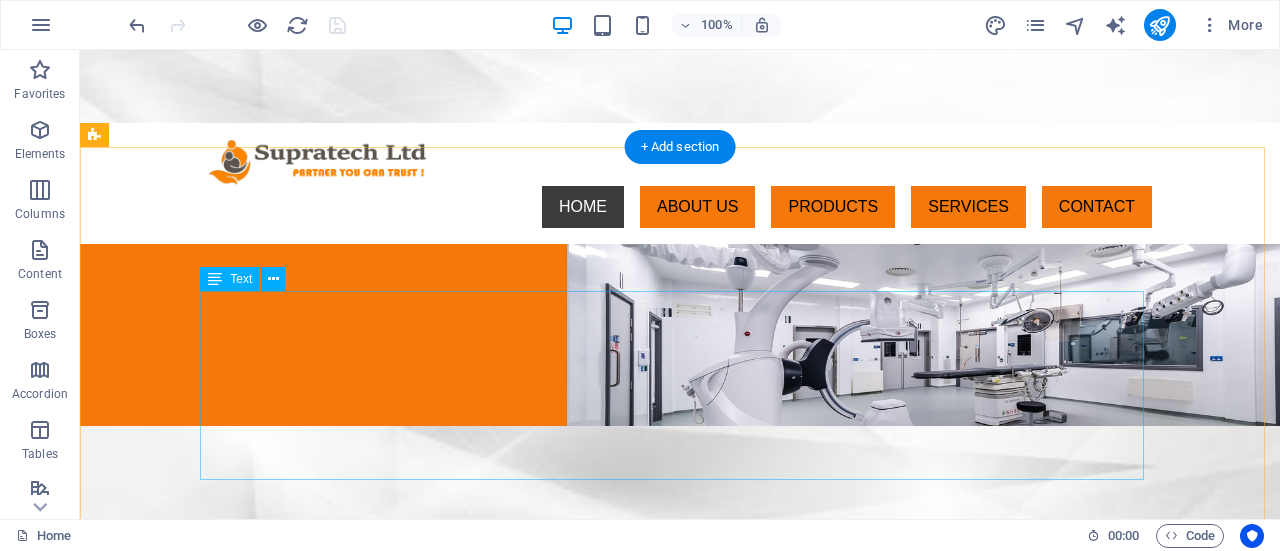 click on "Supratech Limited is a Mauritian company founded in 2014, specializing in the marketing and distribution of disposables, consumables, hospital furniture, equipment, and devices for hospitals, clinics, laboratories, and various industries. Leveraging its extensive expertise, our company delivers exceptional services across the Healthcare, Medical, Laboratory, and Hospital Supplies sectors. As from 2016, we extended our market with Biomedical Consultancy Services with our dedicated team consisting of Marketing, Engineers and Technicians. We are proud to be among the leading distributors of medical equipment, supplies and consumables in both Private and Public sectors in Mauritius and Agaléga." at bounding box center [680, 1077] 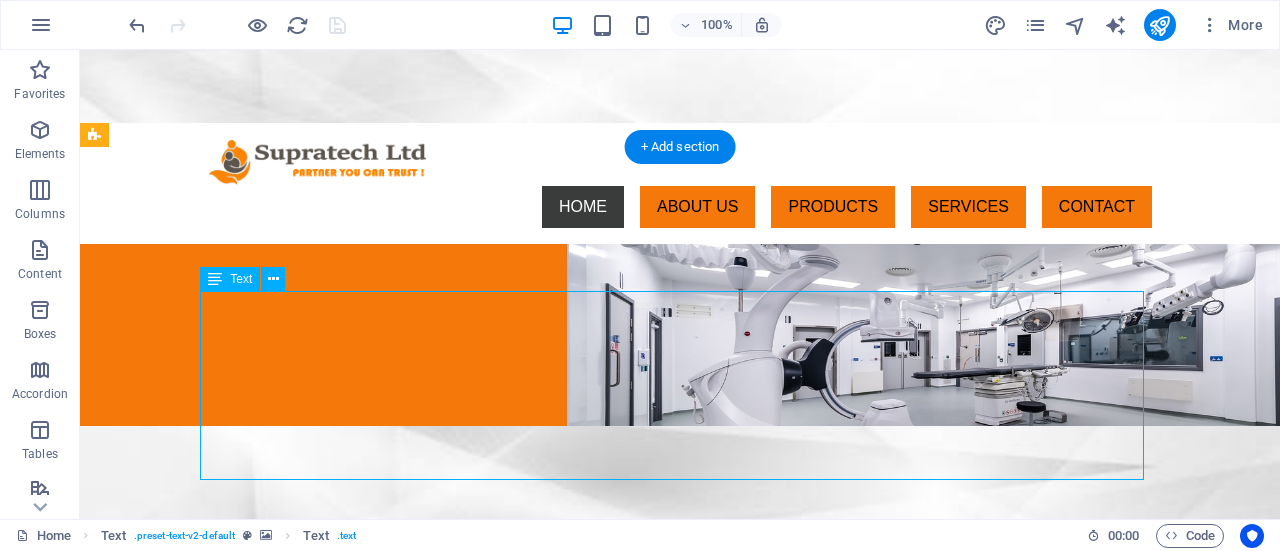 click on "Supratech Limited is a Mauritian company founded in 2014, specializing in the marketing and distribution of disposables, consumables, hospital furniture, equipment, and devices for hospitals, clinics, laboratories, and various industries. Leveraging its extensive expertise, our company delivers exceptional services across the Healthcare, Medical, Laboratory, and Hospital Supplies sectors. As from 2016, we extended our market with Biomedical Consultancy Services with our dedicated team consisting of Marketing, Engineers and Technicians. We are proud to be among the leading distributors of medical equipment, supplies and consumables in both Private and Public sectors in Mauritius and Agaléga." at bounding box center [680, 1077] 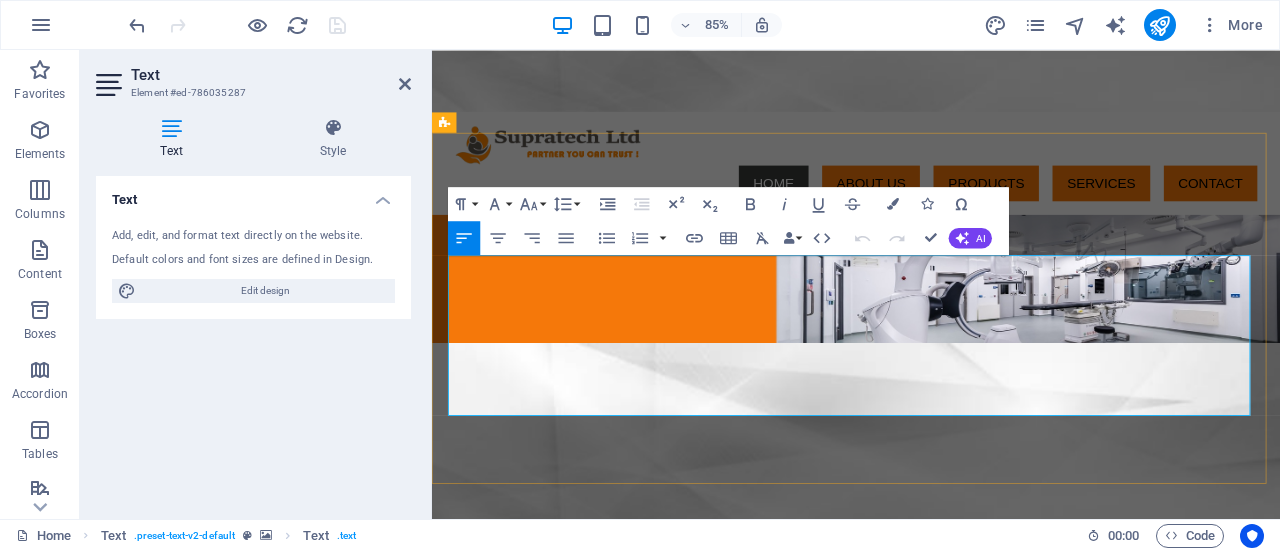 click on "Supratech Limited is a Mauritian company founded in 2014, specializing in the marketing and distribution of disposables, consumables, hospital furniture, equipment, and devices for hospitals, clinics, laboratories, and various industries. Leveraging its extensive expertise, our company delivers exceptional services across the Healthcare, Medical, Laboratory, and Hospital Supplies sectors. As from 2016, we extended our market with Biomedical Consultancy Services with our dedicated team consisting of Marketing, Engineers and Technicians. We are proud to be among the leading distributors of medical equipment, supplies and consumables in both Private and Public sectors in Mauritius and Agaléga." at bounding box center (930, 1046) 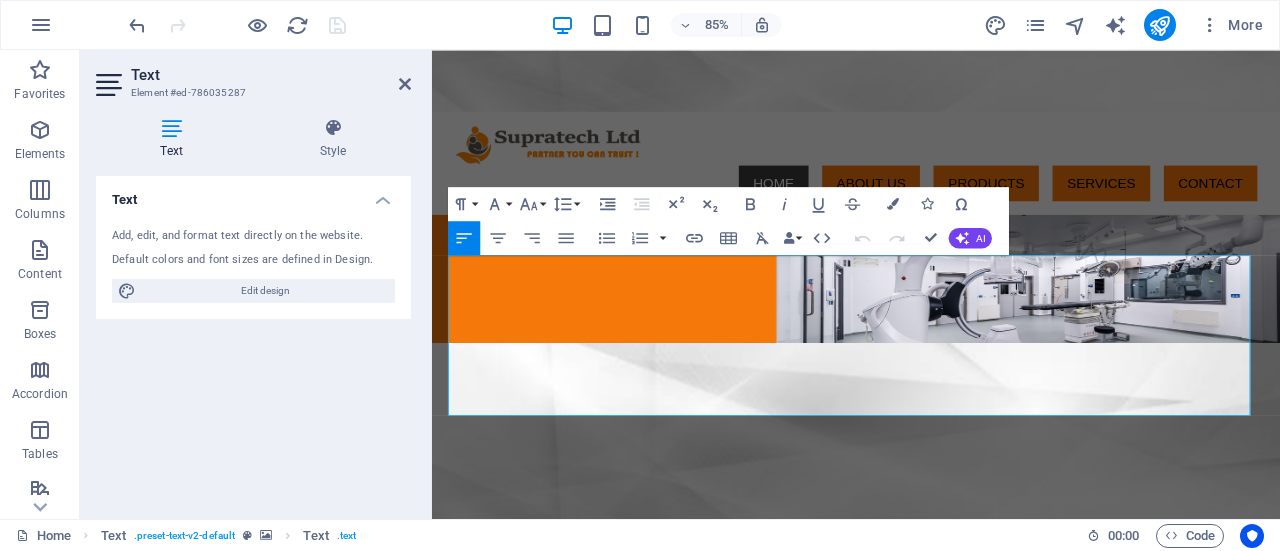 type 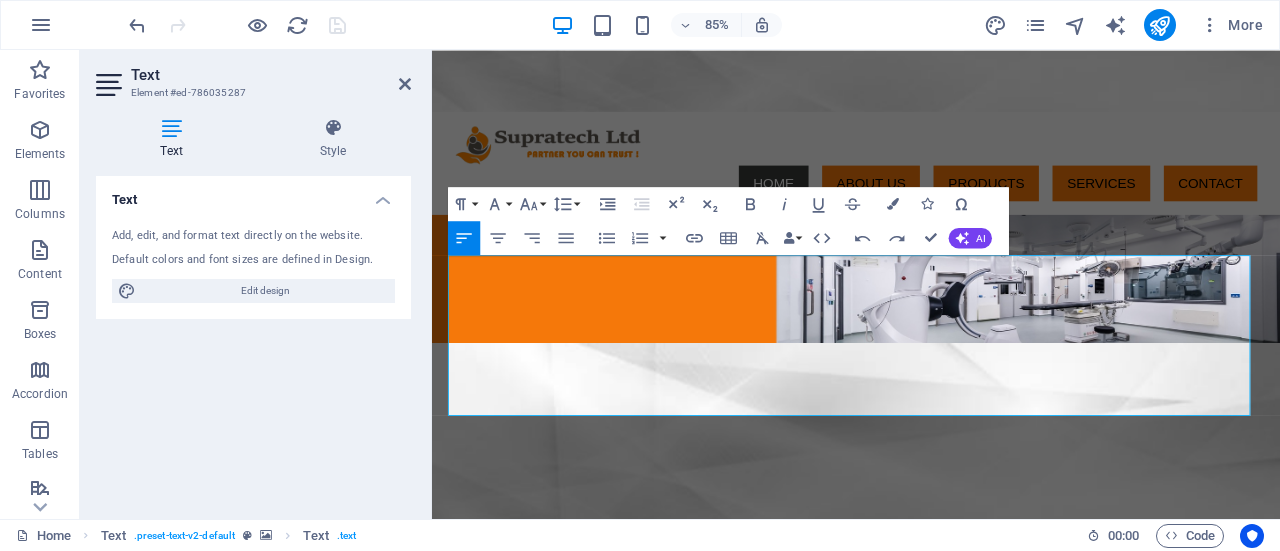 scroll, scrollTop: 0, scrollLeft: 6, axis: horizontal 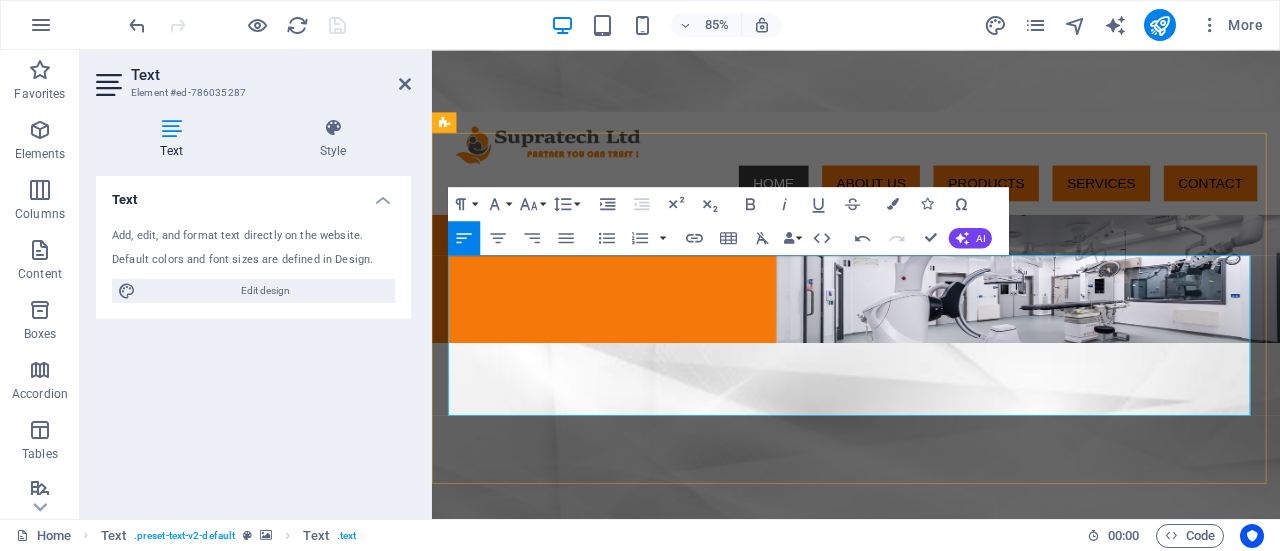 click on "Supratech Limited is a Mauritian company founded in 2014, specializing in the marketing and distribution of disposables, consumables, hospital furniture, equipment, and devices for hospitals, clinics, laboratories, and various industries. Leveraging its extensive expertise, our company delivers exceptional services across the Healthcare, Medical, Laboratory, and Hospital Supplies sectors. As from 2016, we extended our market with Biomedical Consultancy Services with our dedicated team consisting of Marketing, Engineers and Technicians. We are proud to be among the leading distributors of medical equipment, supplies and consumables in both Private and Public sectors in Mauritius,  Rodrigues  and Agaléga." at bounding box center [930, 1046] 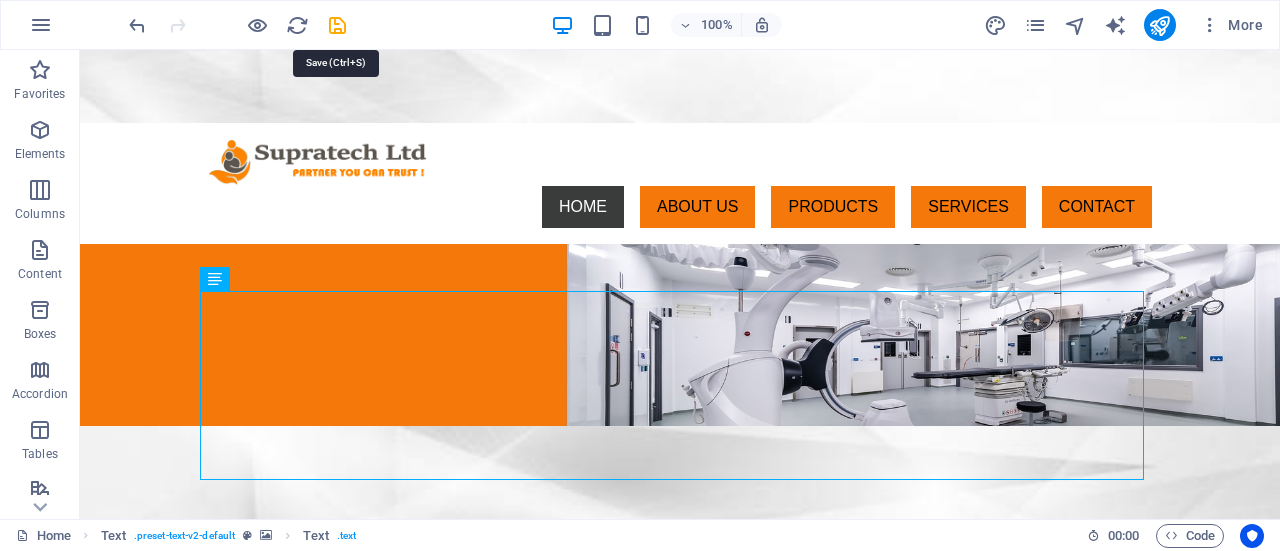 click at bounding box center (337, 25) 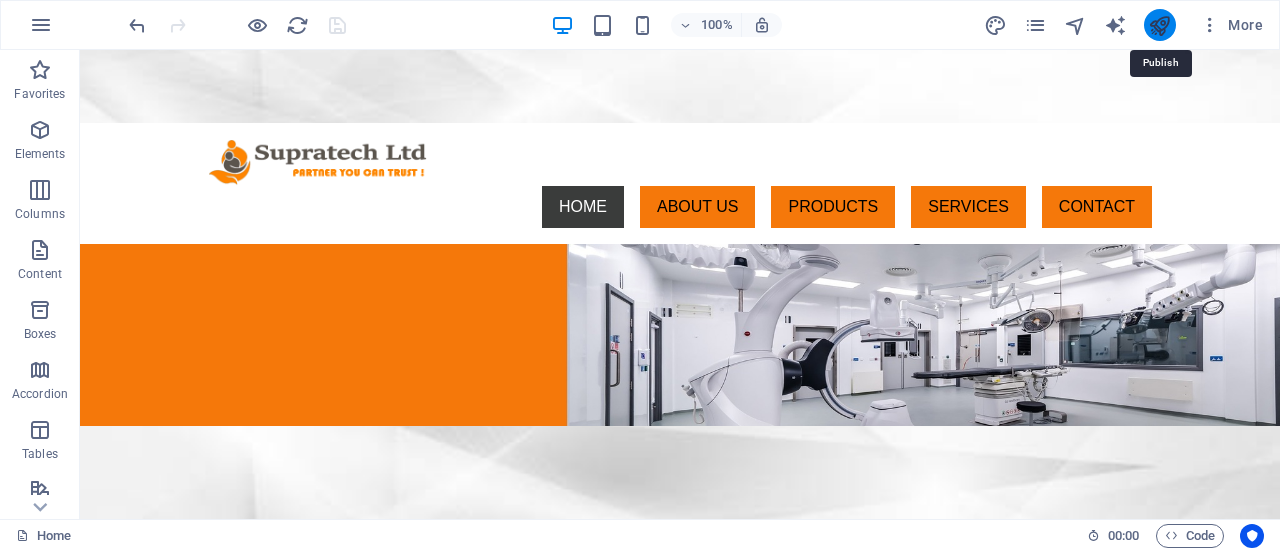 click at bounding box center (1159, 25) 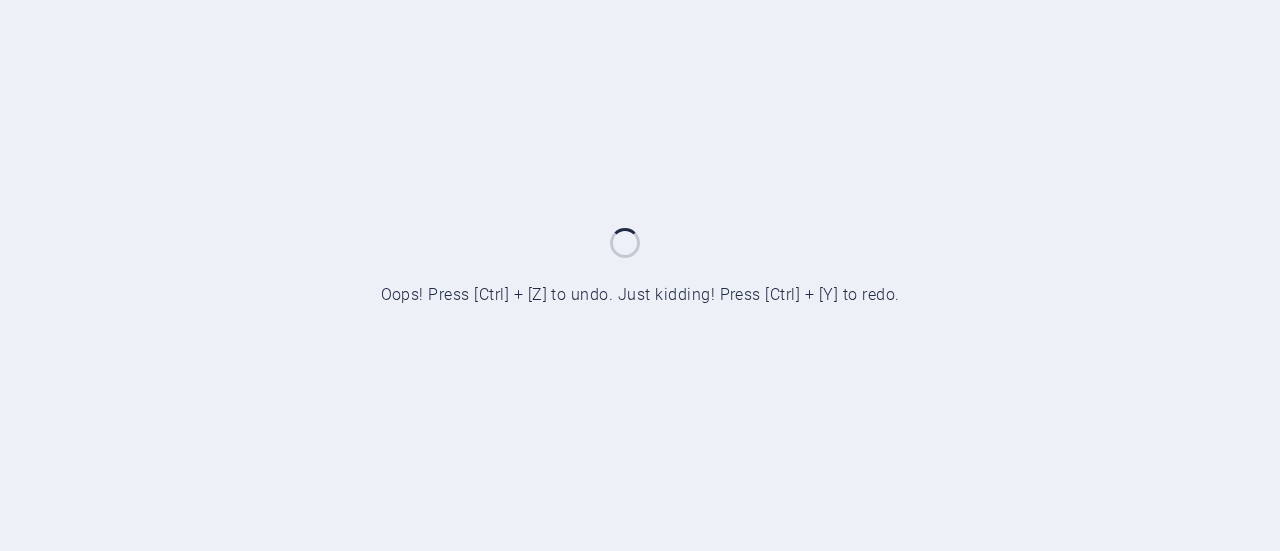 scroll, scrollTop: 0, scrollLeft: 0, axis: both 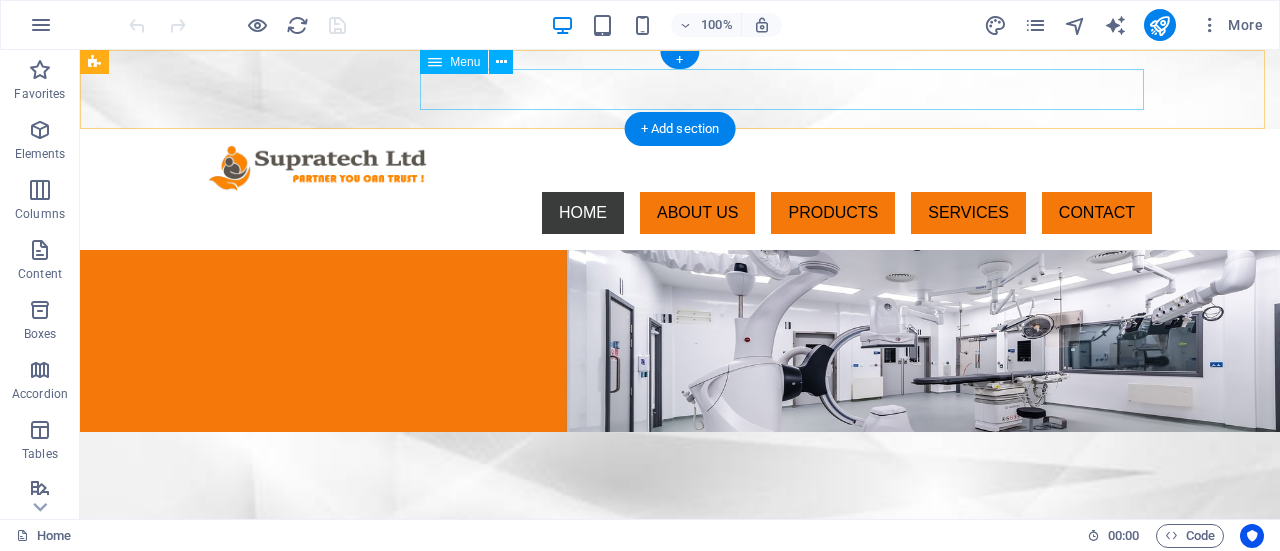 click on "HOME ABOUT US PRODUCTS SERVICES CONTACT" at bounding box center (680, 213) 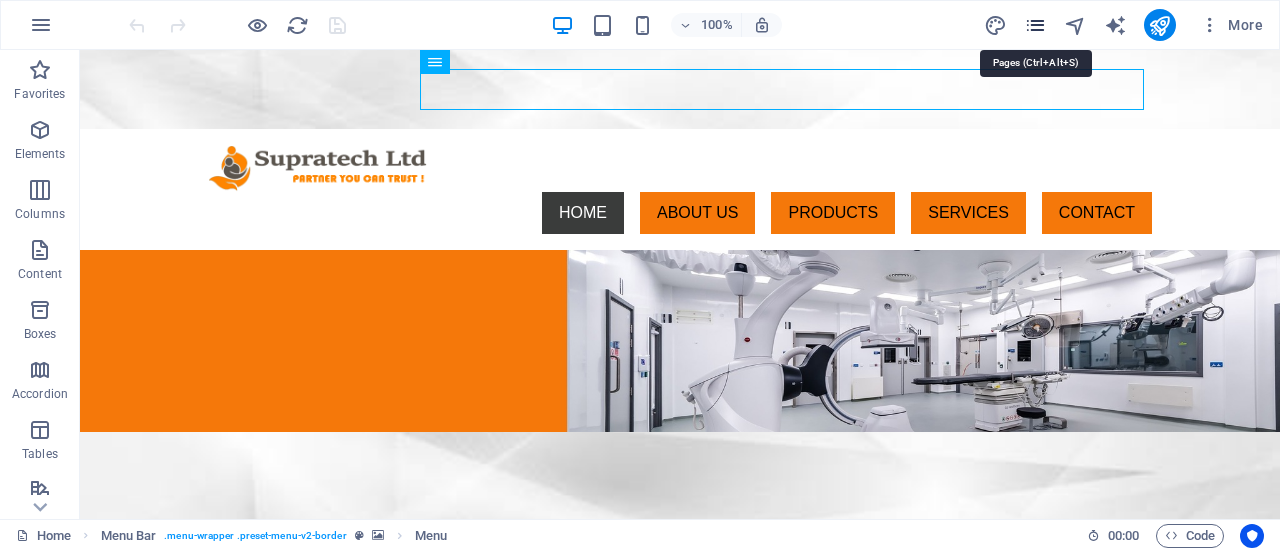 click at bounding box center [1035, 25] 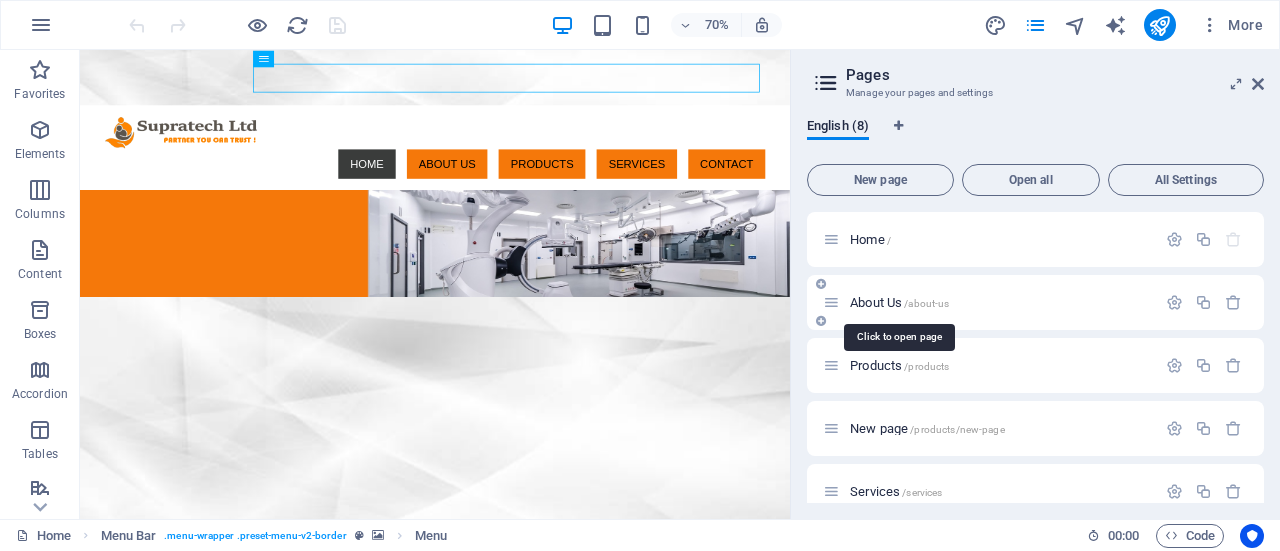 click on "About Us /about-us" at bounding box center [899, 302] 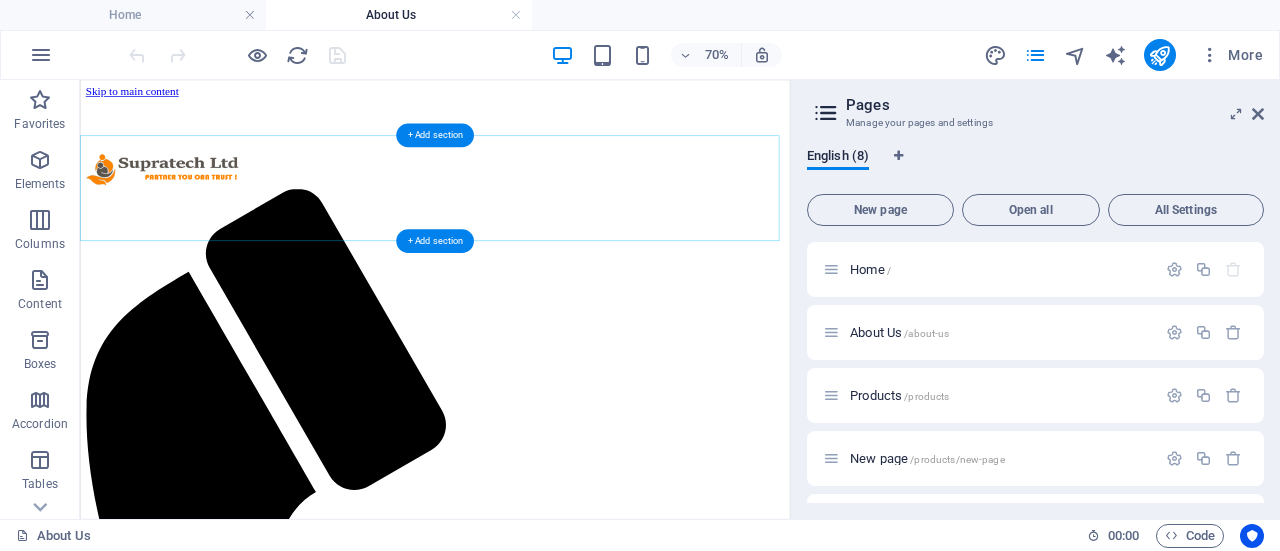 scroll, scrollTop: 0, scrollLeft: 0, axis: both 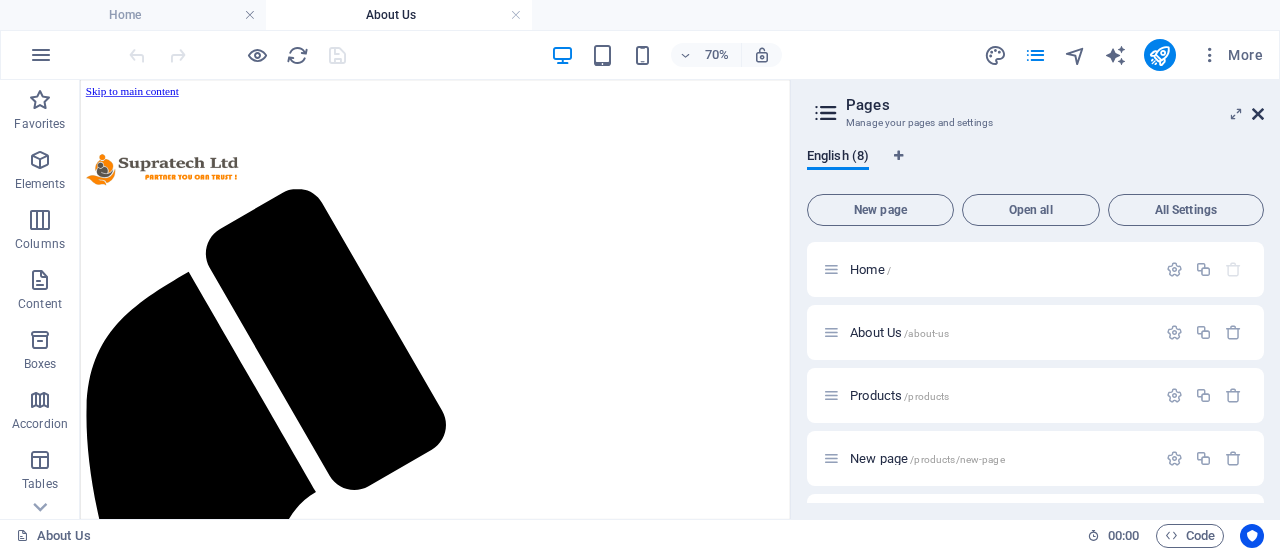 click at bounding box center [1258, 114] 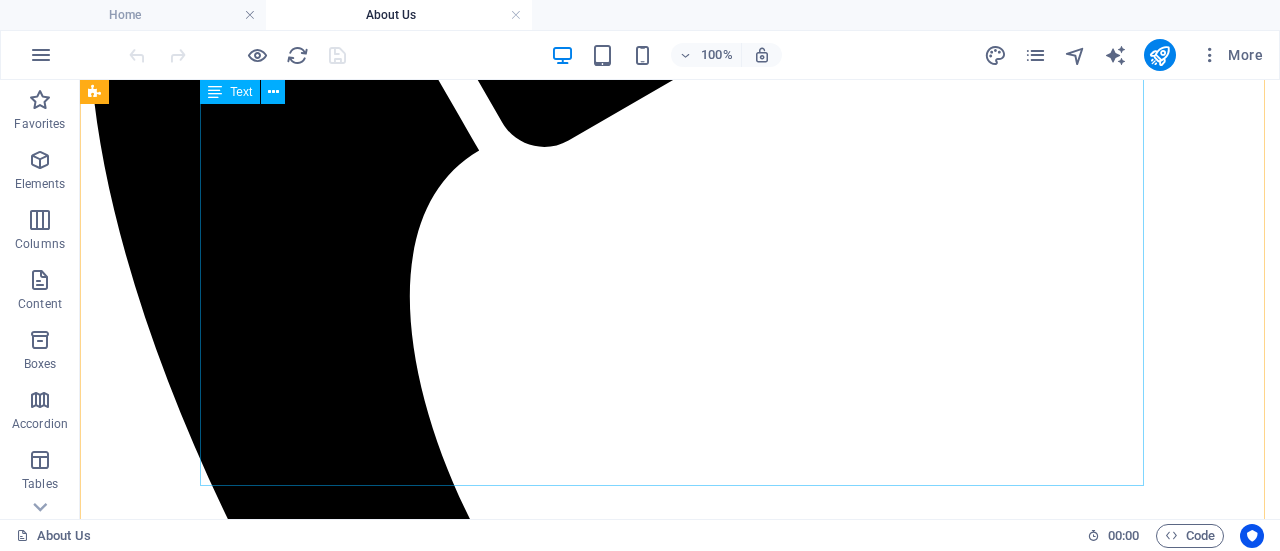 scroll, scrollTop: 500, scrollLeft: 0, axis: vertical 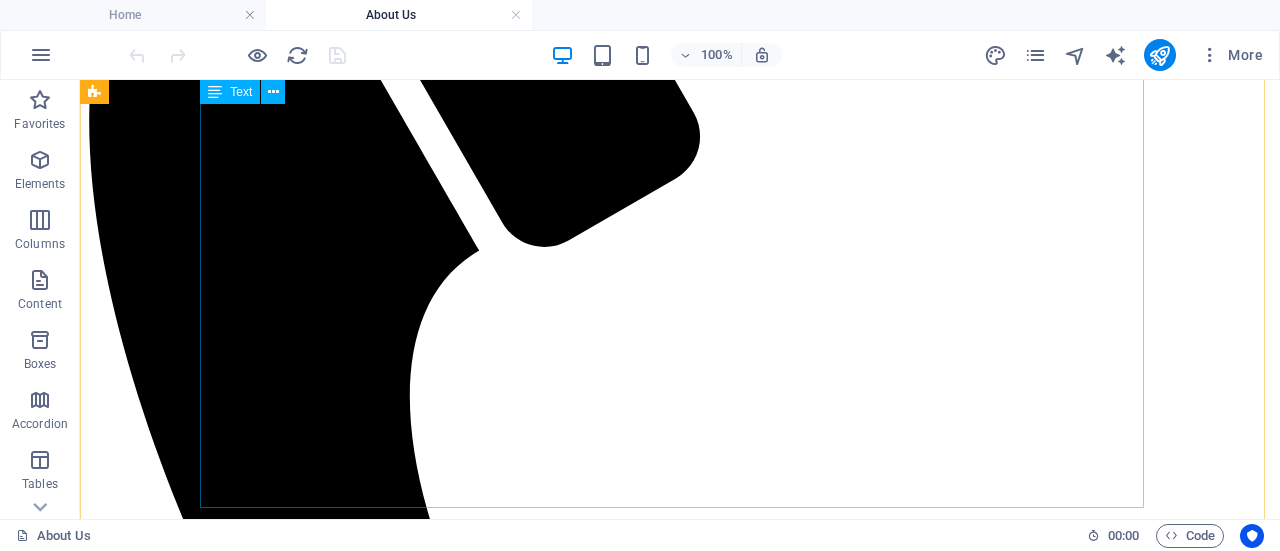click on "**A Promise for a Better Life** **Who Are We?** The Managing Director, Owner and Biomedical Engineer Level 6, Mr. Kishan Seumber  has acquired a reputation for sales & services excellence over 22 years in this industry and has now grown and sell quality medical products  to both public and private sectors. He held the key position in previous employment namely Field Service Engineer, Operations Manager, Operations Director and Managing Director before starting his own company. Now he put before you an excellent team of Administration, Finance, Sales & Aftersales to hold the success for so many consecutive years till now **Our Mission**    Our mission is to provide high-quality products at affordable prices, making them accessible to all. **A Brief History**    **Our Approach**    **What Makes Us Different**" at bounding box center [680, 3610] 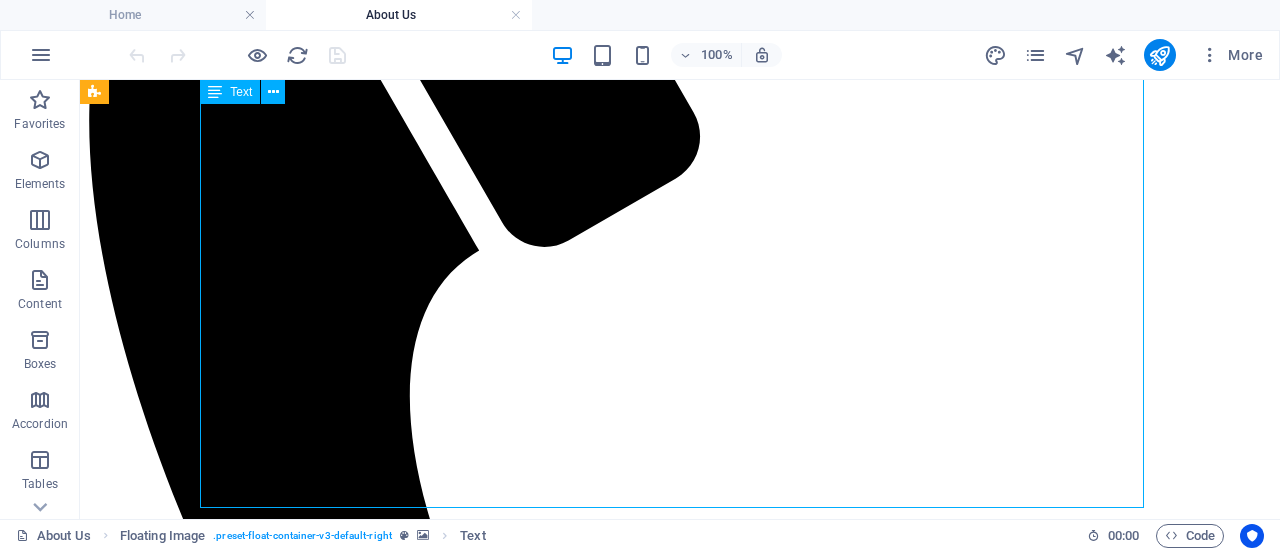 click on "**A Promise for a Better Life** **Who Are We?** The Managing Director, Owner and Biomedical Engineer Level 6, Mr. Kishan Seumber  has acquired a reputation for sales & services excellence over 22 years in this industry and has now grown and sell quality medical products  to both public and private sectors. He held the key position in previous employment namely Field Service Engineer, Operations Manager, Operations Director and Managing Director before starting his own company. Now he put before you an excellent team of Administration, Finance, Sales & Aftersales to hold the success for so many consecutive years till now **Our Mission**    Our mission is to provide high-quality products at affordable prices, making them accessible to all. **A Brief History**    **Our Approach**    **What Makes Us Different**" at bounding box center (680, 3610) 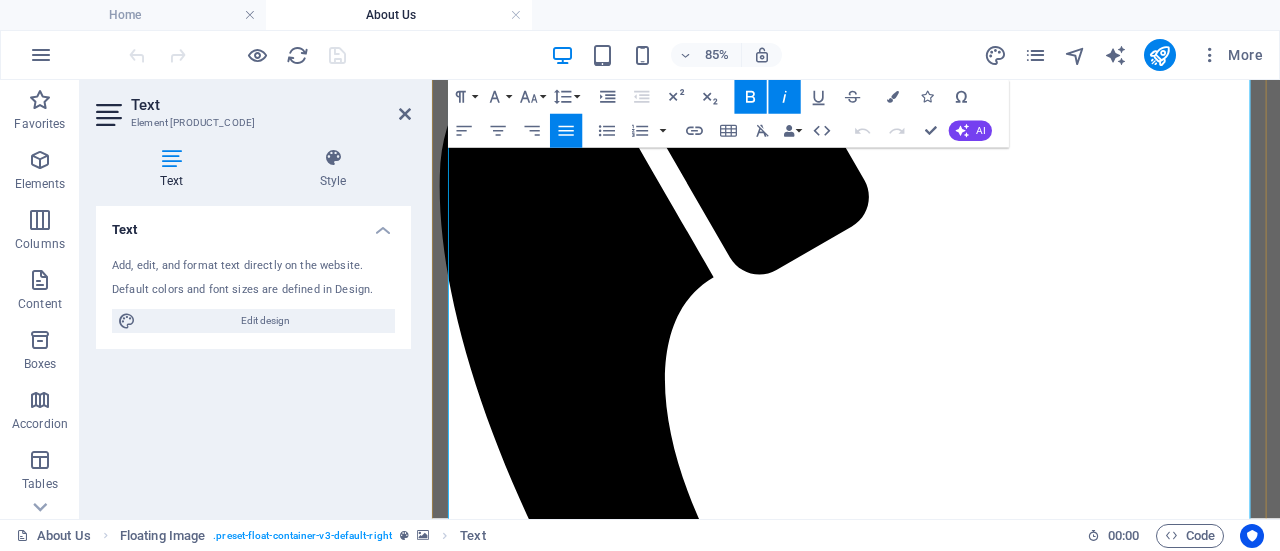 scroll, scrollTop: 449, scrollLeft: 0, axis: vertical 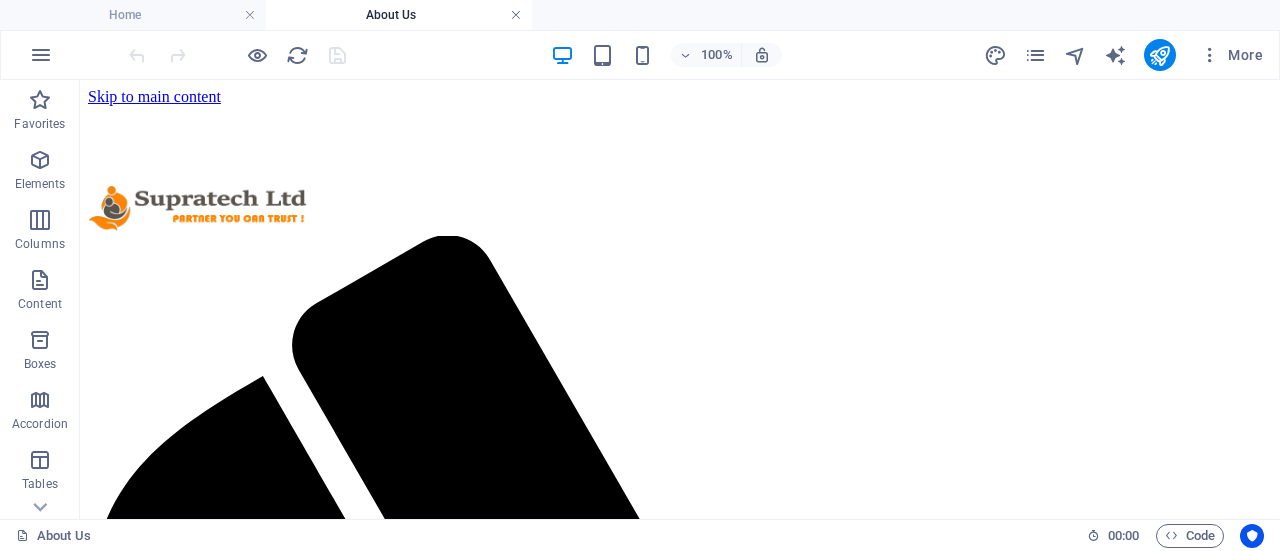 click at bounding box center [516, 15] 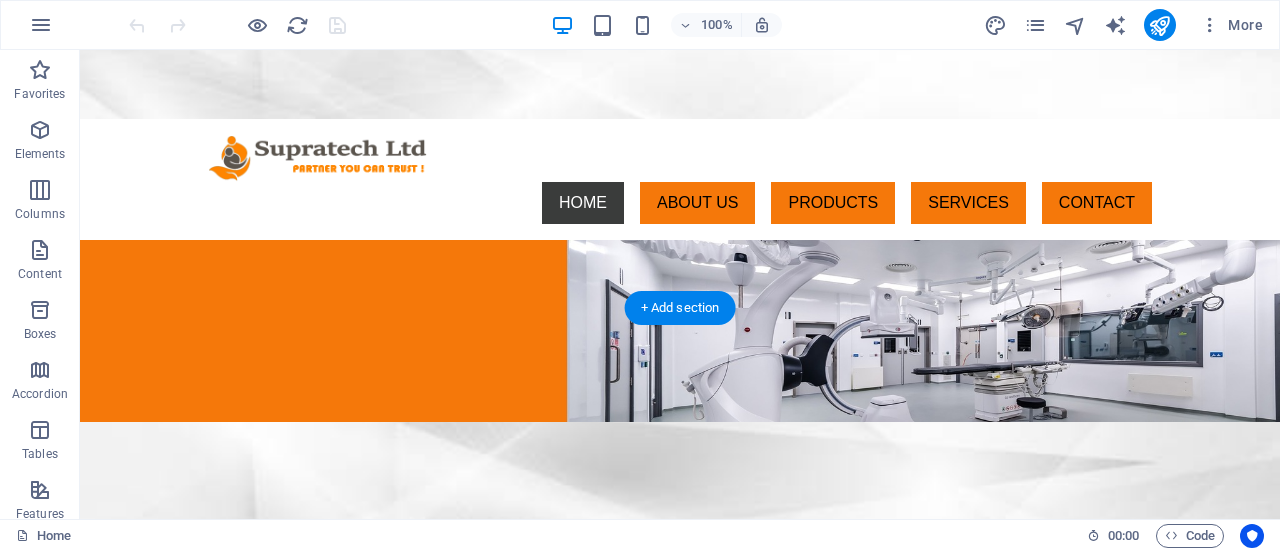scroll, scrollTop: 0, scrollLeft: 0, axis: both 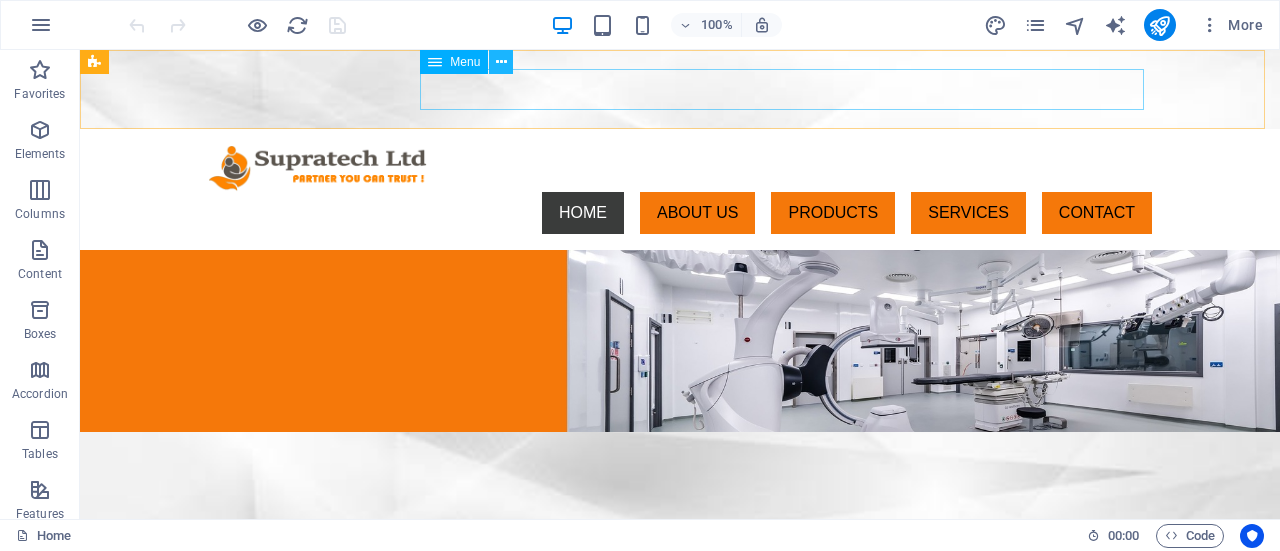 click at bounding box center [501, 62] 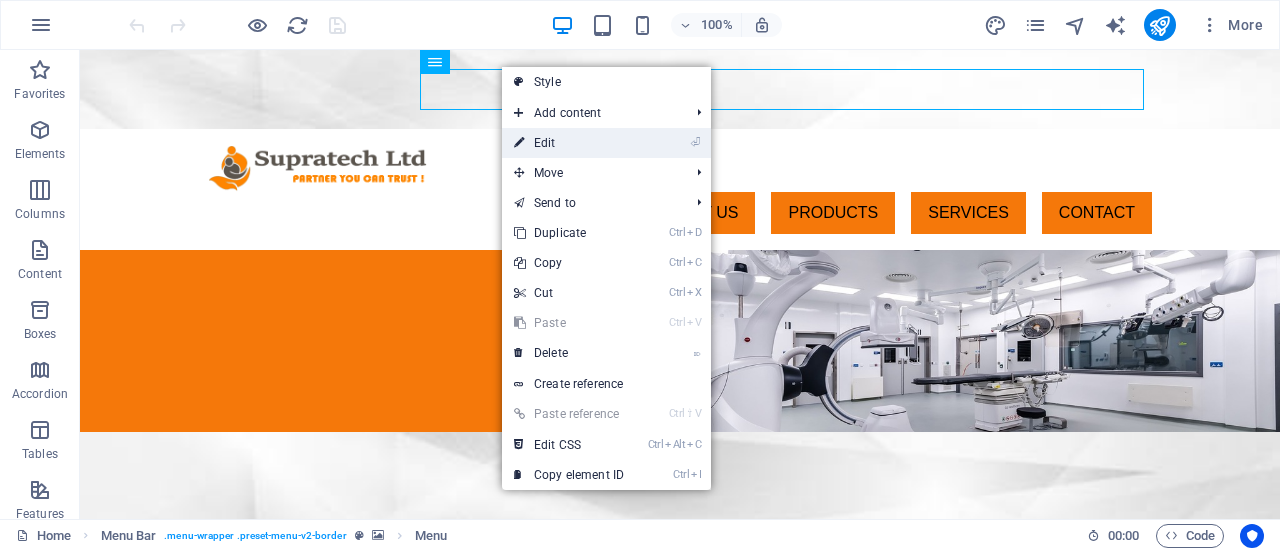 click on "⏎" at bounding box center (695, 142) 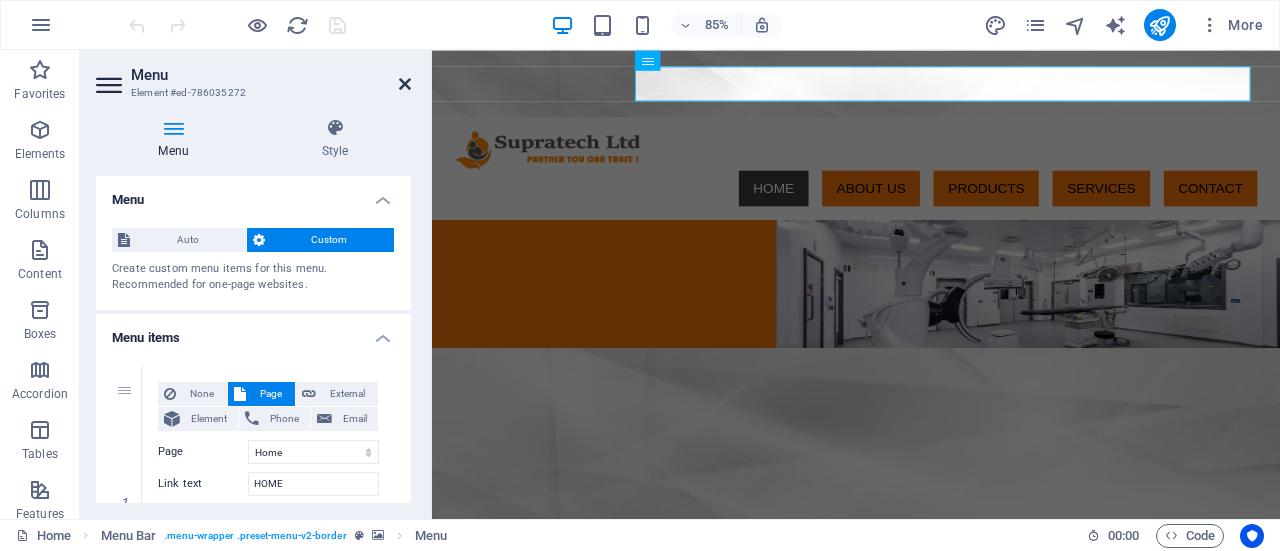 click at bounding box center (405, 84) 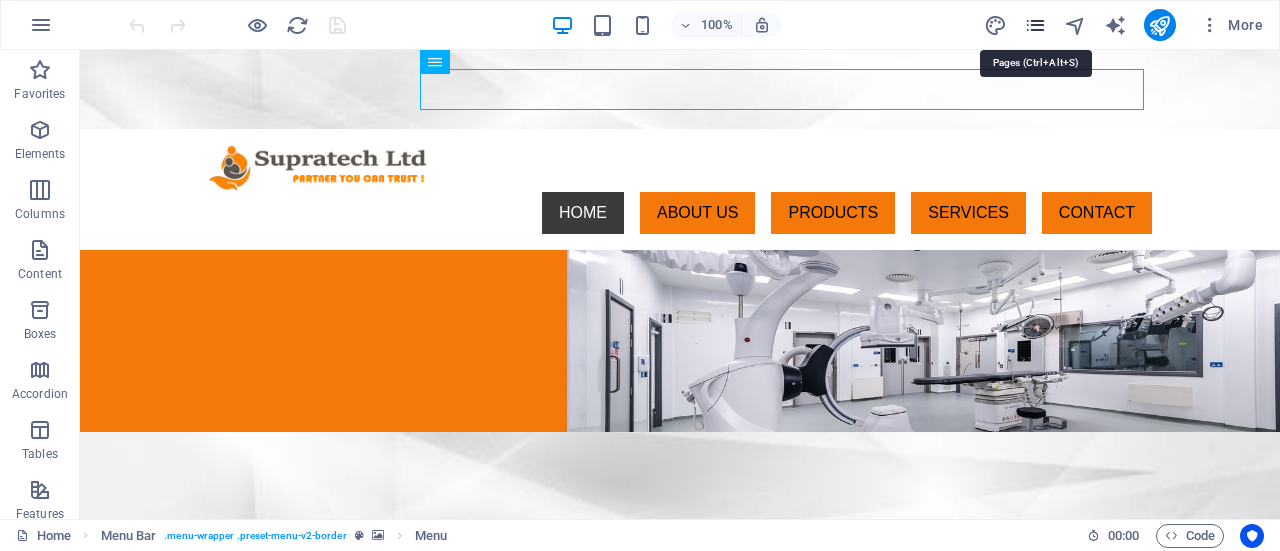 click at bounding box center [1035, 25] 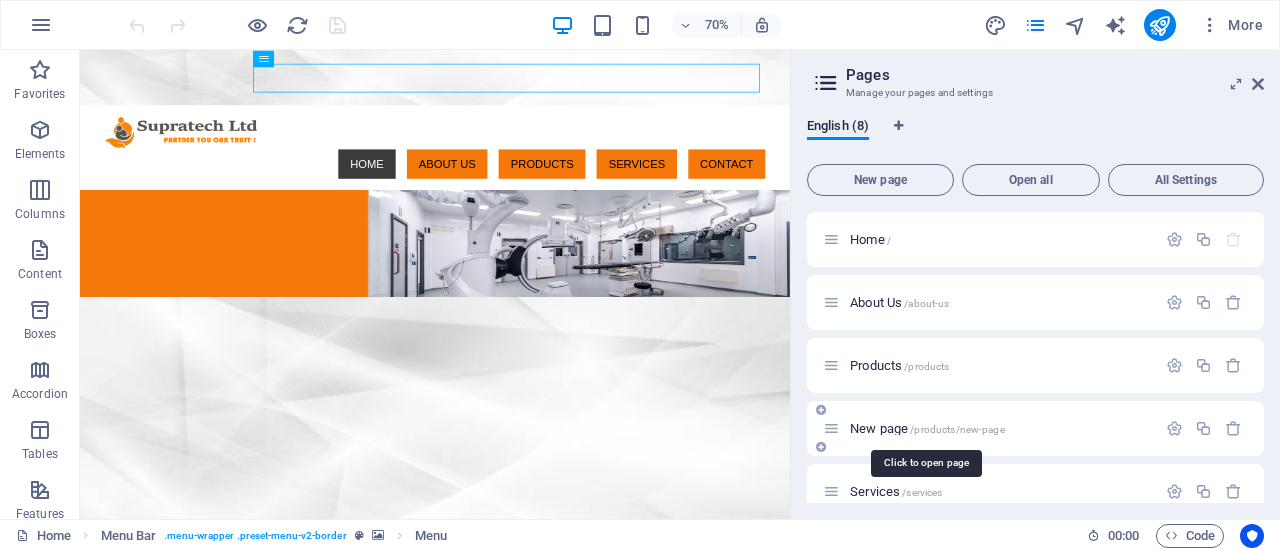 click on "New page /products/new-page" at bounding box center [927, 428] 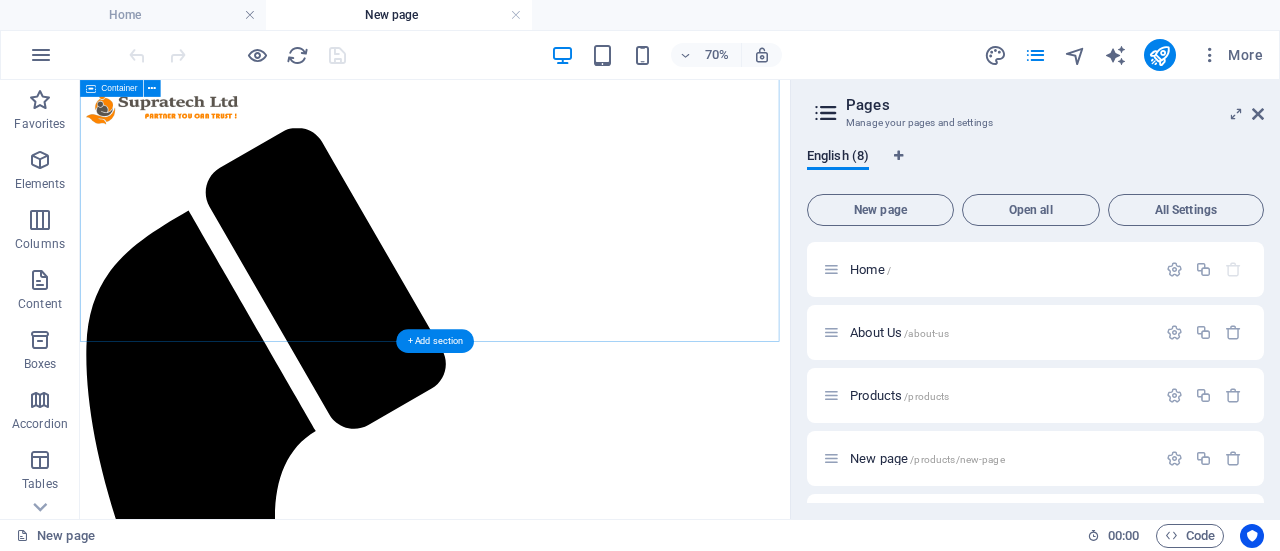scroll, scrollTop: 0, scrollLeft: 0, axis: both 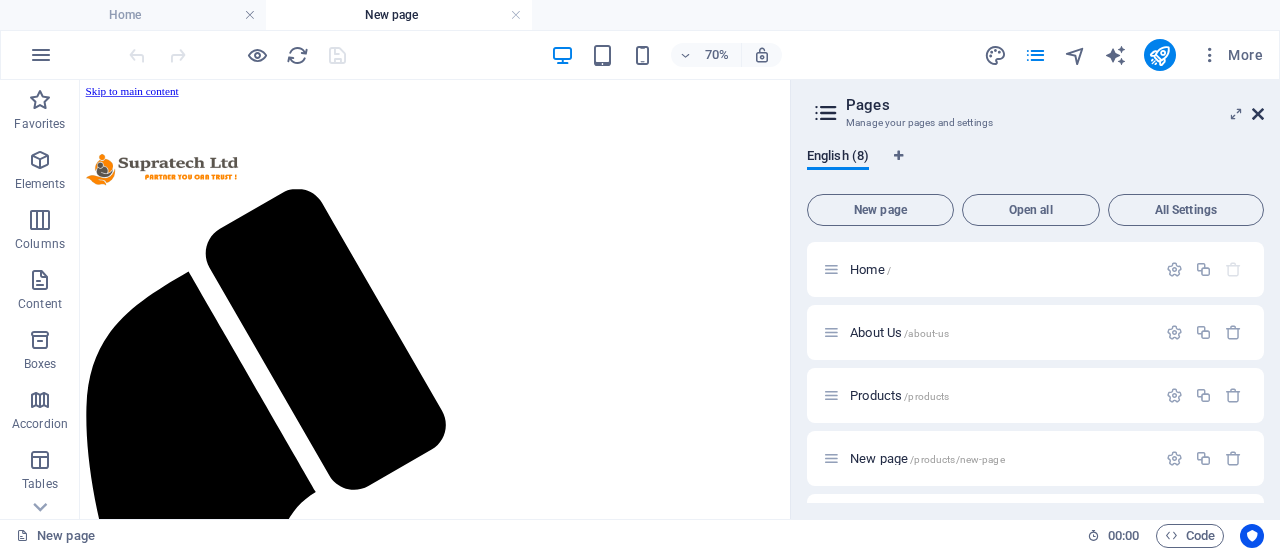 click at bounding box center (1258, 114) 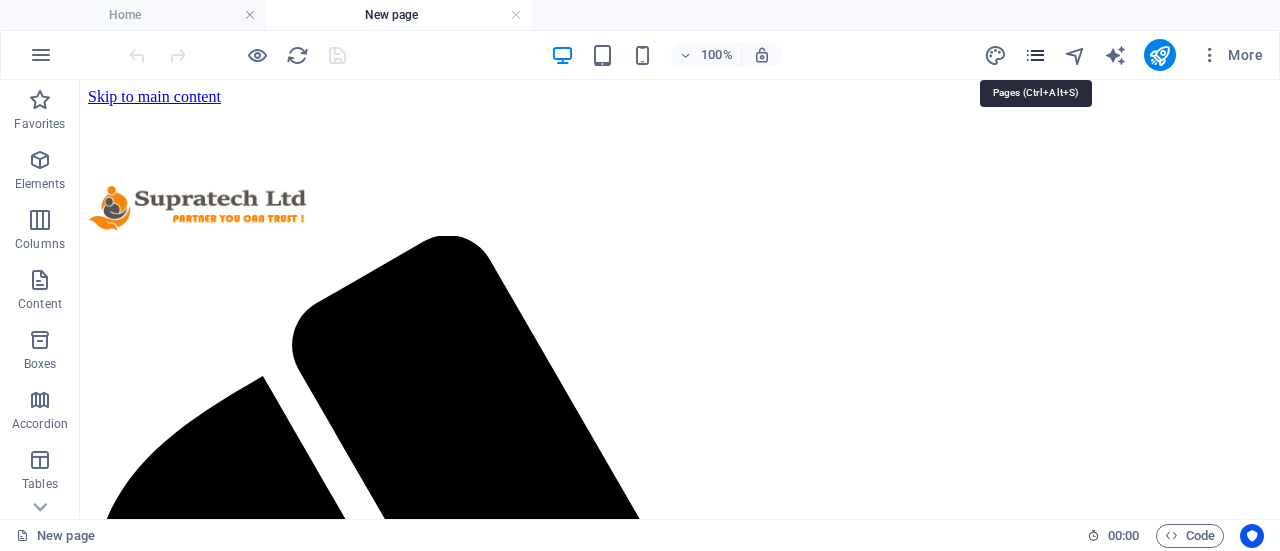 click at bounding box center [1035, 55] 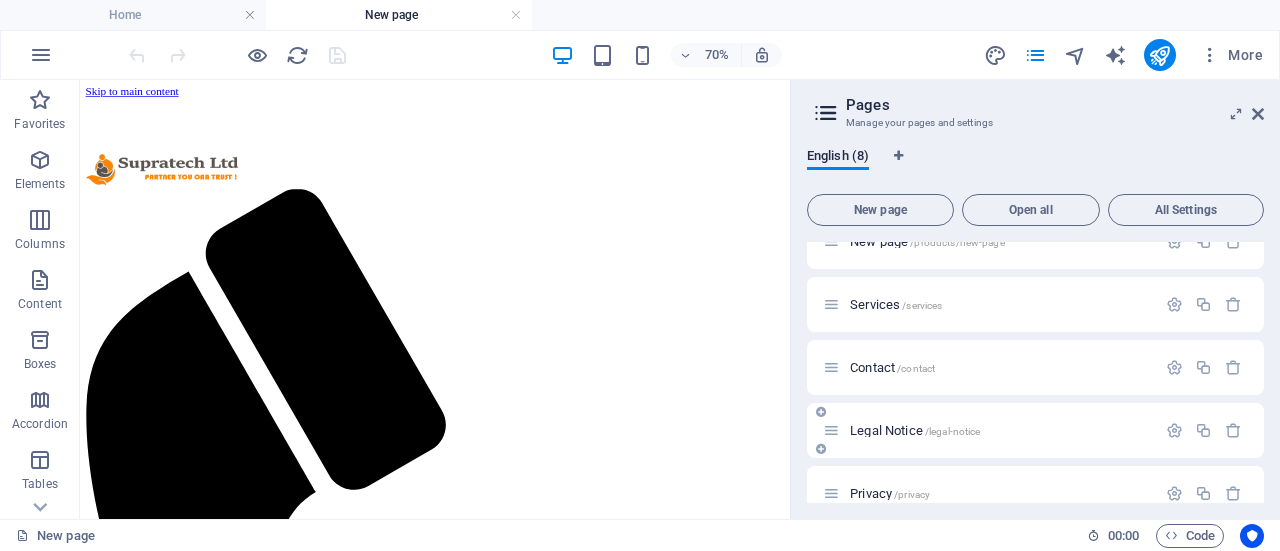 scroll, scrollTop: 242, scrollLeft: 0, axis: vertical 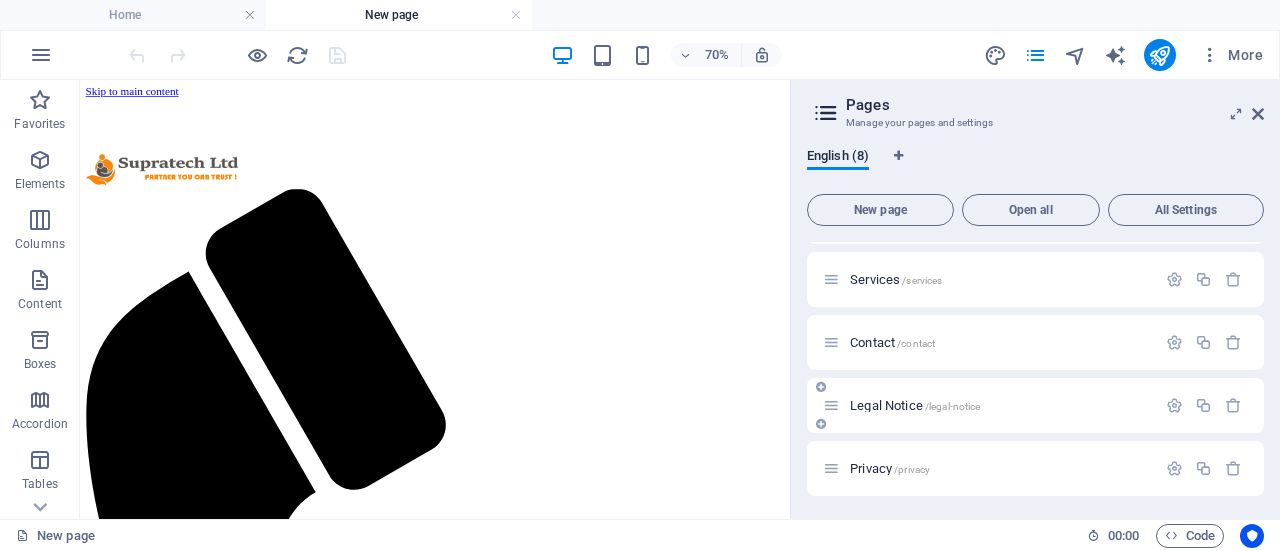 click on "Legal Notice /legal-notice" at bounding box center (915, 405) 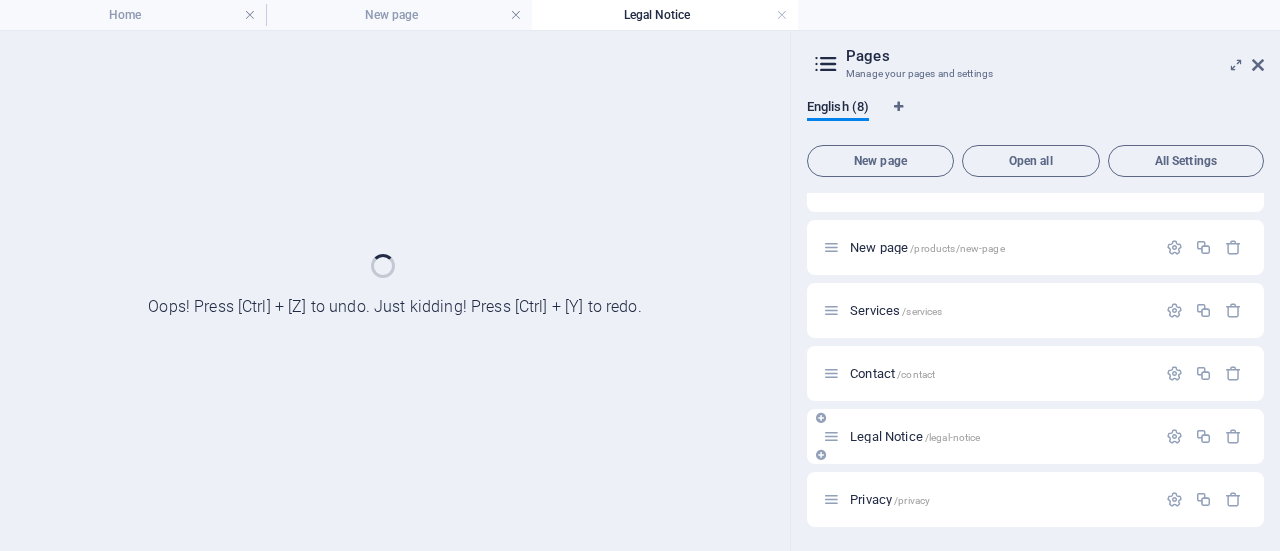scroll, scrollTop: 161, scrollLeft: 0, axis: vertical 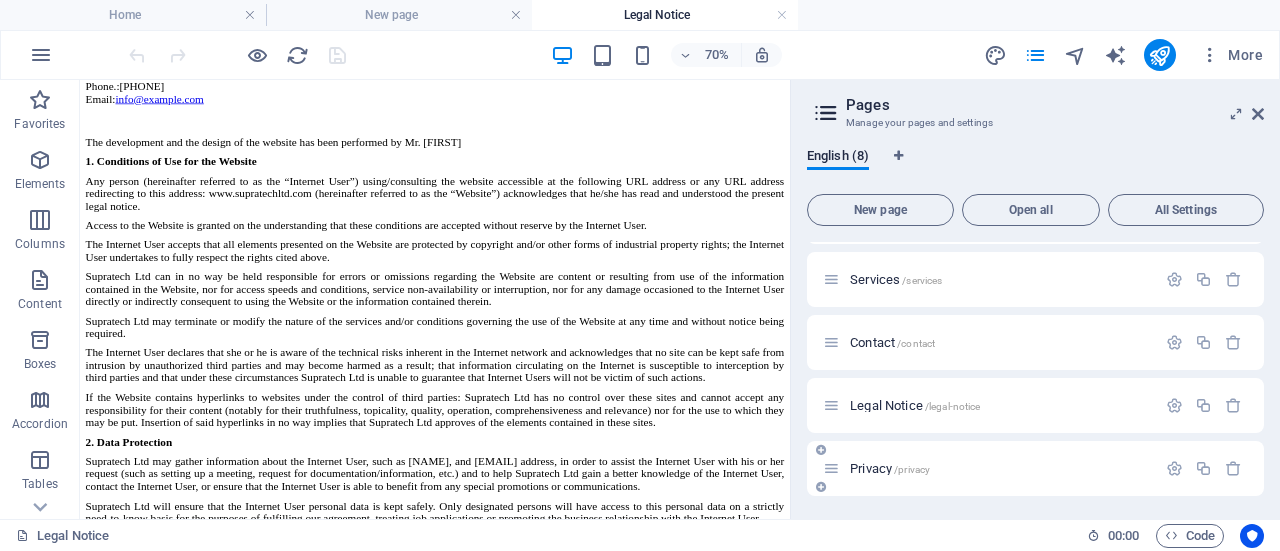 click on "Privacy /privacy" at bounding box center (890, 468) 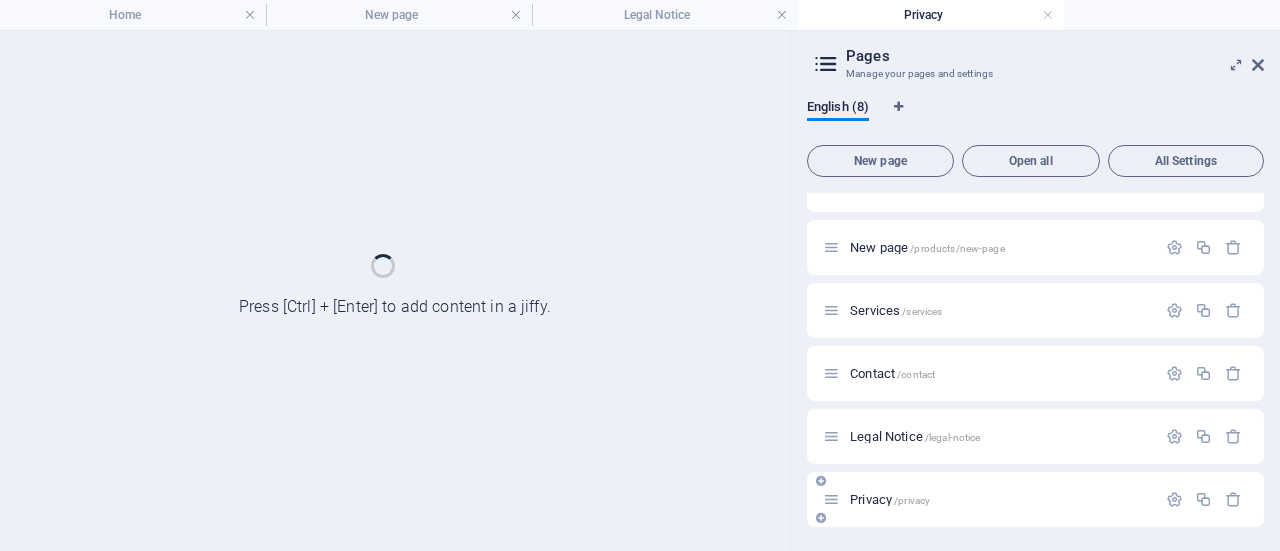 scroll, scrollTop: 0, scrollLeft: 0, axis: both 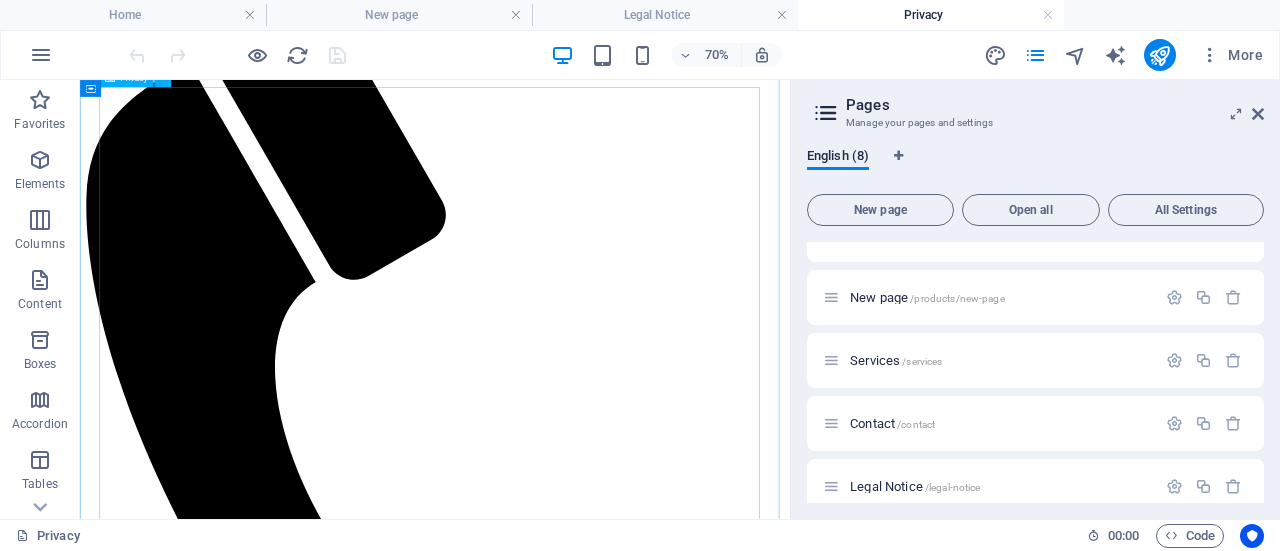click on "Privacy Policy
An overview of data protection
General
The following gives a simple overview of what kind of personal information we collect, why we collect them and how we handle your data when you are visiting or using our website. Personal information is any data with which you could be personally identified. Detailed information on the subject of data protection can be found in our privacy policy found below.
Data collection on our website
Who is responsible for the data collection on this website?
The data collected on this website are processed by the website operator. The operator's contact details can be found in the website's required legal notice.
How do we collect your data?
Some data are collected when you provide them to us. This could, for example, be data you enter in a contact form.
What do we use your data for?
Part of the data is collected to ensure the proper functioning of the website. Other data can be used to analyze how visitors use the site." at bounding box center (587, 4177) 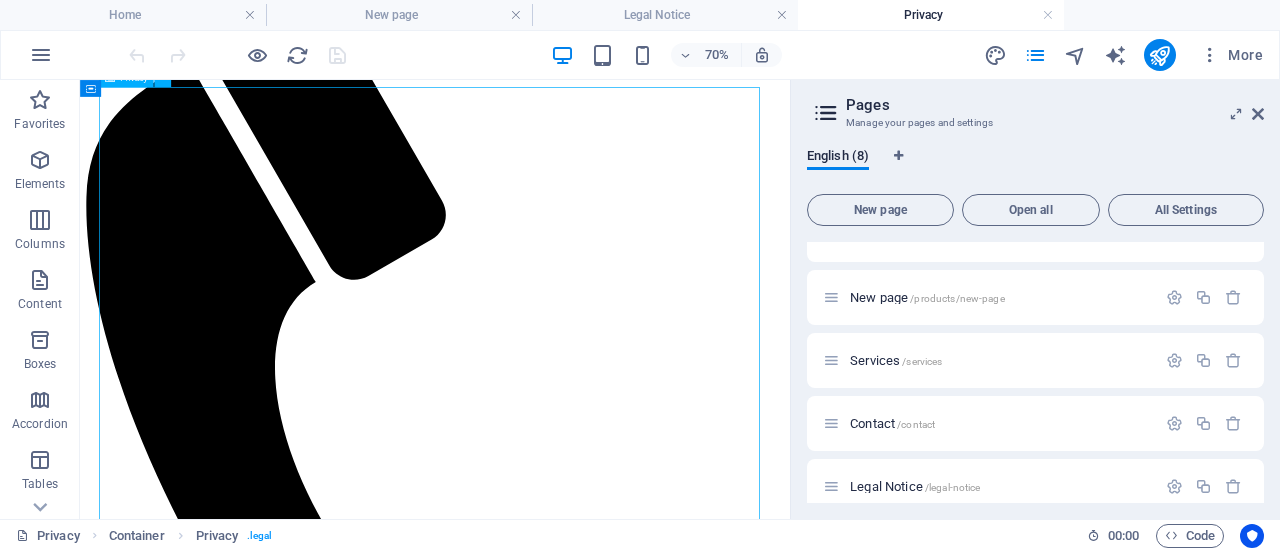 click on "Privacy Policy
An overview of data protection
General
The following gives a simple overview of what kind of personal information we collect, why we collect them and how we handle your data when you are visiting or using our website. Personal information is any data with which you could be personally identified. Detailed information on the subject of data protection can be found in our privacy policy found below.
Data collection on our website
Who is responsible for the data collection on this website?
The data collected on this website are processed by the website operator. The operator's contact details can be found in the website's required legal notice.
How do we collect your data?
Some data are collected when you provide them to us. This could, for example, be data you enter in a contact form.
What do we use your data for?
Part of the data is collected to ensure the proper functioning of the website. Other data can be used to analyze how visitors use the site." at bounding box center [587, 4177] 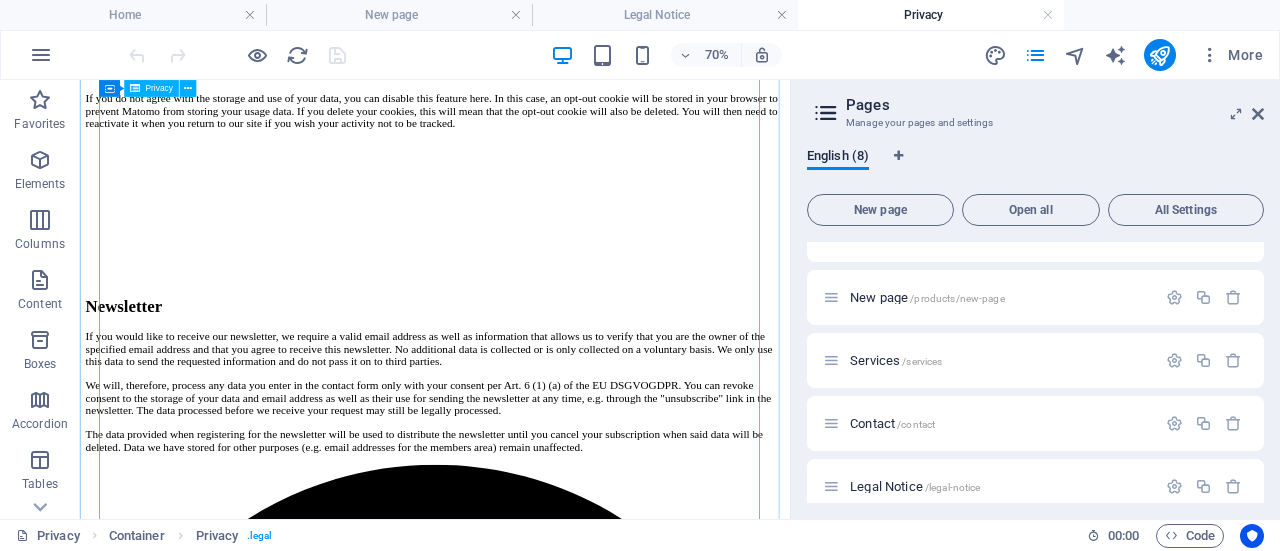 scroll, scrollTop: 6474, scrollLeft: 0, axis: vertical 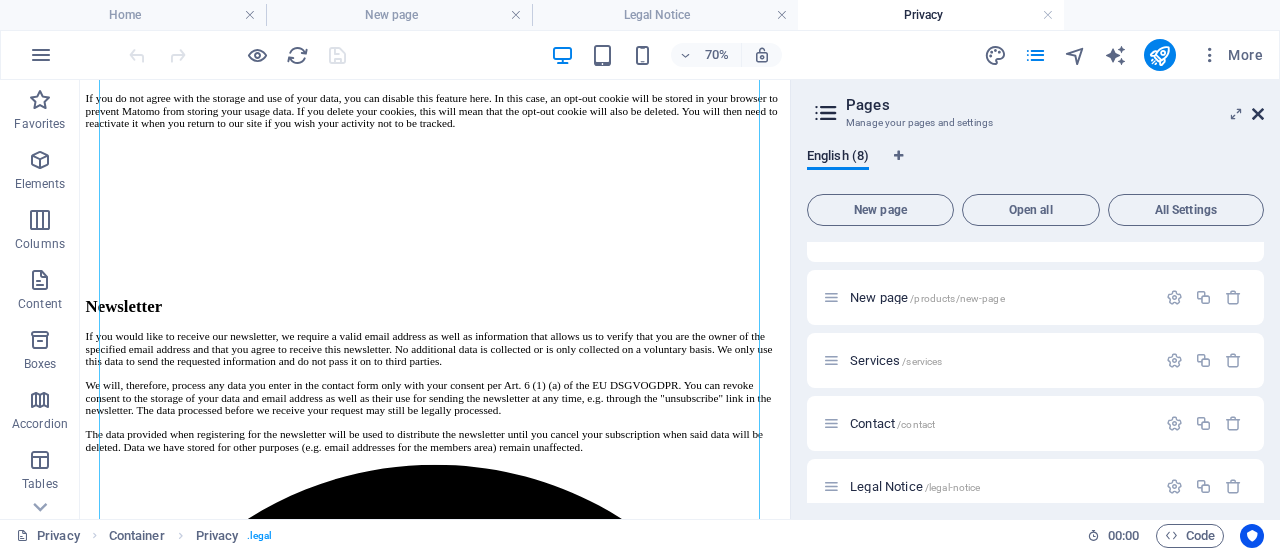 click at bounding box center (1258, 114) 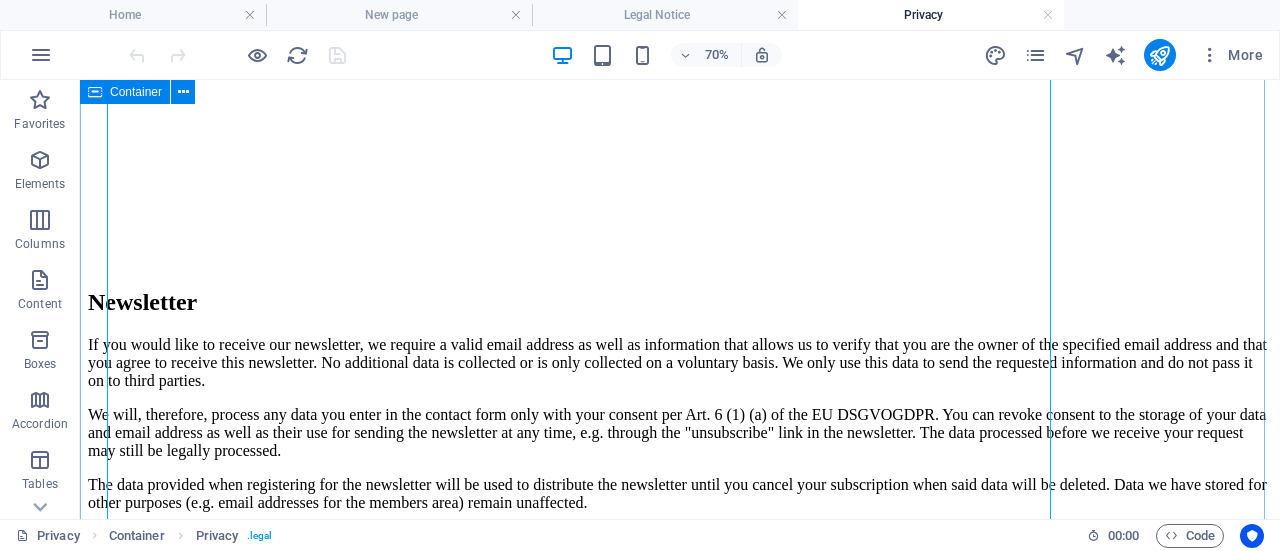 scroll, scrollTop: 6502, scrollLeft: 0, axis: vertical 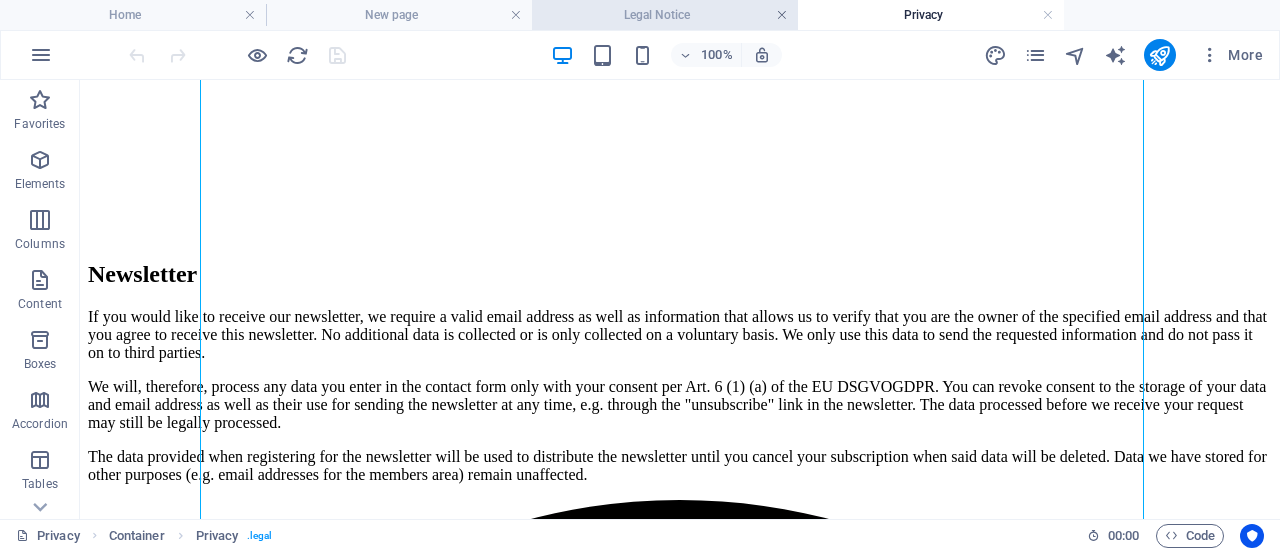 click at bounding box center (782, 15) 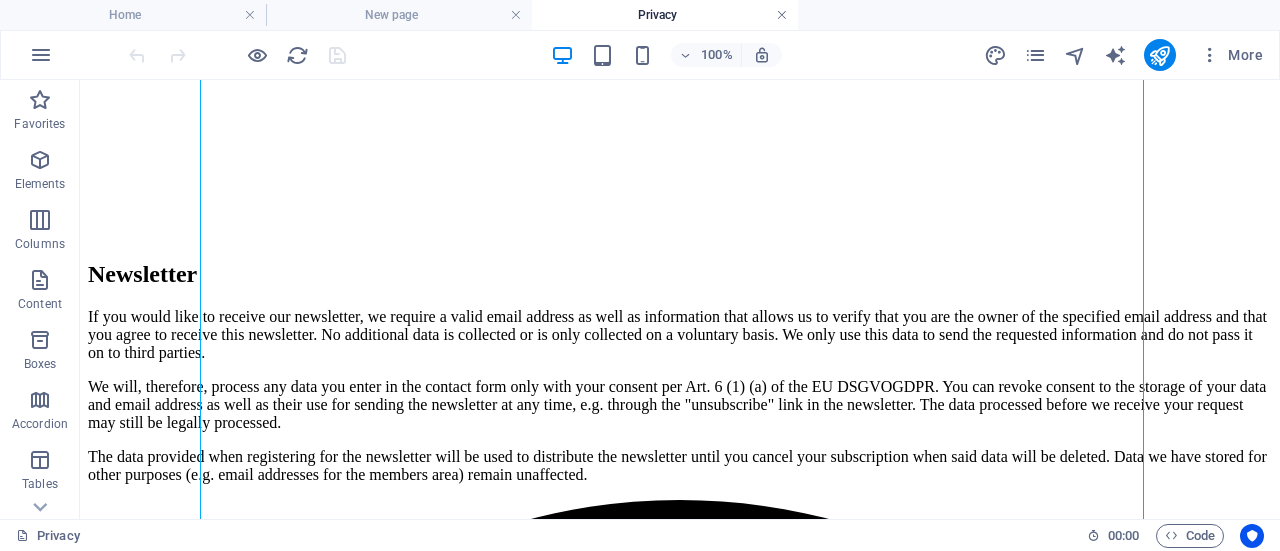 click at bounding box center (782, 15) 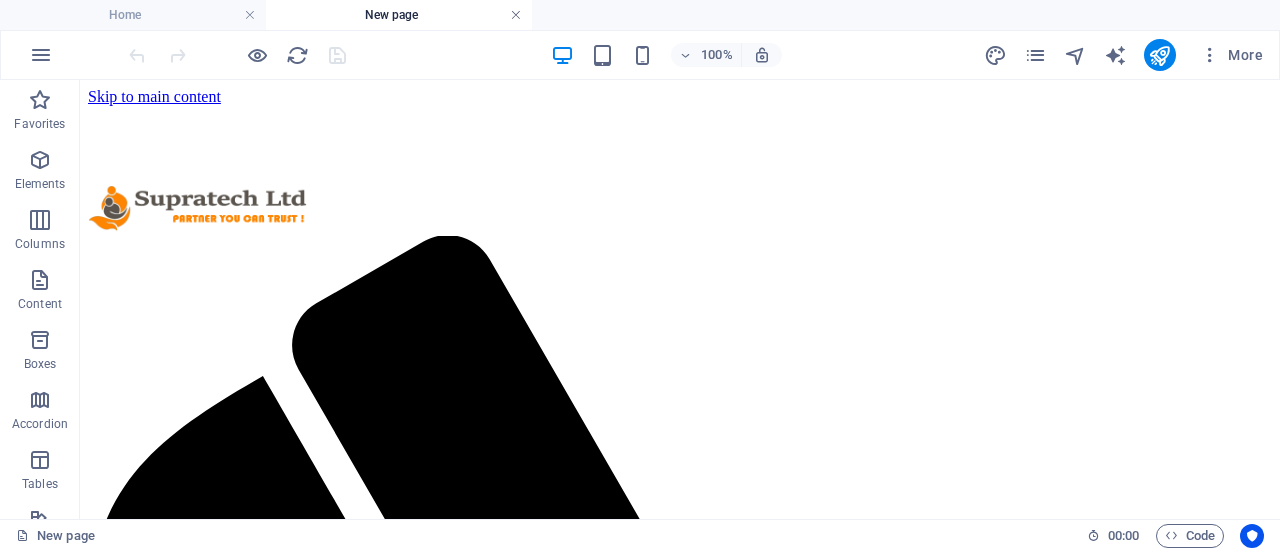 click at bounding box center [516, 15] 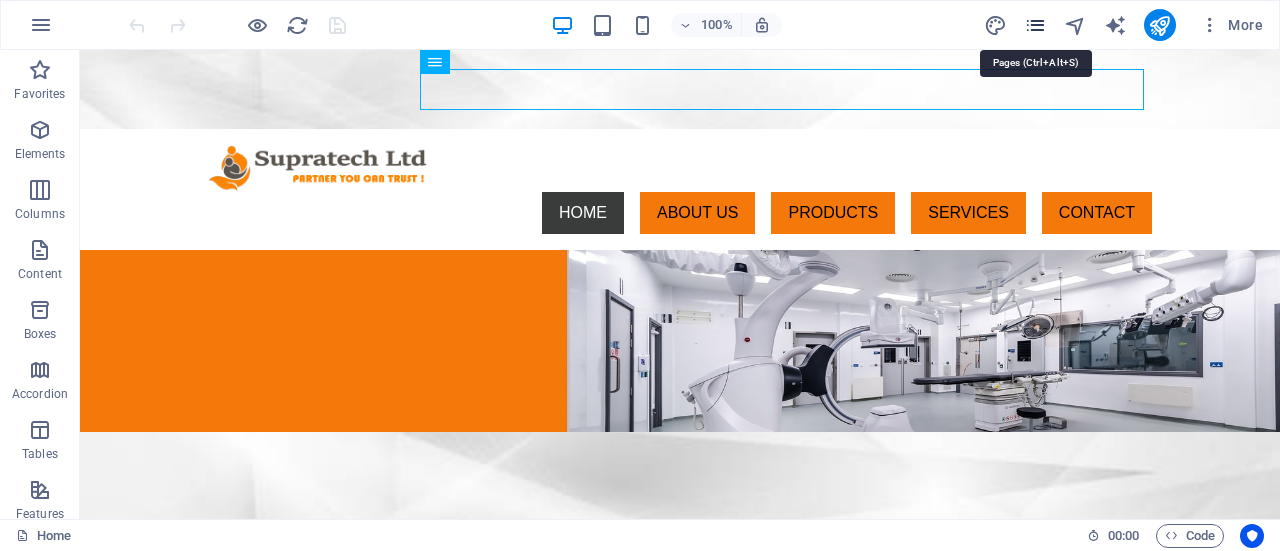 click at bounding box center [1035, 25] 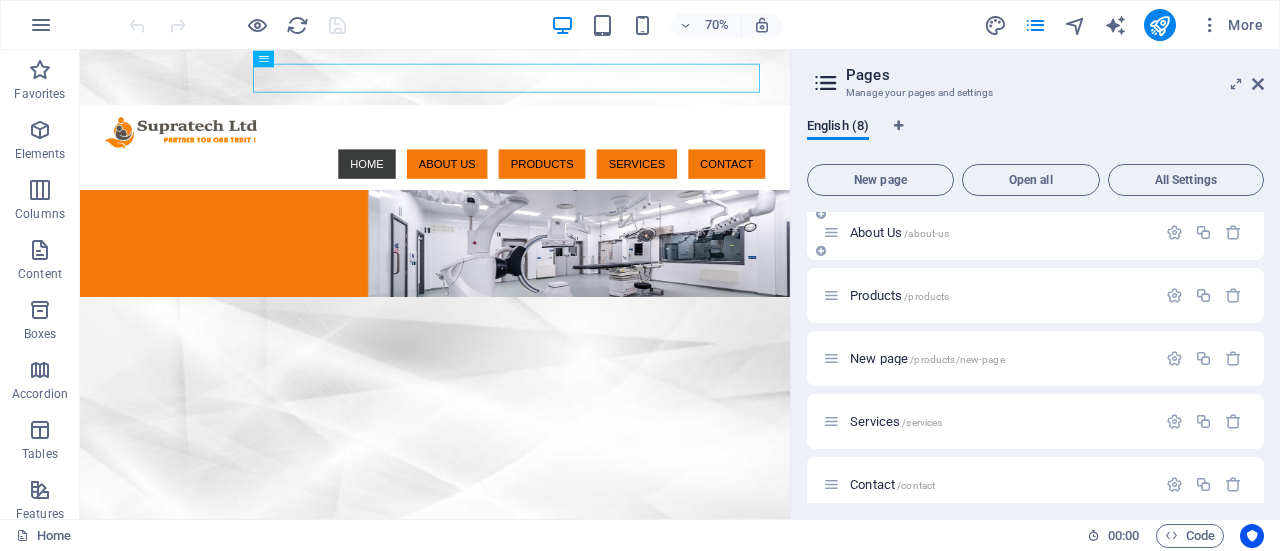 scroll, scrollTop: 100, scrollLeft: 0, axis: vertical 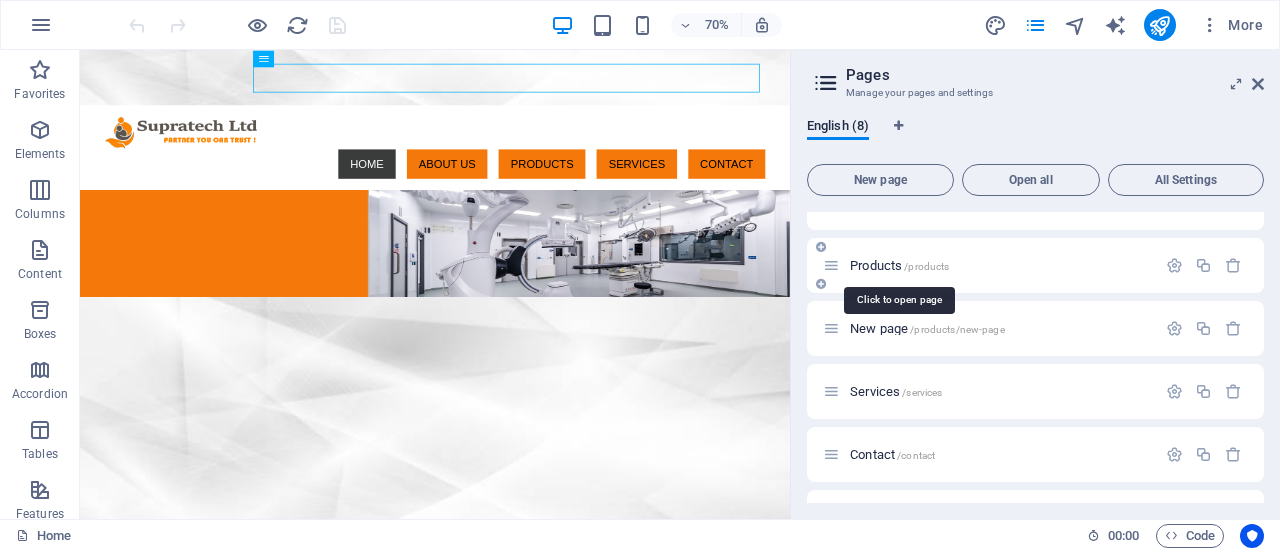 click on "Products /products" at bounding box center (899, 265) 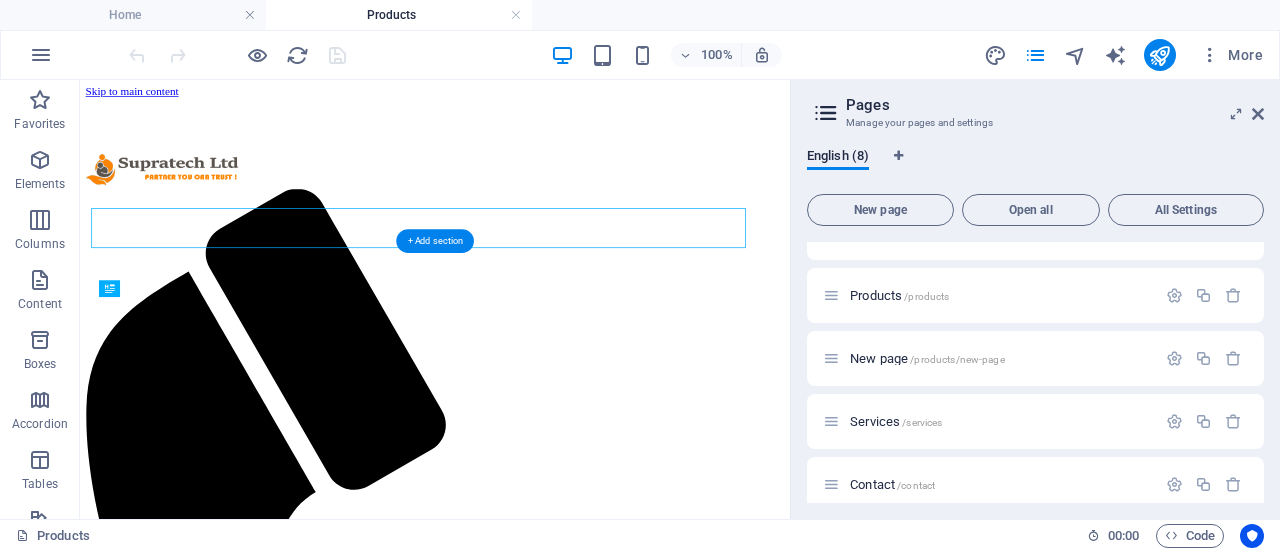 scroll, scrollTop: 0, scrollLeft: 0, axis: both 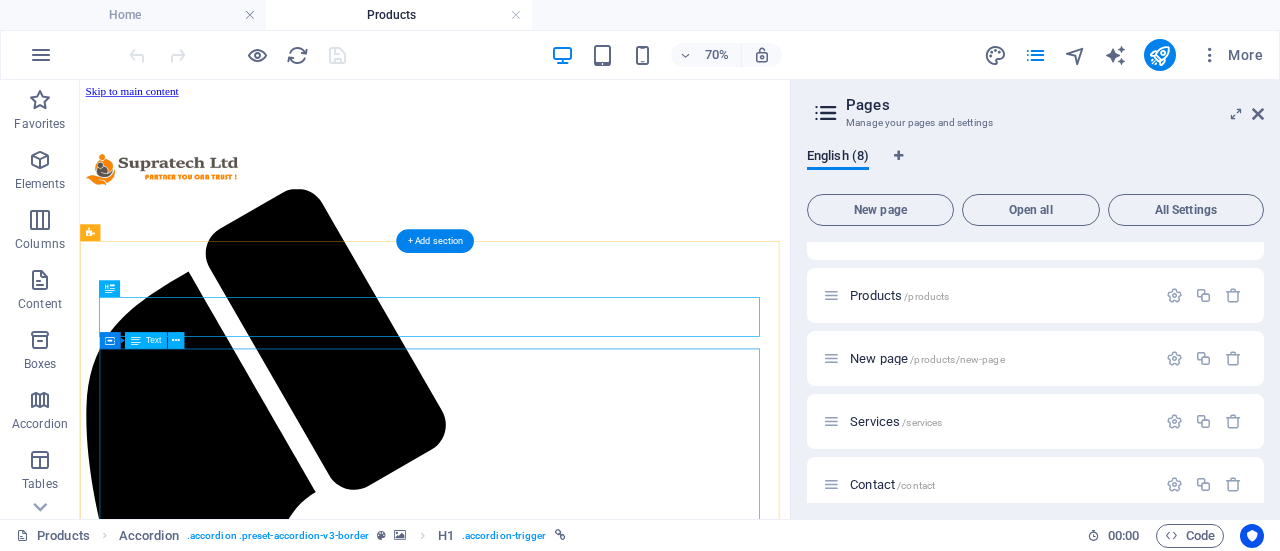 click on "•    Silicone Autoclavable Ambu Type Bags •      Face Masks •      Reservoir Bag PVC •      Rebreathing Bags •      Black Rubber Ambu Type Bags •      Corrugated Tube •      Guedel Pattern Airway •      Head Harness •      Magill Forceps •      Oxygen Cylinder  •      Anesthesia Machine •      Sutures •      Accessories and Consumables" at bounding box center (587, 15275) 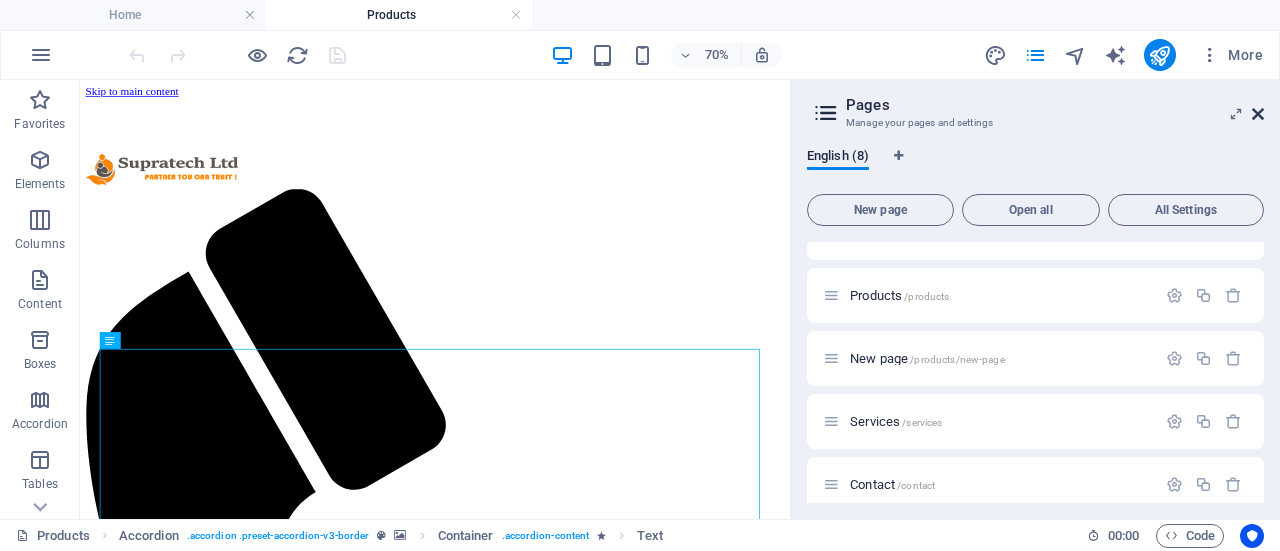 click at bounding box center (1258, 114) 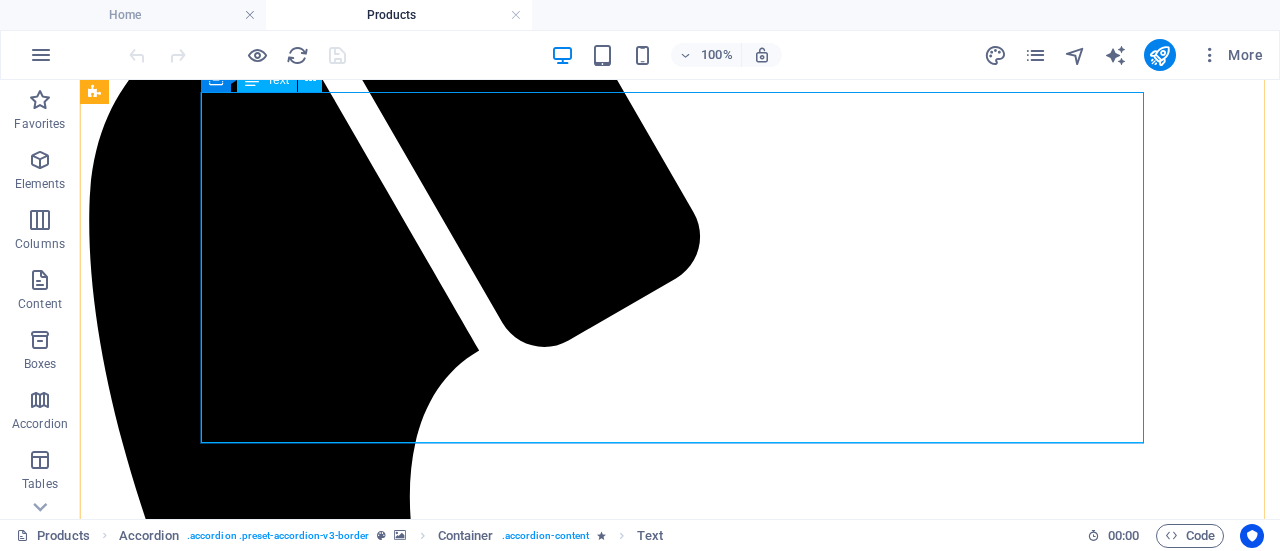 scroll, scrollTop: 300, scrollLeft: 0, axis: vertical 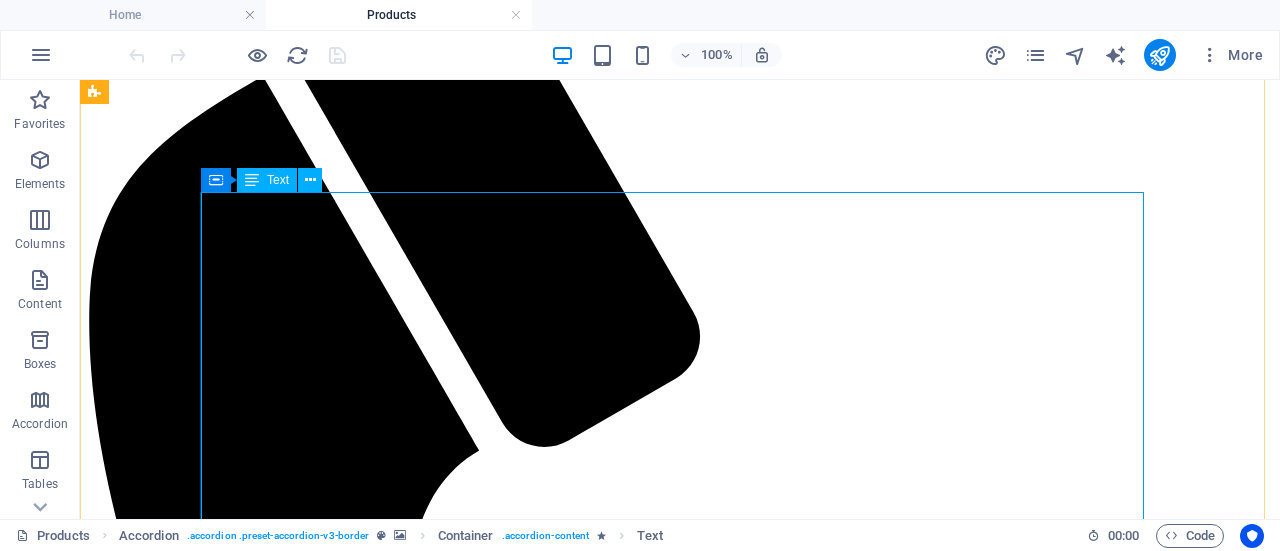 click on "•    Silicone Autoclavable Ambu Type Bags •      Face Masks •      Reservoir Bag PVC •      Rebreathing Bags •      Black Rubber Ambu Type Bags •      Corrugated Tube •      Guedel Pattern Airway •      Head Harness •      Magill Forceps •      Oxygen Cylinder  •      Anesthesia Machine •      Sutures •      Accessories and Consumables" at bounding box center (680, 15250) 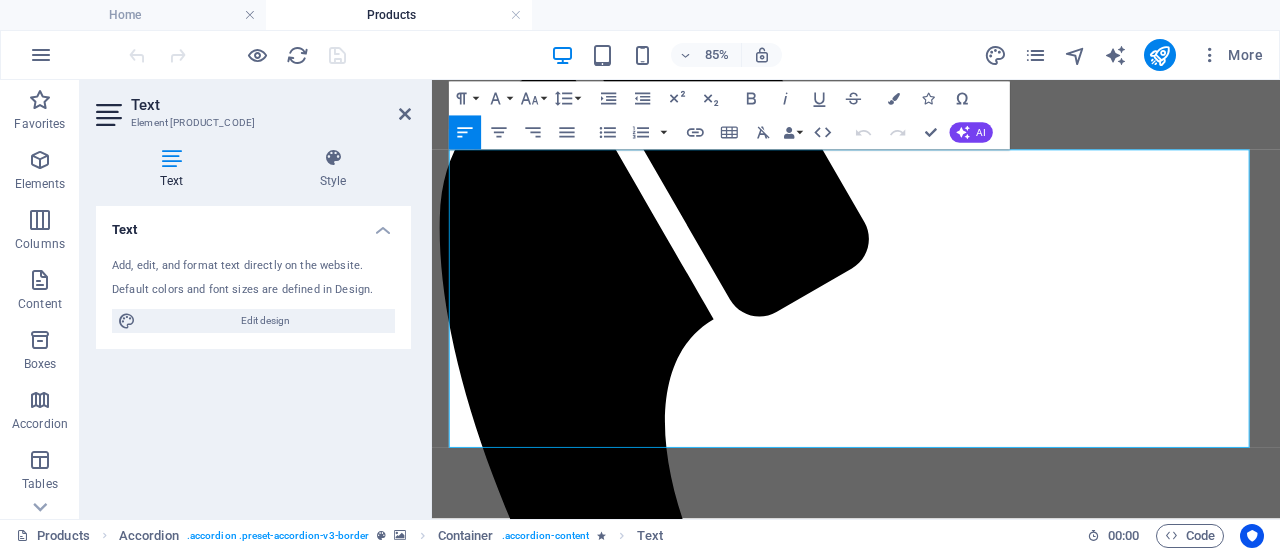 drag, startPoint x: 824, startPoint y: 174, endPoint x: 444, endPoint y: 182, distance: 380.0842 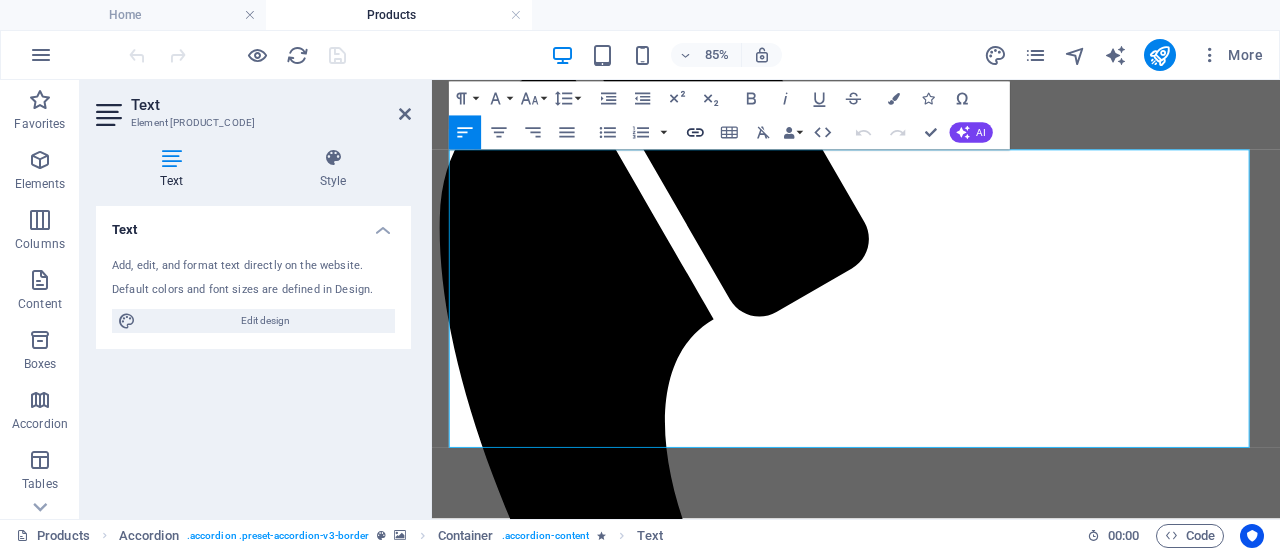click 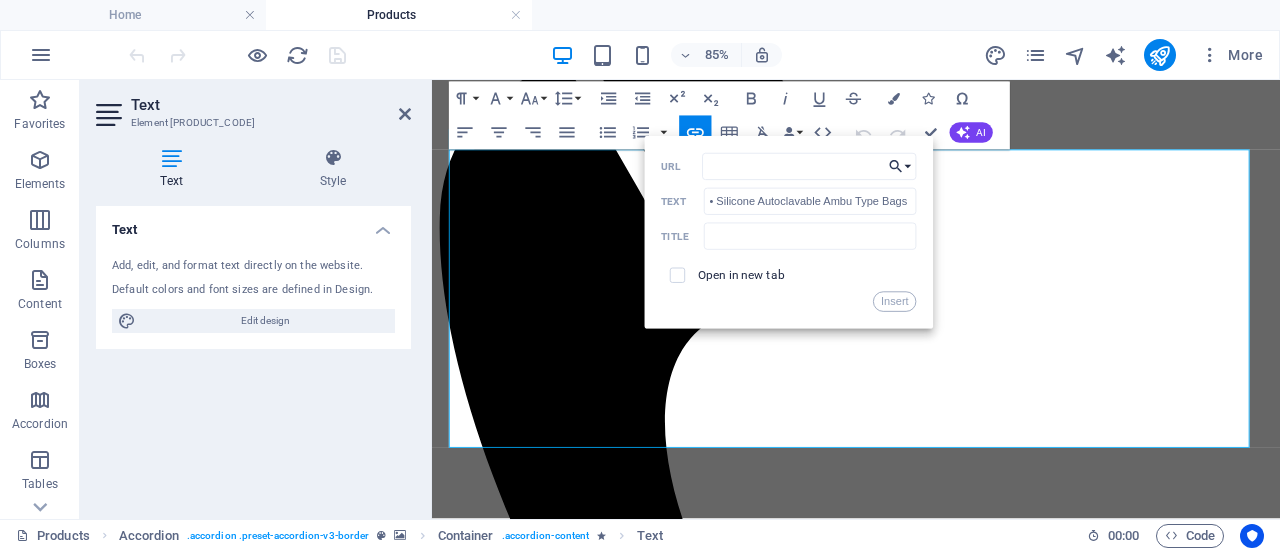 click on "Choose Link" at bounding box center (900, 166) 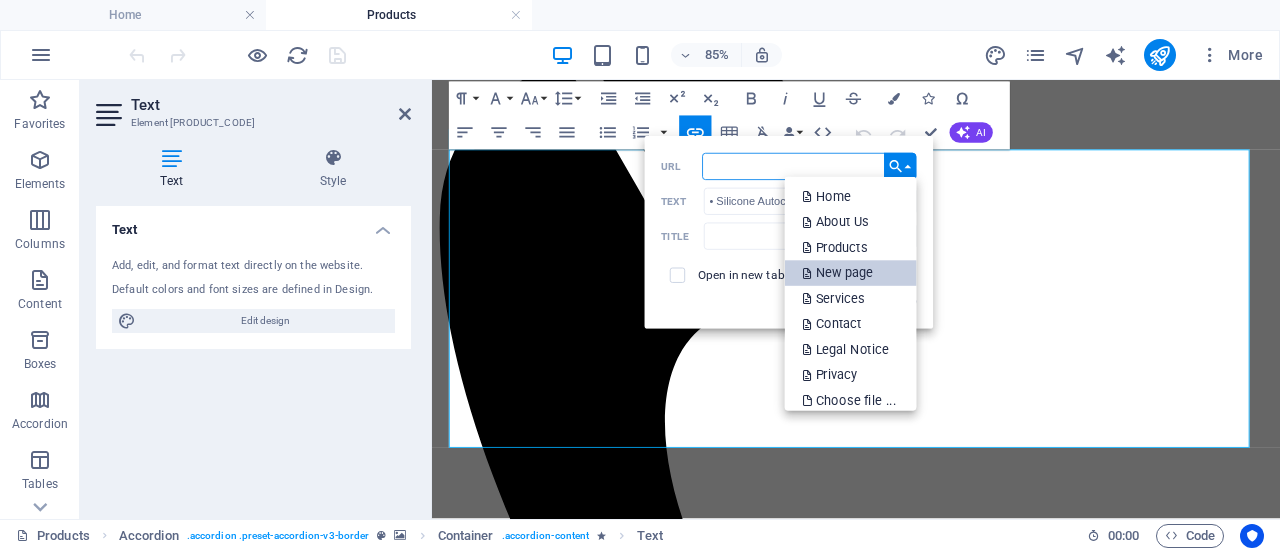 click on "New page" at bounding box center [839, 274] 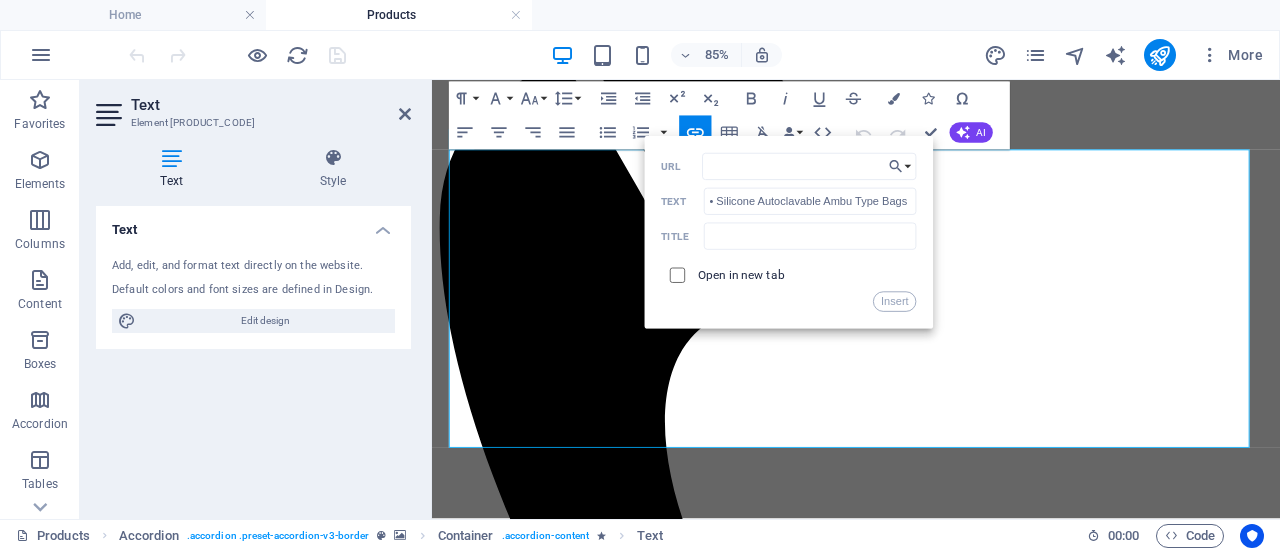 click at bounding box center (674, 272) 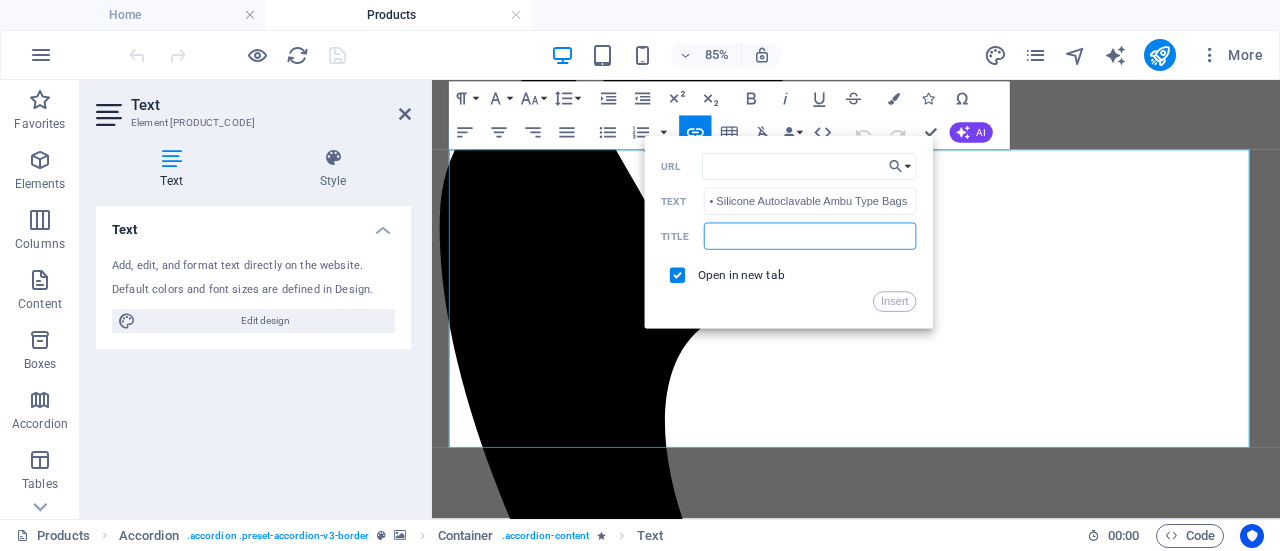 click at bounding box center [810, 235] 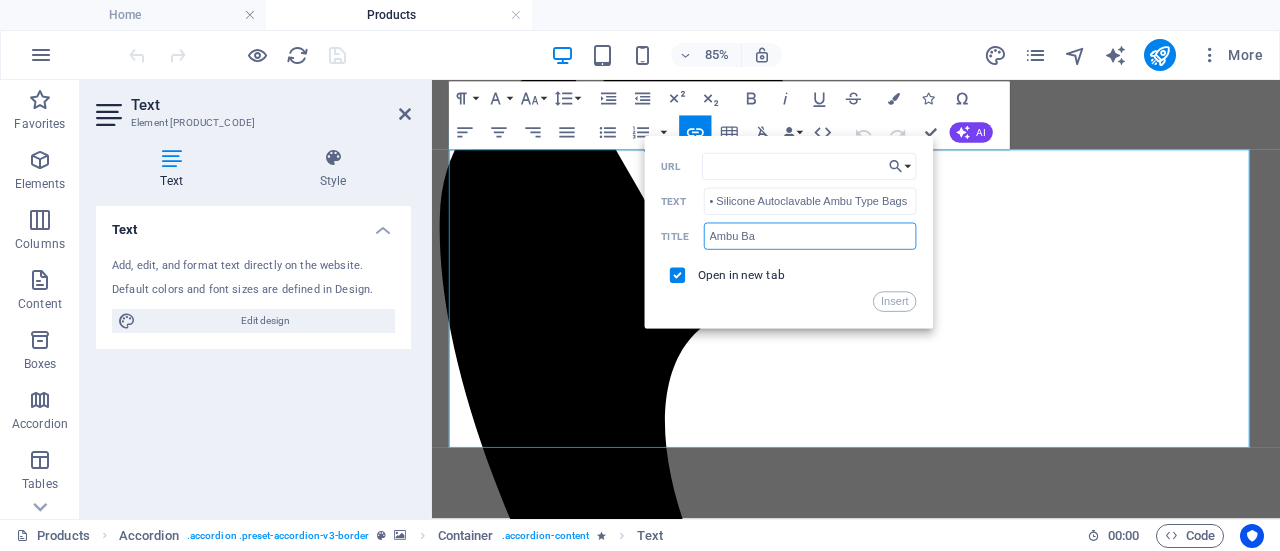 type on "Ambu Bag" 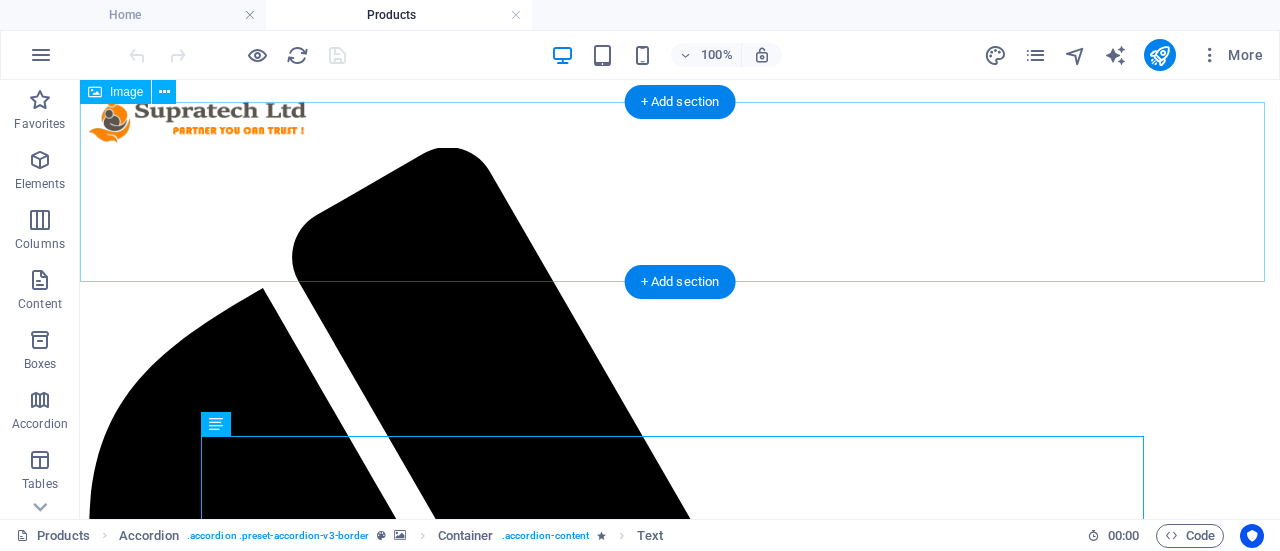 scroll, scrollTop: 0, scrollLeft: 0, axis: both 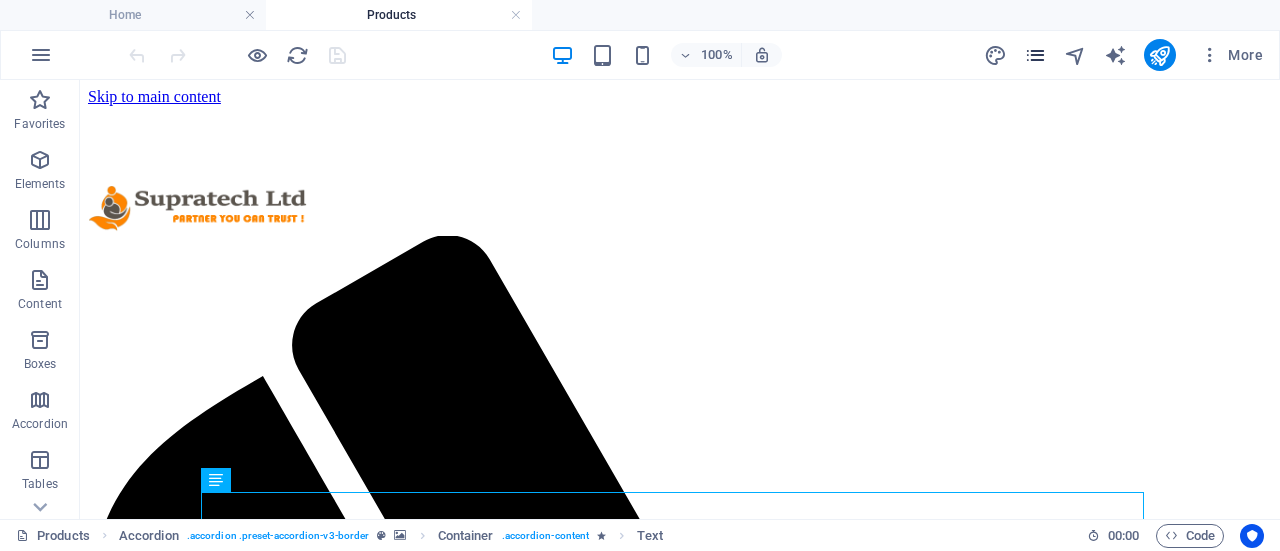 click at bounding box center (1035, 55) 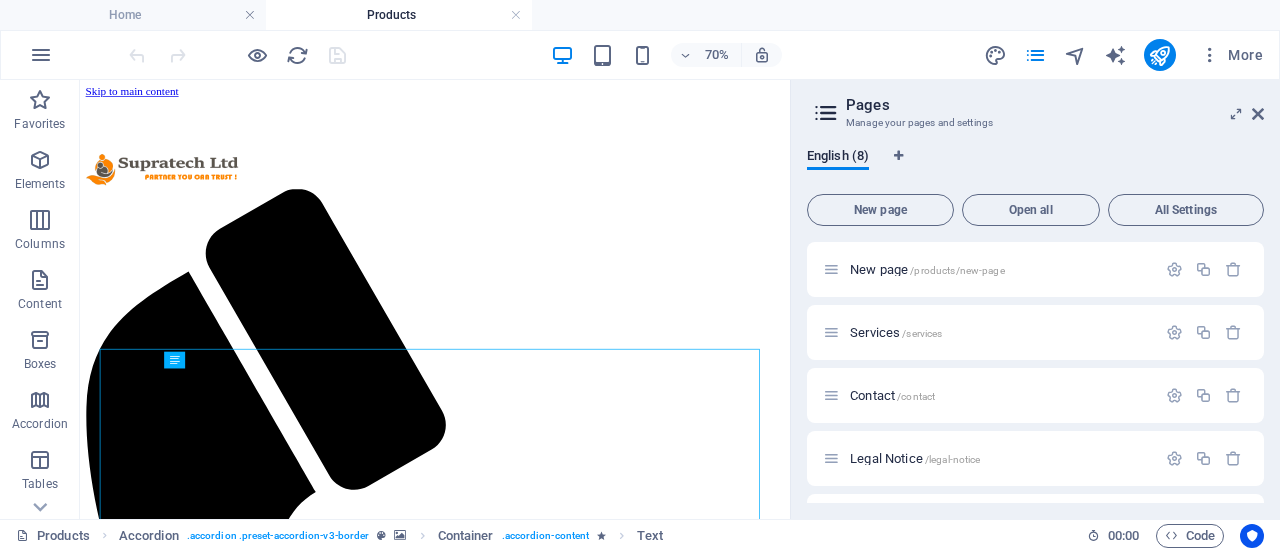 scroll, scrollTop: 200, scrollLeft: 0, axis: vertical 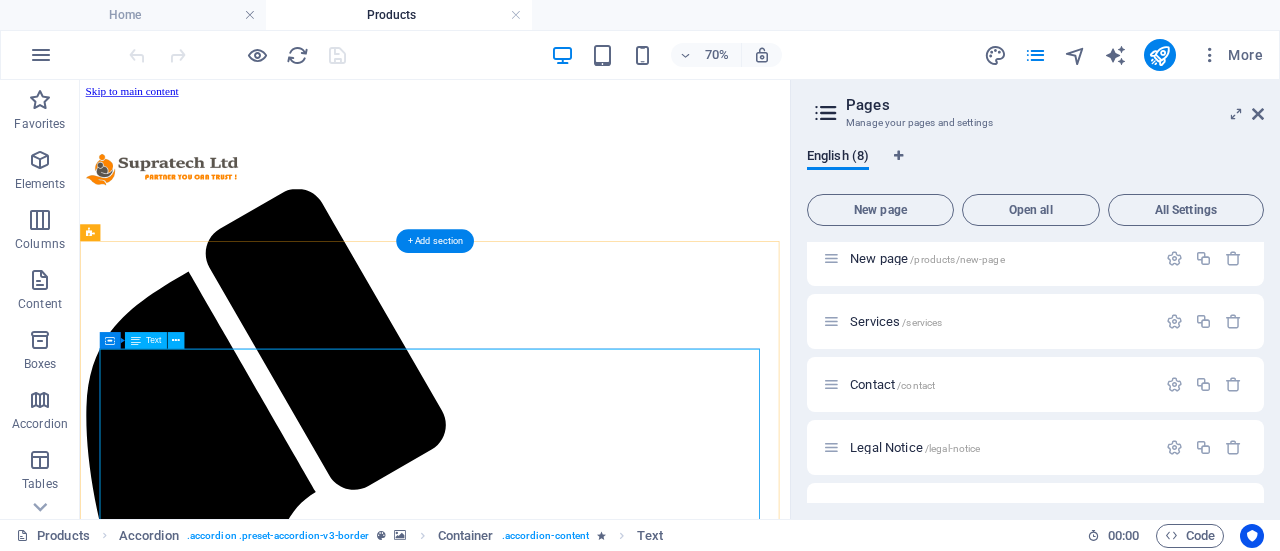 click on "•    Silicone Autoclavable Ambu Type Bags •      Face Masks •      Reservoir Bag PVC •      Rebreathing Bags •      Black Rubber Ambu Type Bags •      Corrugated Tube •      Guedel Pattern Airway •      Head Harness •      Magill Forceps •      Oxygen Cylinder  •      Anesthesia Machine •      Sutures •      Accessories and Consumables" at bounding box center (587, 15275) 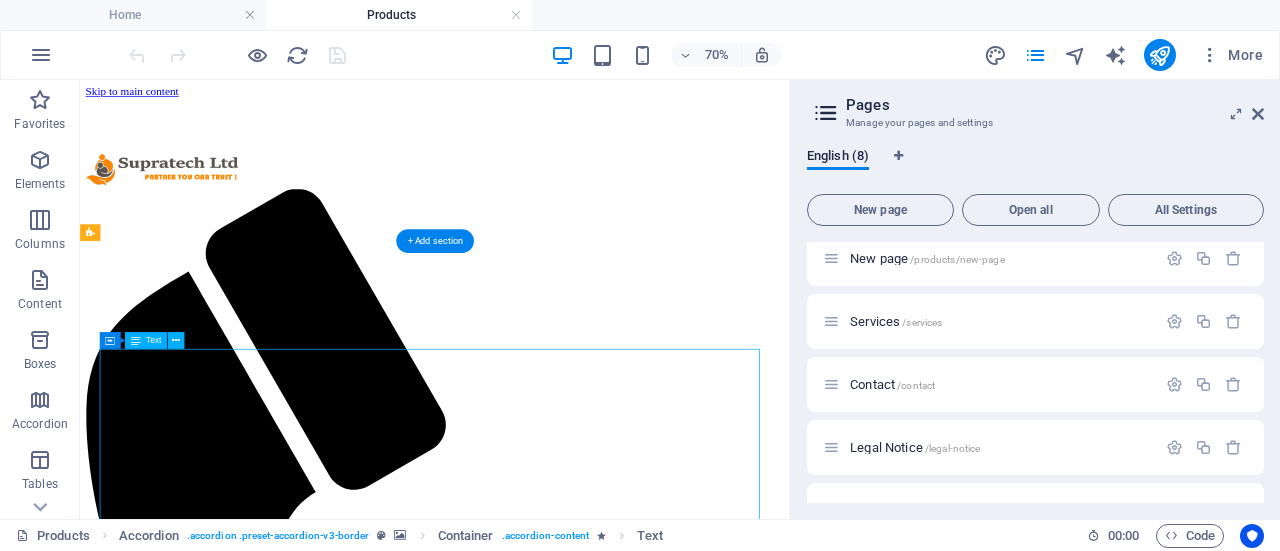 drag, startPoint x: 464, startPoint y: 474, endPoint x: 330, endPoint y: 475, distance: 134.00374 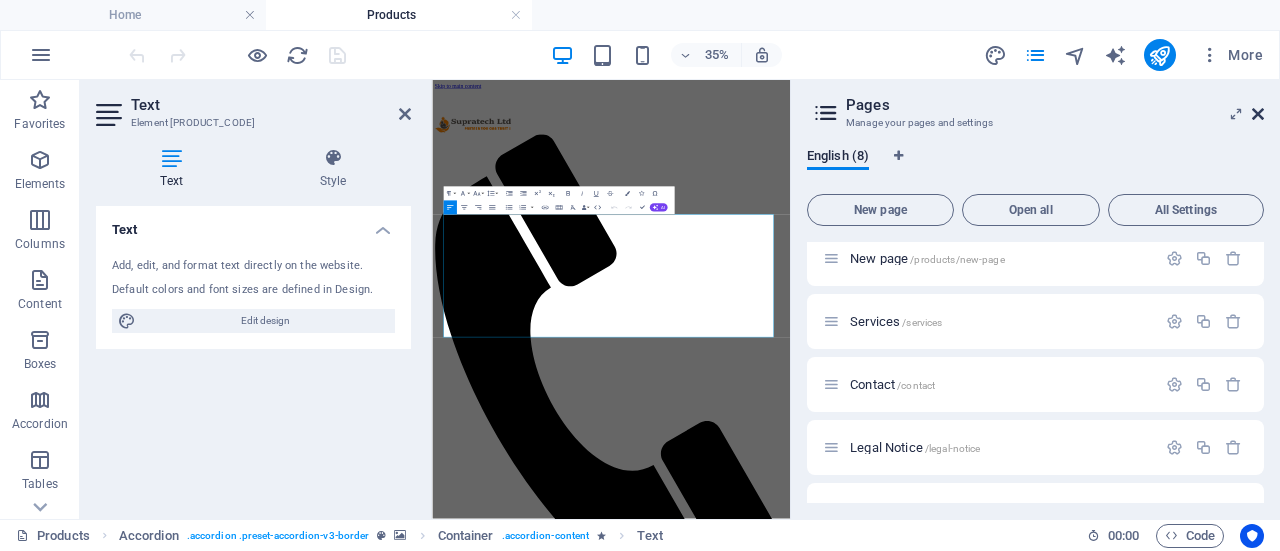 drag, startPoint x: 1252, startPoint y: 114, endPoint x: 962, endPoint y: 38, distance: 299.79327 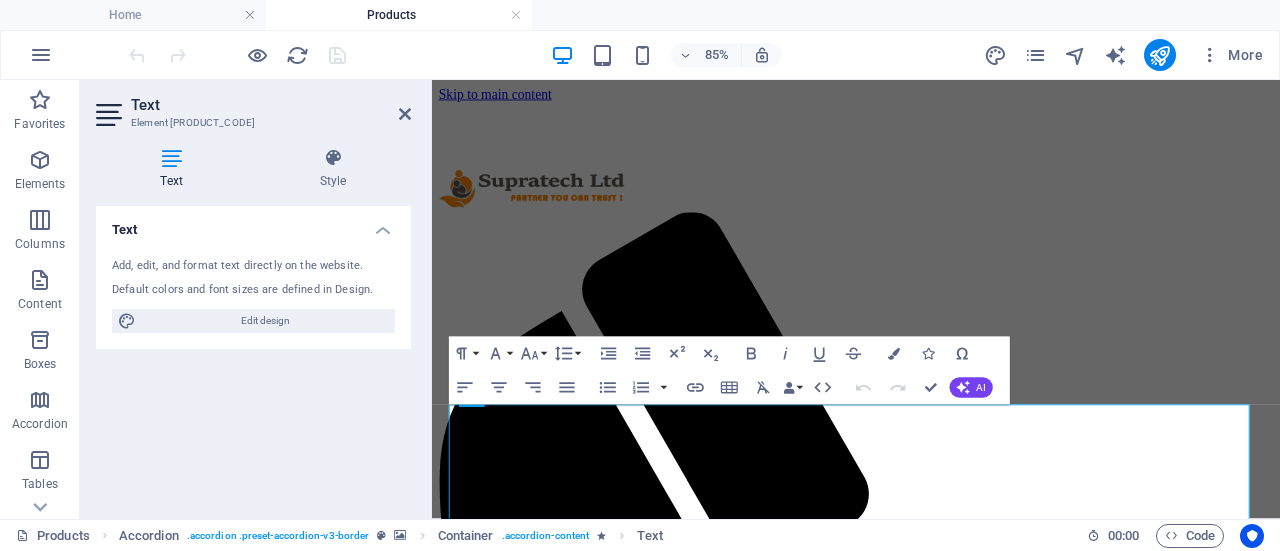 click on "Text" at bounding box center (271, 105) 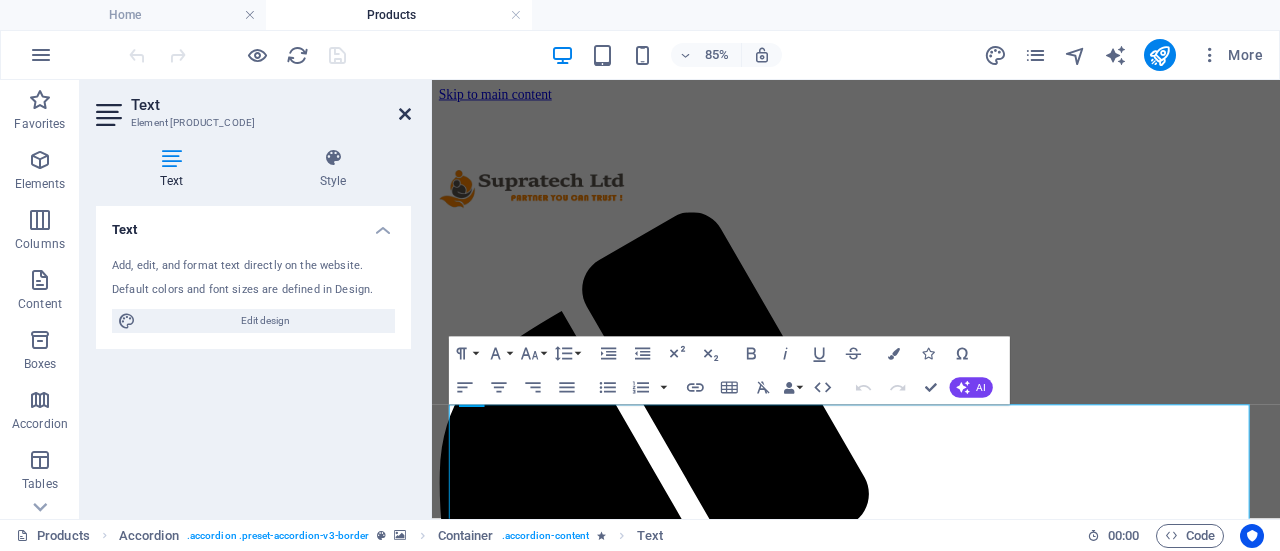 click at bounding box center (405, 114) 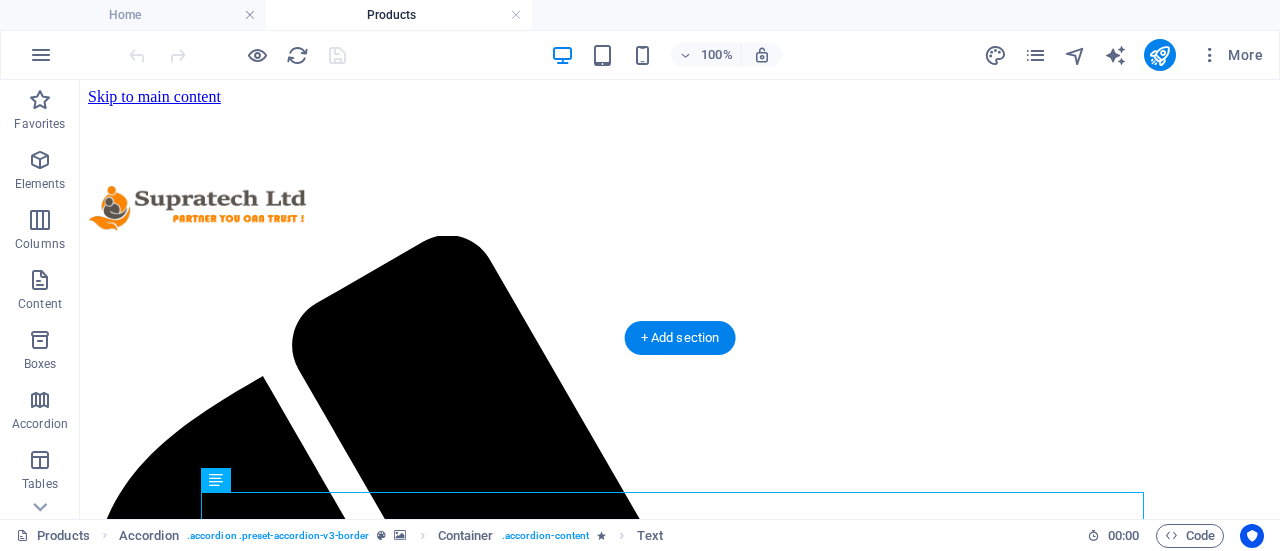 scroll, scrollTop: 300, scrollLeft: 0, axis: vertical 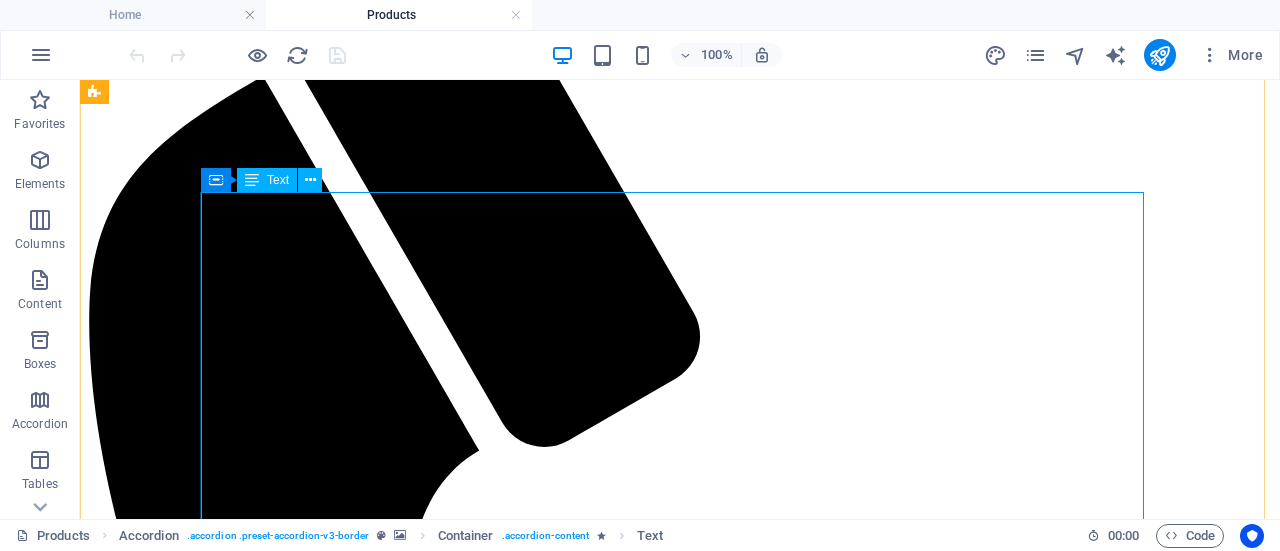 click on "•    Silicone Autoclavable Ambu Type Bags •      Face Masks •      Reservoir Bag PVC •      Rebreathing Bags •      Black Rubber Ambu Type Bags •      Corrugated Tube •      Guedel Pattern Airway •      Head Harness •      Magill Forceps •      Oxygen Cylinder  •      Anesthesia Machine •      Sutures •      Accessories and Consumables" at bounding box center [680, 15250] 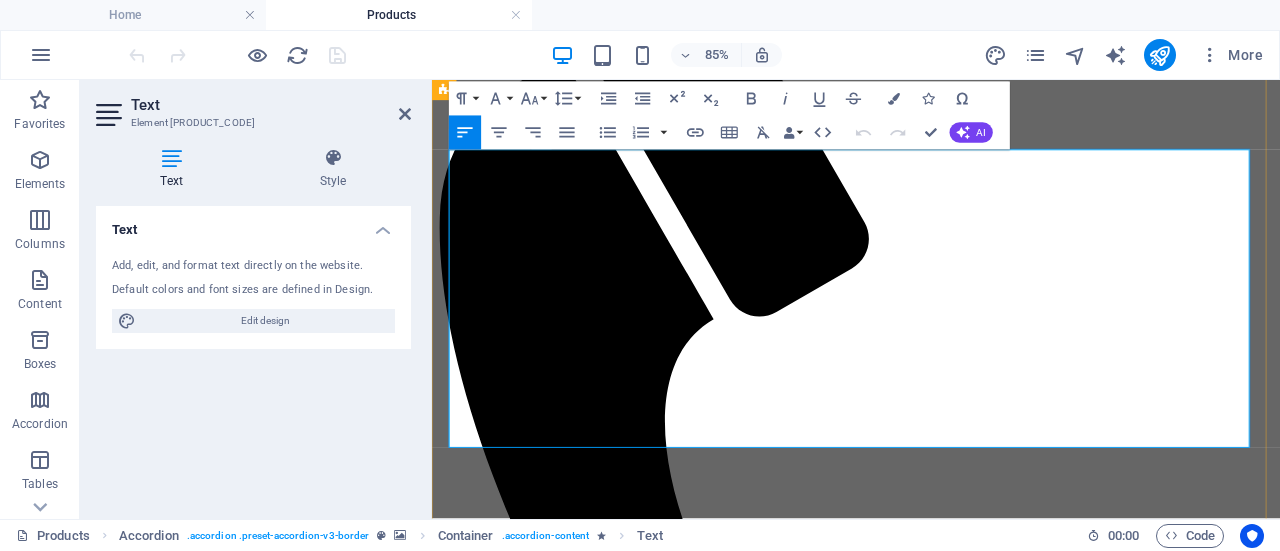 drag, startPoint x: 810, startPoint y: 177, endPoint x: 497, endPoint y: 177, distance: 313 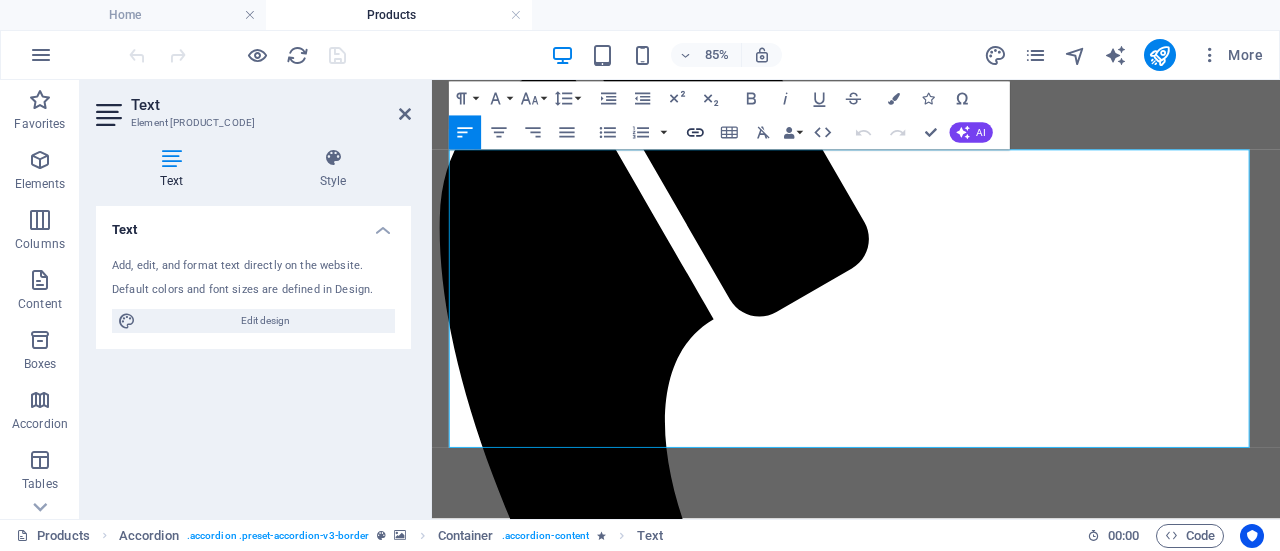 click 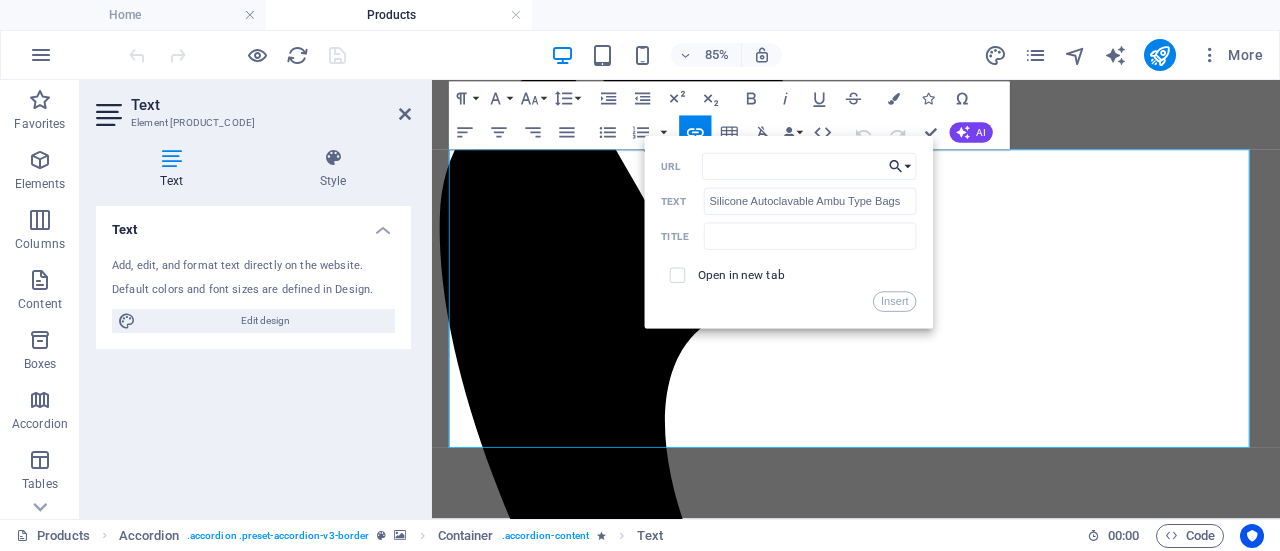 click 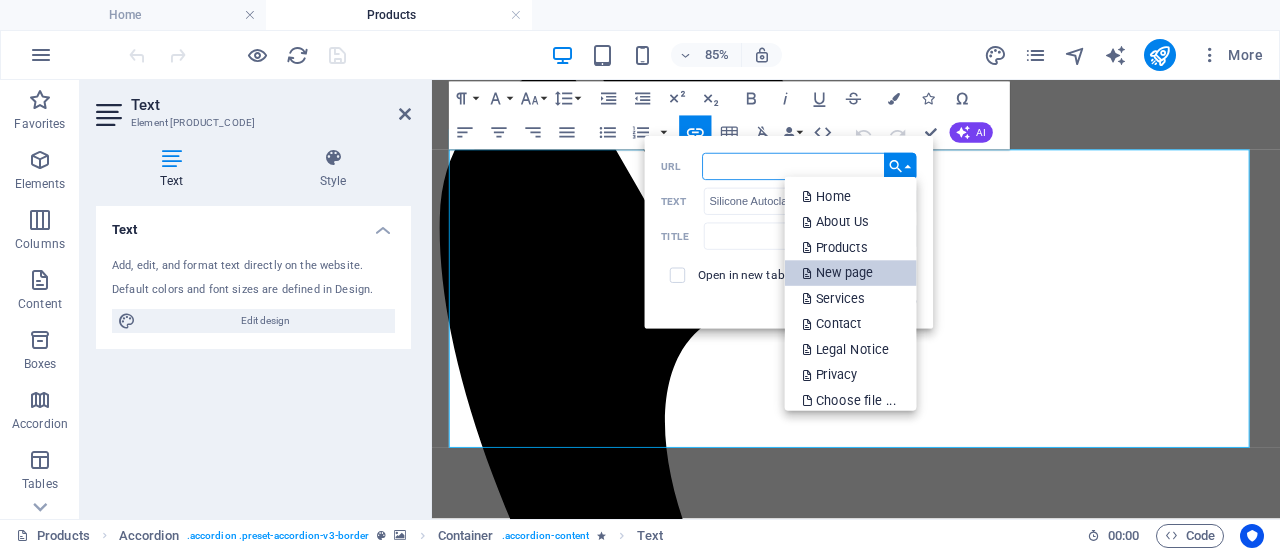 click on "New page" at bounding box center [839, 274] 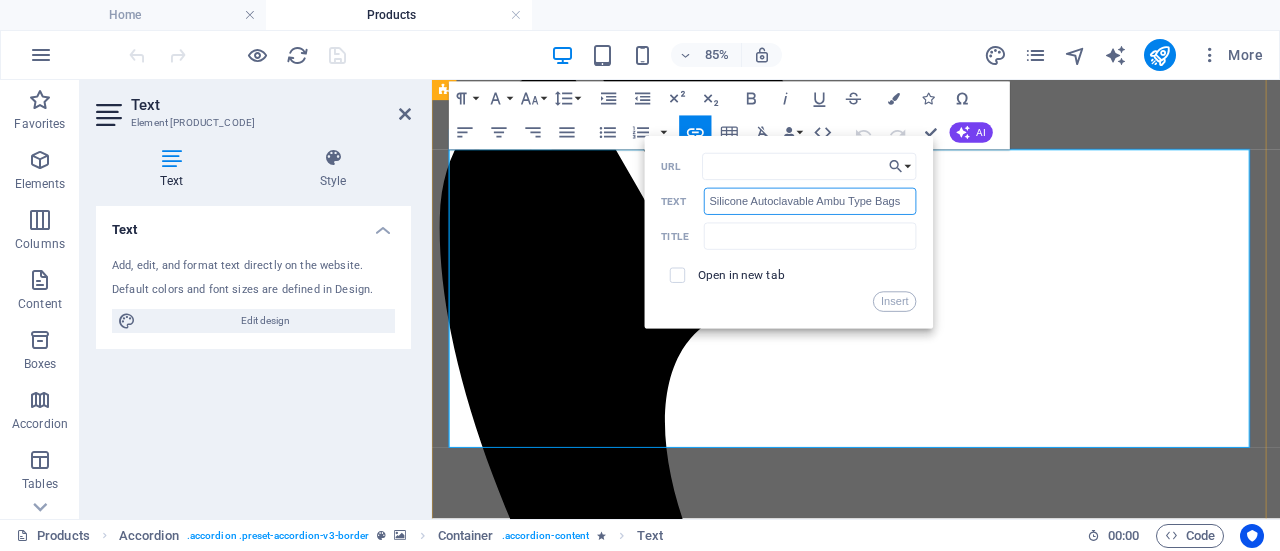 drag, startPoint x: 1144, startPoint y: 282, endPoint x: 1047, endPoint y: 219, distance: 115.66331 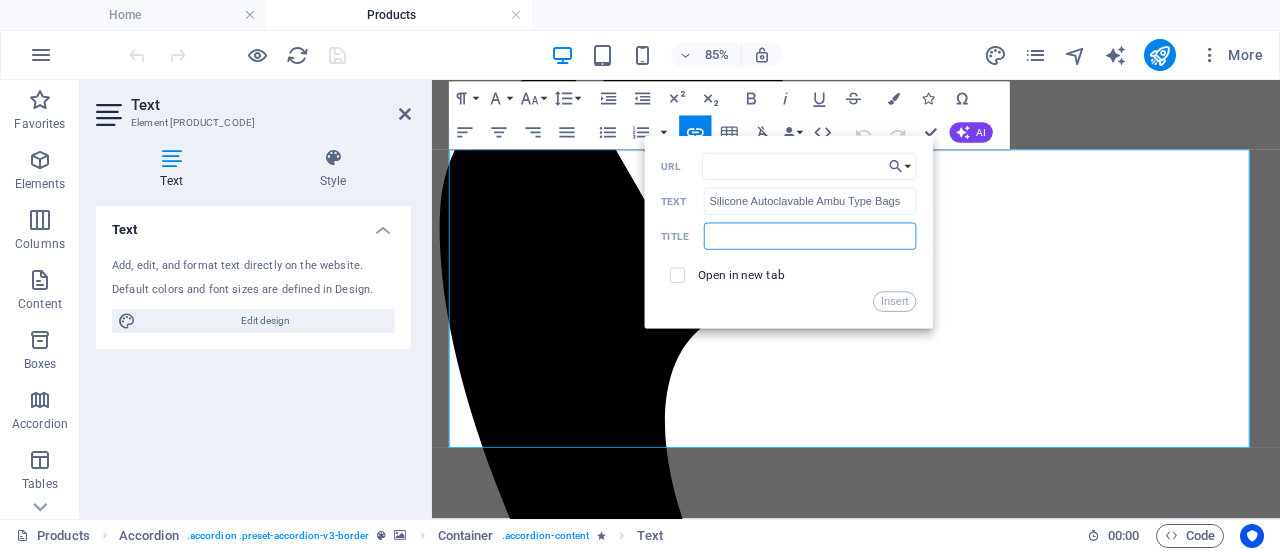 click at bounding box center [810, 235] 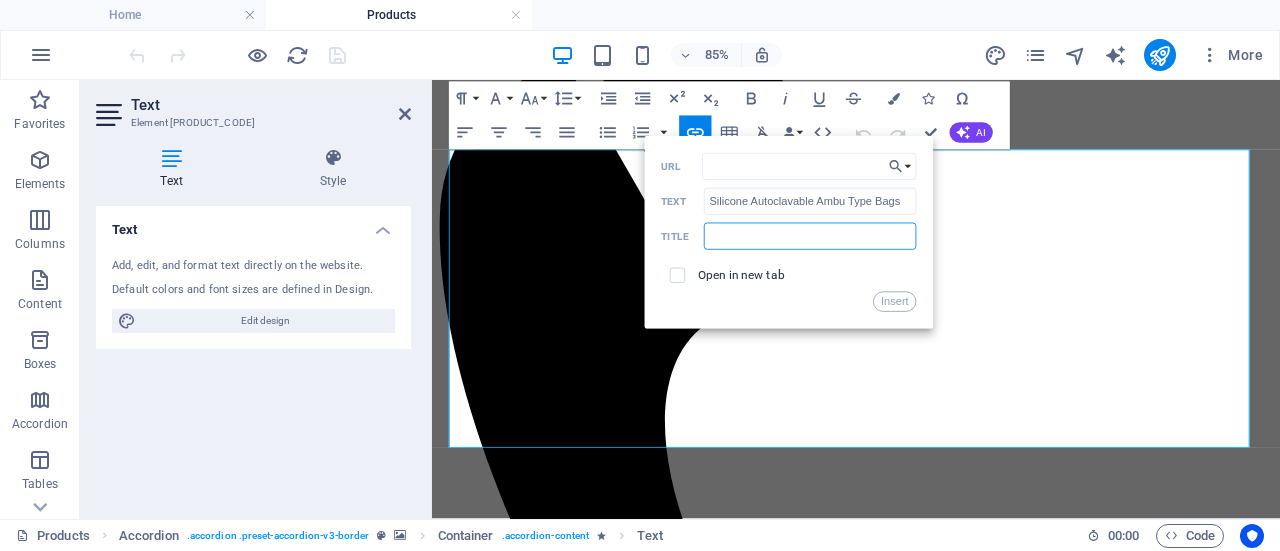 paste on "Silicone Autoclavable Ambu Type Bags" 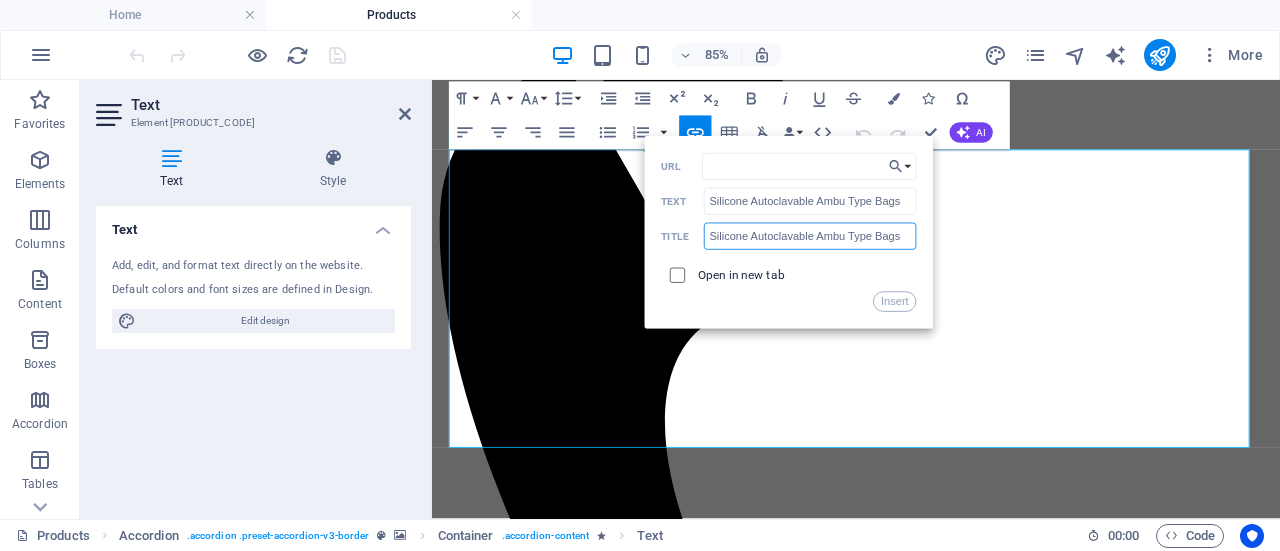 type on "Silicone Autoclavable Ambu Type Bags" 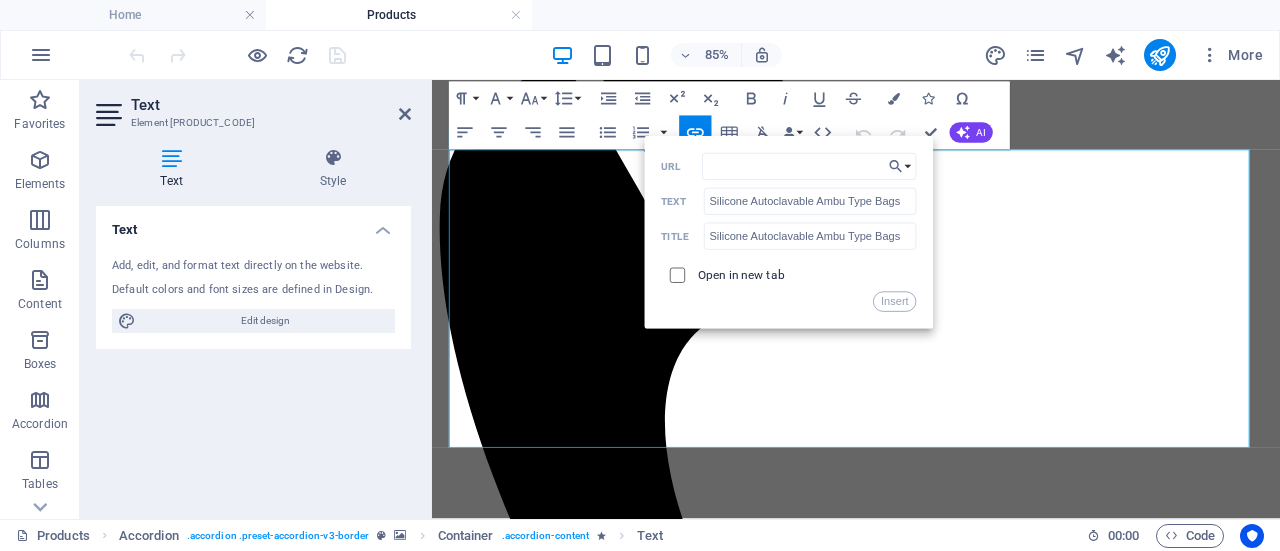 click at bounding box center (674, 272) 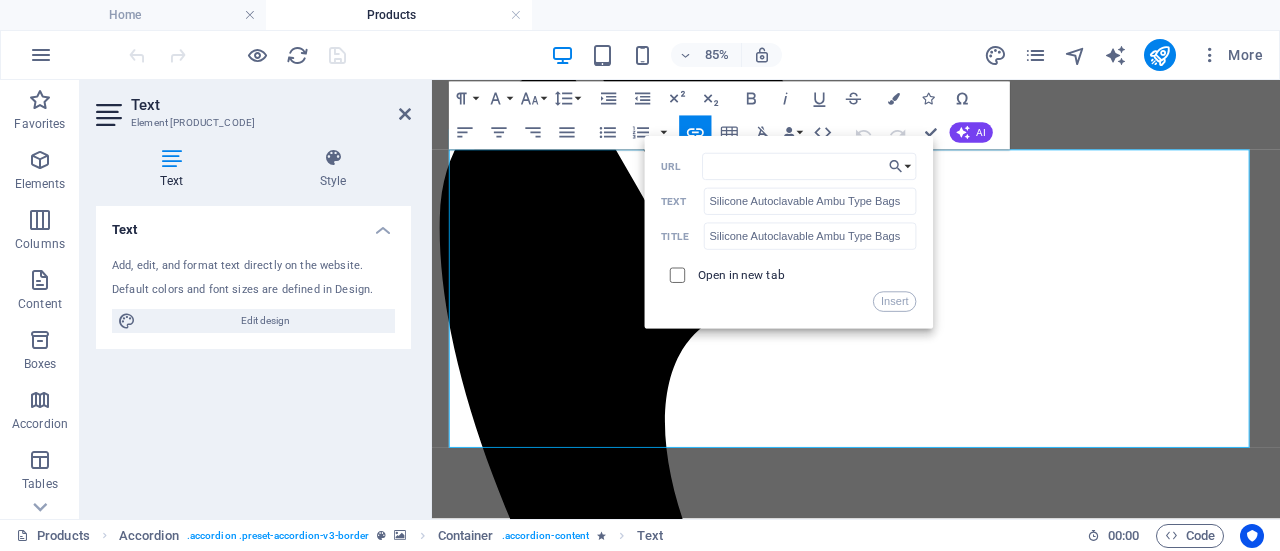 checkbox on "true" 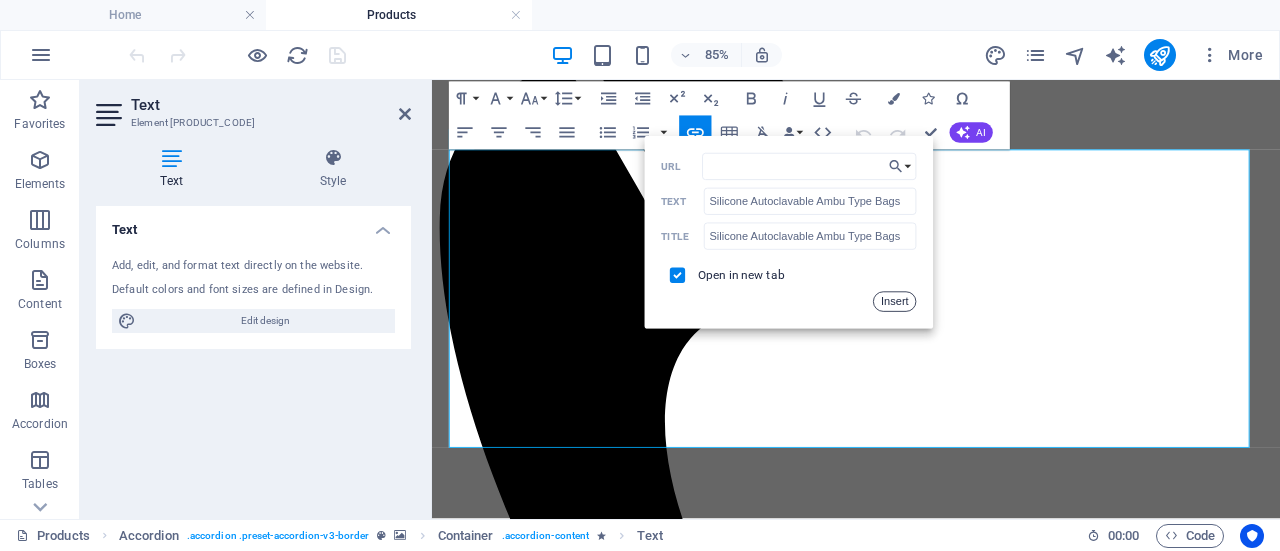 click on "Insert" at bounding box center (895, 301) 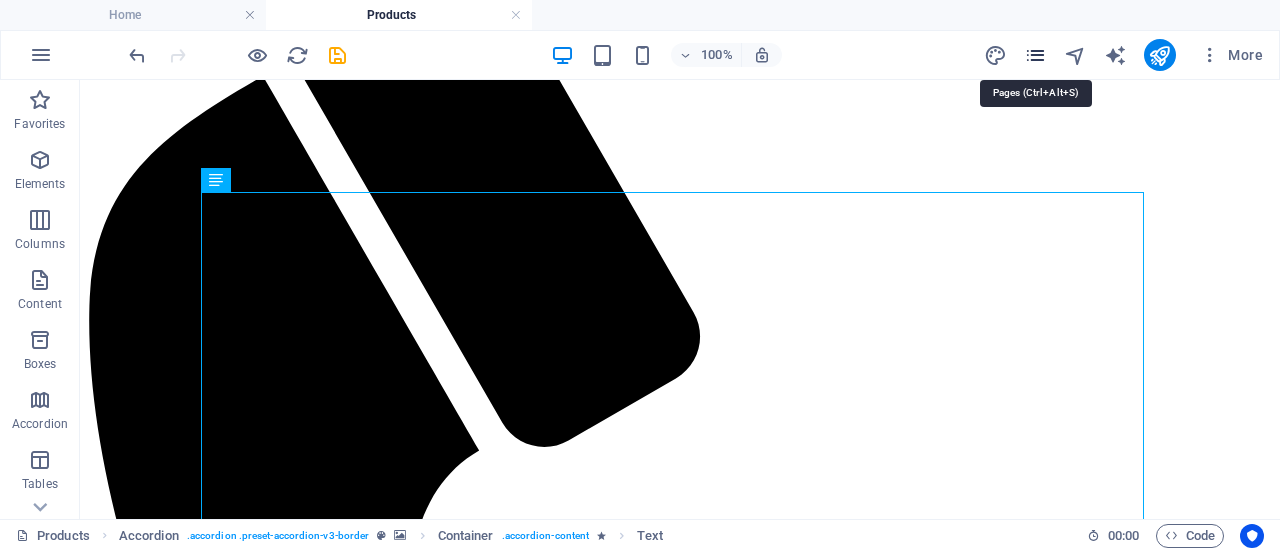 click at bounding box center (1035, 55) 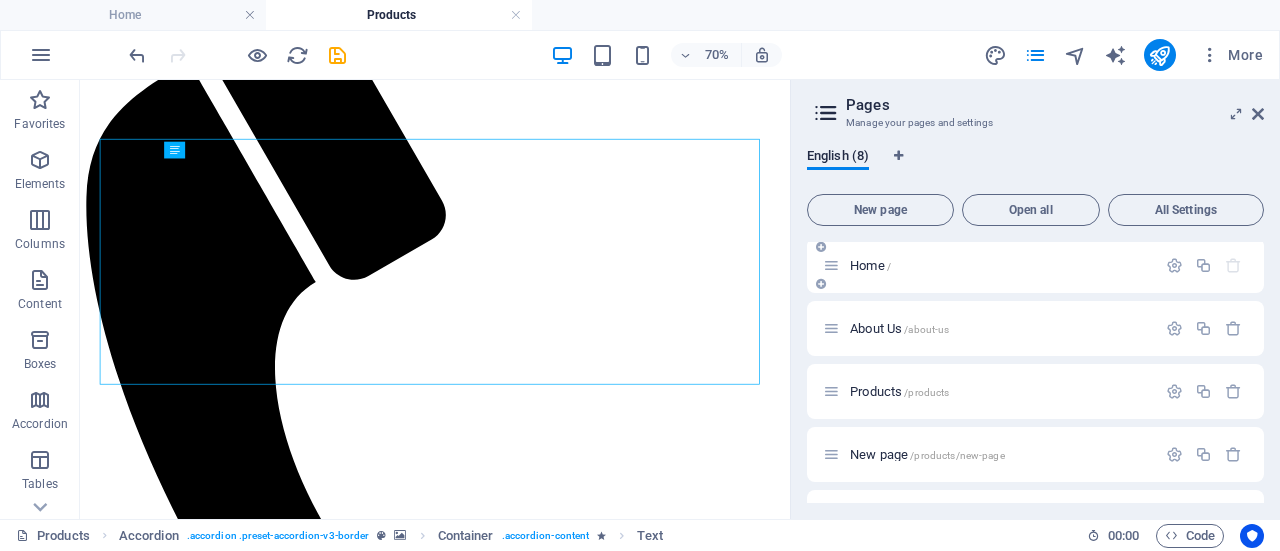 scroll, scrollTop: 0, scrollLeft: 0, axis: both 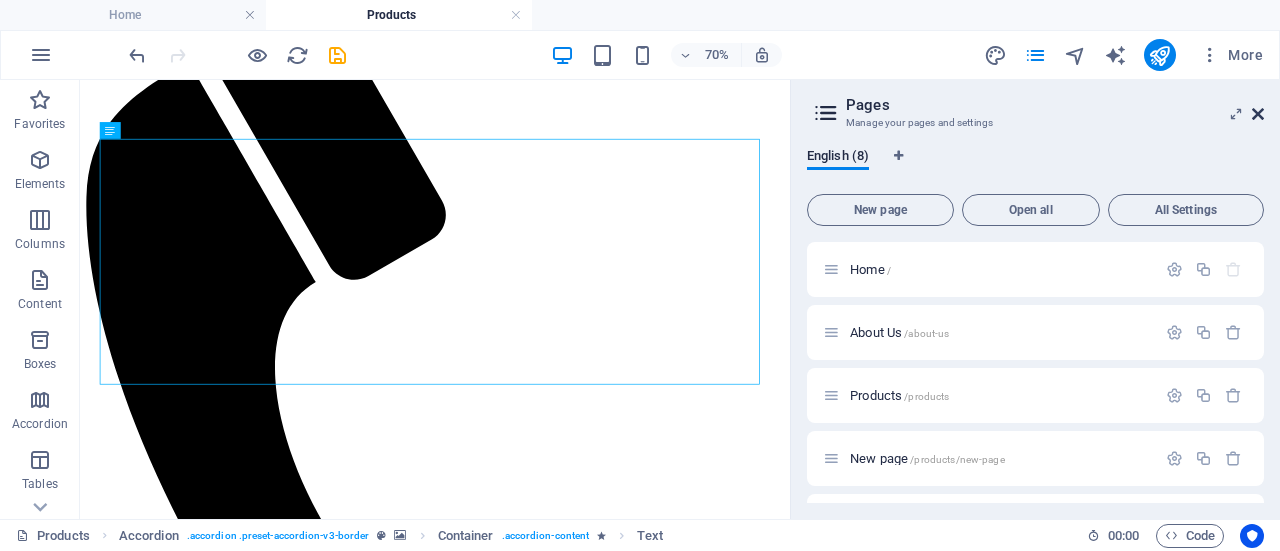 click at bounding box center [1258, 114] 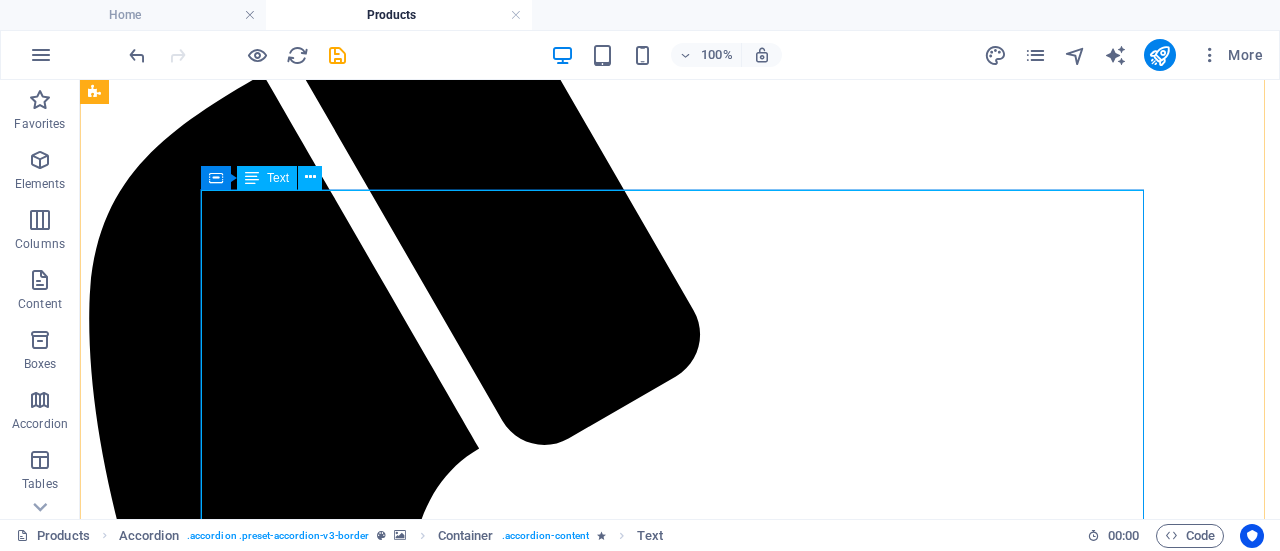 click on "•     Silicone Autoclavable Ambu Type Bags •      Face Masks •      Reservoir Bag PVC •      Rebreathing Bags •      Black Rubber Ambu Type Bags •      Corrugated Tube •      Guedel Pattern Airway •      Head Harness •      Magill Forceps •      Oxygen Cylinder  •      Anesthesia Machine •      Sutures •      Accessories and Consumables" at bounding box center [680, 15248] 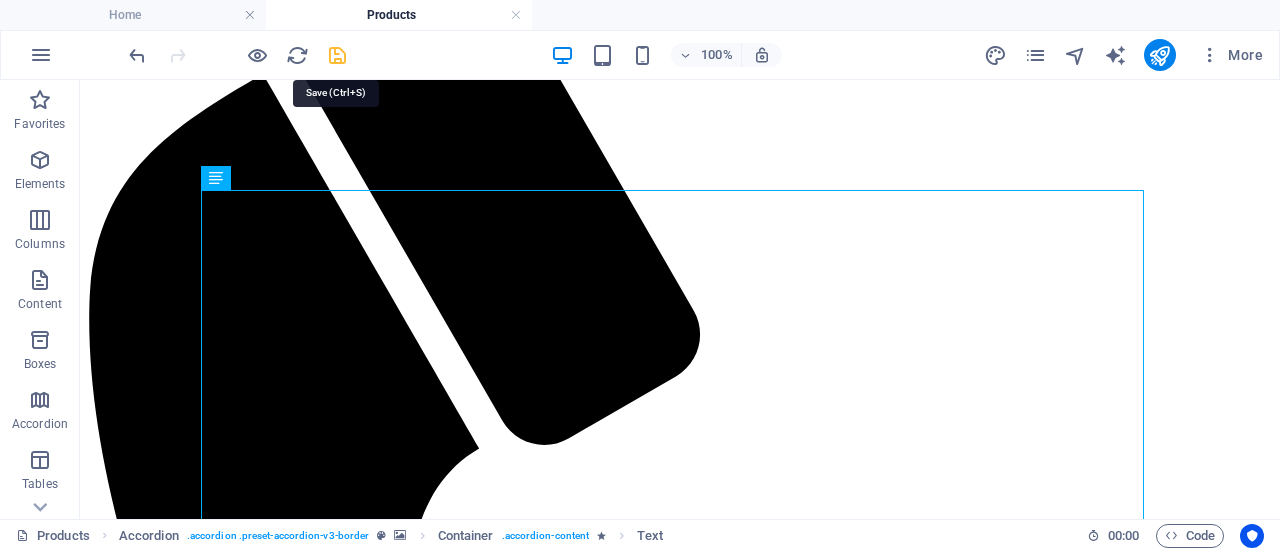 click at bounding box center (337, 55) 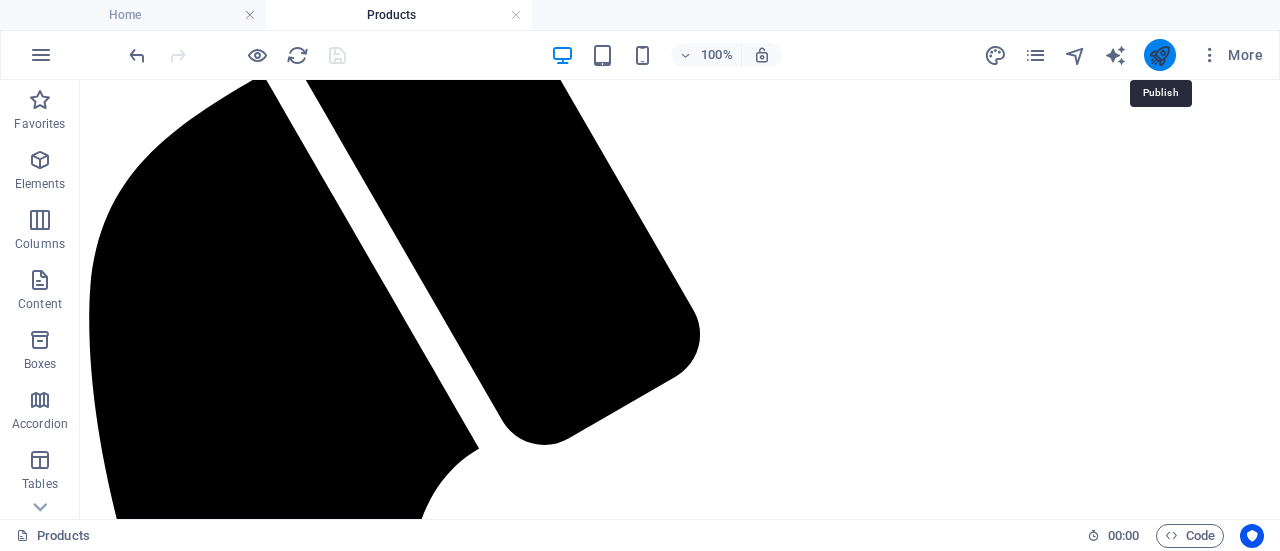 click at bounding box center [1159, 55] 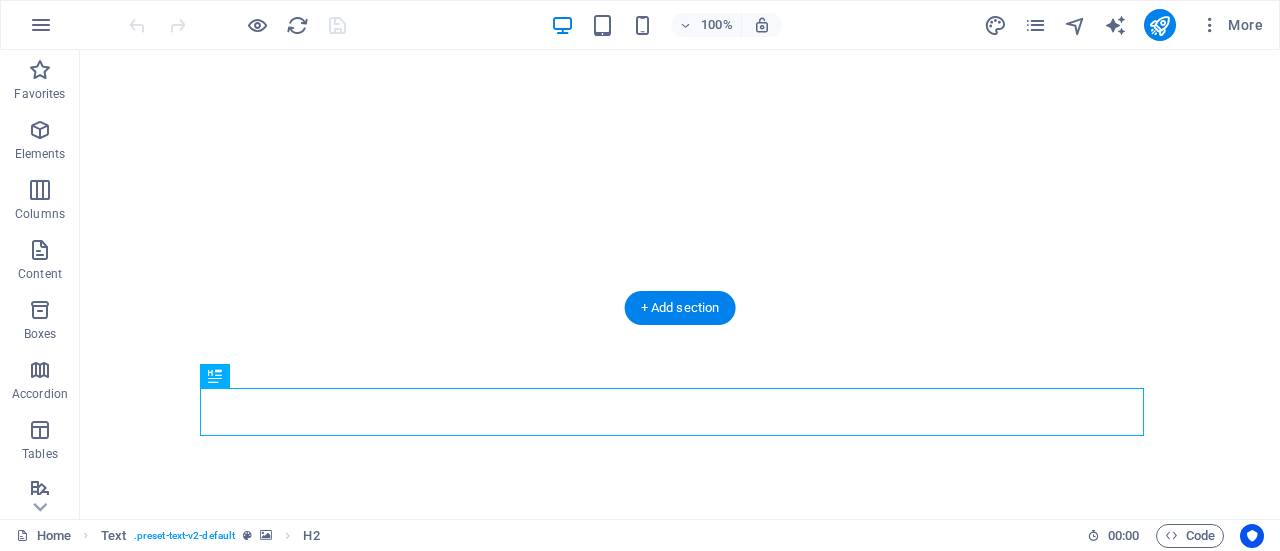 scroll, scrollTop: 0, scrollLeft: 0, axis: both 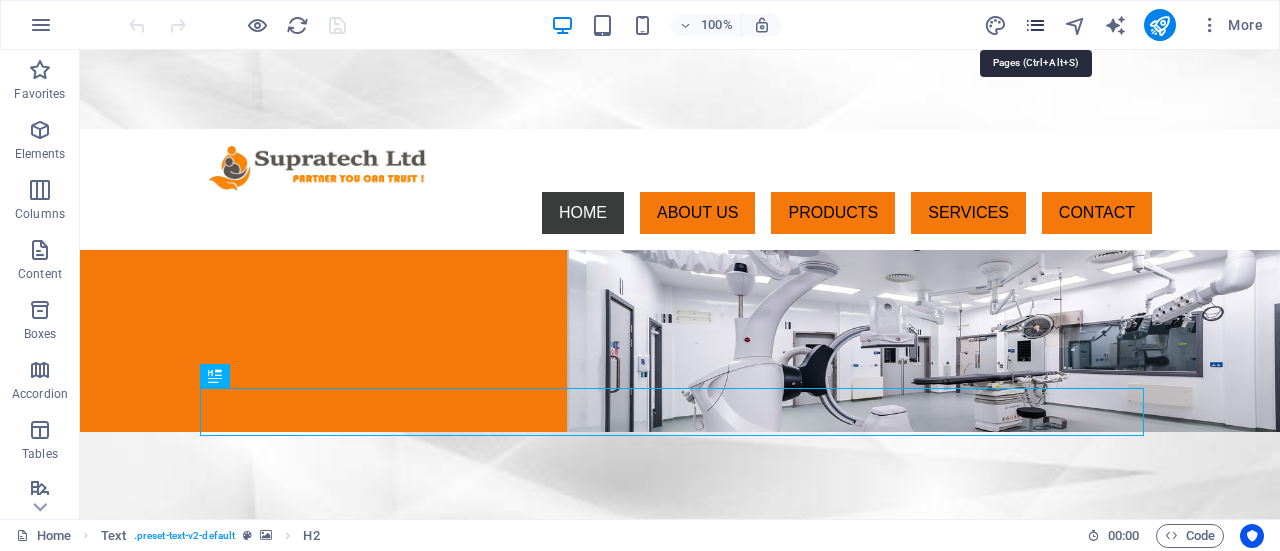 click at bounding box center [1035, 25] 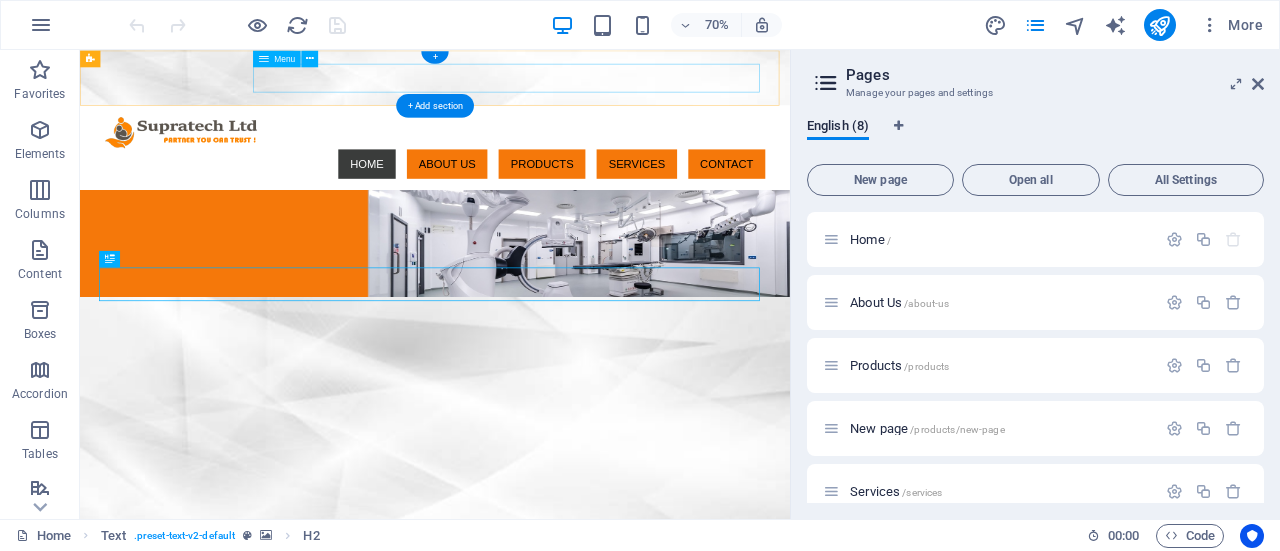 click on "HOME ABOUT US PRODUCTS SERVICES CONTACT" at bounding box center [587, 213] 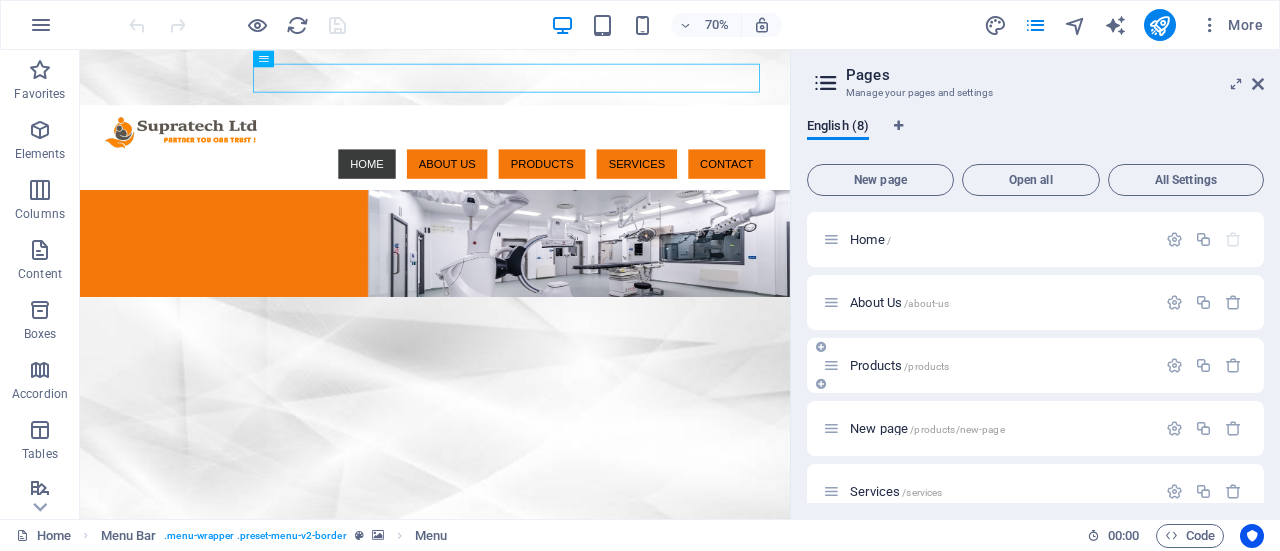 click on "Products /products" at bounding box center [899, 365] 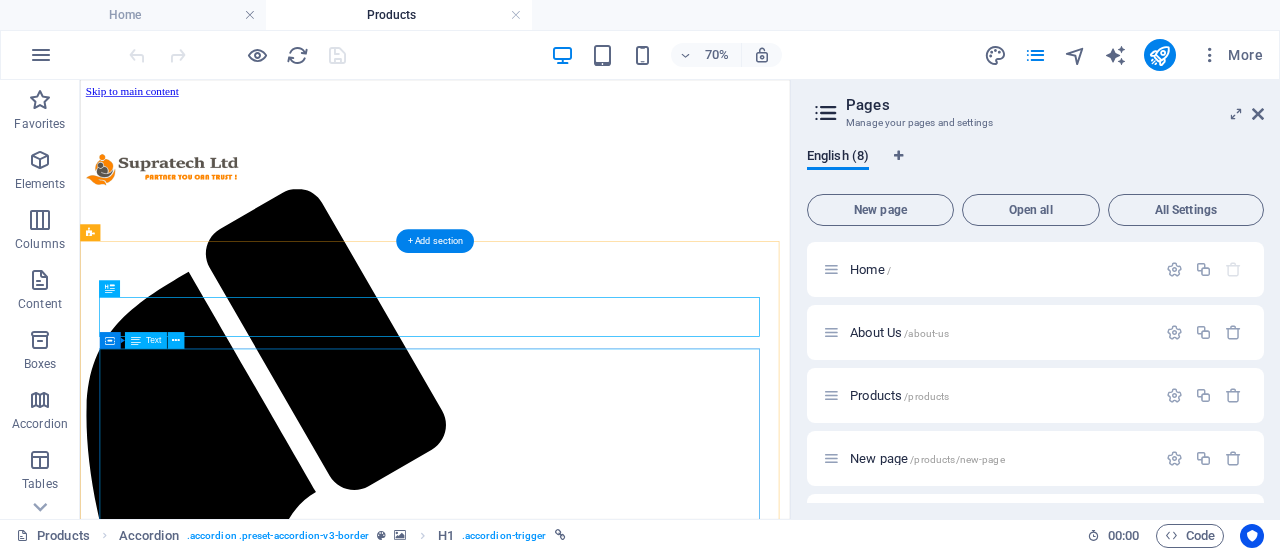 scroll, scrollTop: 0, scrollLeft: 0, axis: both 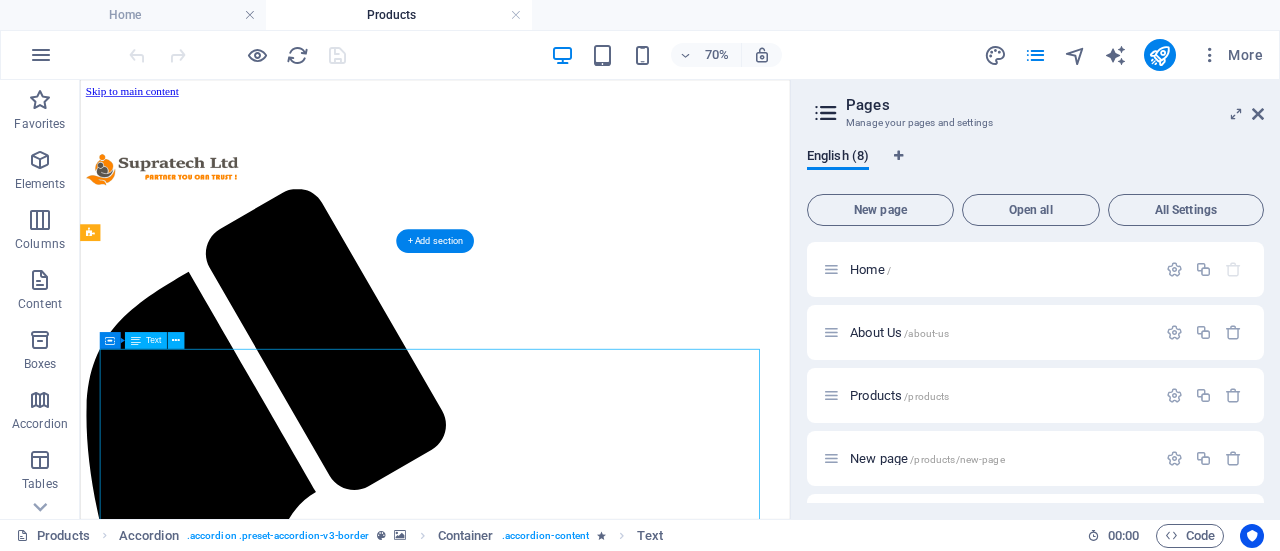 click on "•     Silicone Autoclavable Ambu Type Bags •      Face Masks •      Reservoir Bag PVC •      Rebreathing Bags •      Black Rubber Ambu Type Bags •      Corrugated Tube •      Guedel Pattern Airway •      Head Harness •      Magill Forceps •      Oxygen Cylinder  •      Anesthesia Machine •      Sutures •      Accessories and Consumables" at bounding box center [587, 15275] 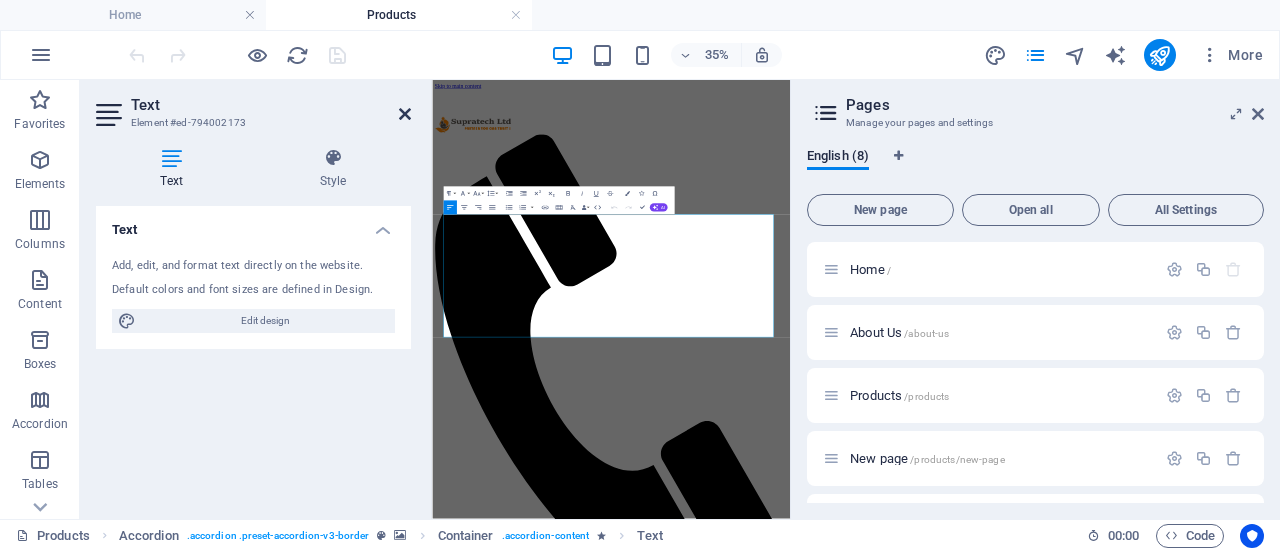 click at bounding box center [405, 114] 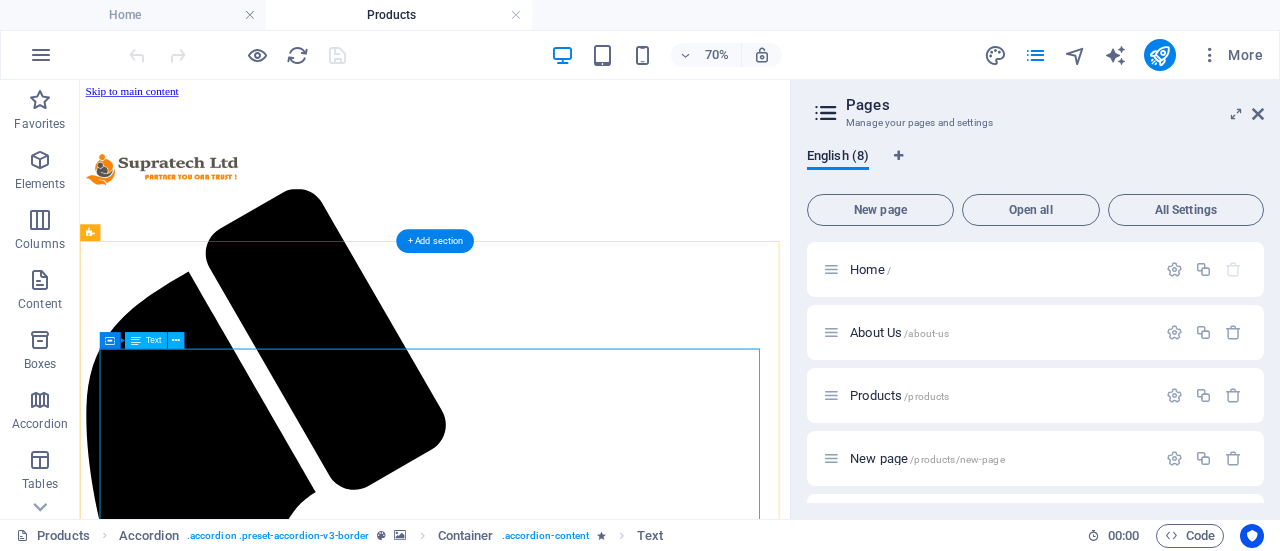 click on "•     Silicone Autoclavable Ambu Type Bags •      Face Masks •      Reservoir Bag PVC •      Rebreathing Bags •      Black Rubber Ambu Type Bags •      Corrugated Tube •      Guedel Pattern Airway •      Head Harness •      Magill Forceps •      Oxygen Cylinder  •      Anesthesia Machine •      Sutures •      Accessories and Consumables" at bounding box center [587, 15275] 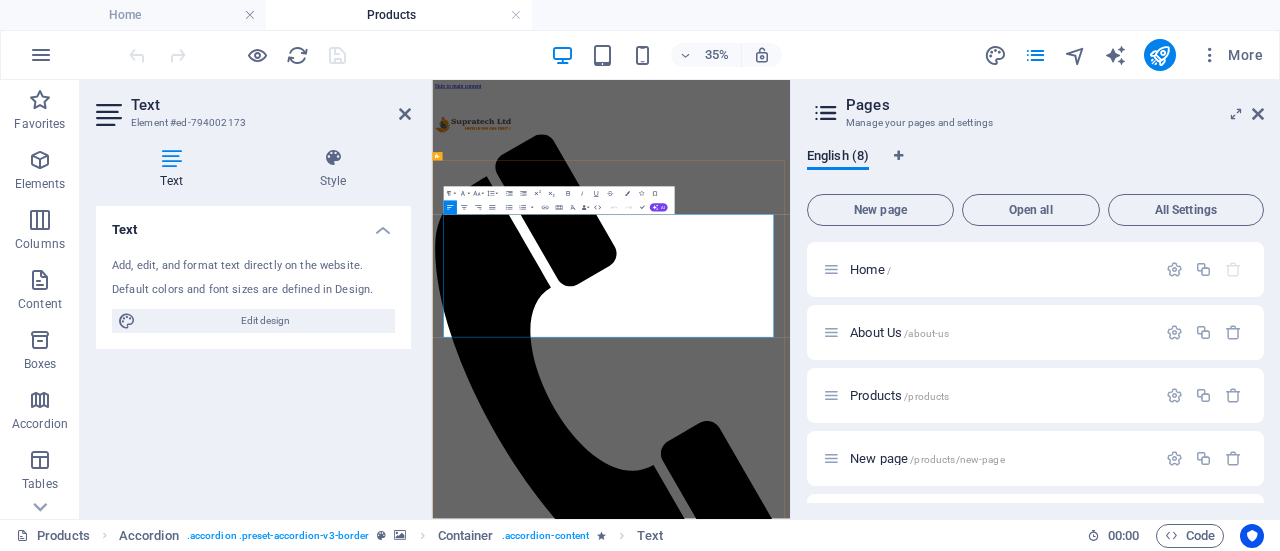 drag, startPoint x: 683, startPoint y: 486, endPoint x: 830, endPoint y: 477, distance: 147.27525 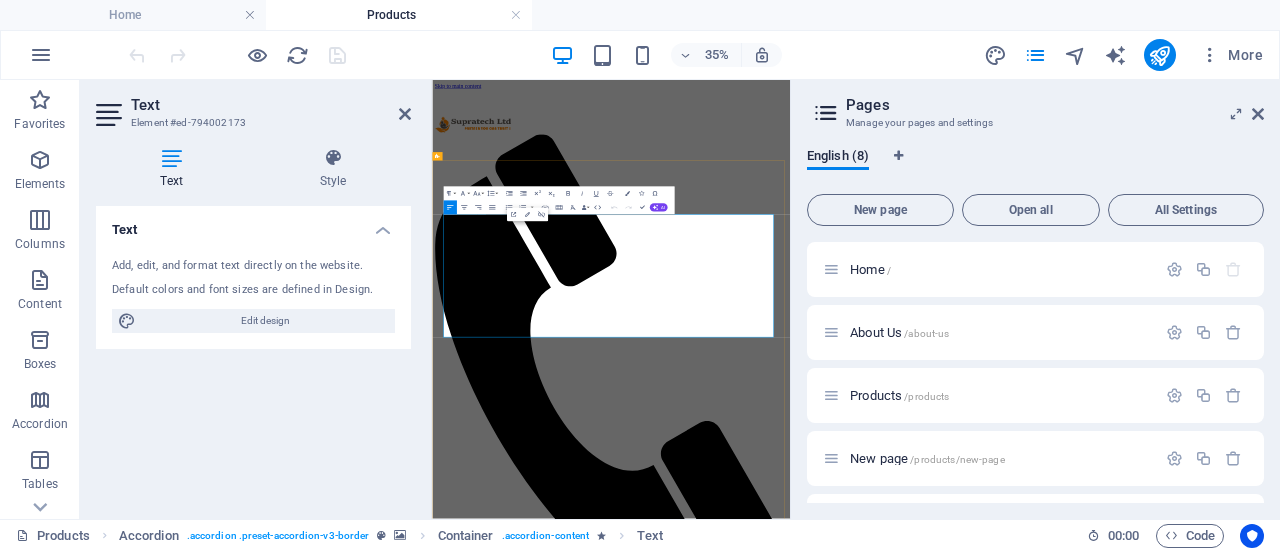 copy on "Ambu Type Bags" 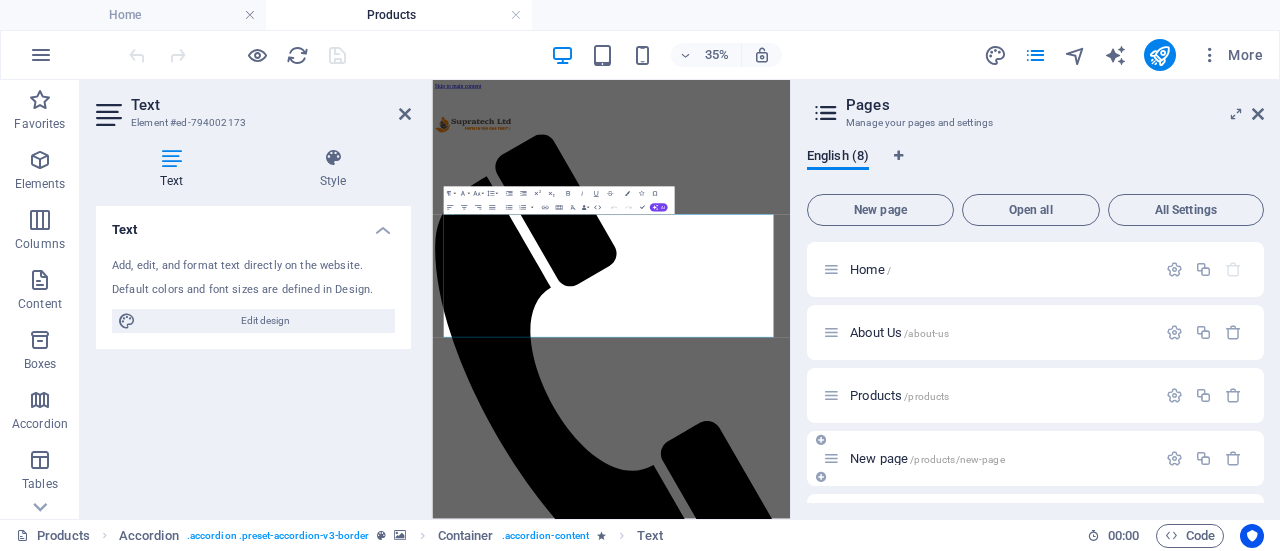click on "New page /products/new-page" at bounding box center (927, 458) 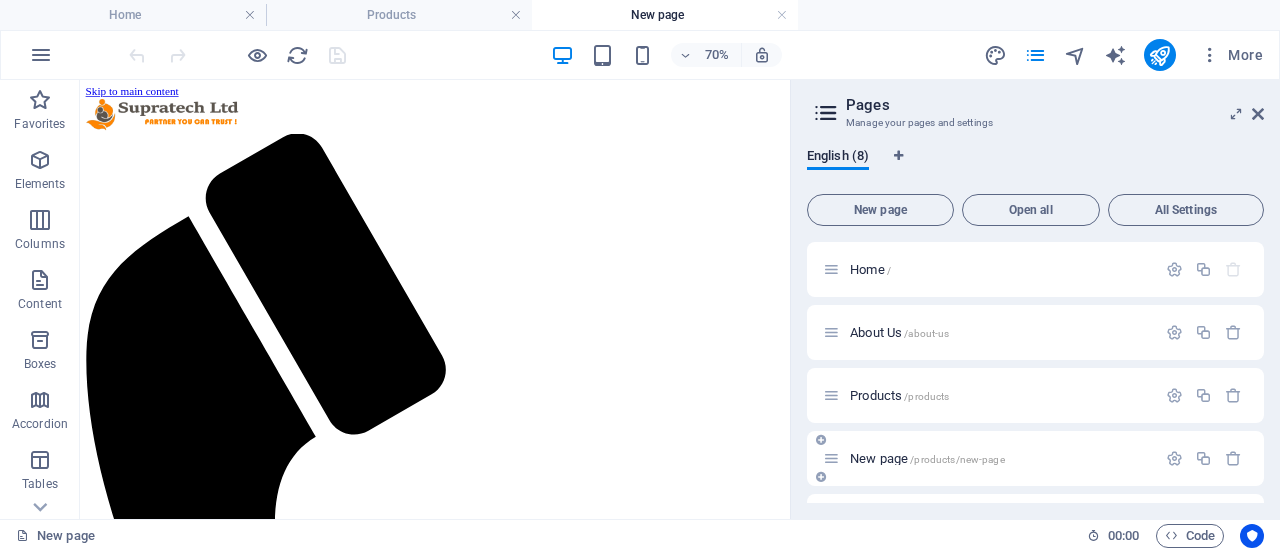 scroll, scrollTop: 0, scrollLeft: 0, axis: both 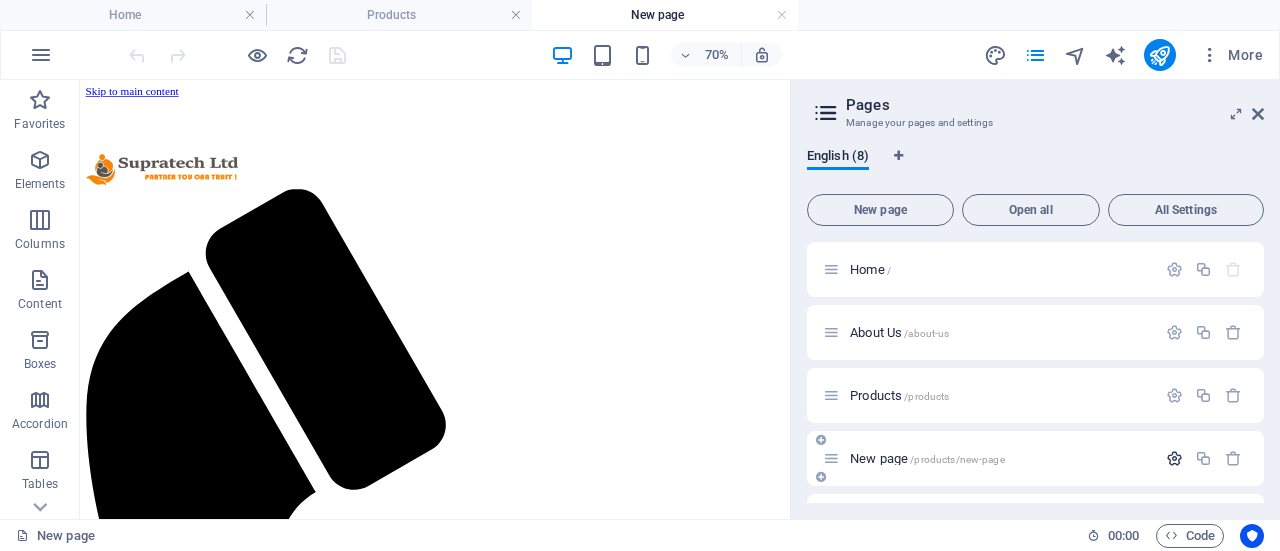 click at bounding box center (1174, 458) 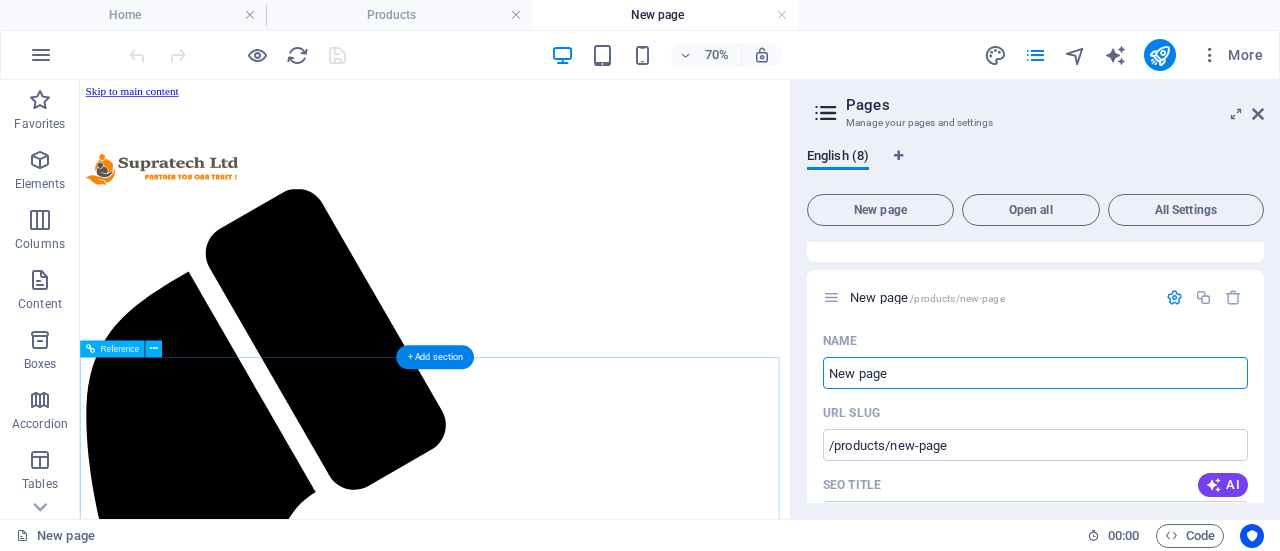 drag, startPoint x: 1002, startPoint y: 453, endPoint x: 1018, endPoint y: 490, distance: 40.311287 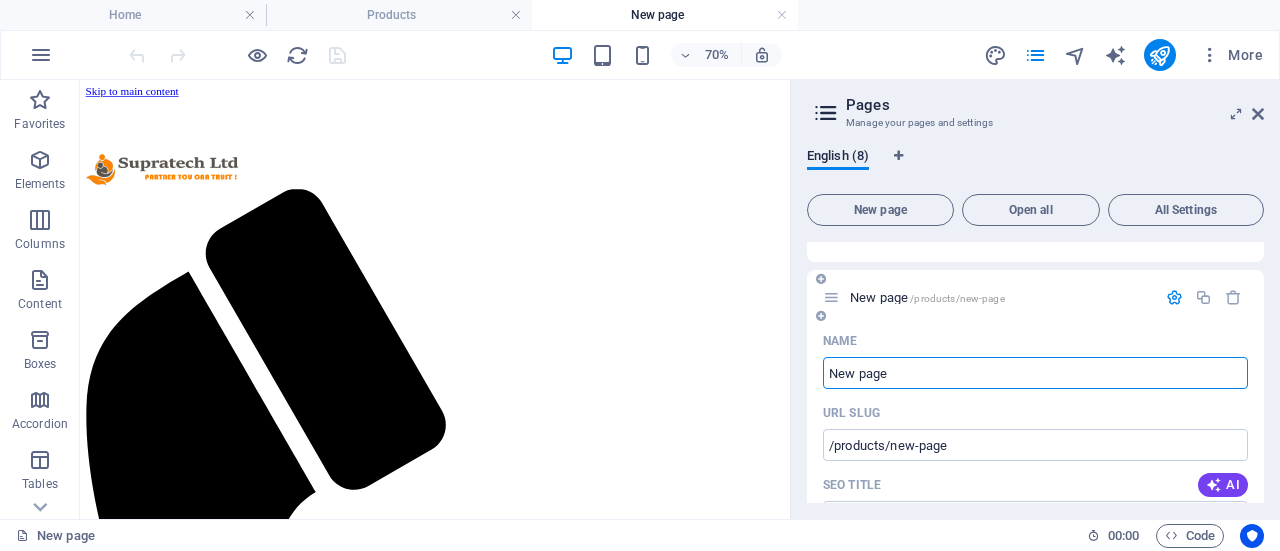 click on "New page" at bounding box center (1035, 373) 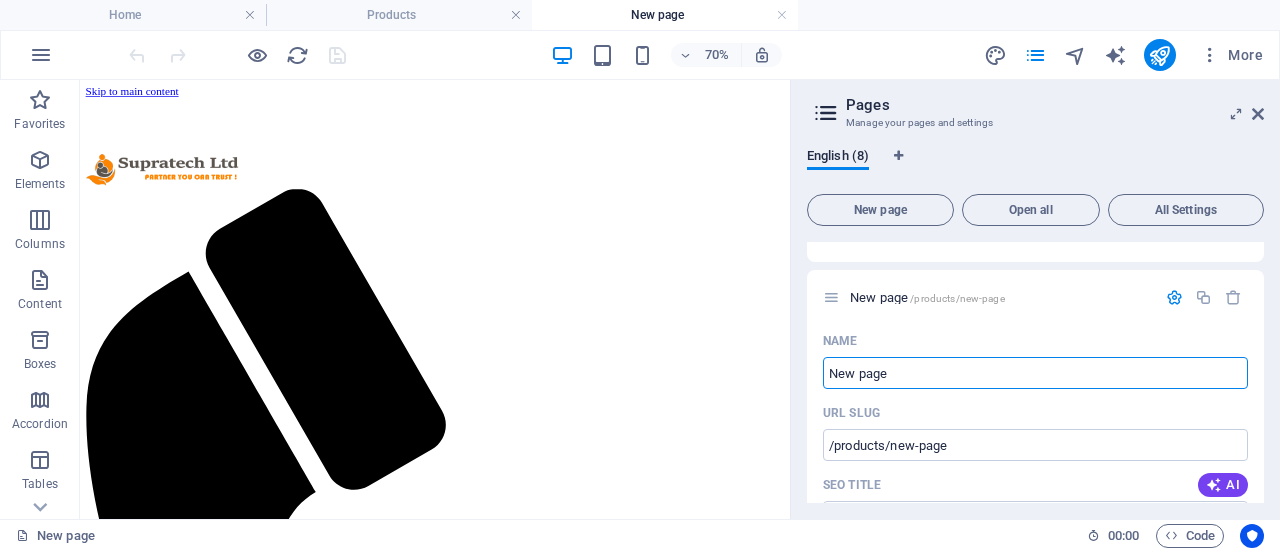drag, startPoint x: 910, startPoint y: 367, endPoint x: 790, endPoint y: 368, distance: 120.004166 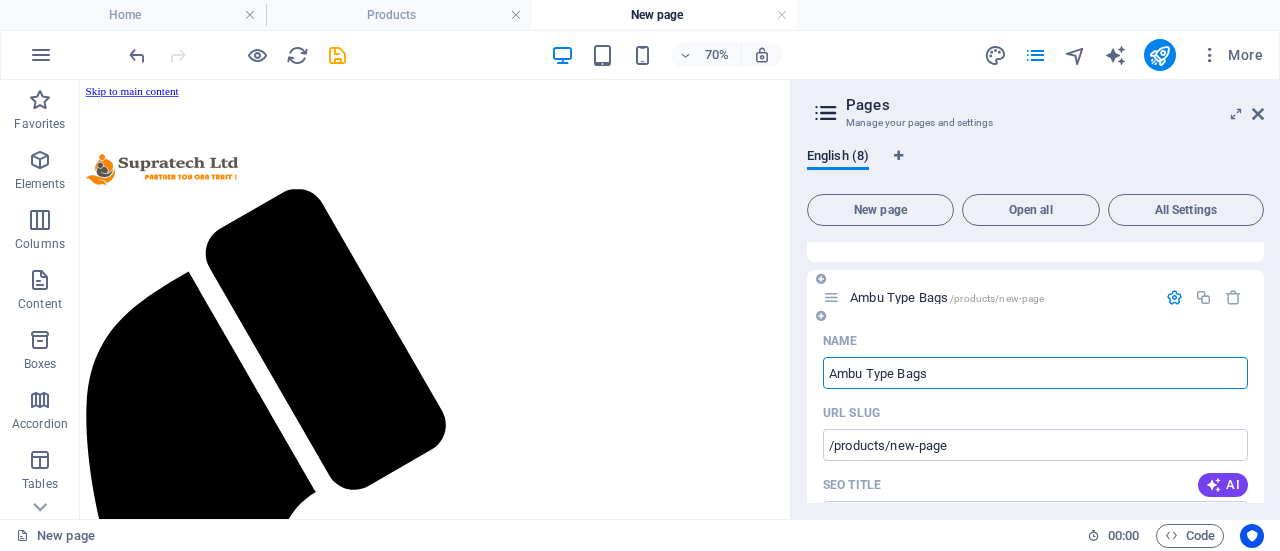 click on "Ambu Type Bags" at bounding box center (1035, 373) 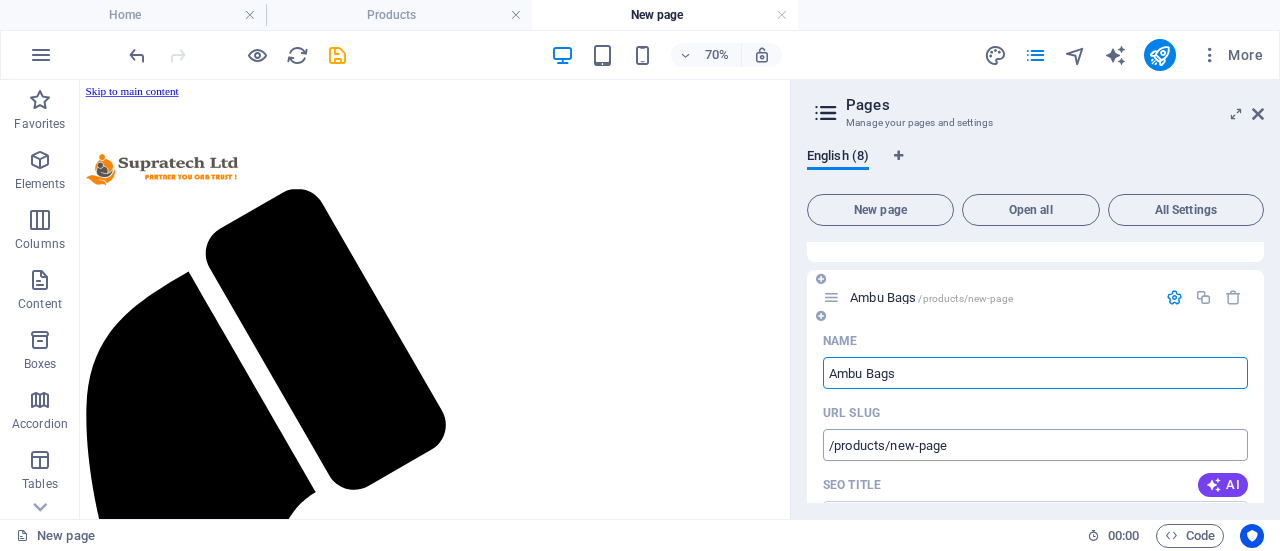 type on "Ambu Bags" 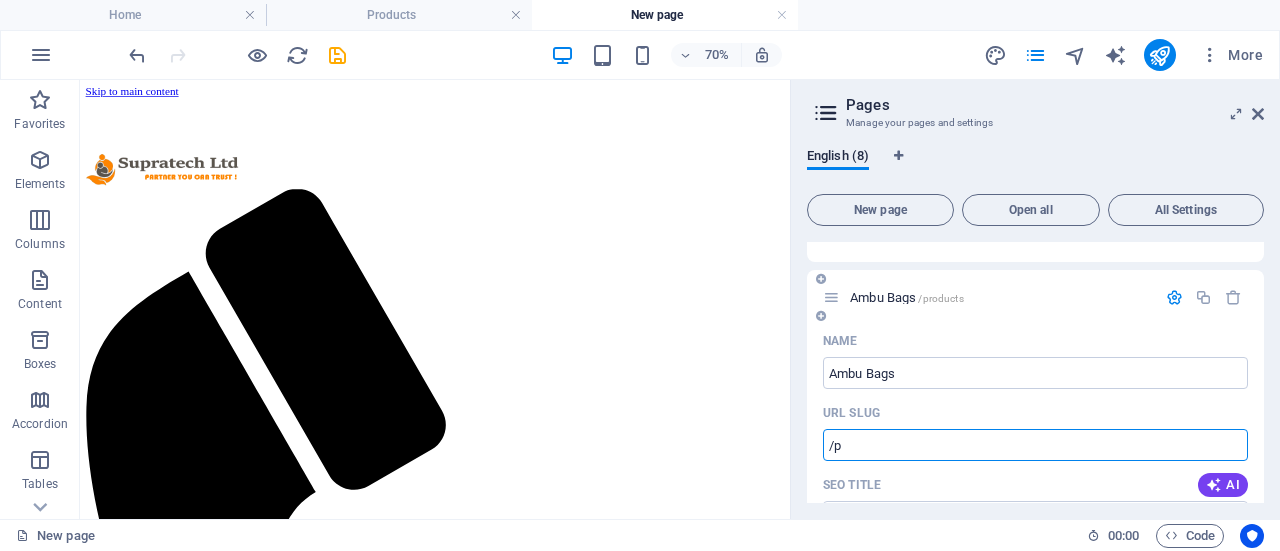 type on "/" 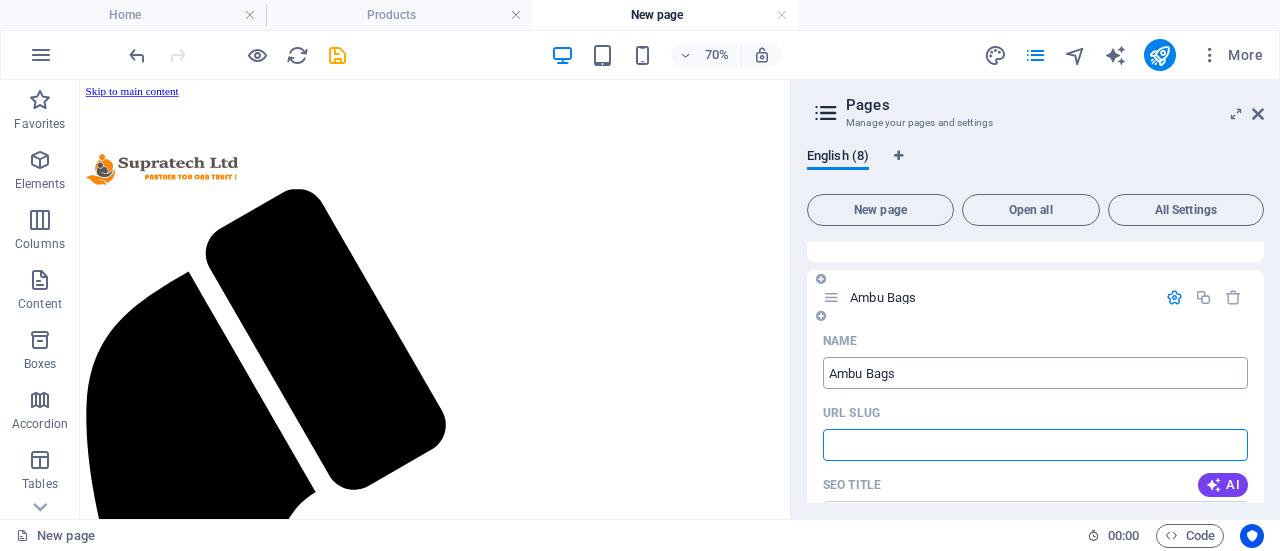 type 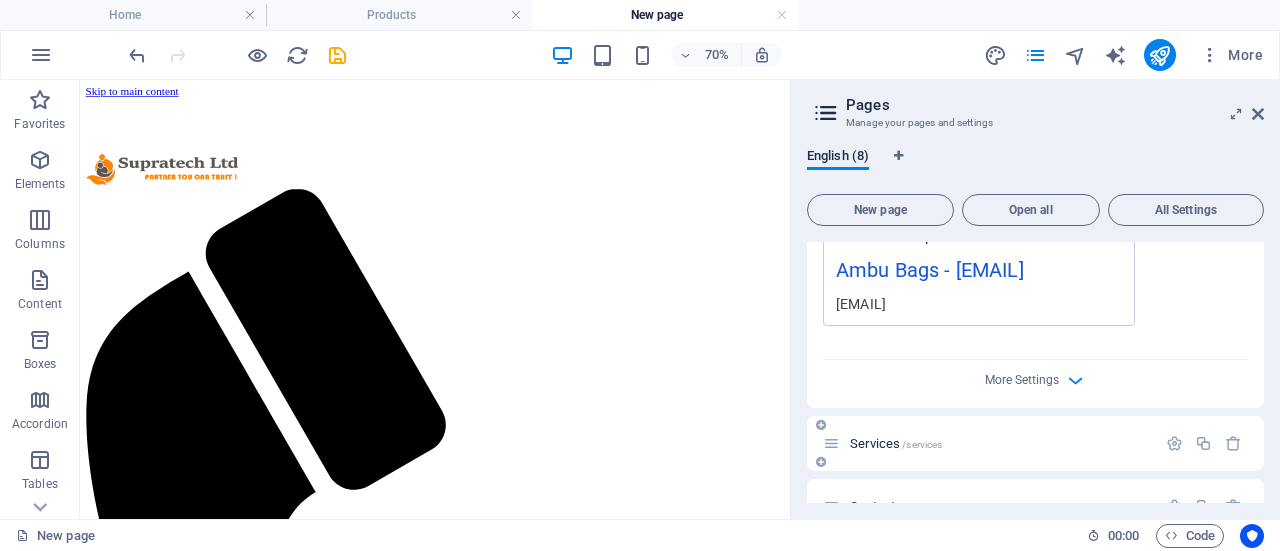 scroll, scrollTop: 800, scrollLeft: 0, axis: vertical 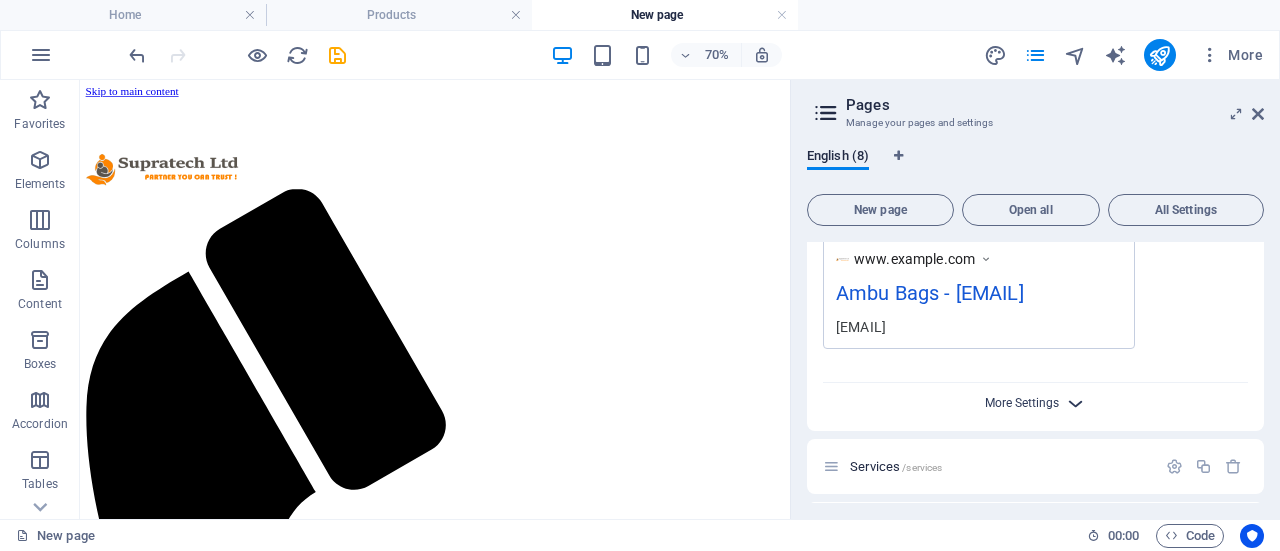 click on "More Settings" at bounding box center (1022, 403) 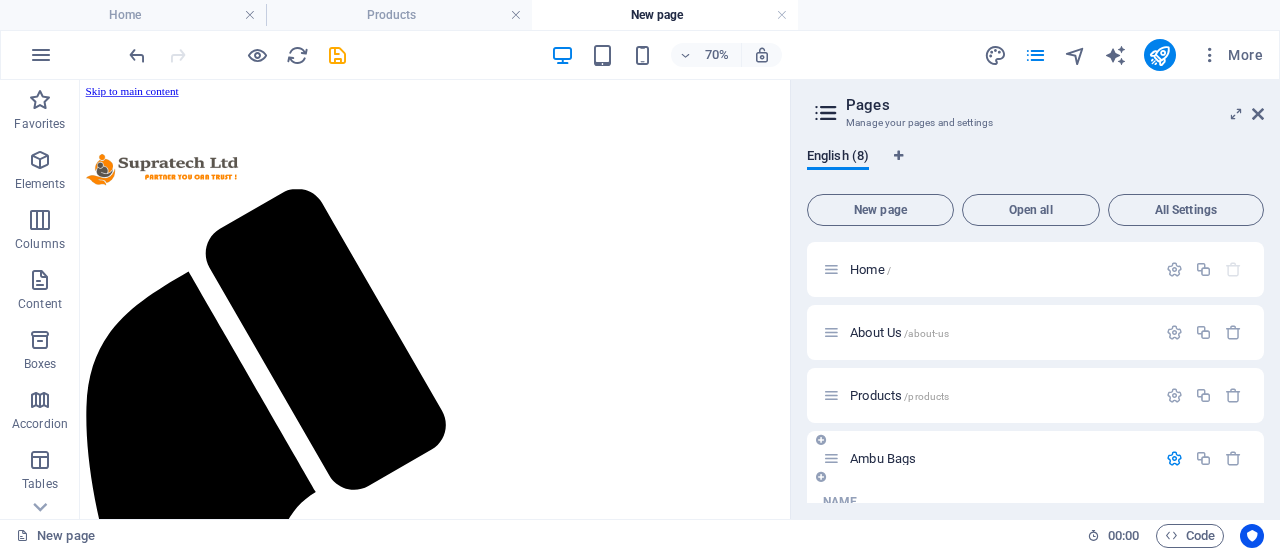scroll, scrollTop: 100, scrollLeft: 0, axis: vertical 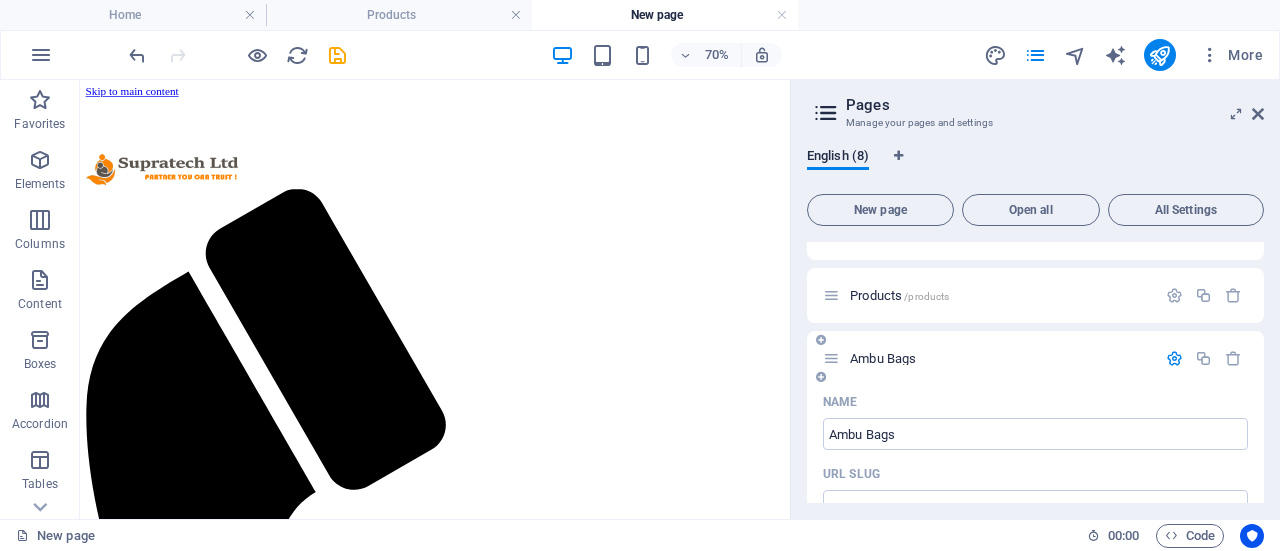 click on "Ambu Bags" at bounding box center (1000, 358) 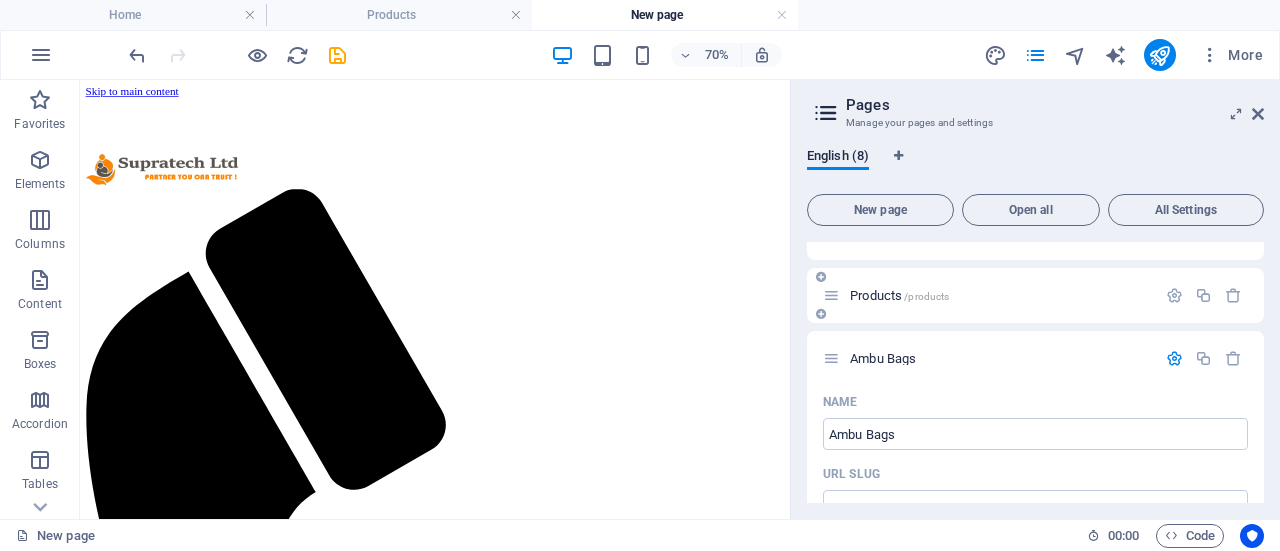 click on "Products /products" at bounding box center (899, 295) 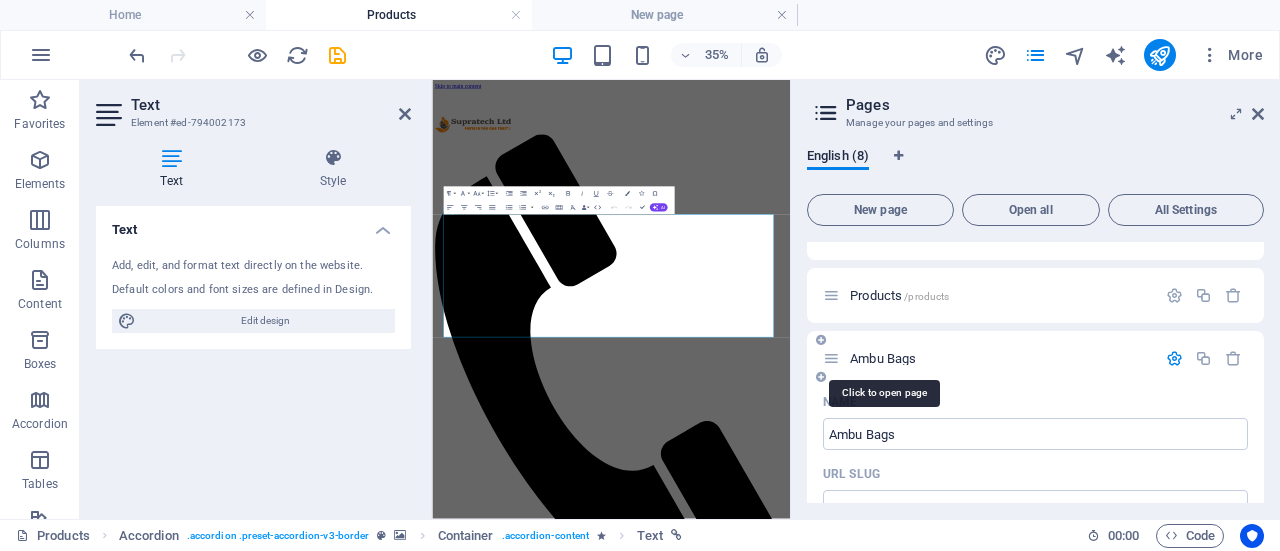 click on "Ambu Bags" at bounding box center (884, 358) 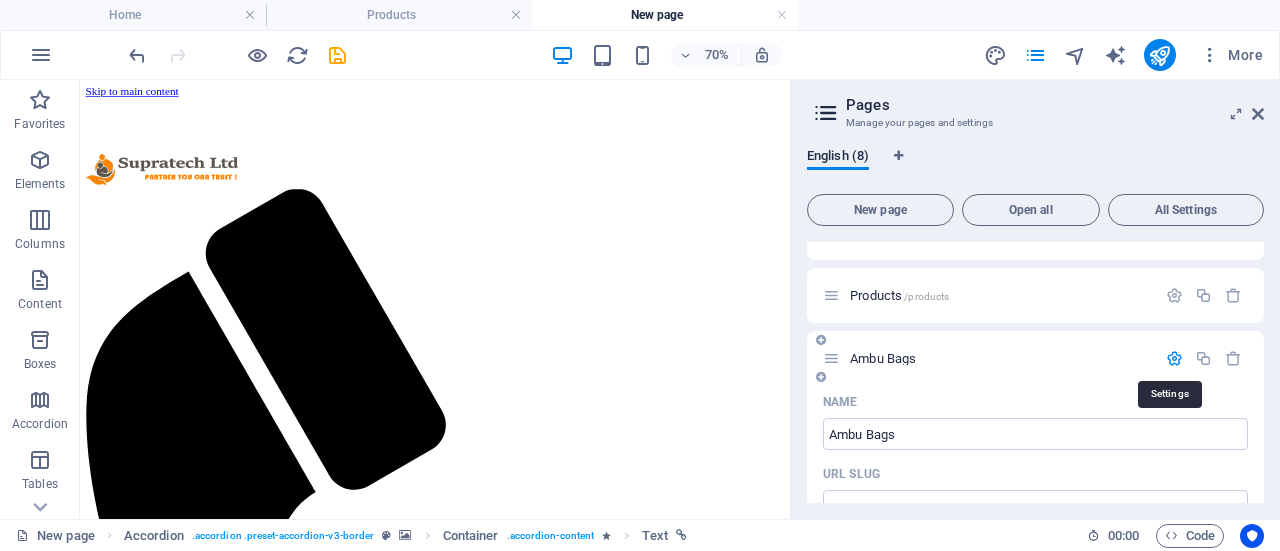 click at bounding box center (1174, 358) 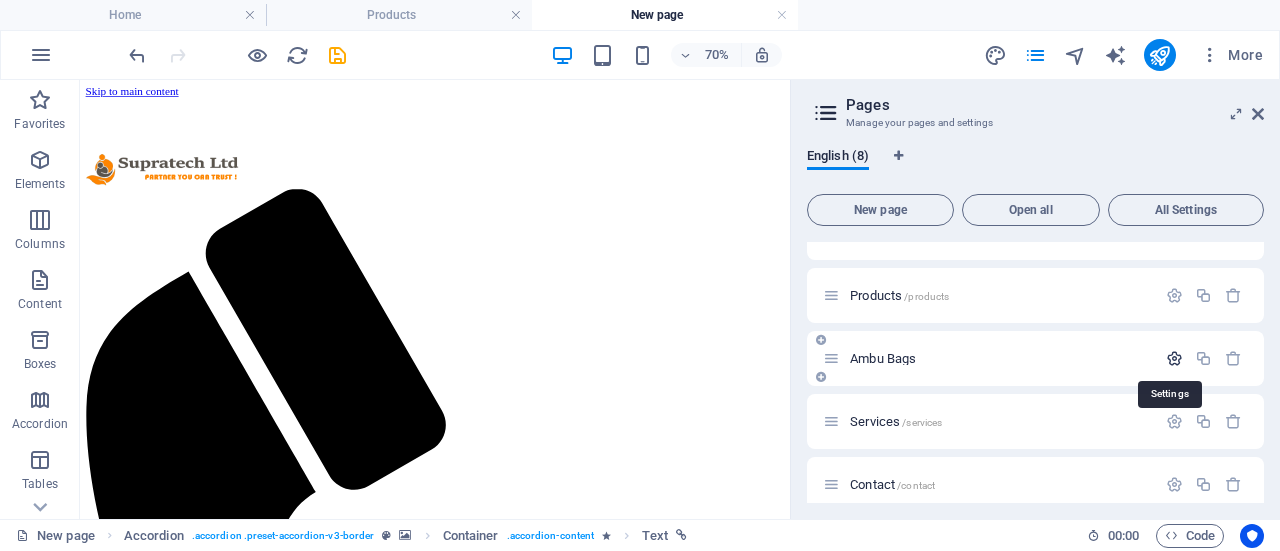 click at bounding box center (1174, 358) 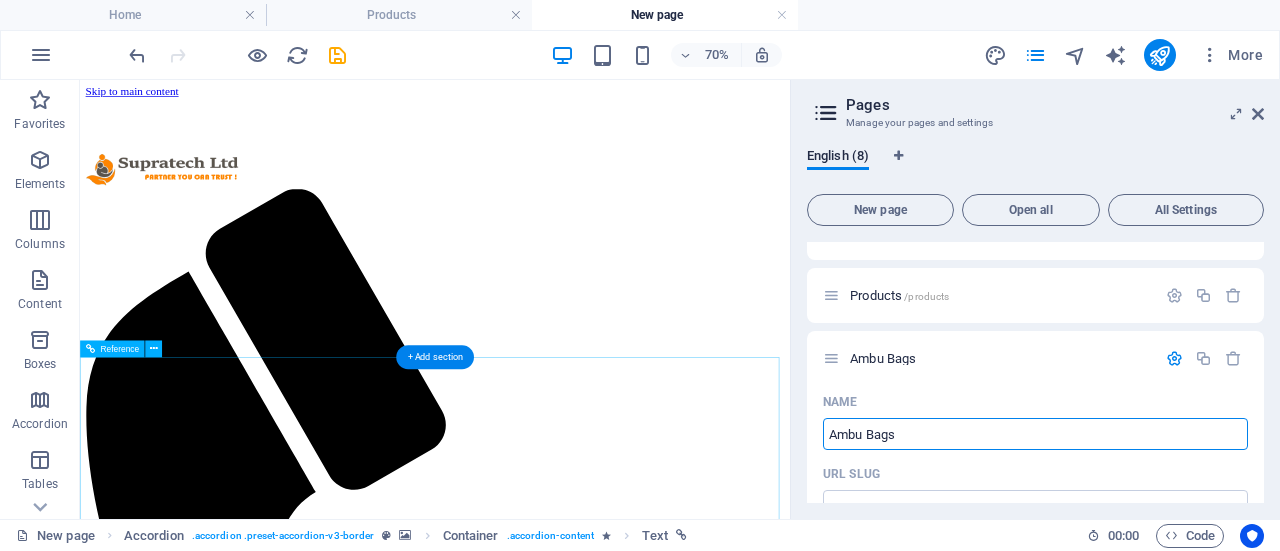 drag, startPoint x: 994, startPoint y: 516, endPoint x: 999, endPoint y: 579, distance: 63.1981 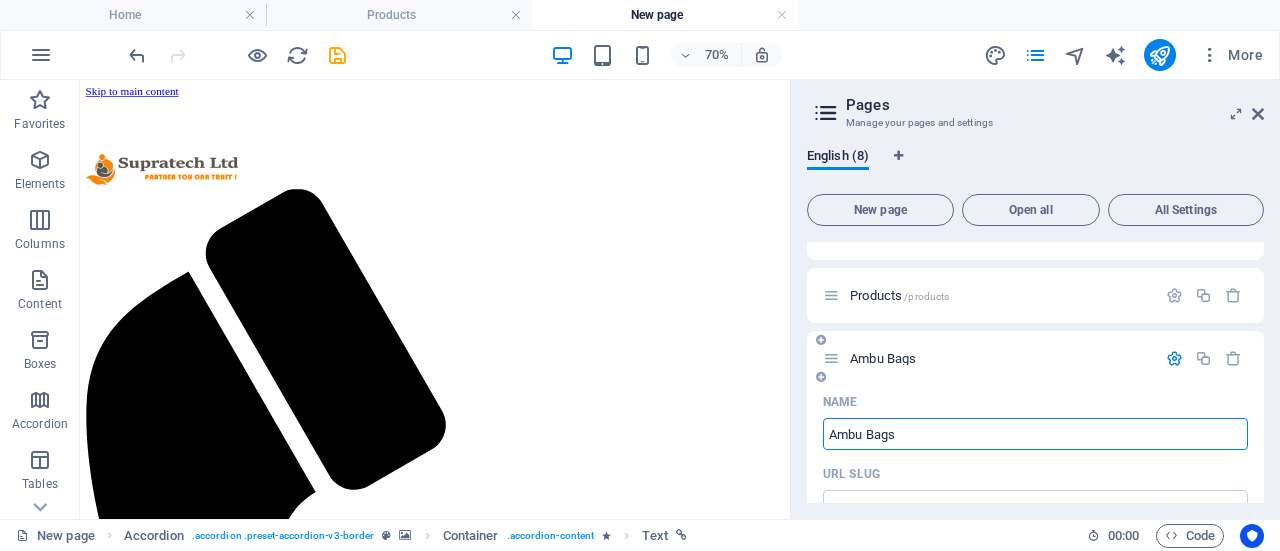 drag, startPoint x: 900, startPoint y: 429, endPoint x: 824, endPoint y: 431, distance: 76.02631 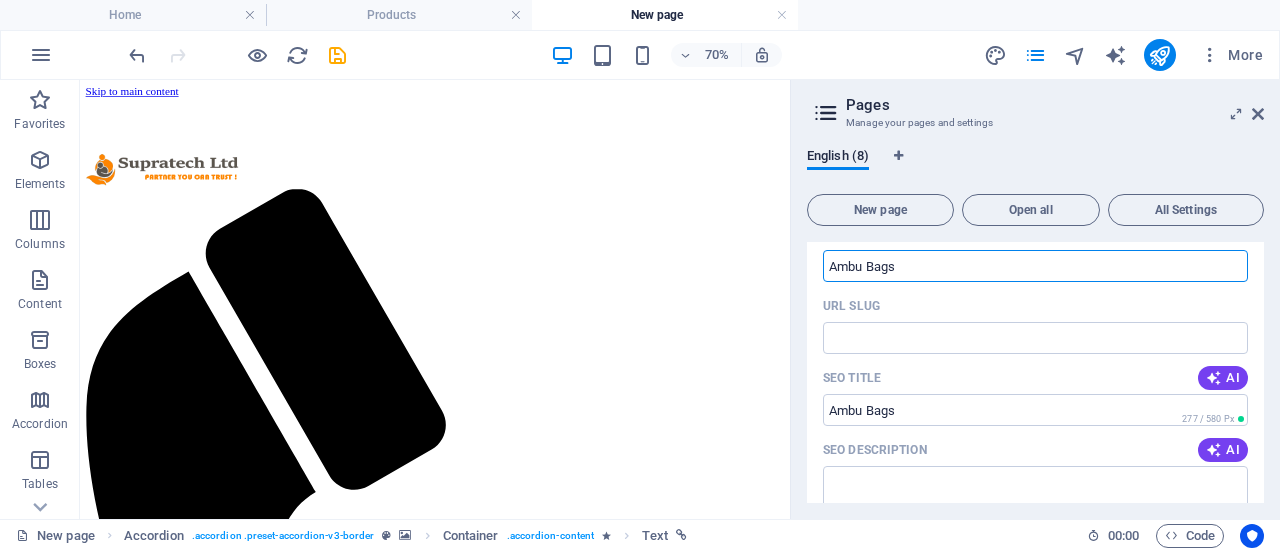 scroll, scrollTop: 300, scrollLeft: 0, axis: vertical 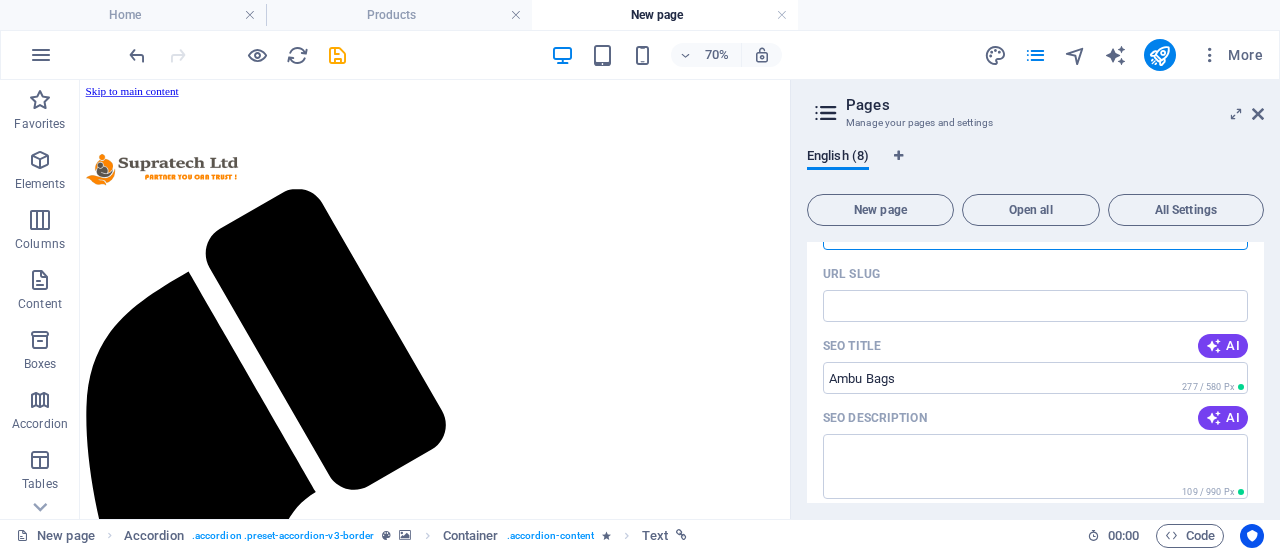 click on "URL SLUG" at bounding box center (1035, 274) 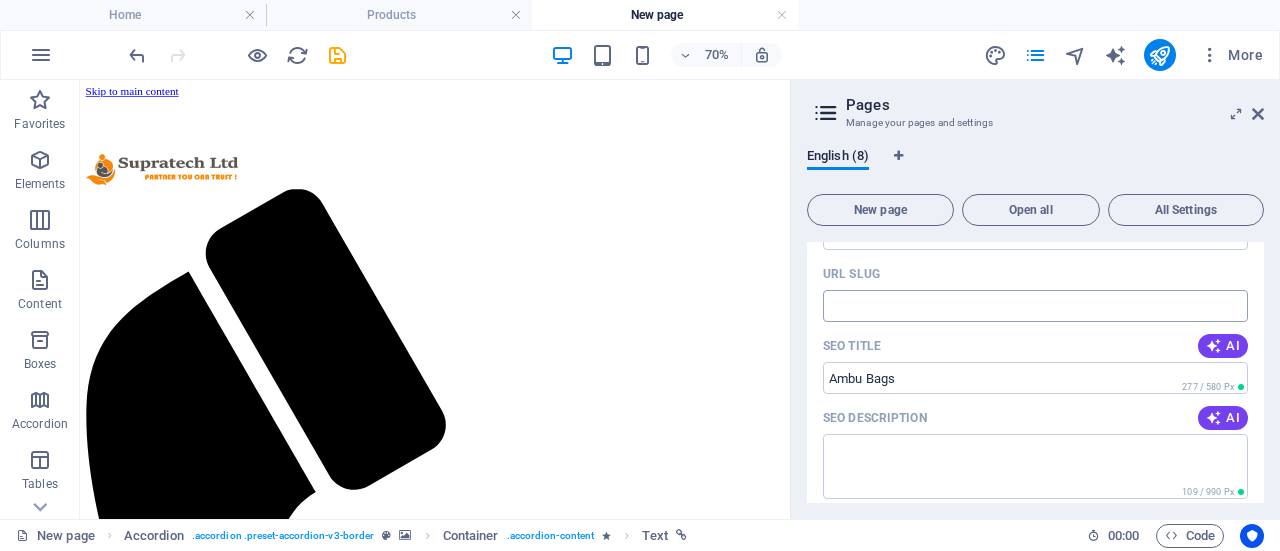 click on "URL SLUG" at bounding box center (1035, 306) 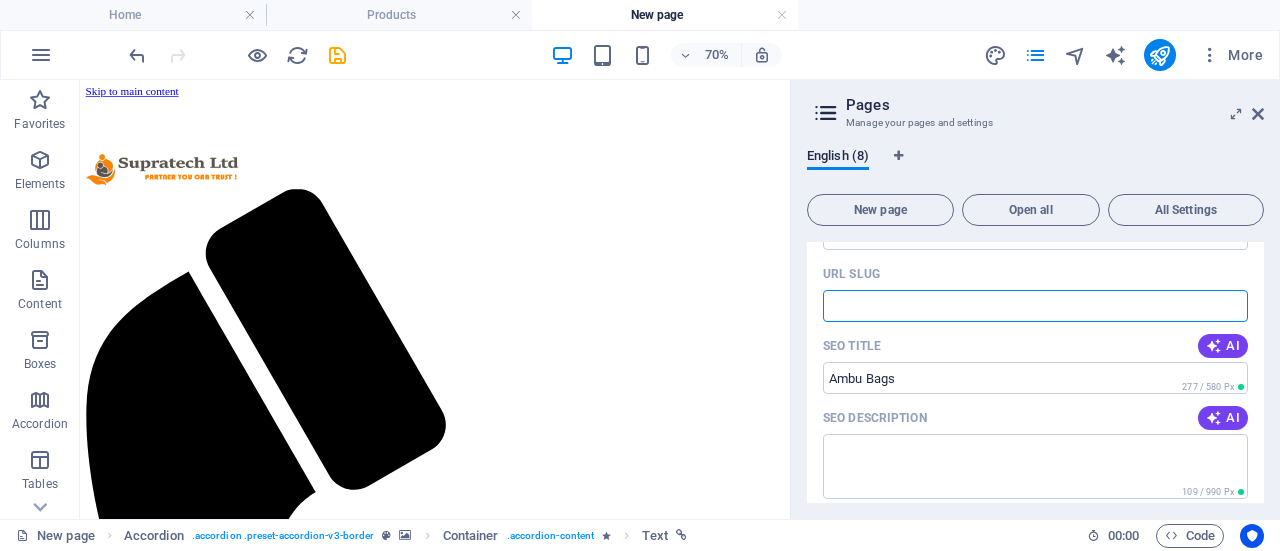 click on "URL SLUG" at bounding box center (1035, 306) 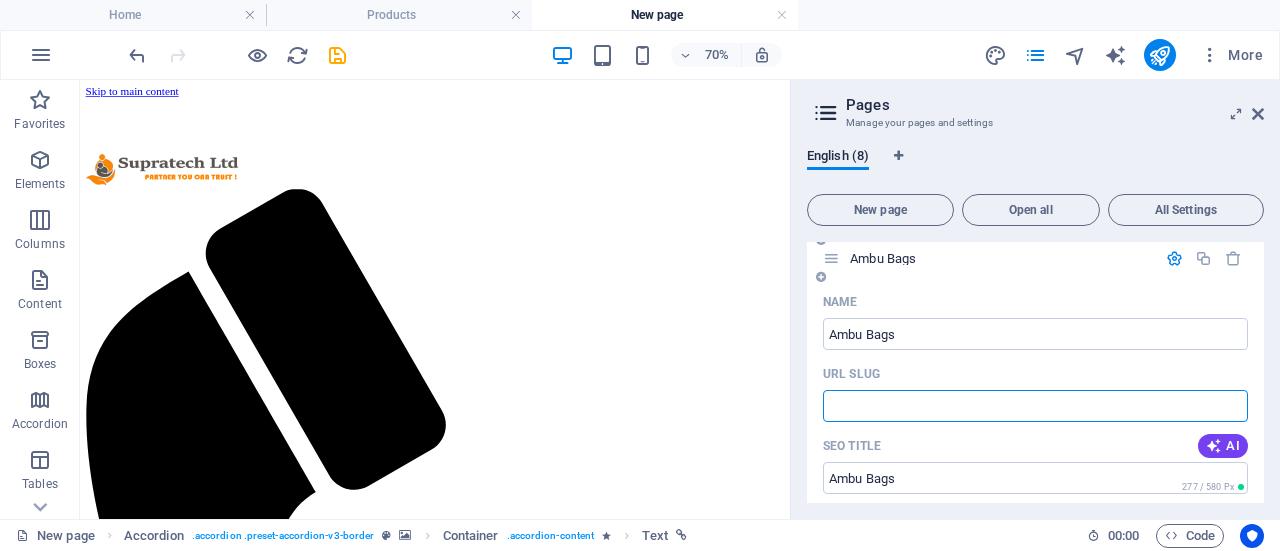 click on "URL SLUG" at bounding box center (1035, 406) 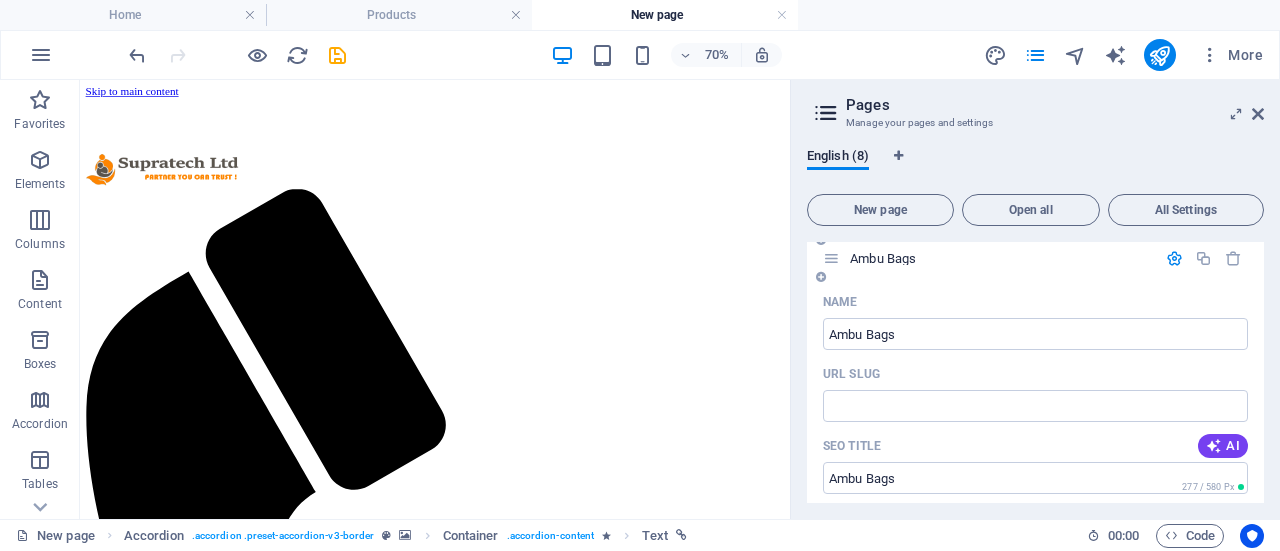 click on "SEO Title AI" at bounding box center (1035, 446) 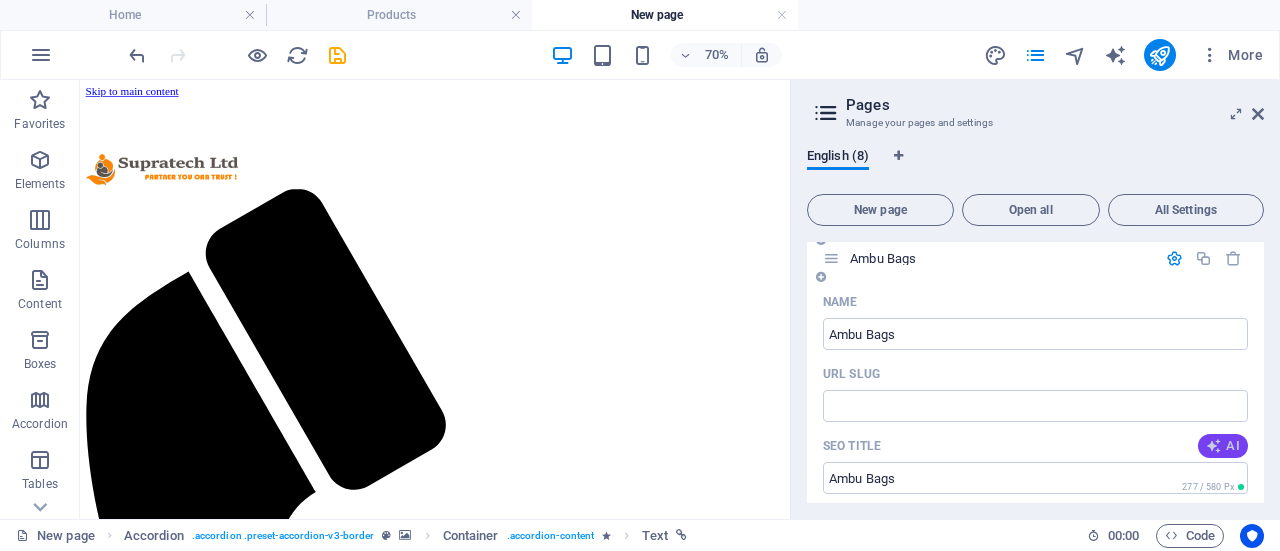 click on "AI" at bounding box center (1223, 446) 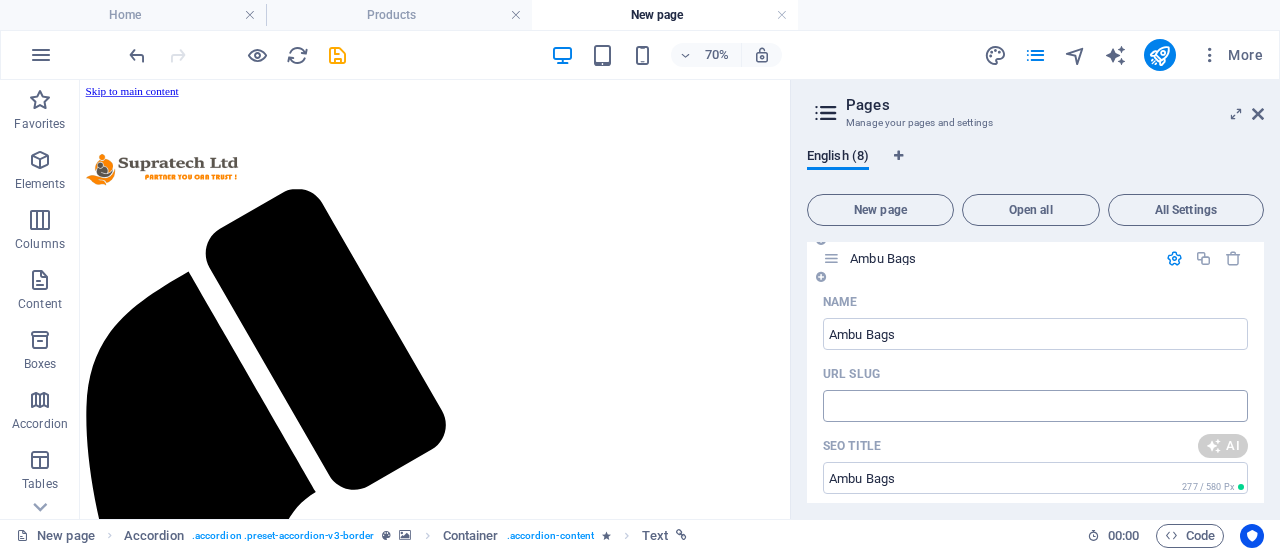 type on "Contact Supratech Mauritius" 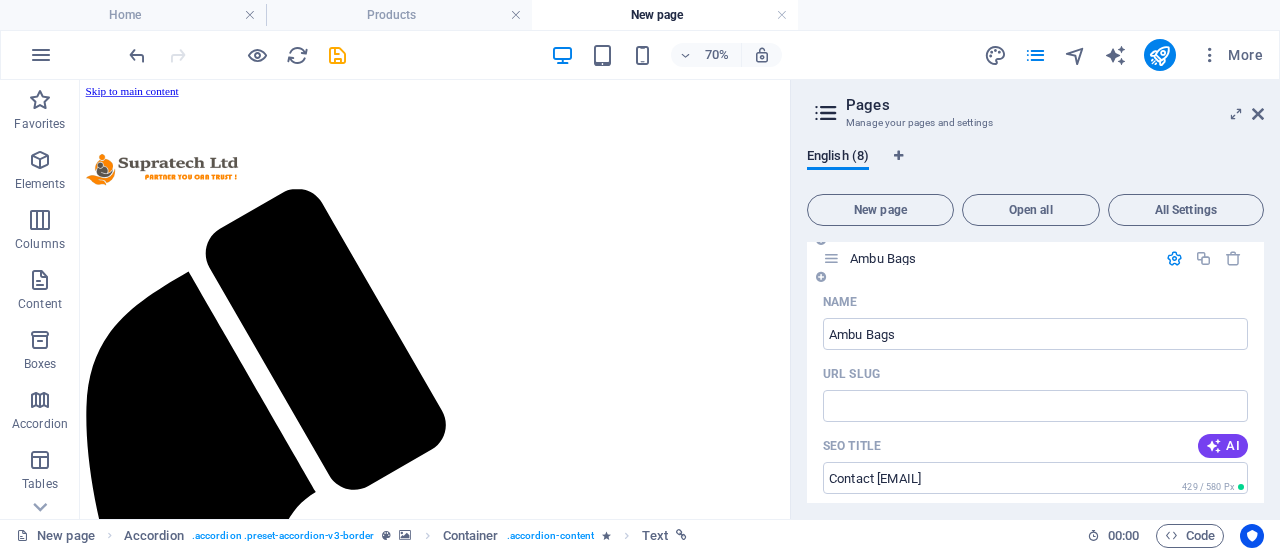 click on "URL SLUG" at bounding box center [1035, 374] 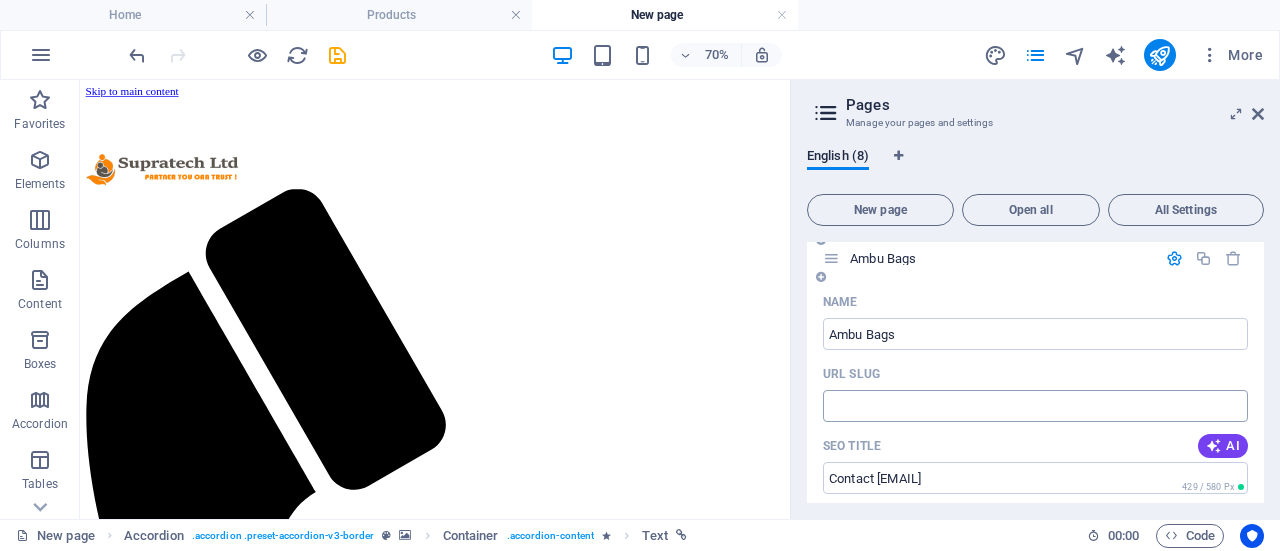 click on "URL SLUG" at bounding box center (1035, 406) 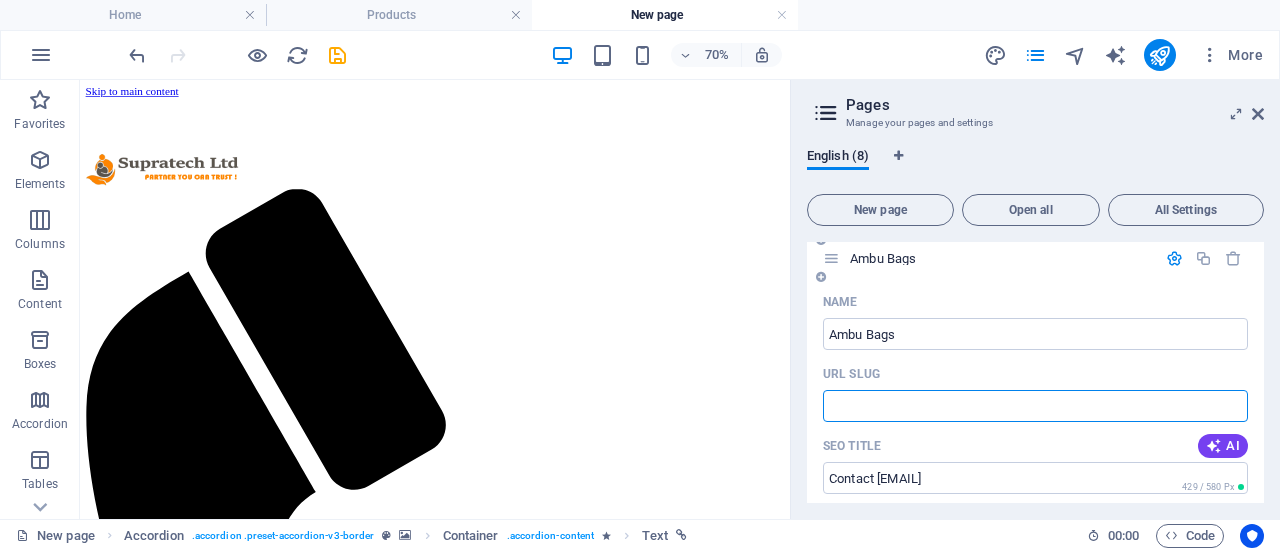 click on "URL SLUG" at bounding box center (1035, 406) 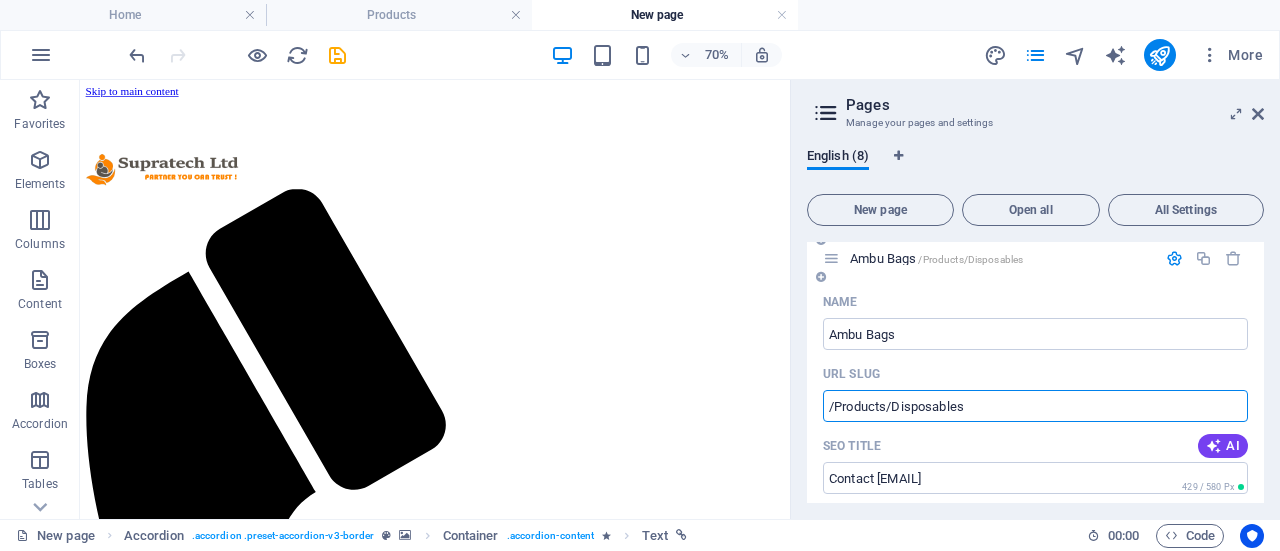 drag, startPoint x: 980, startPoint y: 400, endPoint x: 896, endPoint y: 416, distance: 85.51023 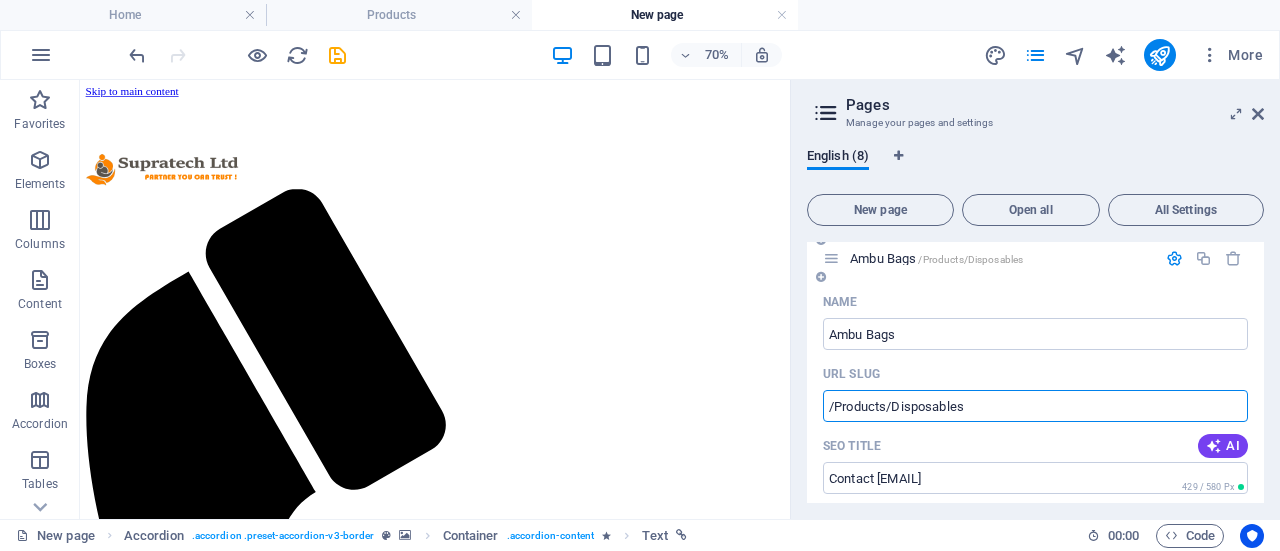 click on "/Products/Disposables" at bounding box center [1035, 406] 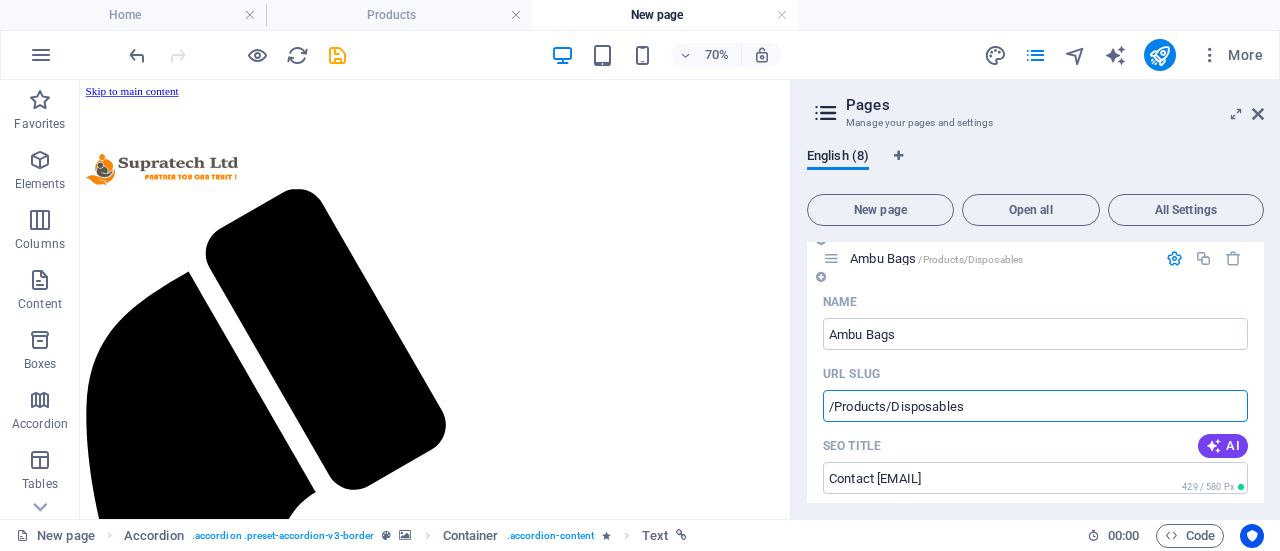 drag, startPoint x: 982, startPoint y: 412, endPoint x: 894, endPoint y: 419, distance: 88.27797 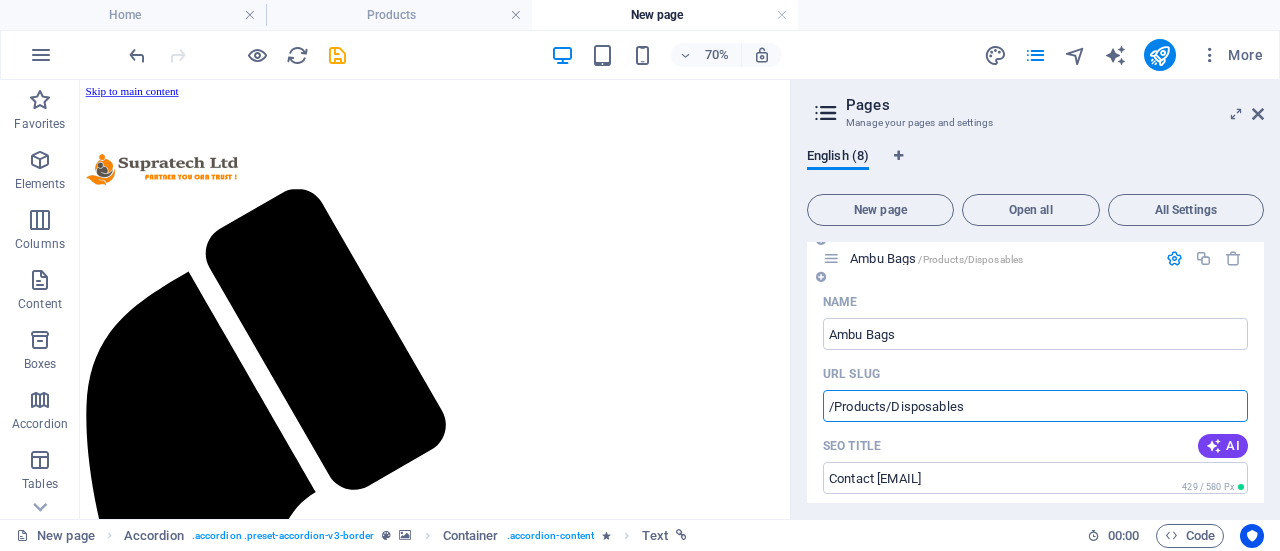 click on "/Products/Disposables" at bounding box center (1035, 406) 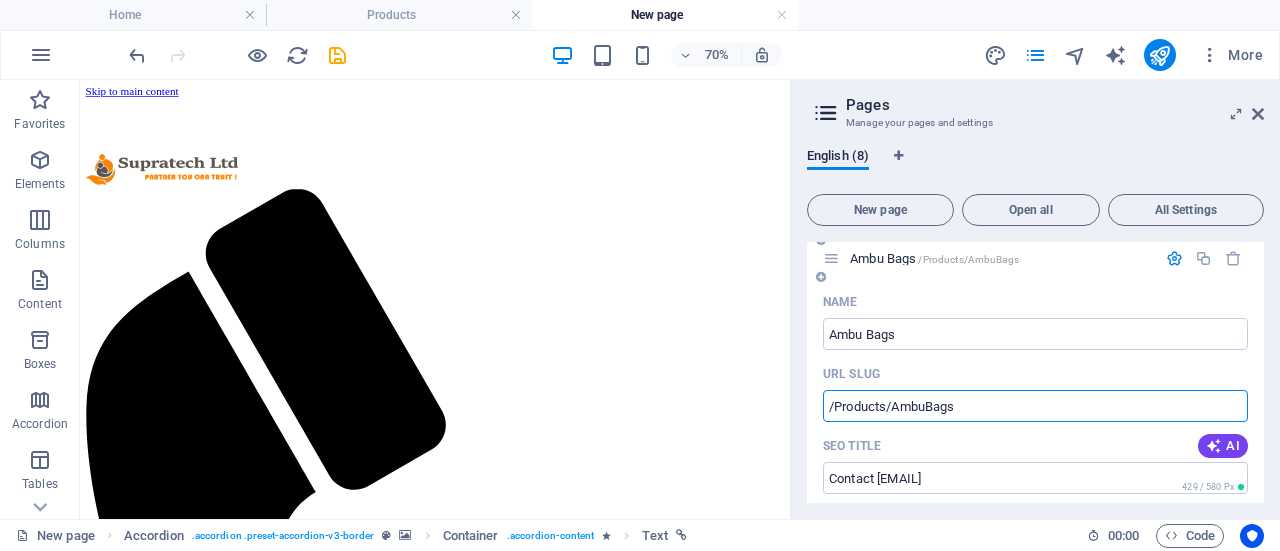 click on "/Products/AmbuBags" at bounding box center [1035, 406] 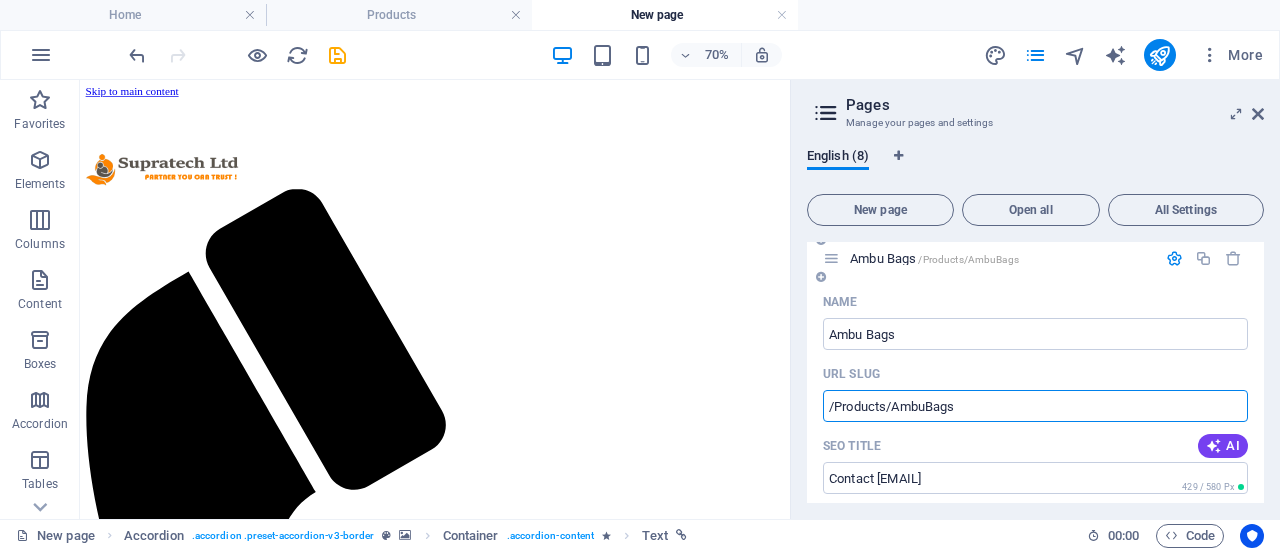 click on "/Products/AmbuBags" at bounding box center (1035, 406) 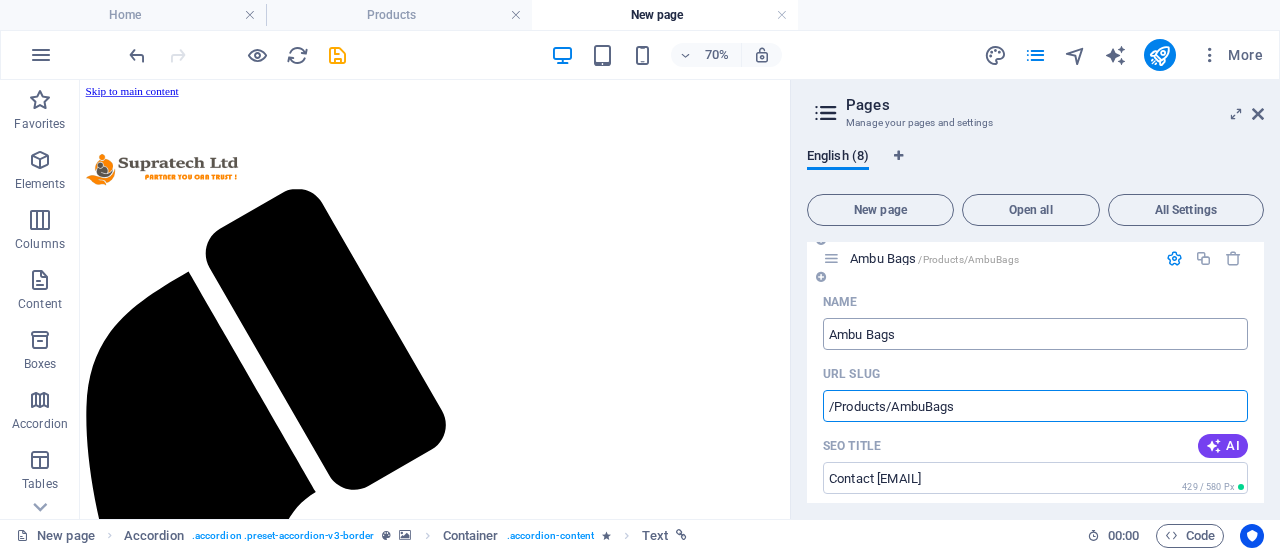 type on "/Products/AmbuBags" 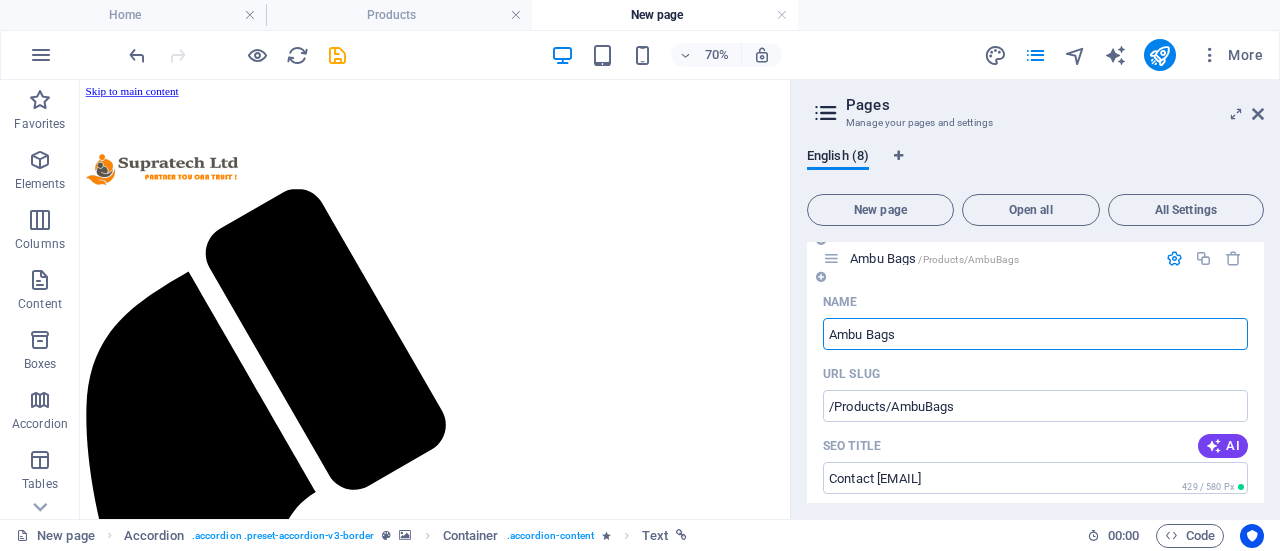 click on "Ambu Bags" at bounding box center [1035, 334] 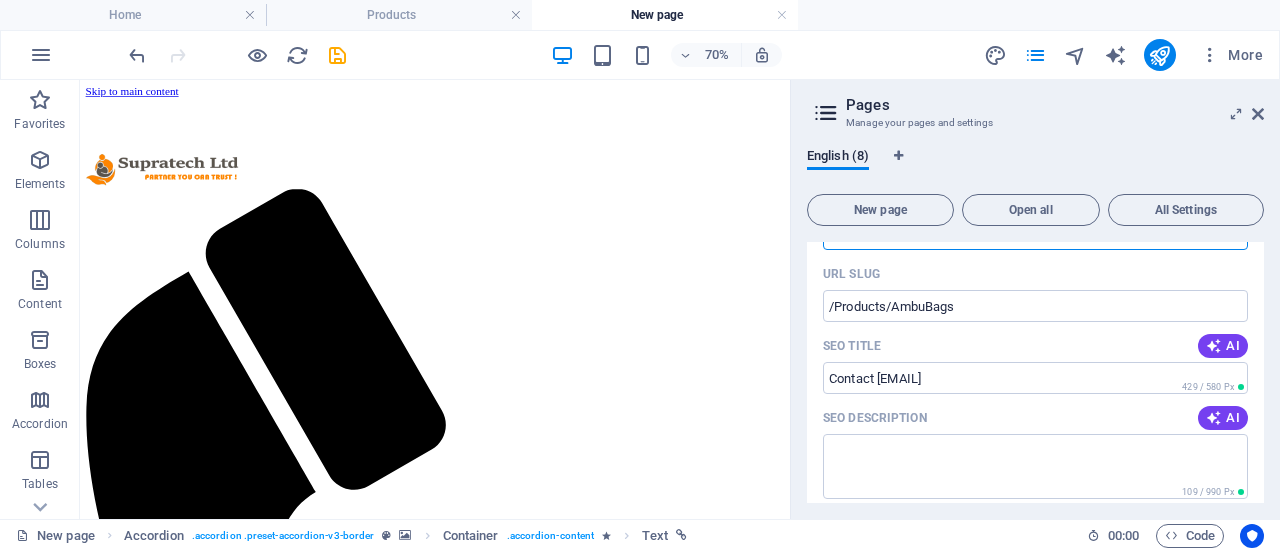 scroll, scrollTop: 0, scrollLeft: 0, axis: both 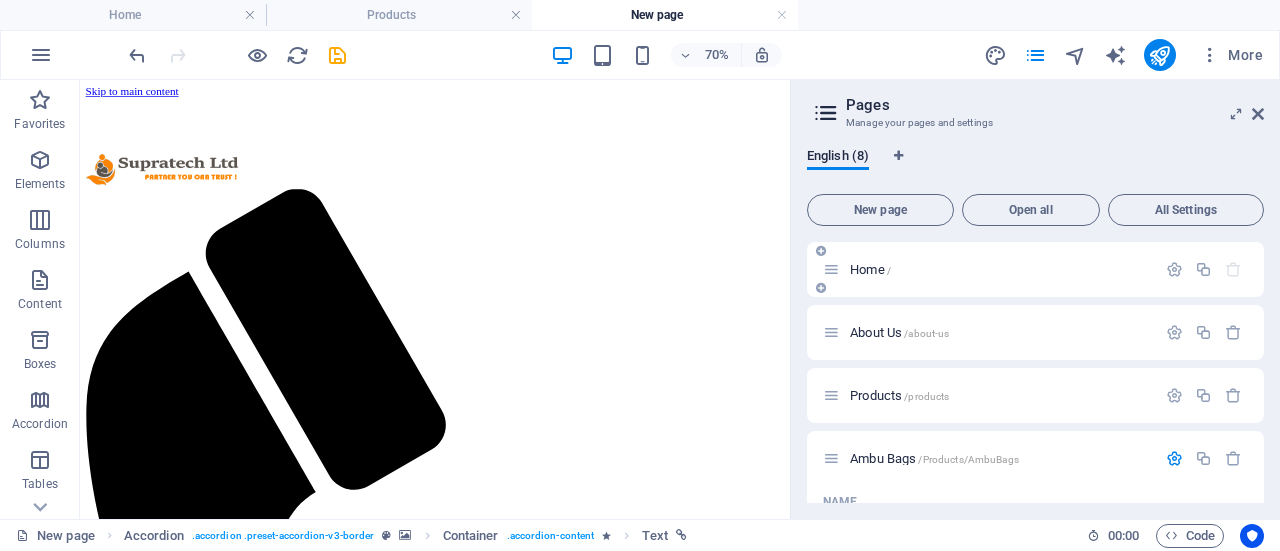click on "Home /" at bounding box center [1000, 269] 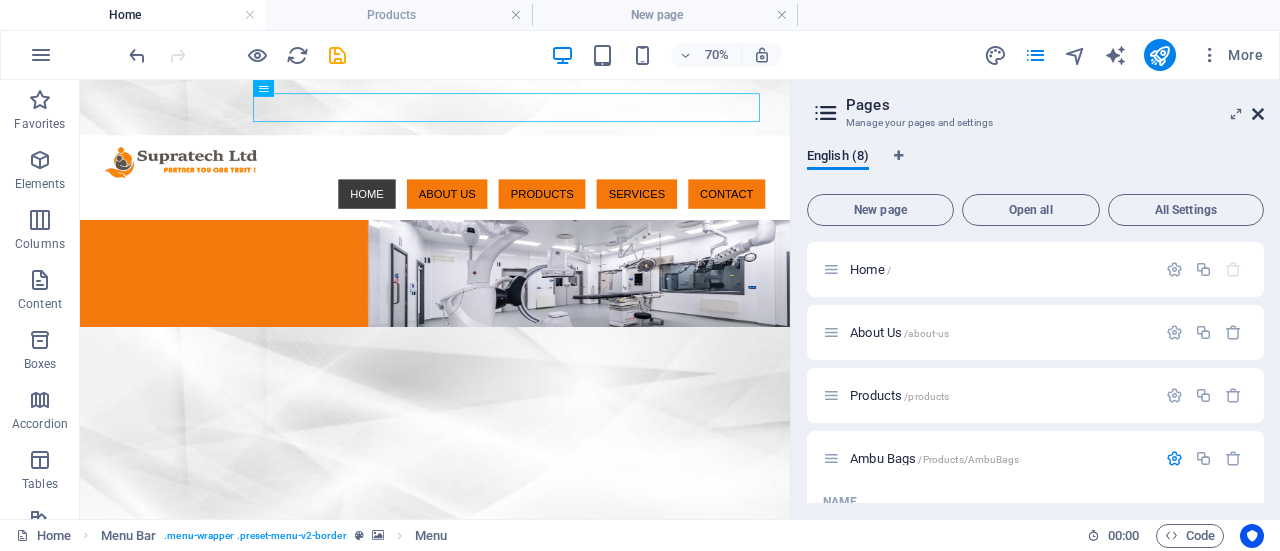 click at bounding box center [1258, 114] 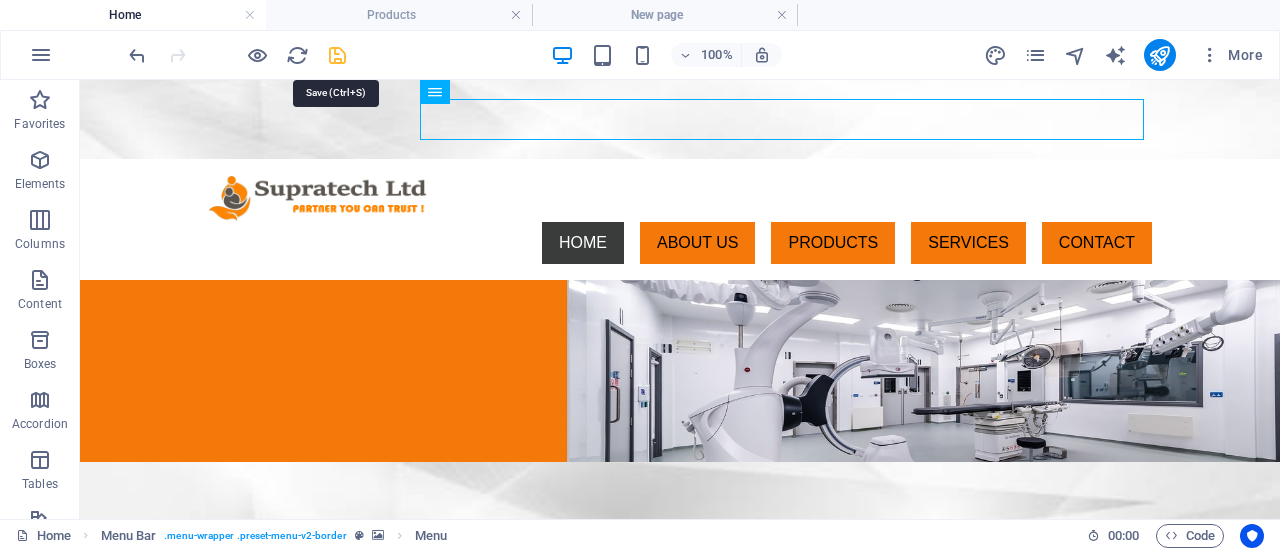 click at bounding box center (337, 55) 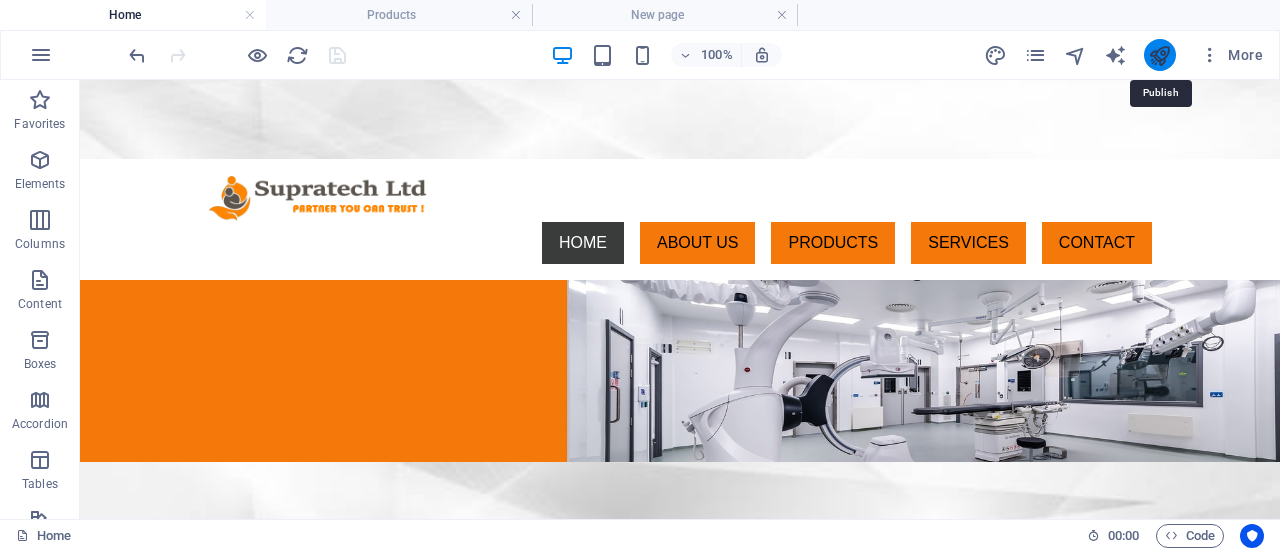 click at bounding box center (1159, 55) 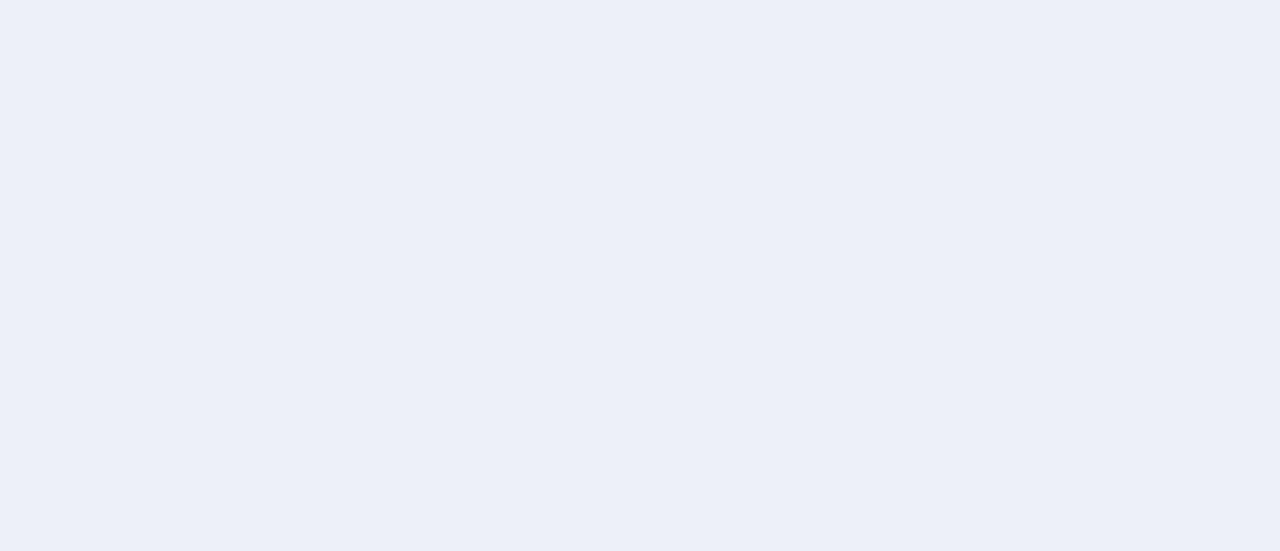 scroll, scrollTop: 0, scrollLeft: 0, axis: both 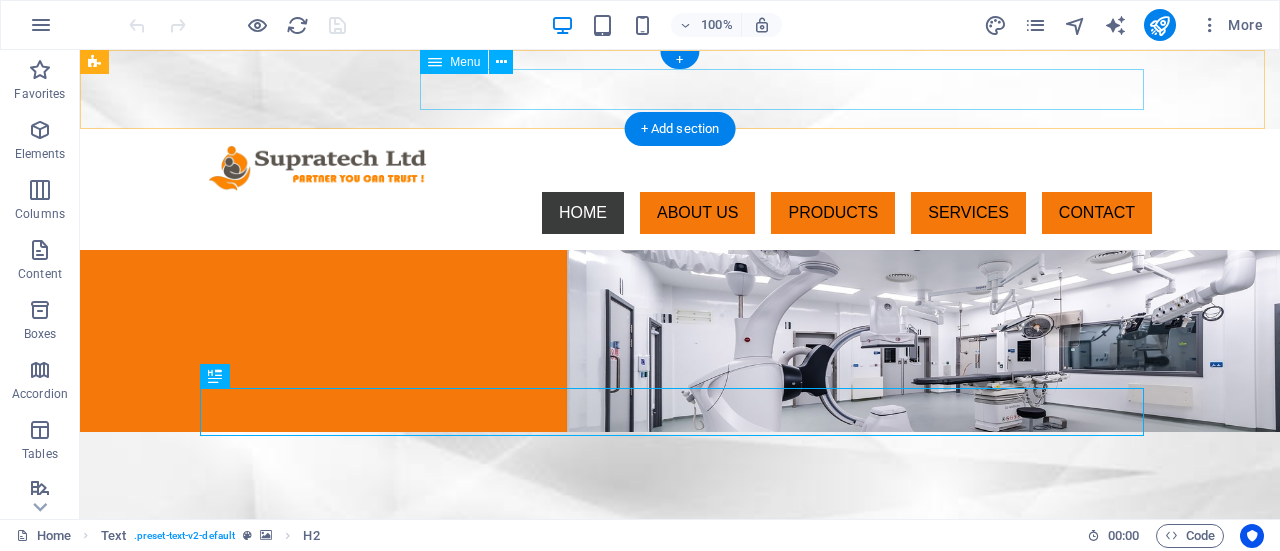 click on "HOME ABOUT US PRODUCTS SERVICES CONTACT" at bounding box center (680, 213) 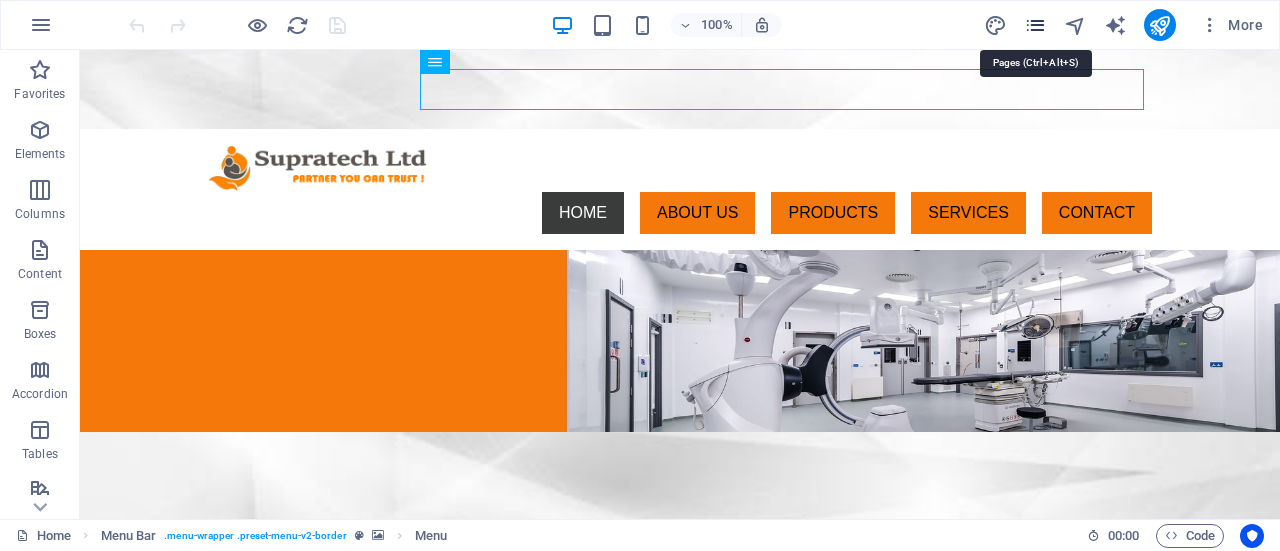 click at bounding box center [1035, 25] 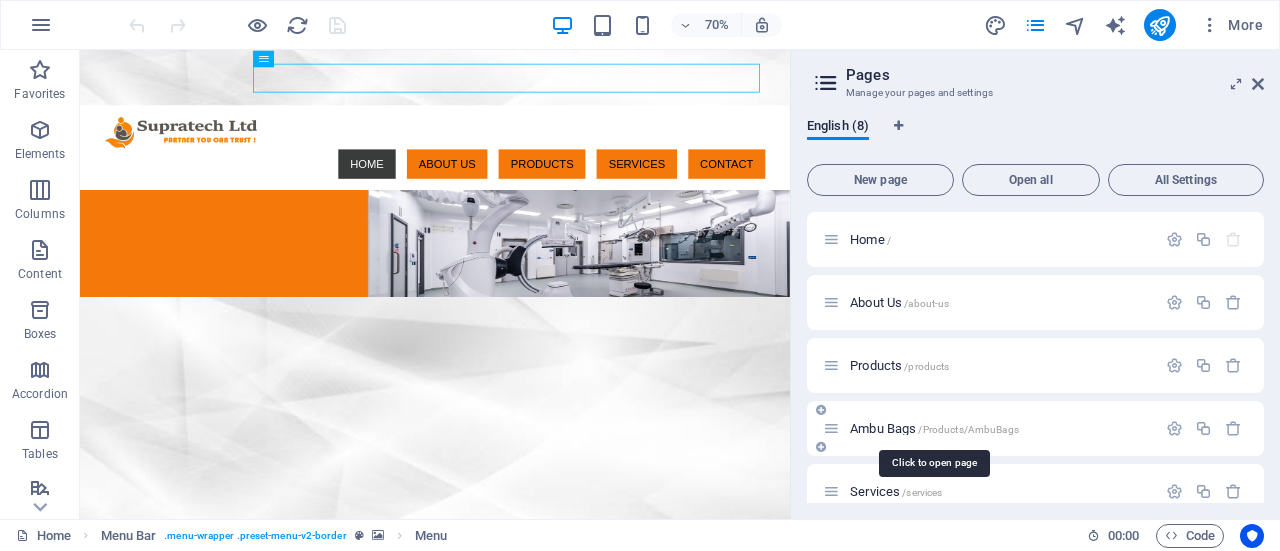 click on "/Products/AmbuBags" at bounding box center (968, 429) 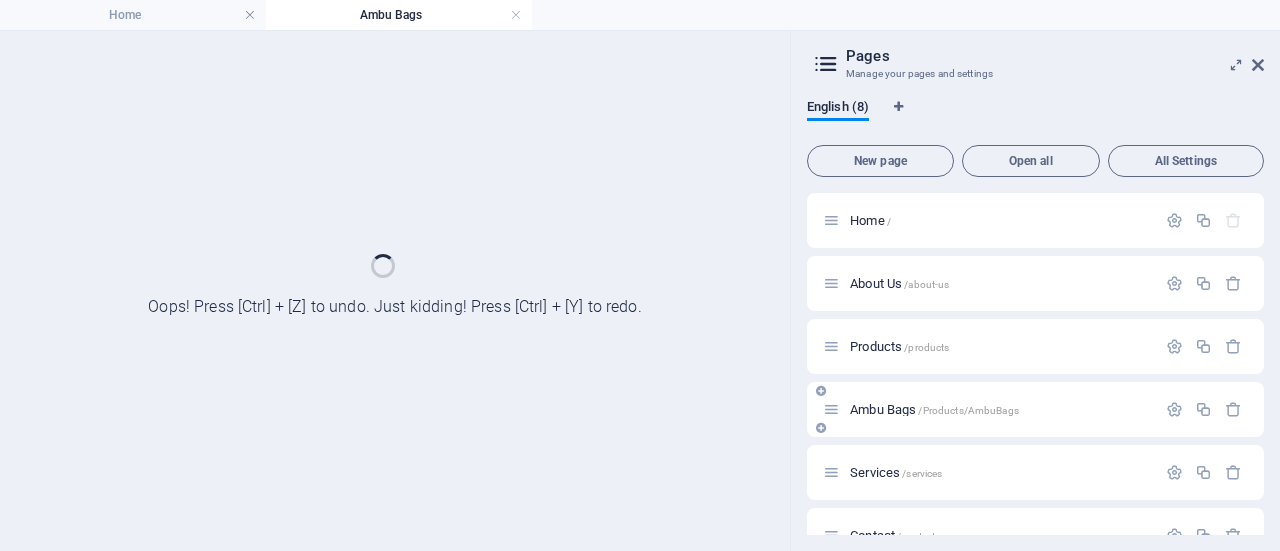 click on "Ambu Bags /Products/AmbuBags" at bounding box center [1035, 409] 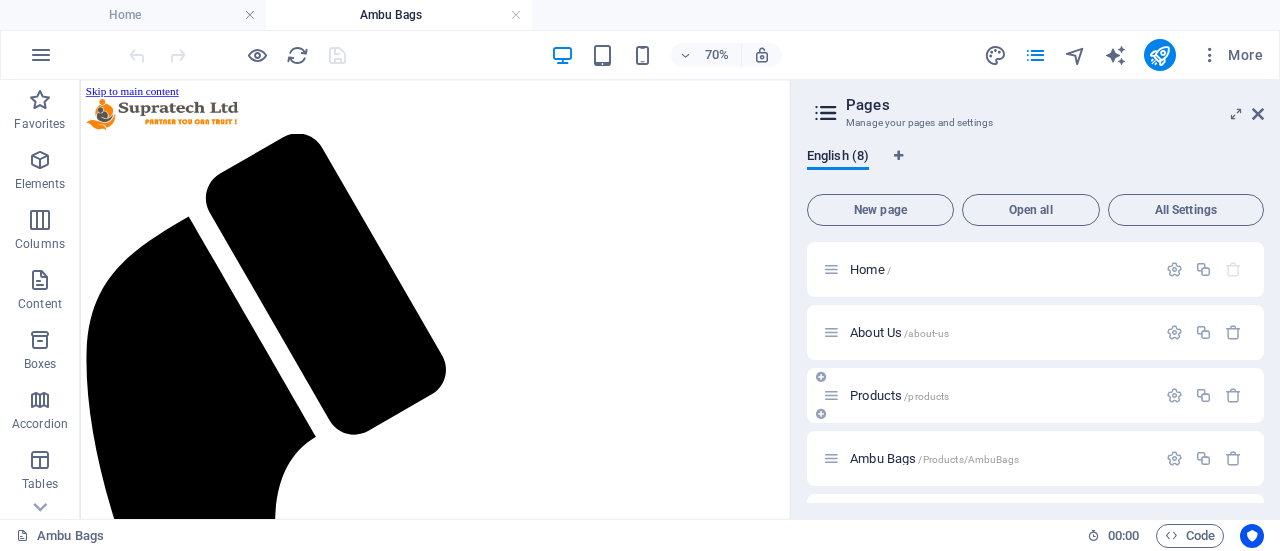 scroll, scrollTop: 0, scrollLeft: 0, axis: both 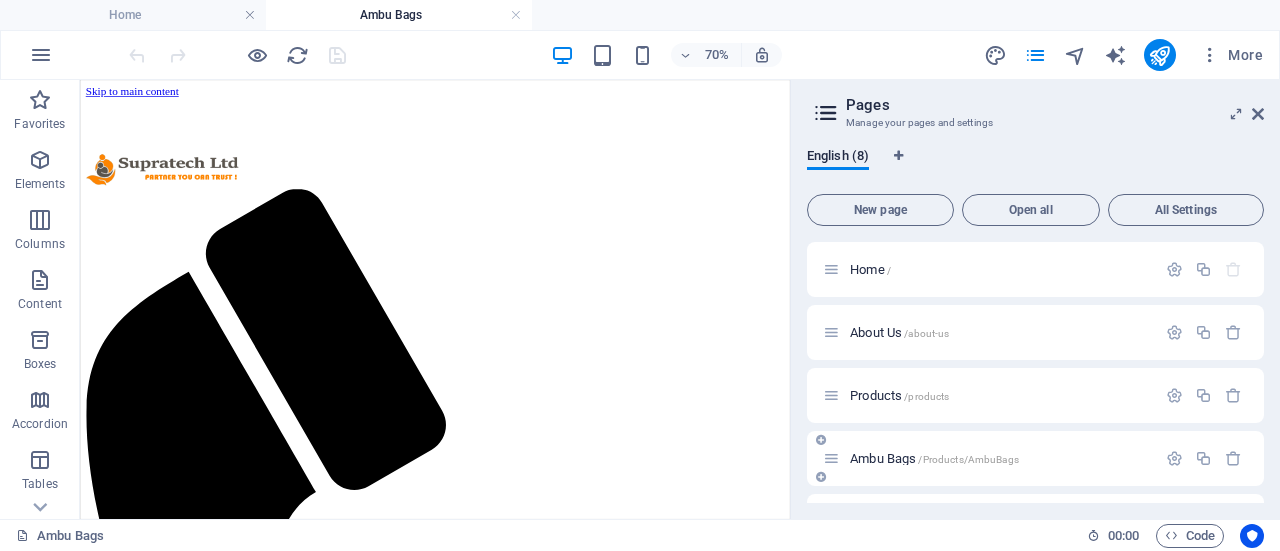 click at bounding box center [831, 458] 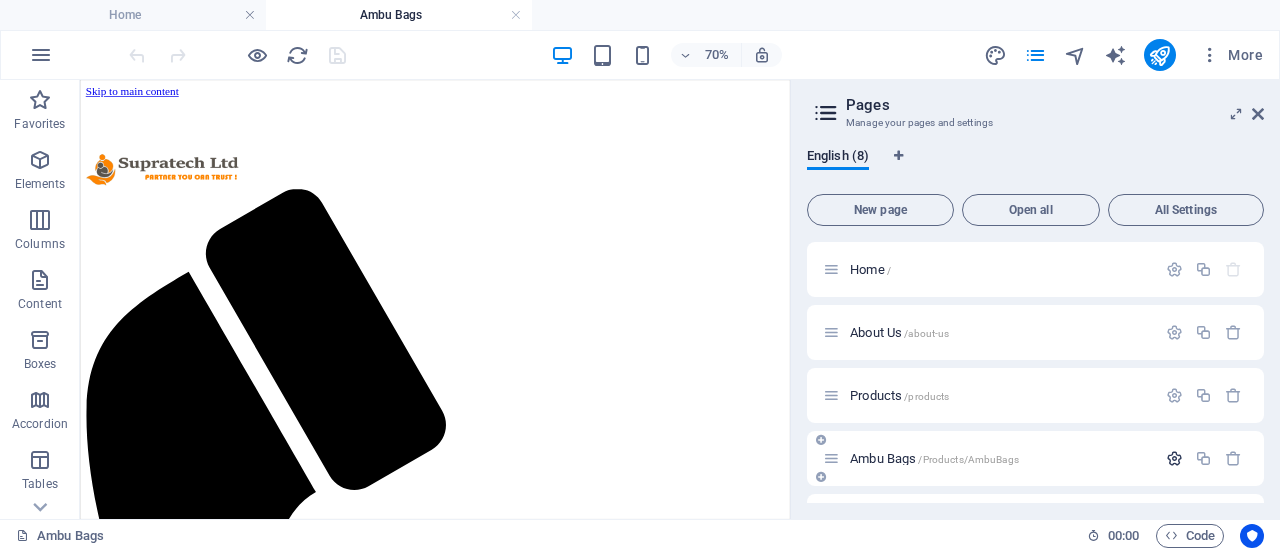 click at bounding box center (1174, 458) 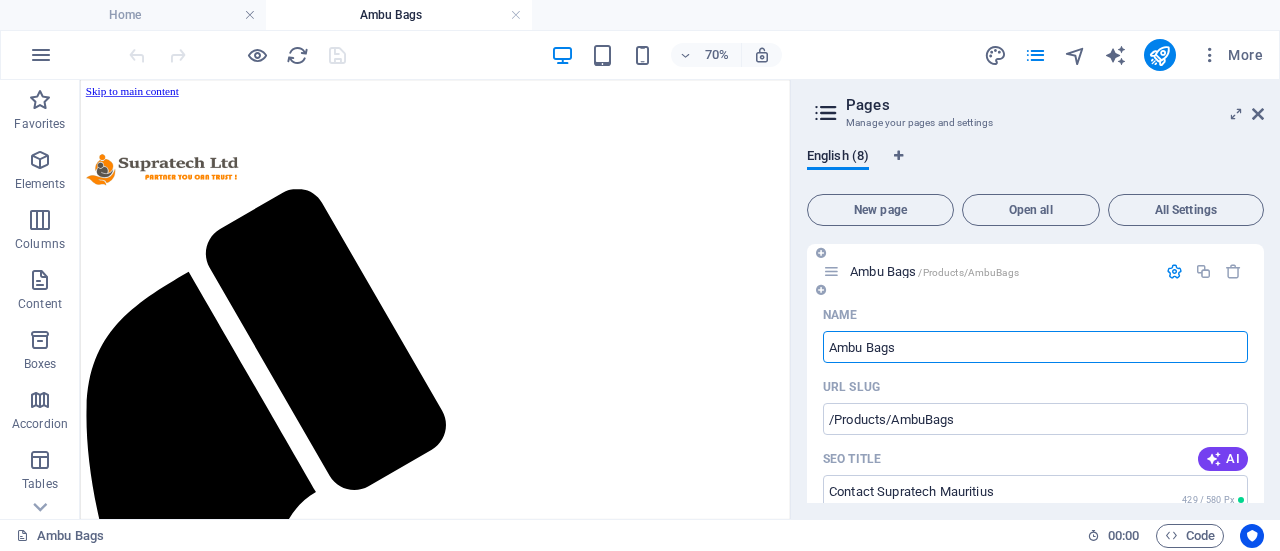 scroll, scrollTop: 0, scrollLeft: 0, axis: both 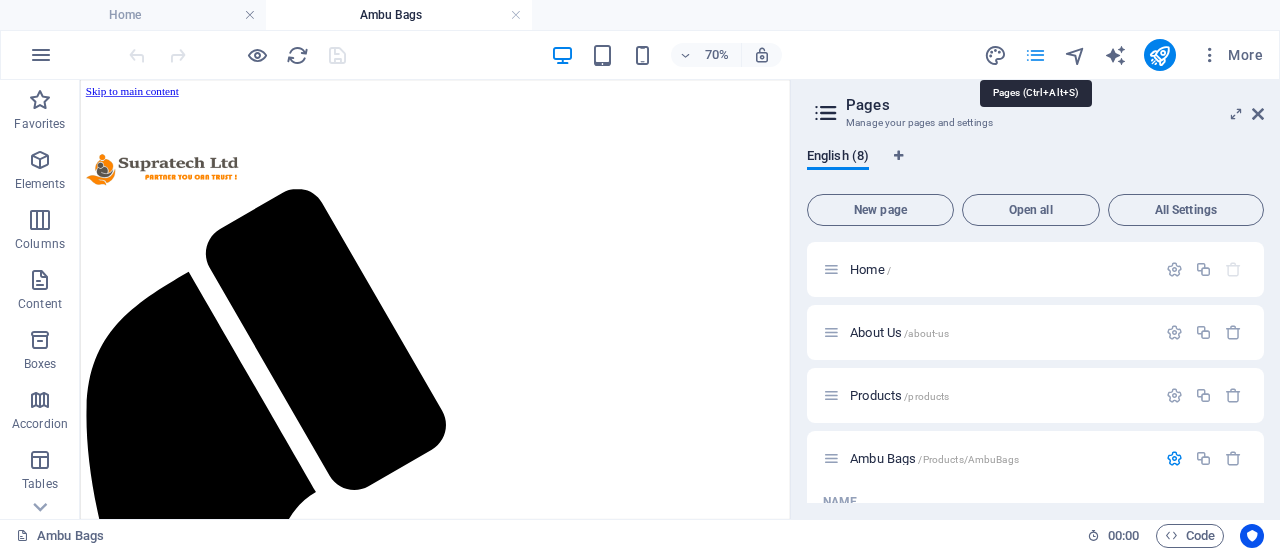 click at bounding box center [1035, 55] 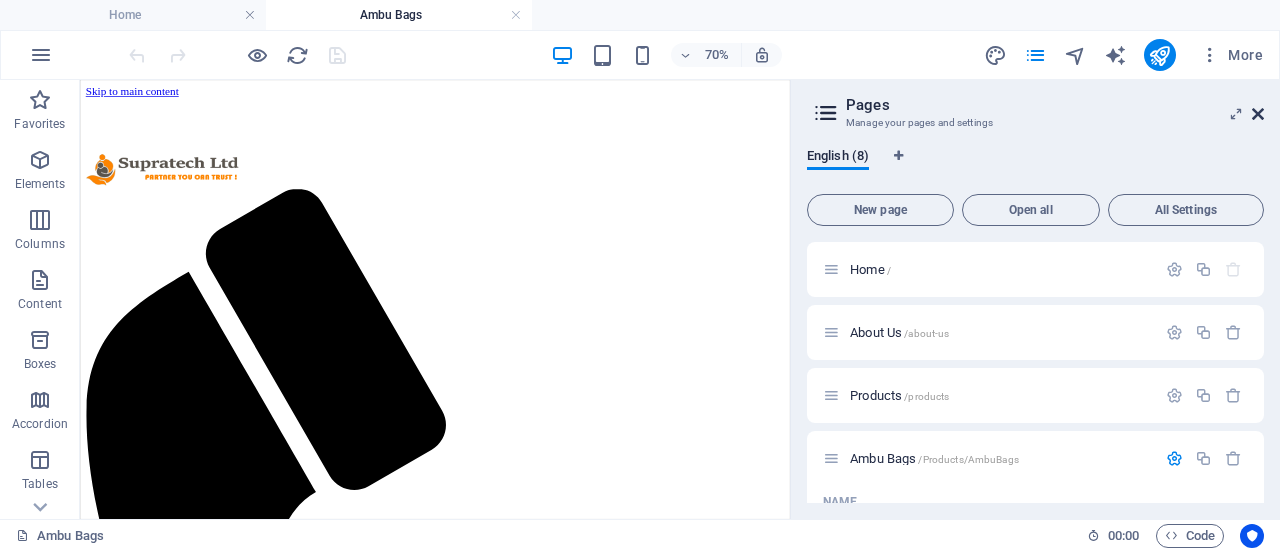 click at bounding box center (1258, 114) 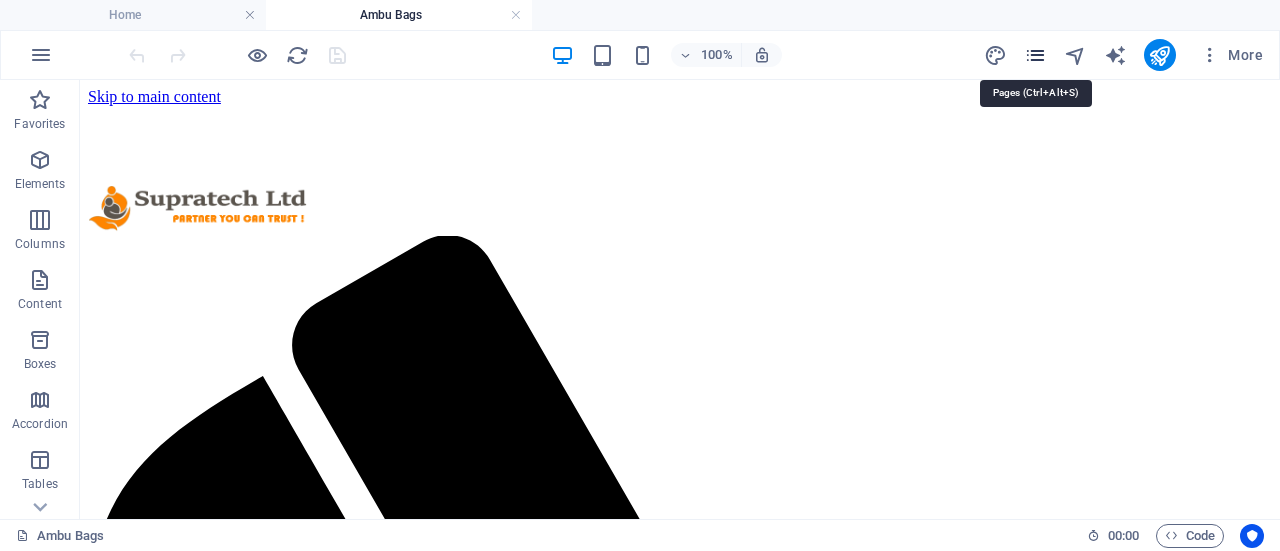 click at bounding box center (1035, 55) 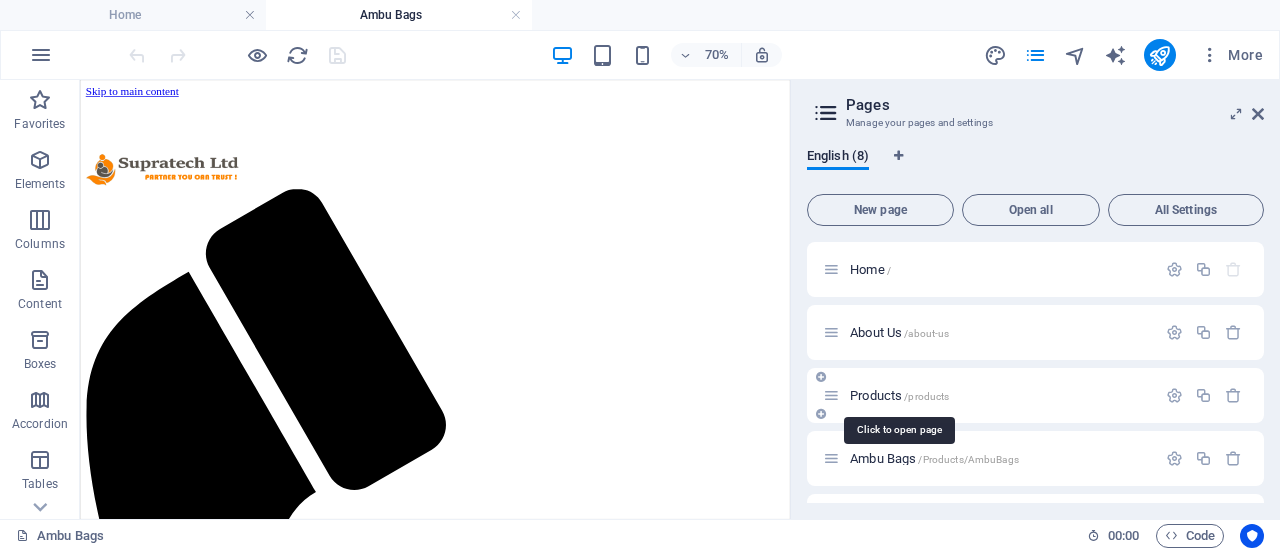 click on "Products /products" at bounding box center [899, 395] 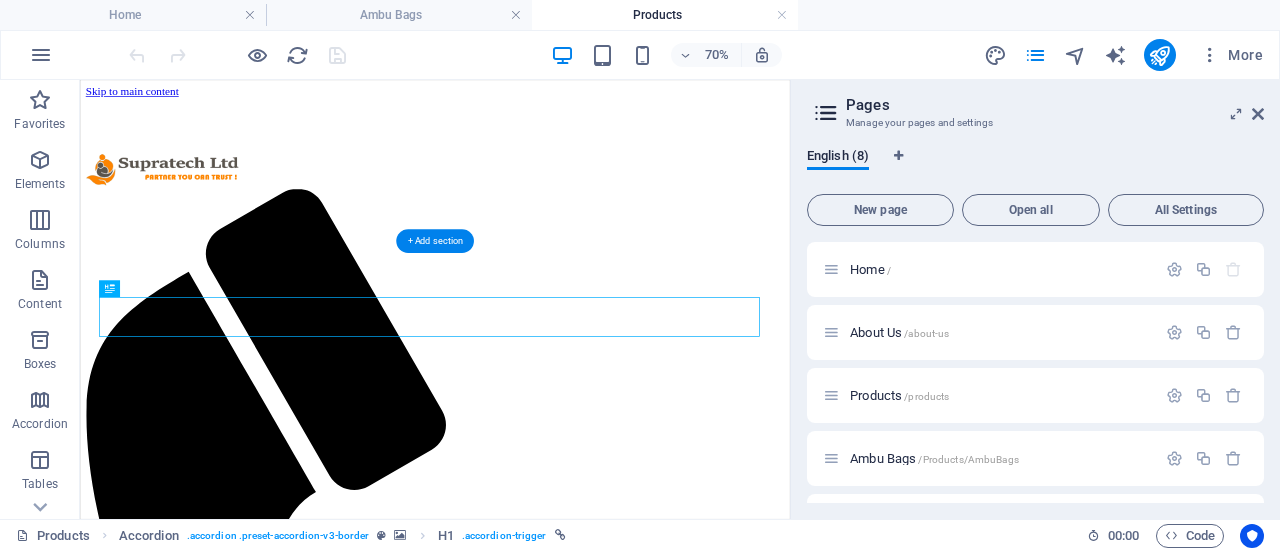 scroll, scrollTop: 0, scrollLeft: 0, axis: both 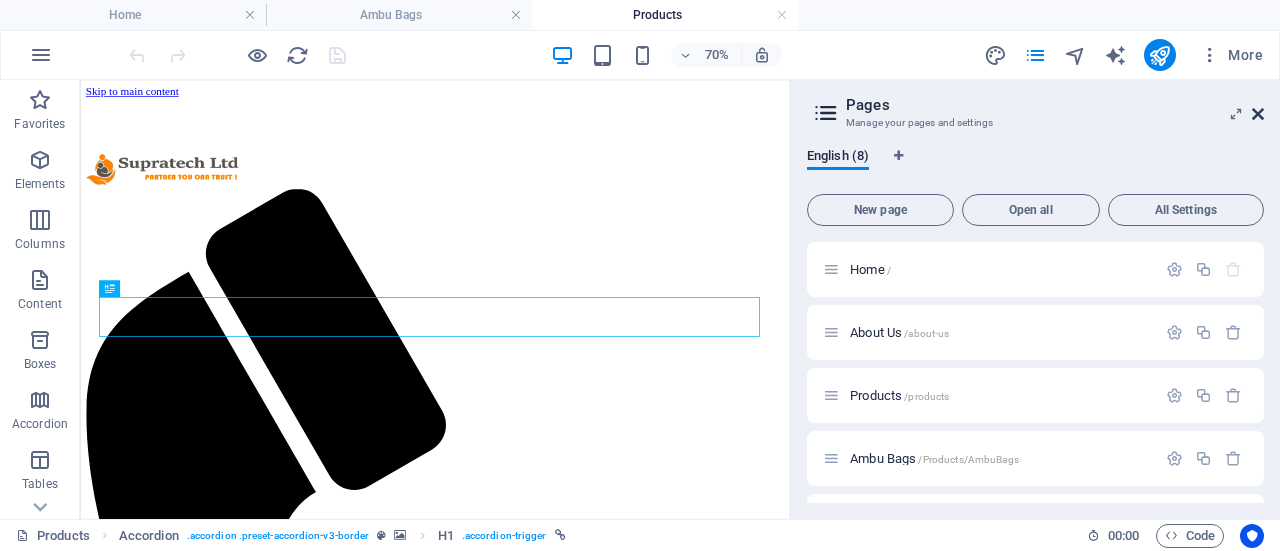 click at bounding box center [1258, 114] 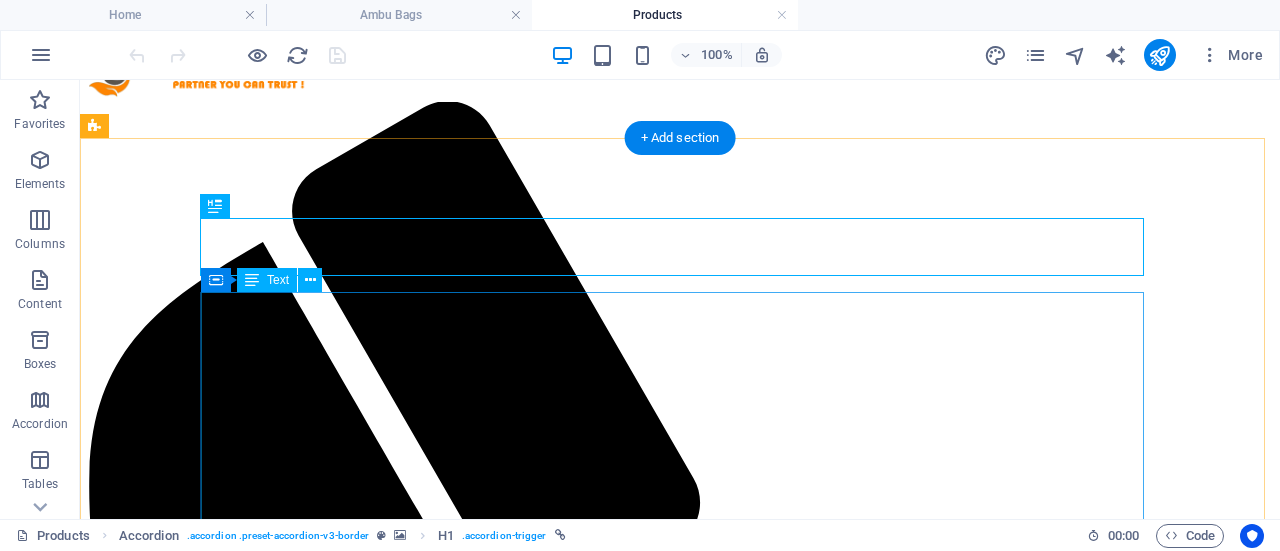 scroll, scrollTop: 200, scrollLeft: 0, axis: vertical 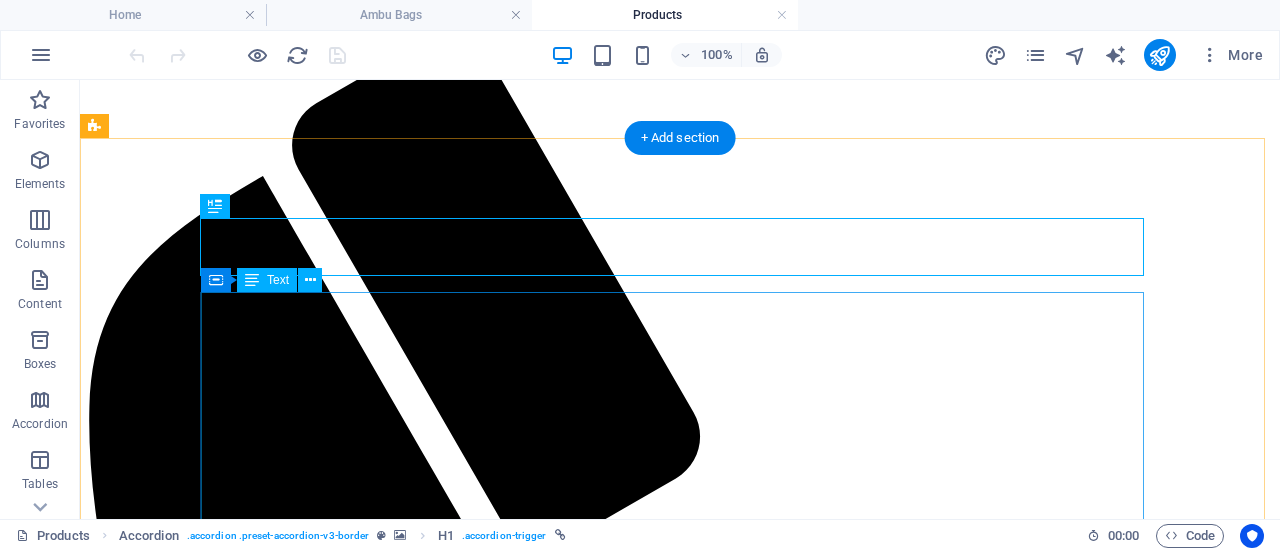 click on "•     Silicone Autoclavable Ambu Type Bags •      Face Masks •      Reservoir Bag PVC •      Rebreathing Bags •      Black Rubber Ambu Type Bags •      Corrugated Tube •      Guedel Pattern Airway •      Head Harness •      Magill Forceps •      Oxygen Cylinder  •      Anesthesia Machine •      Sutures •      Accessories and Consumables" at bounding box center [680, 15350] 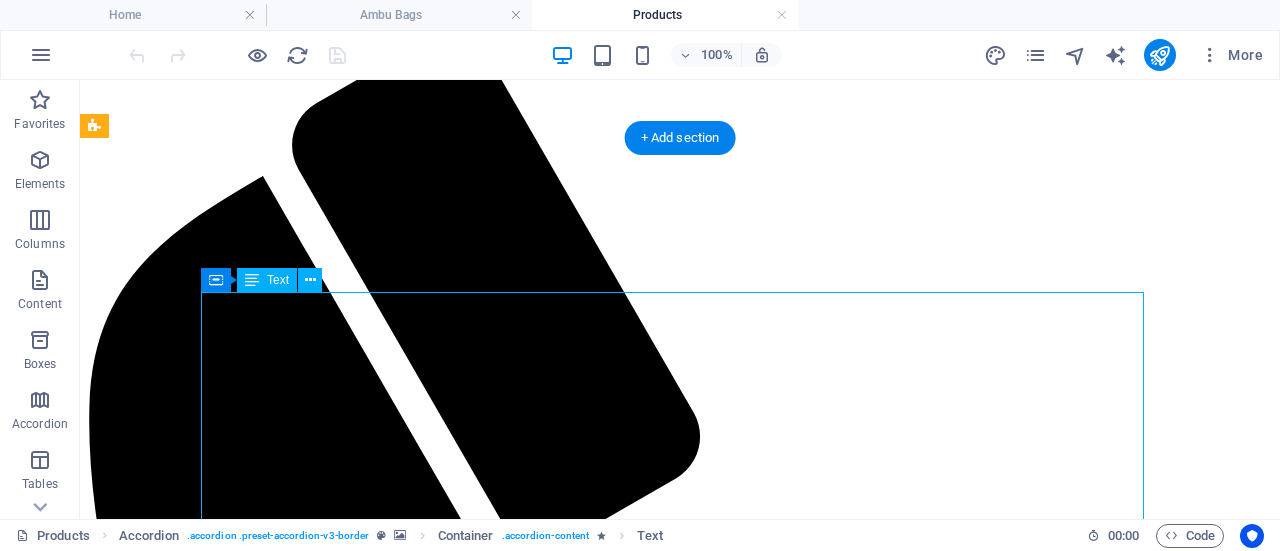 click on "•     Silicone Autoclavable Ambu Type Bags •      Face Masks •      Reservoir Bag PVC •      Rebreathing Bags •      Black Rubber Ambu Type Bags •      Corrugated Tube •      Guedel Pattern Airway •      Head Harness •      Magill Forceps •      Oxygen Cylinder  •      Anesthesia Machine •      Sutures •      Accessories and Consumables" at bounding box center [680, 15350] 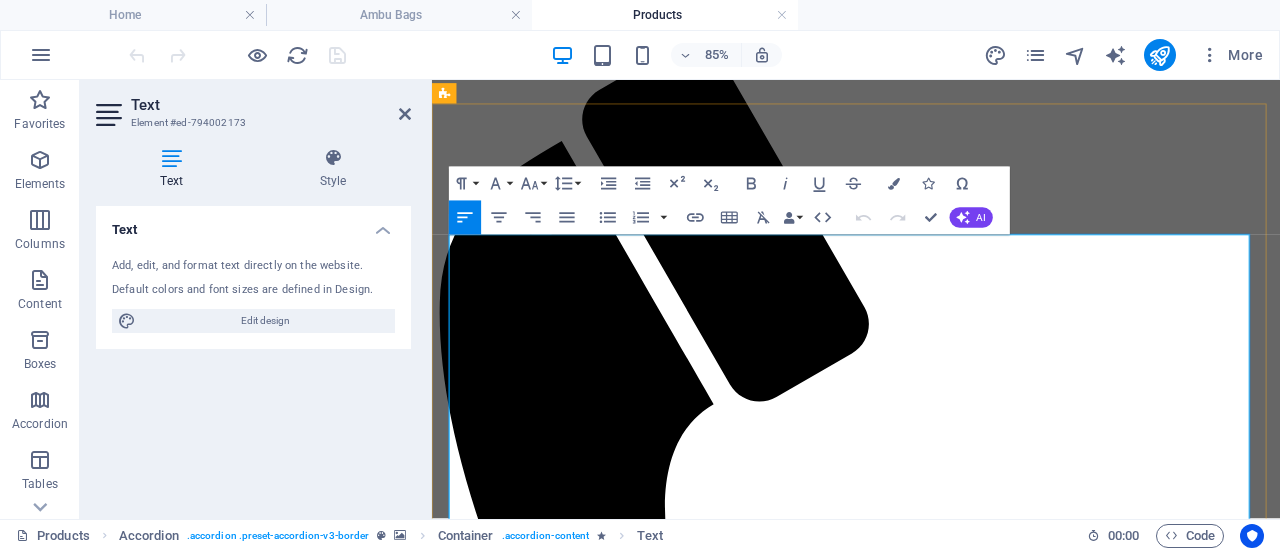 drag, startPoint x: 821, startPoint y: 278, endPoint x: 498, endPoint y: 275, distance: 323.01395 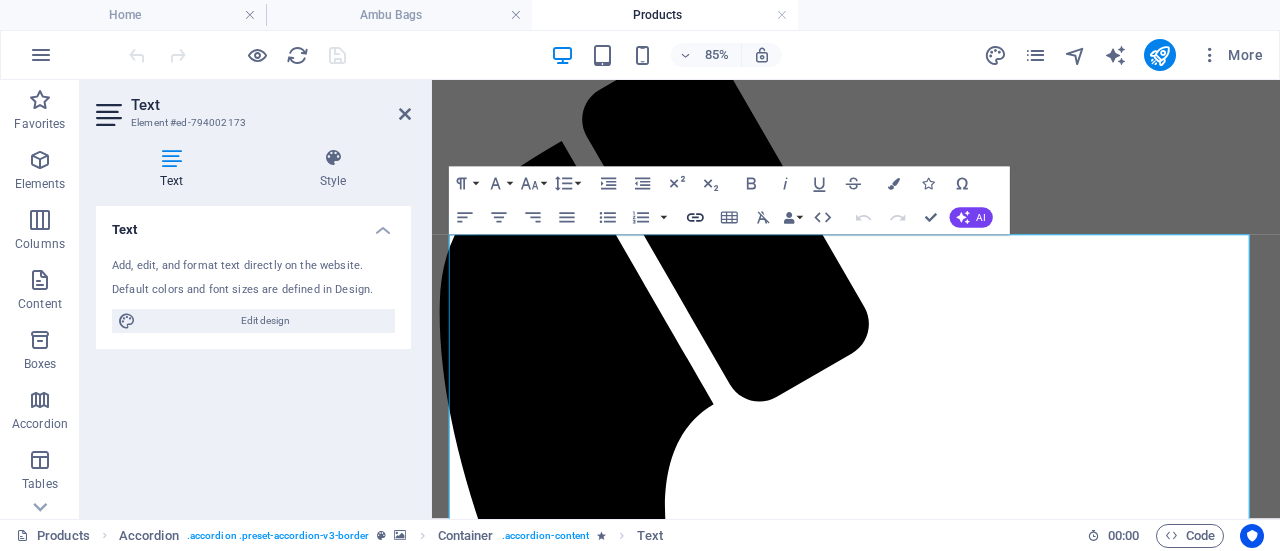 click on "Drag here to replace the existing content. Press “Ctrl” if you want to create a new element.
H1   Accordion   Container   Text   Container   Image   Reference Paragraph Format Normal Heading 1 Heading 2 Heading 3 Heading 4 Heading 5 Heading 6 Code Font Family Arial Georgia Impact Tahoma Times New Roman Verdana Font Size 8 9 10 11 12 14 18 24 30 36 48 60 72 96 Line Height Default Single 1.15 1.5 Double Increase Indent Decrease Indent Superscript Subscript Bold Italic Underline Strikethrough Colors Icons Special Characters Align Left Align Center Align Right Align Justify Unordered List   Default Circle Disc Square    Ordered List   Default Lower Alpha Lower Greek Lower Roman Upper Alpha Upper Roman    Insert Link Insert Table Clear Formatting Data Bindings Company First name Last name Street ZIP code City Email Phone Mobile Fax Custom field 1 Custom field 2 Custom field 3 Custom field 4 Custom field 5 Custom field 6 HTML Undo Redo Confirm (Ctrl+⏎) AI Improve Make shorter Make longer" at bounding box center [856, 214] 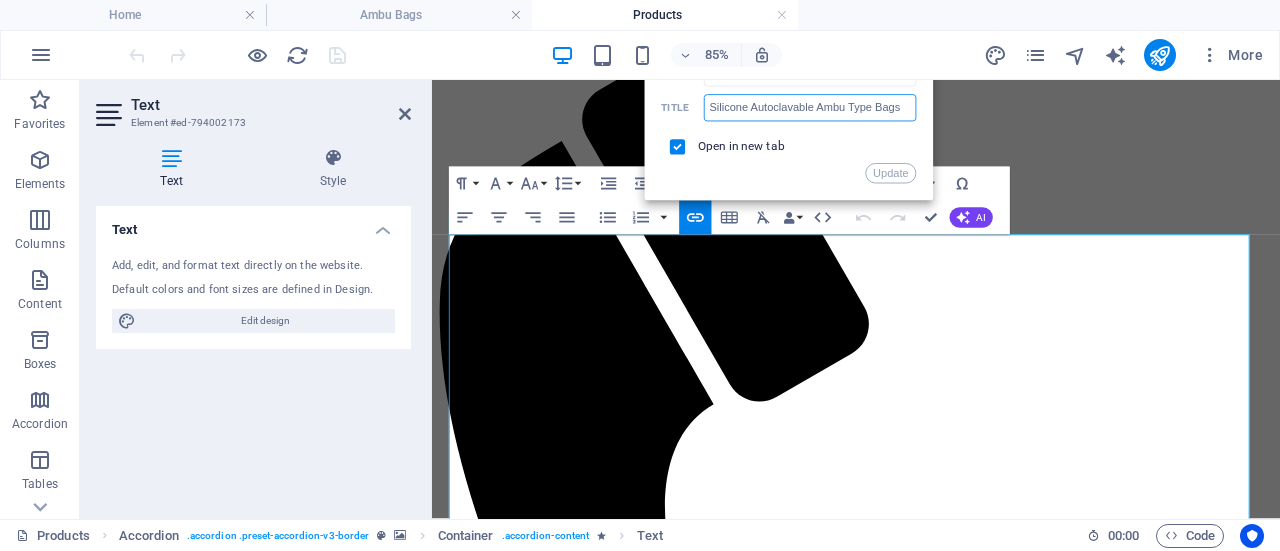 click on "Silicone Autoclavable Ambu Type Bags" at bounding box center [810, 107] 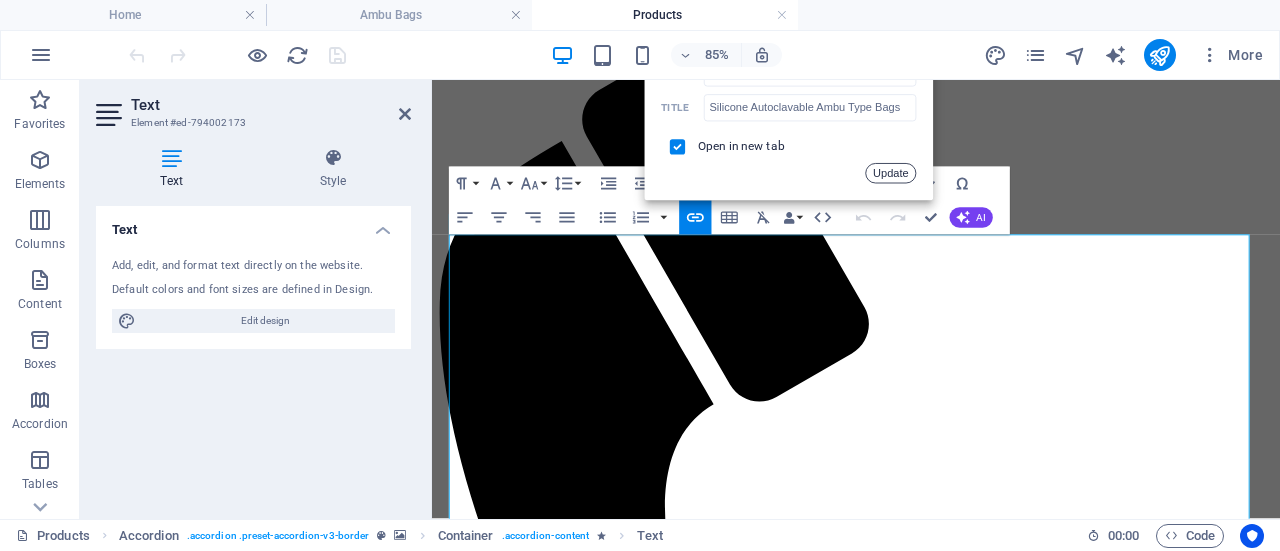 click on "Update" at bounding box center (891, 173) 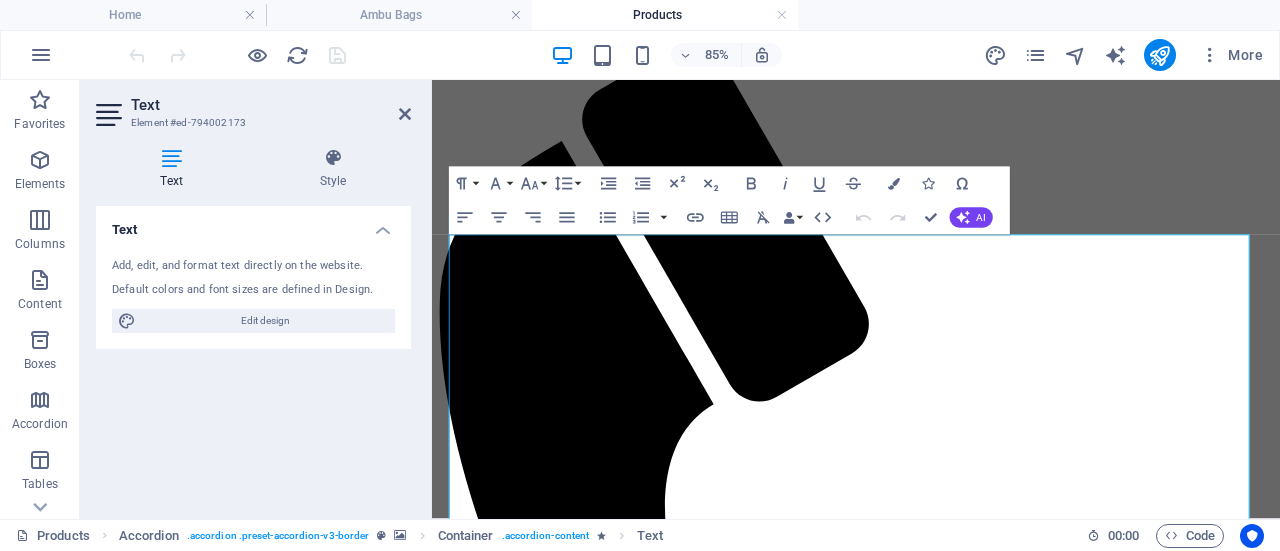 click at bounding box center (931, 1621) 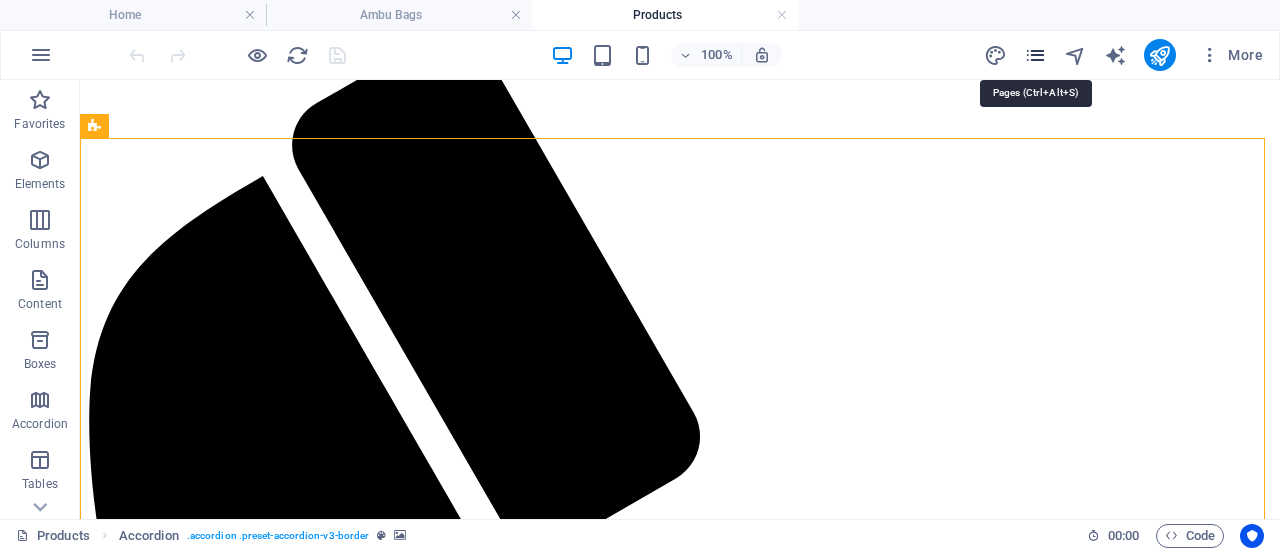 click at bounding box center [1035, 55] 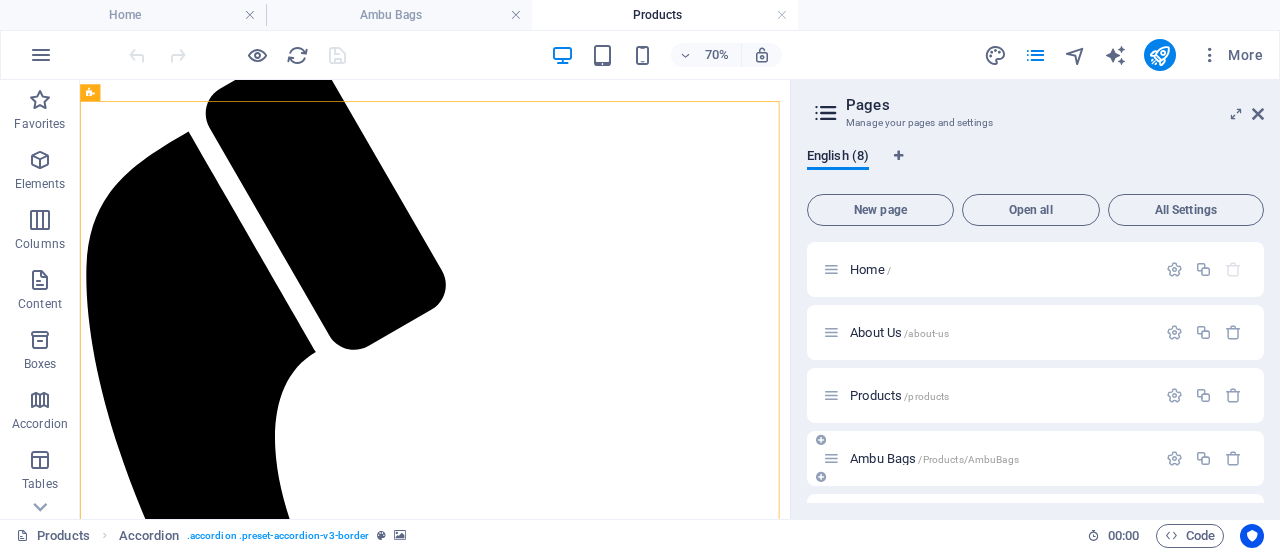 click on "Ambu Bags /Products/AmbuBags" at bounding box center [1000, 458] 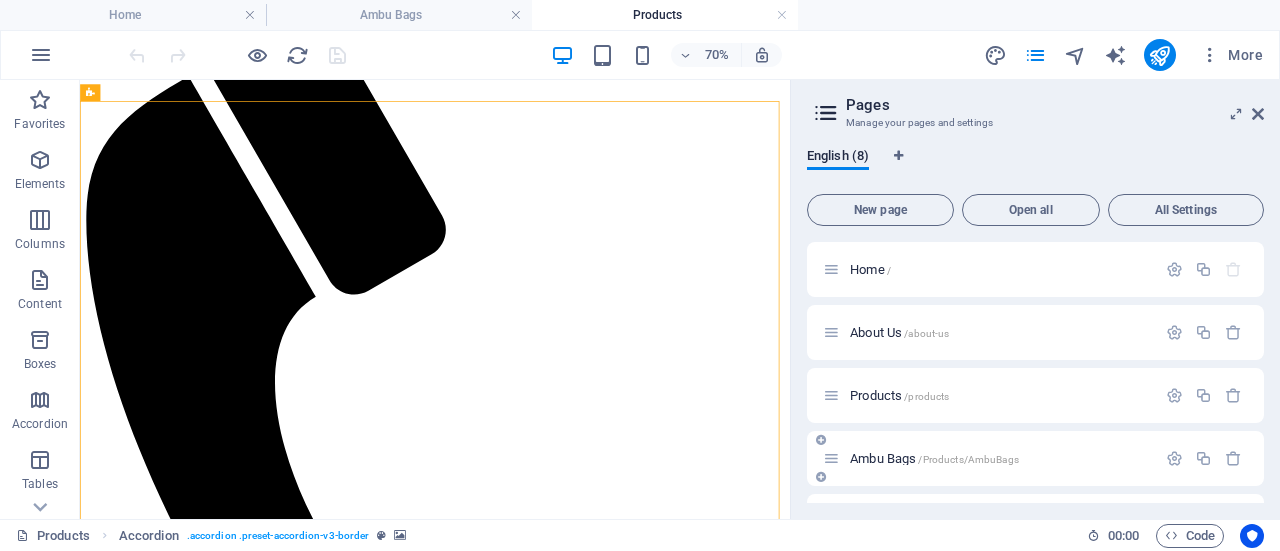 scroll, scrollTop: 0, scrollLeft: 0, axis: both 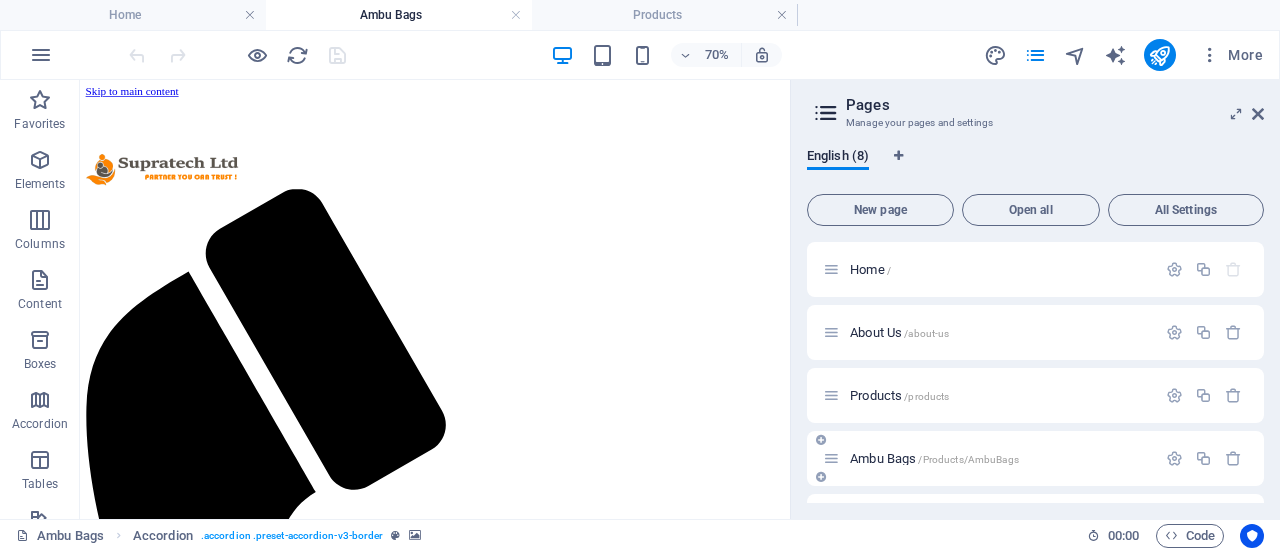 click on "Ambu Bags /Products/AmbuBags" at bounding box center [1000, 458] 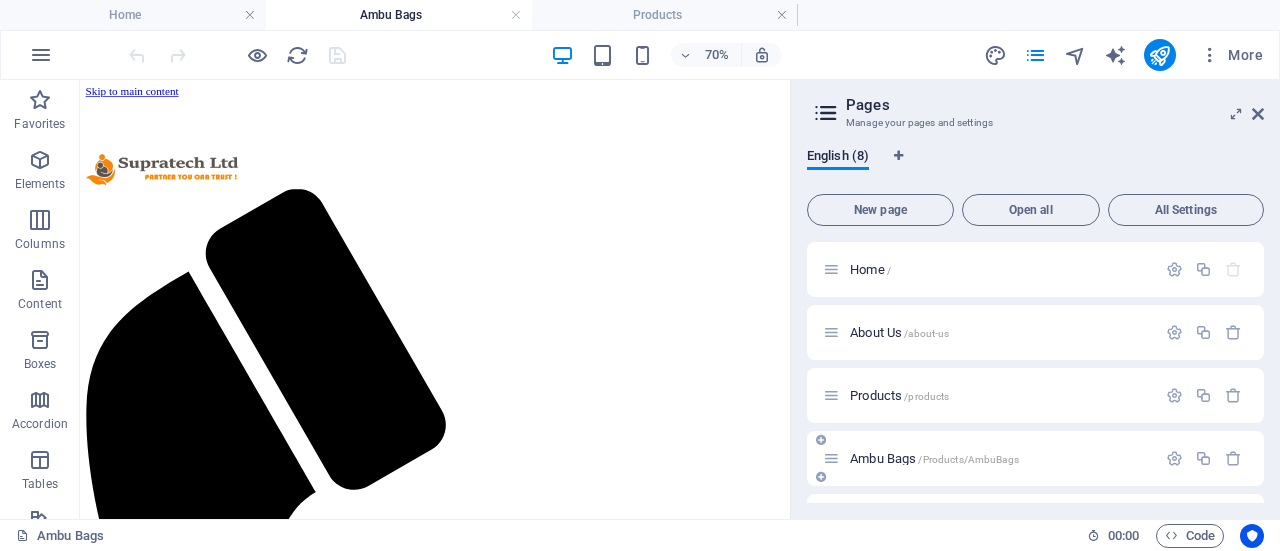 click on "Ambu Bags /Products/AmbuBags" at bounding box center [934, 458] 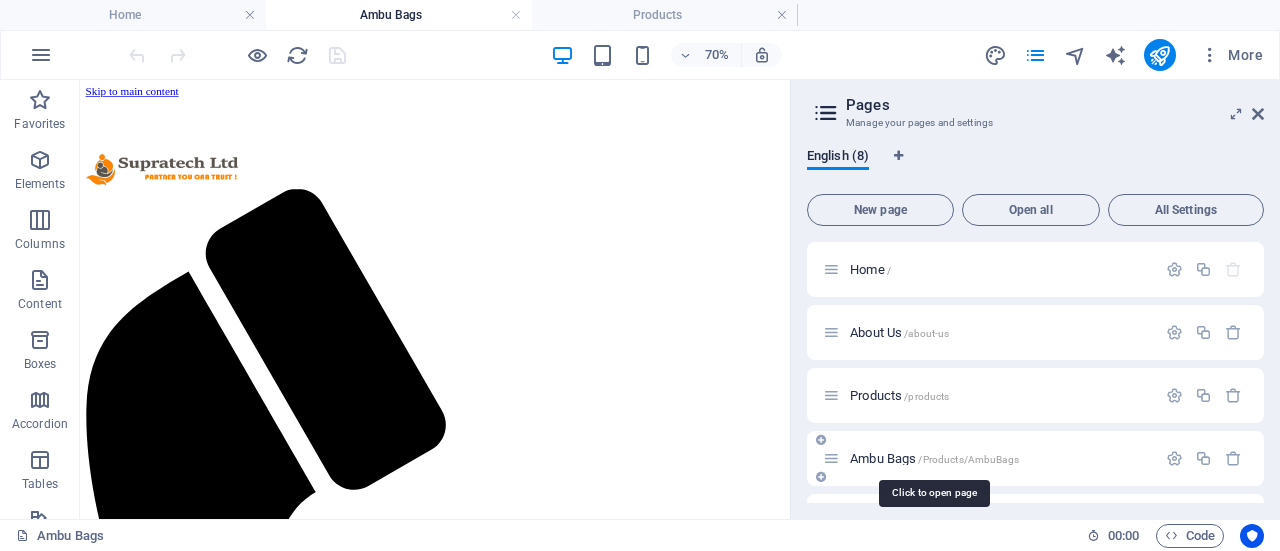 click on "Ambu Bags /Products/AmbuBags" at bounding box center [934, 458] 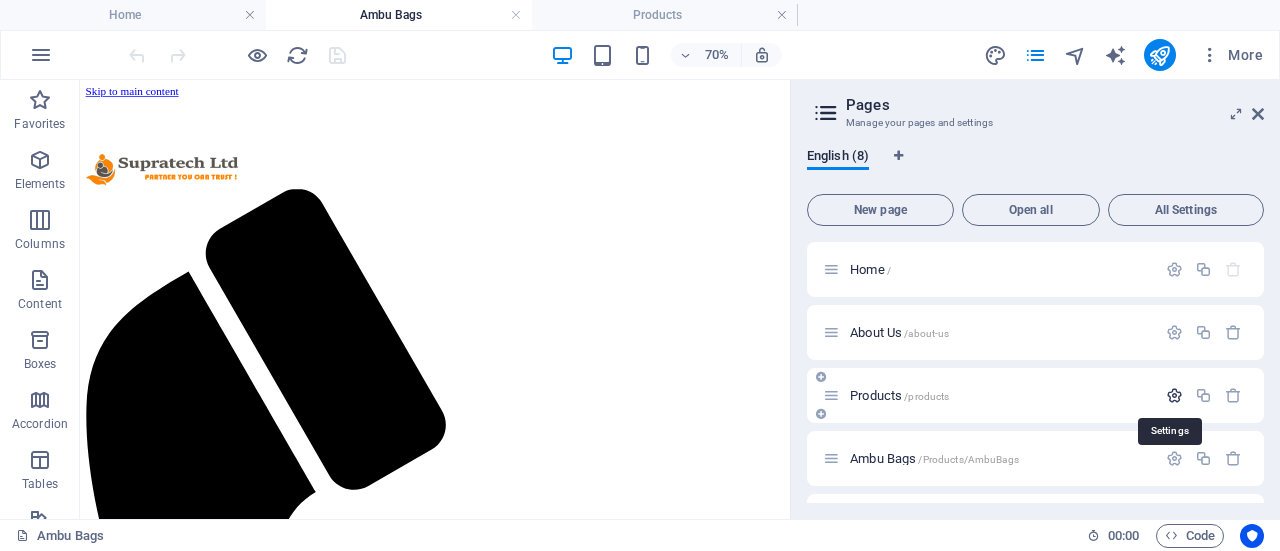 click at bounding box center [1174, 395] 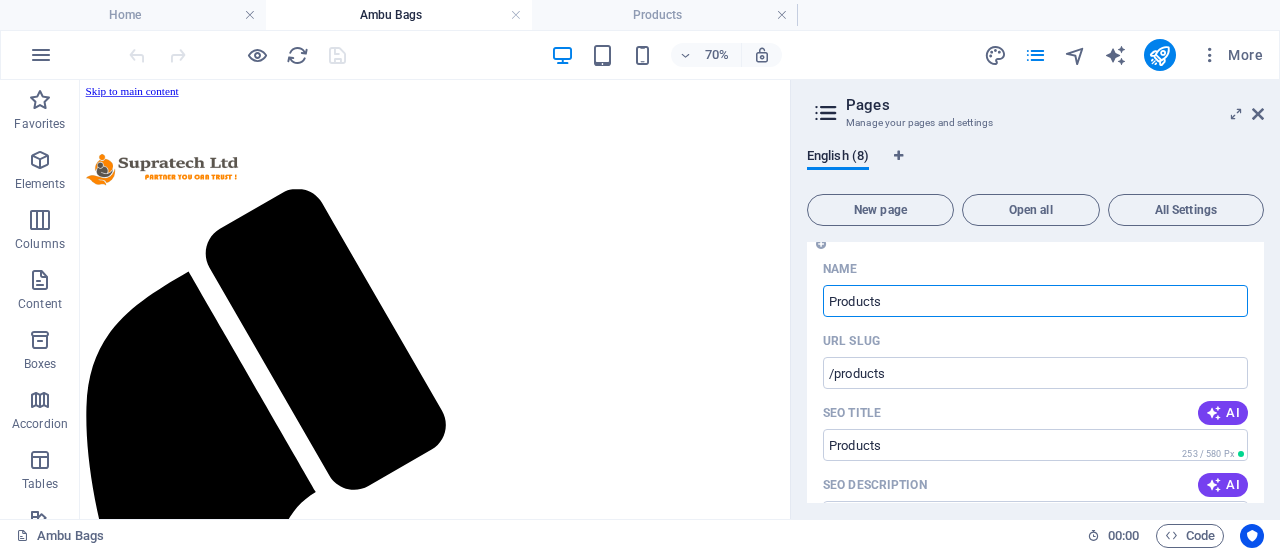 scroll, scrollTop: 200, scrollLeft: 0, axis: vertical 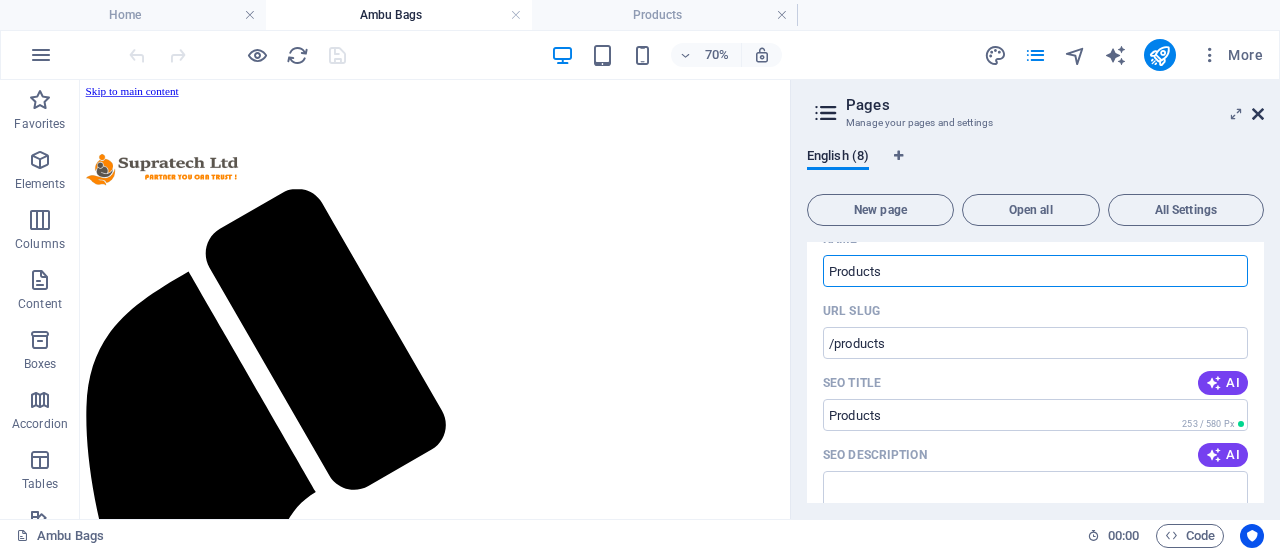 click at bounding box center (1258, 114) 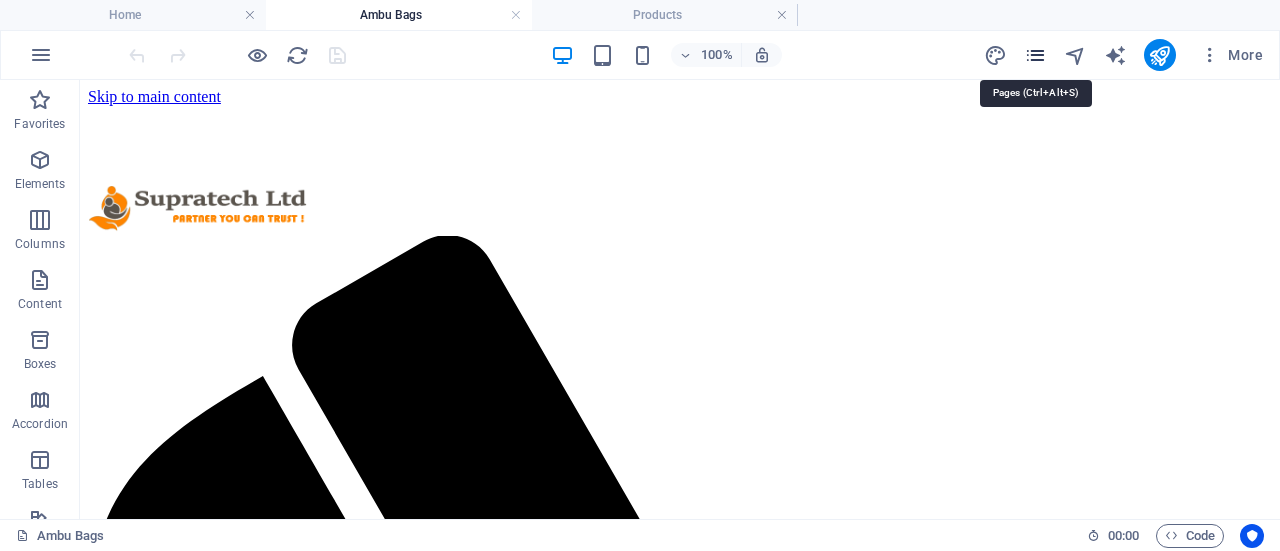 click at bounding box center (1035, 55) 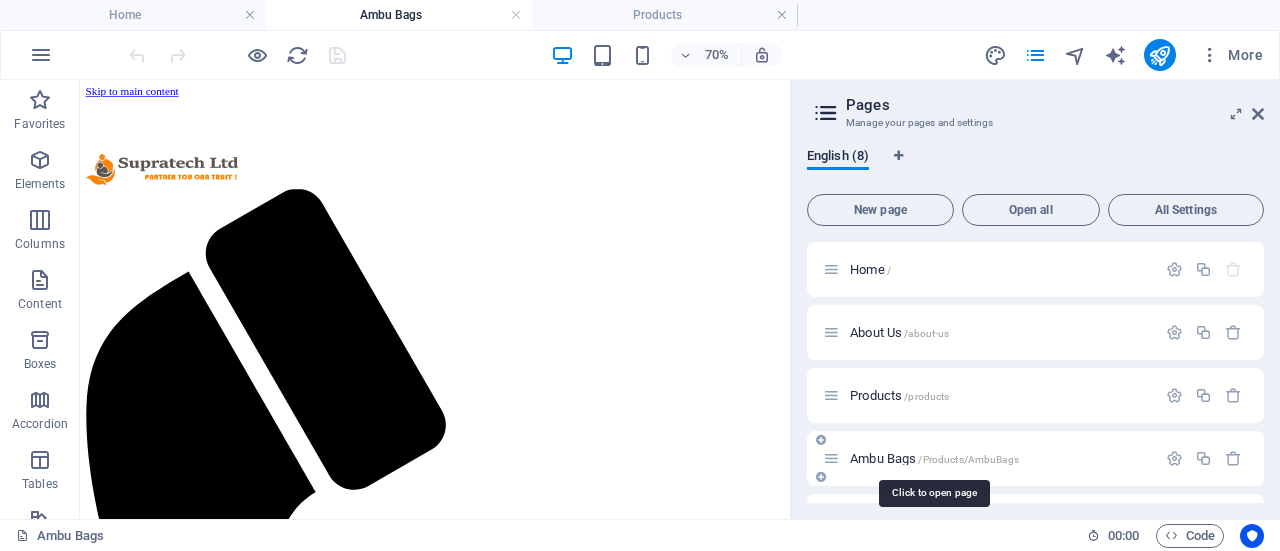 click on "Ambu Bags /Products/AmbuBags" at bounding box center [934, 458] 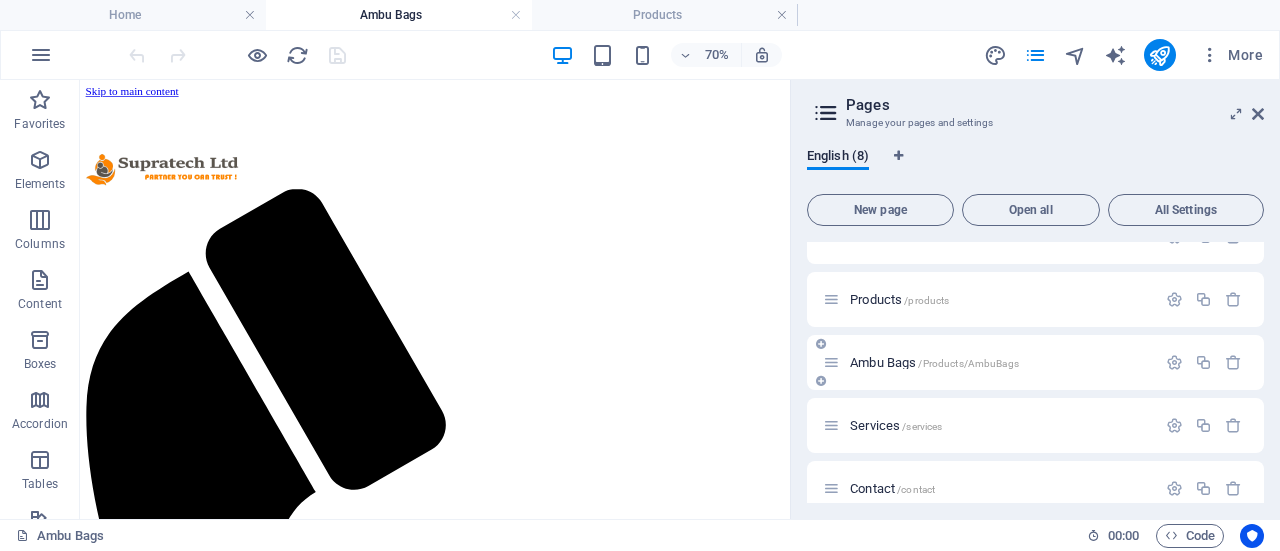 scroll, scrollTop: 200, scrollLeft: 0, axis: vertical 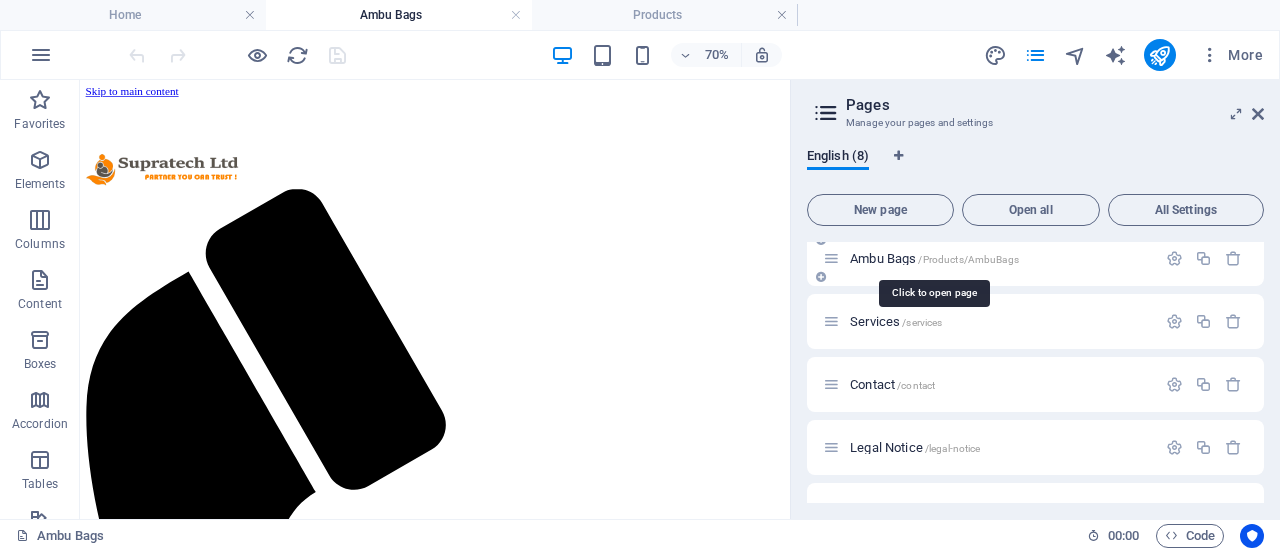 click on "Ambu Bags /Products/AmbuBags" at bounding box center (934, 258) 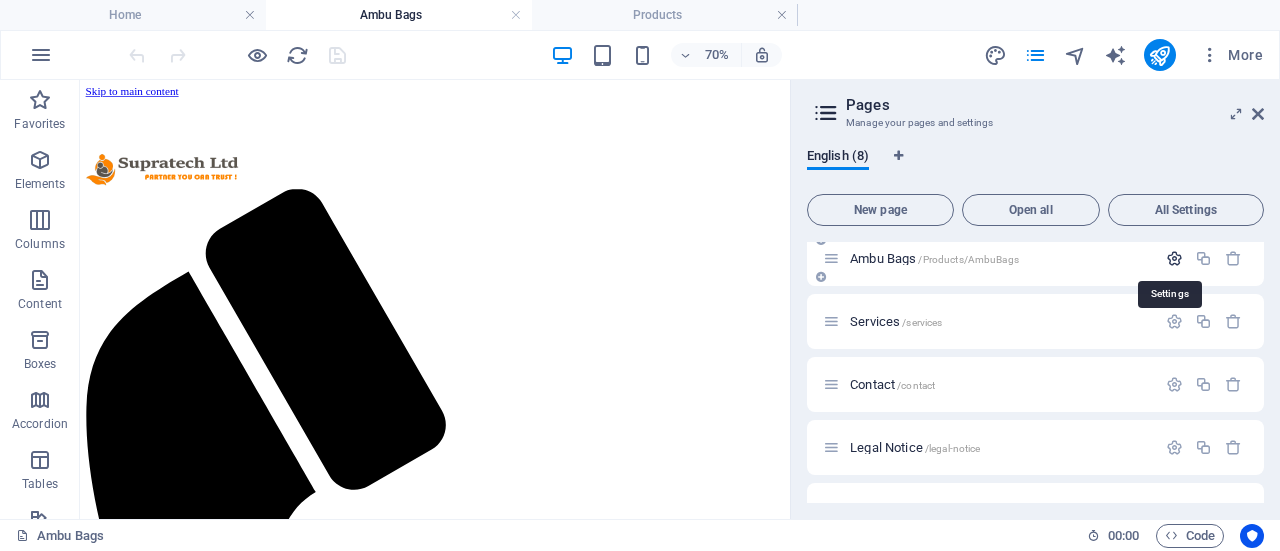 click at bounding box center [1174, 258] 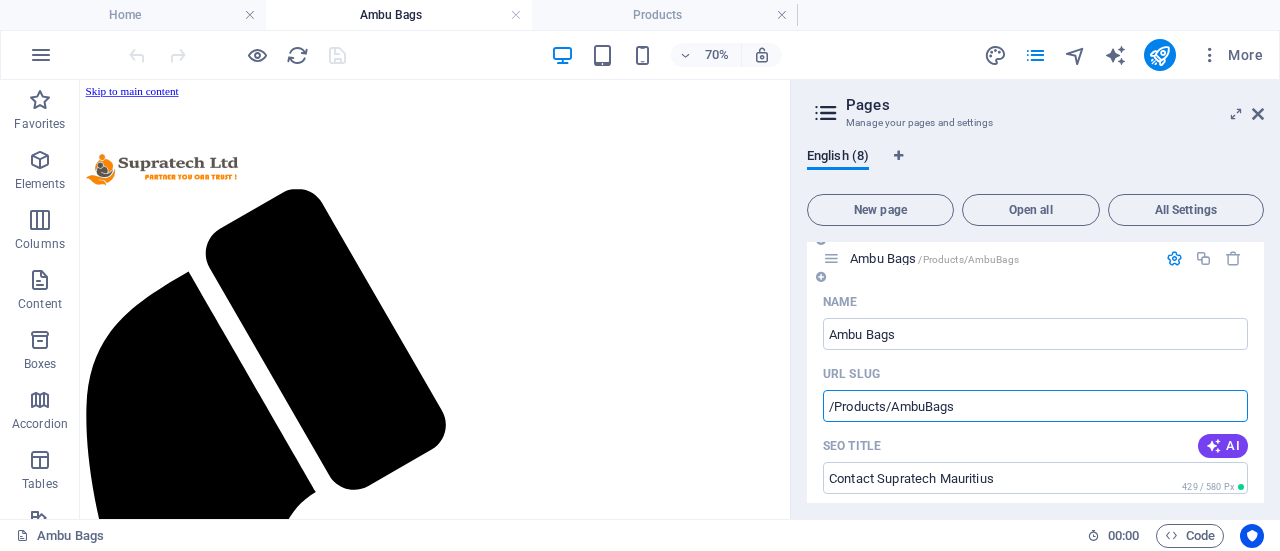 click on "/Products/AmbuBags" at bounding box center (1035, 406) 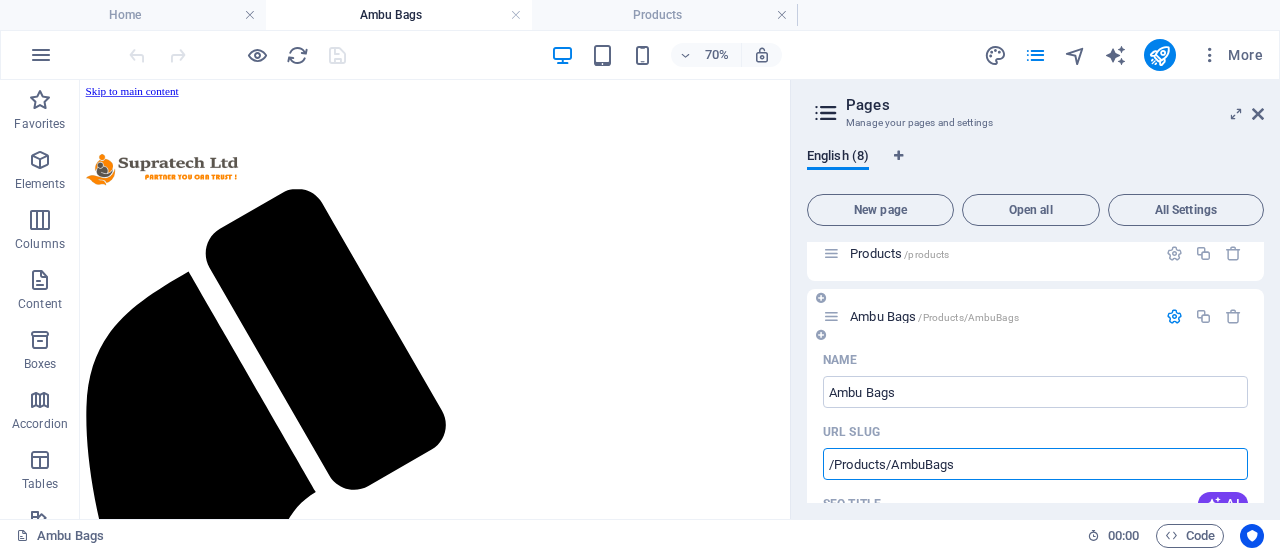 scroll, scrollTop: 0, scrollLeft: 0, axis: both 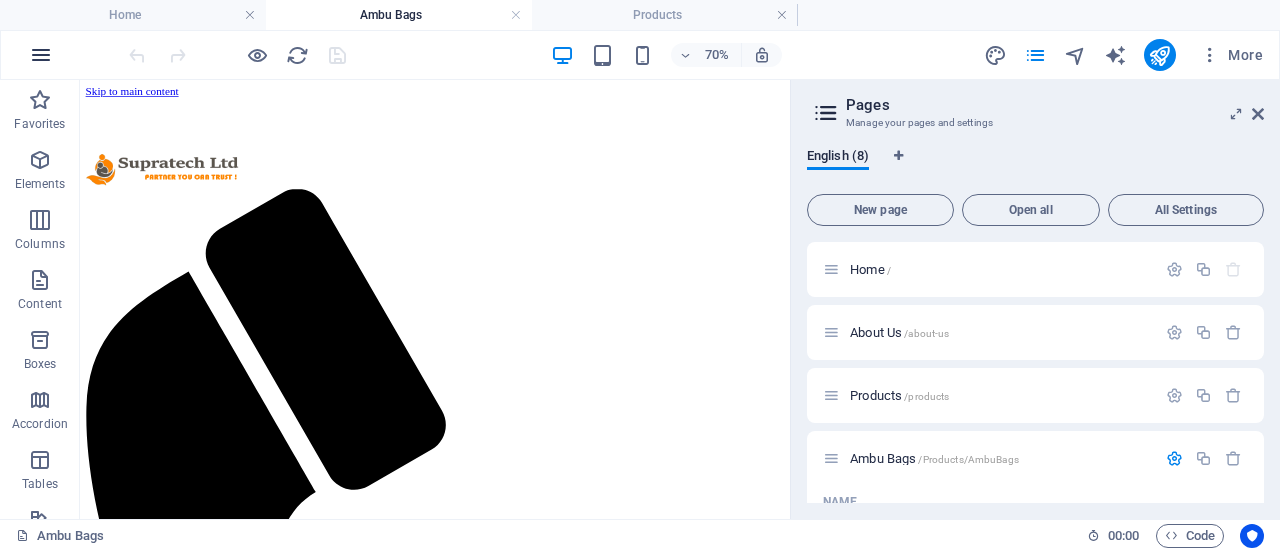 click at bounding box center [41, 55] 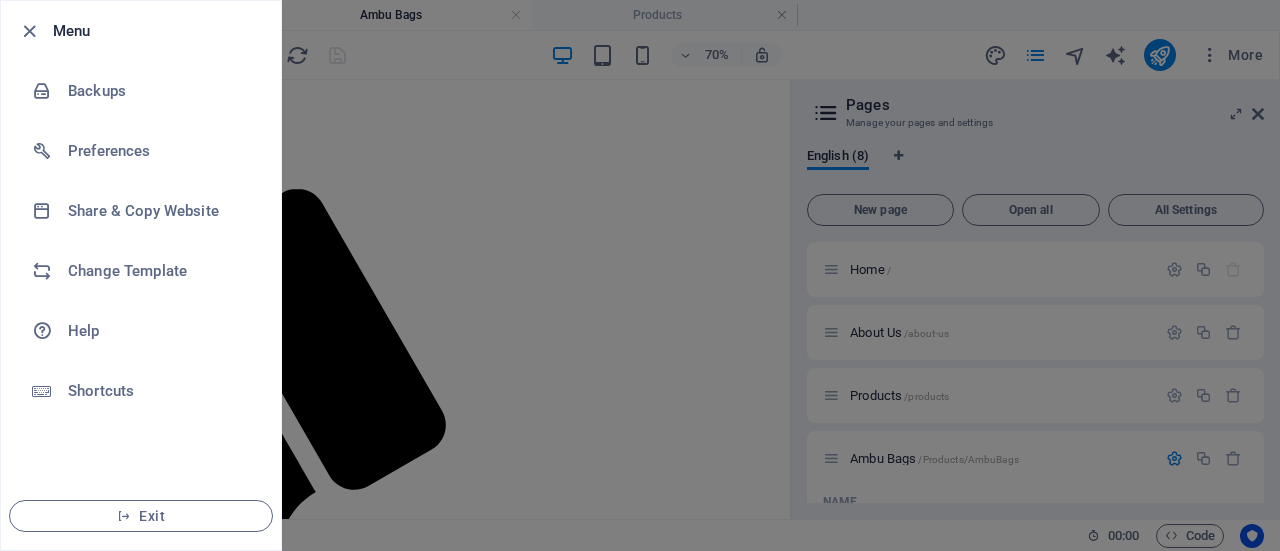 click at bounding box center [640, 275] 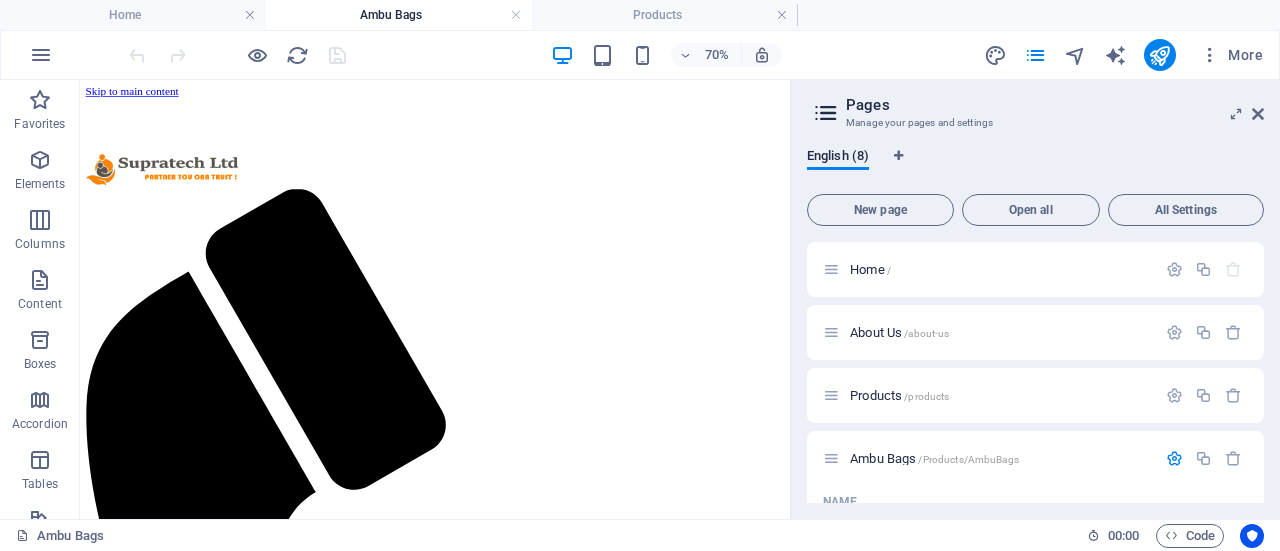 click on "Pages Manage your pages and settings English (8) New page Open all All Settings Home / About Us /about-us Products /products Ambu Bags /Products/AmbuBags Name Ambu Bags ​ URL SLUG /Products/AmbuBags ​ SEO Title AI Contact Supratech Mauritius ​ 429 / 580 Px SEO Description AI ​ 109 / 990 Px SEO Keywords AI ​ Settings Menu Noindex Preview Mobile Desktop www.example.com Products AmbuBags Contact Supratech Mauritius - supratechltd.com supratechltd.com Meta tags ​ Preview Image (Open Graph) Drag files here, click to choose files or select files from Files or our free stock photos & videos More Settings Services /services Contact /contact Legal Notice /legal-notice Privacy /privacy" at bounding box center (1035, 299) 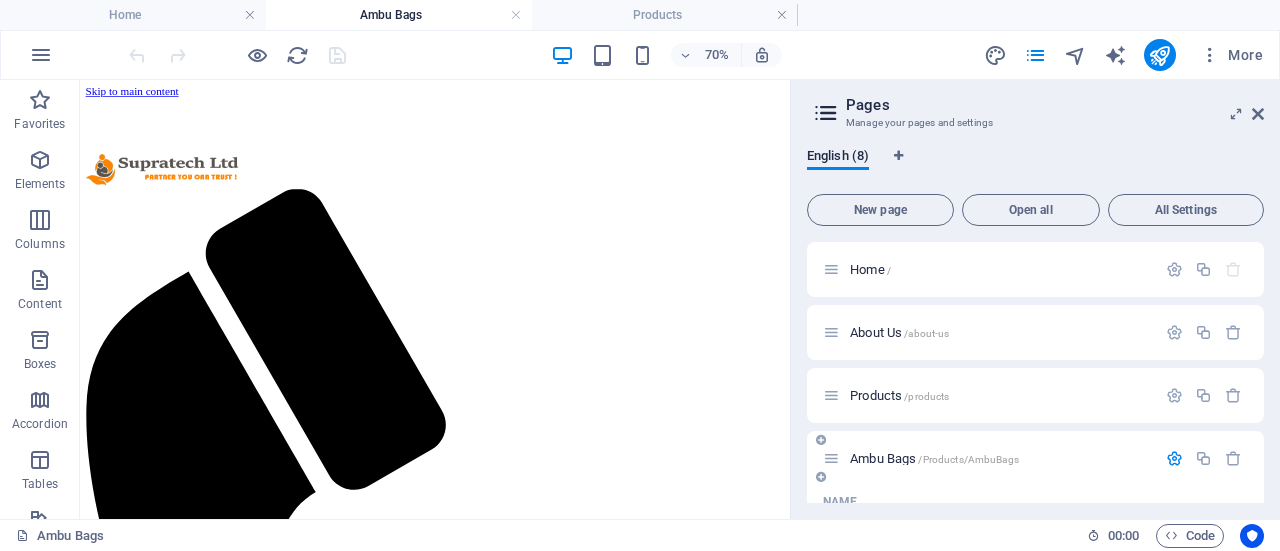 click at bounding box center (831, 458) 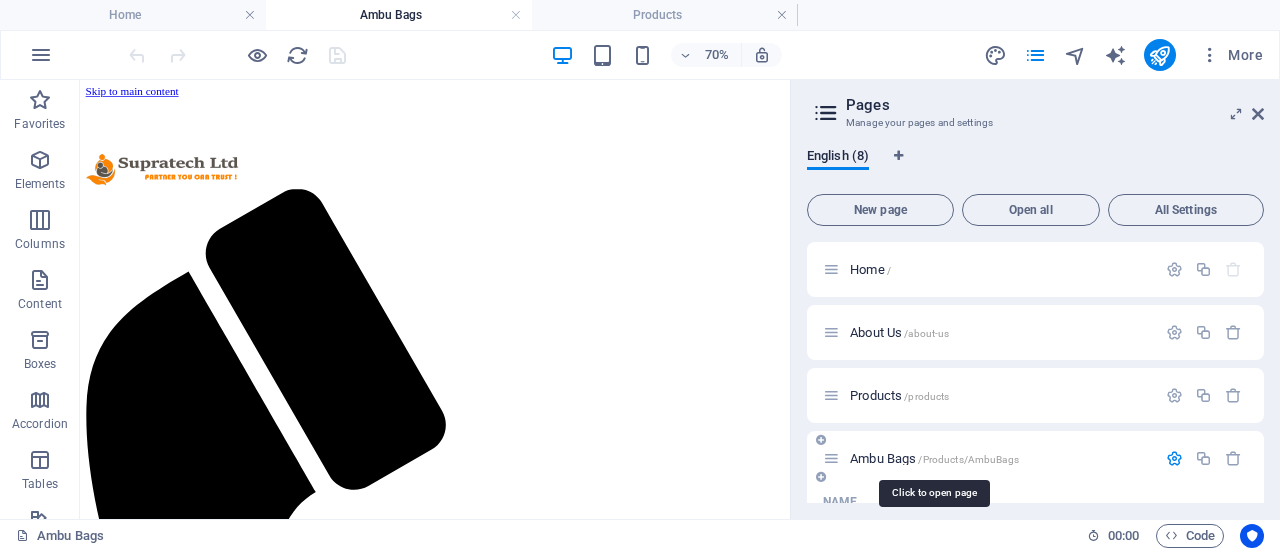 click on "Ambu Bags /Products/AmbuBags" at bounding box center [934, 458] 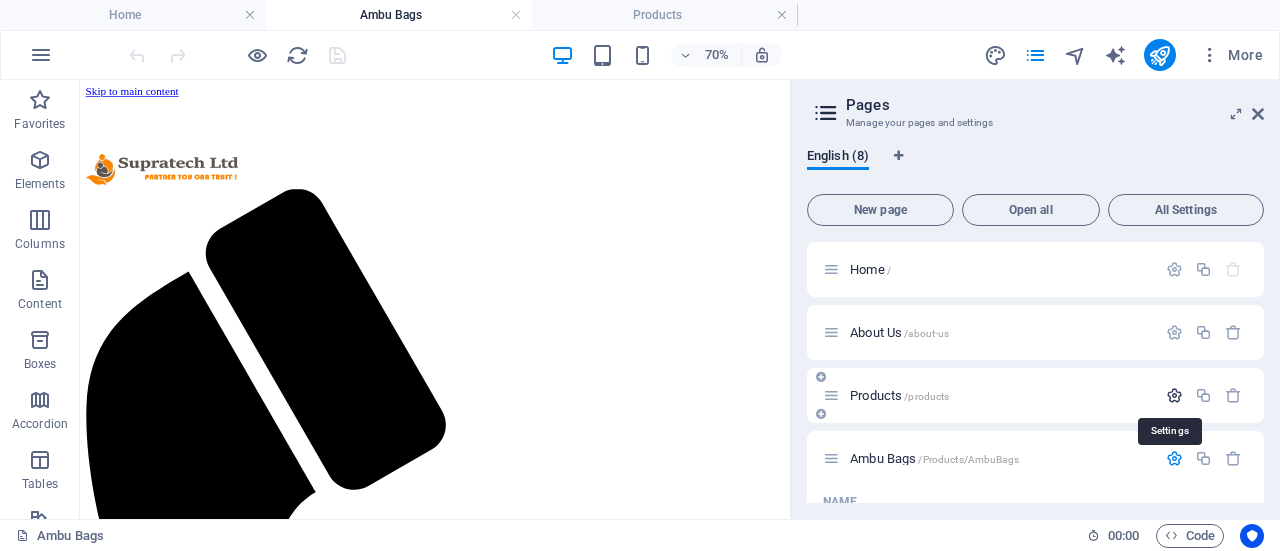 click at bounding box center (1174, 395) 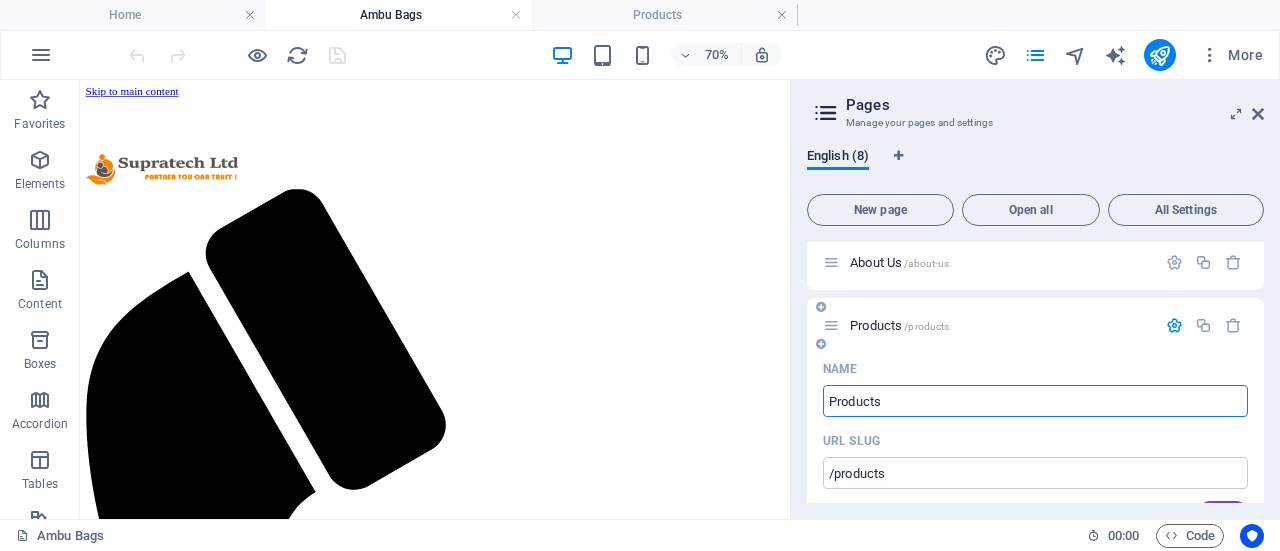 scroll, scrollTop: 100, scrollLeft: 0, axis: vertical 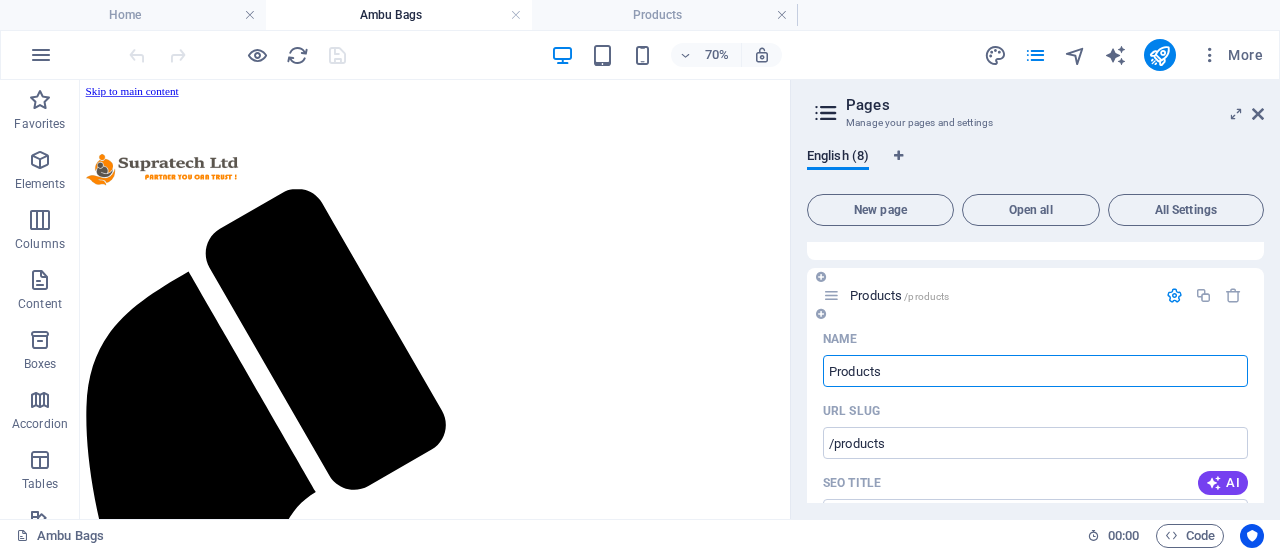 click at bounding box center [831, 295] 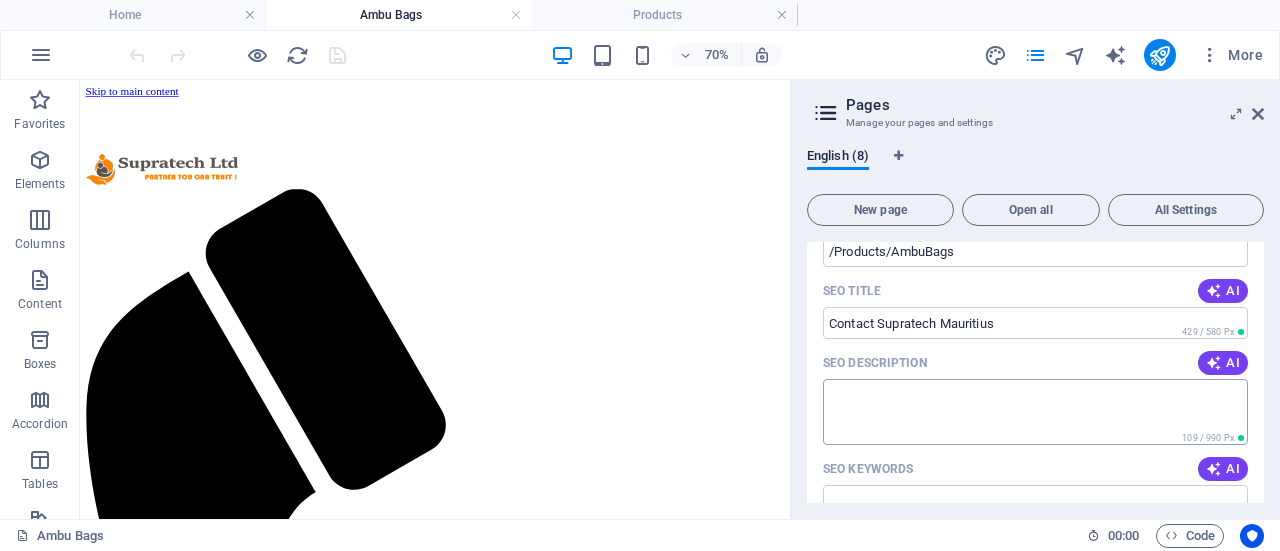 scroll, scrollTop: 1000, scrollLeft: 0, axis: vertical 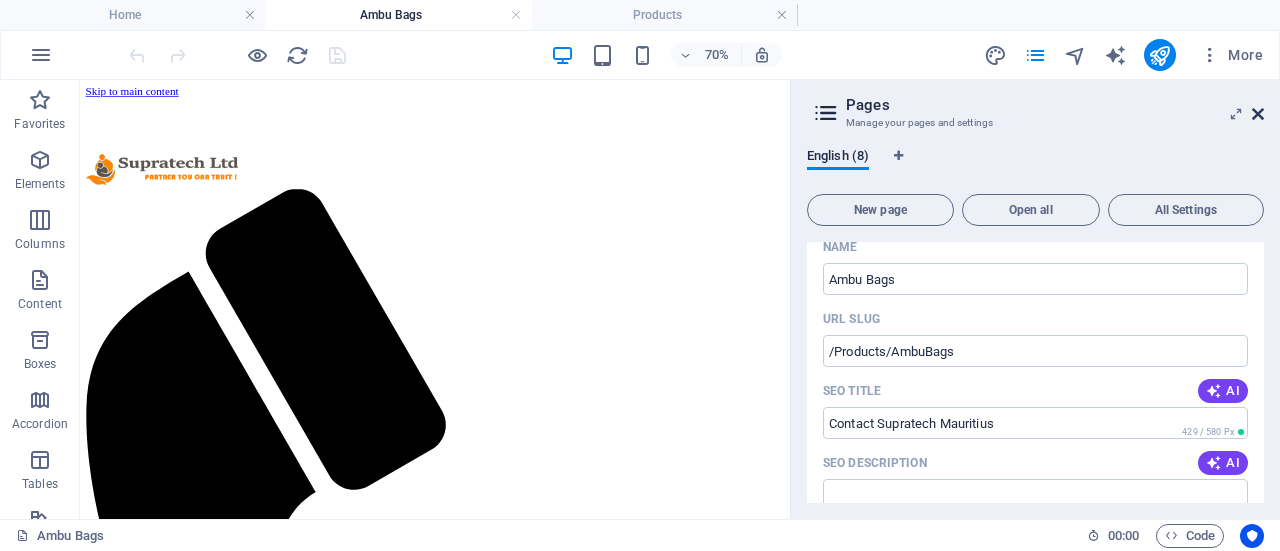 click at bounding box center [1258, 114] 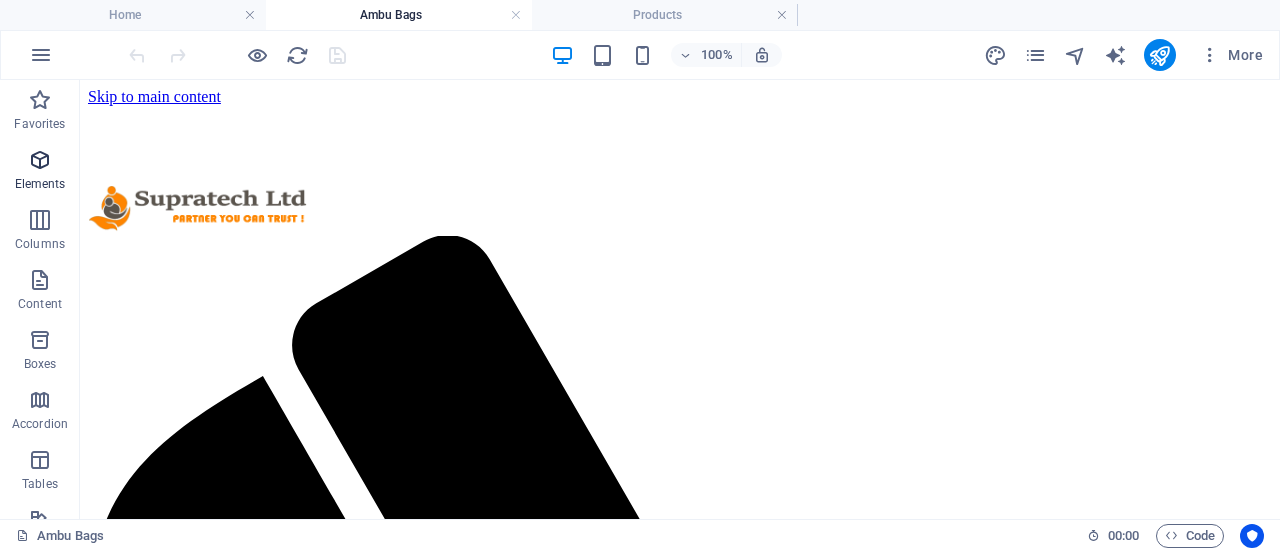 click at bounding box center [40, 160] 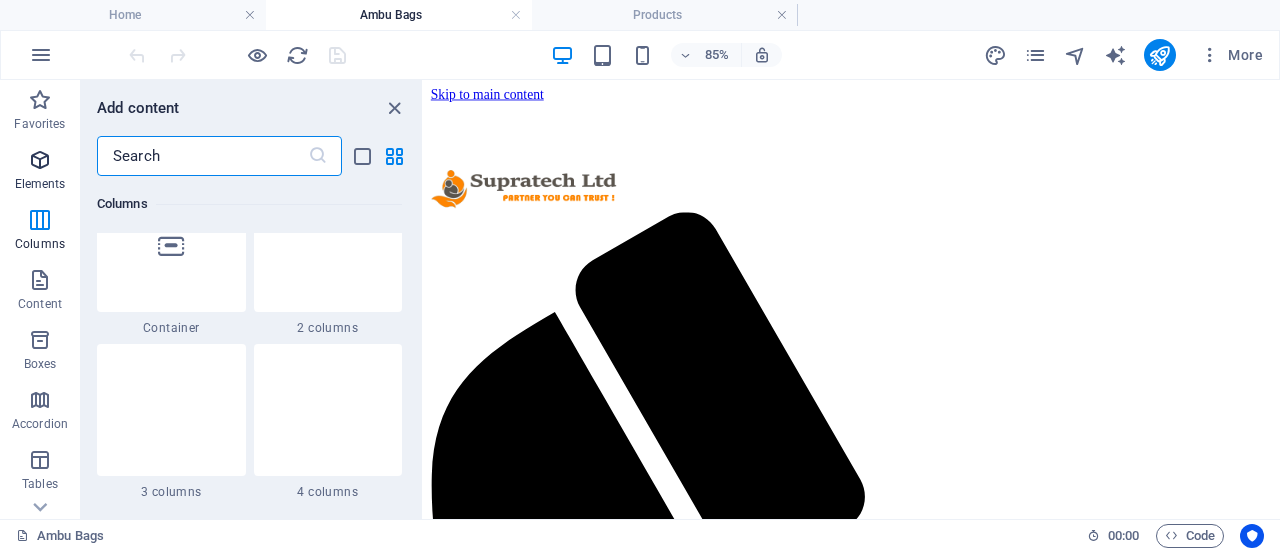 scroll, scrollTop: 1013, scrollLeft: 0, axis: vertical 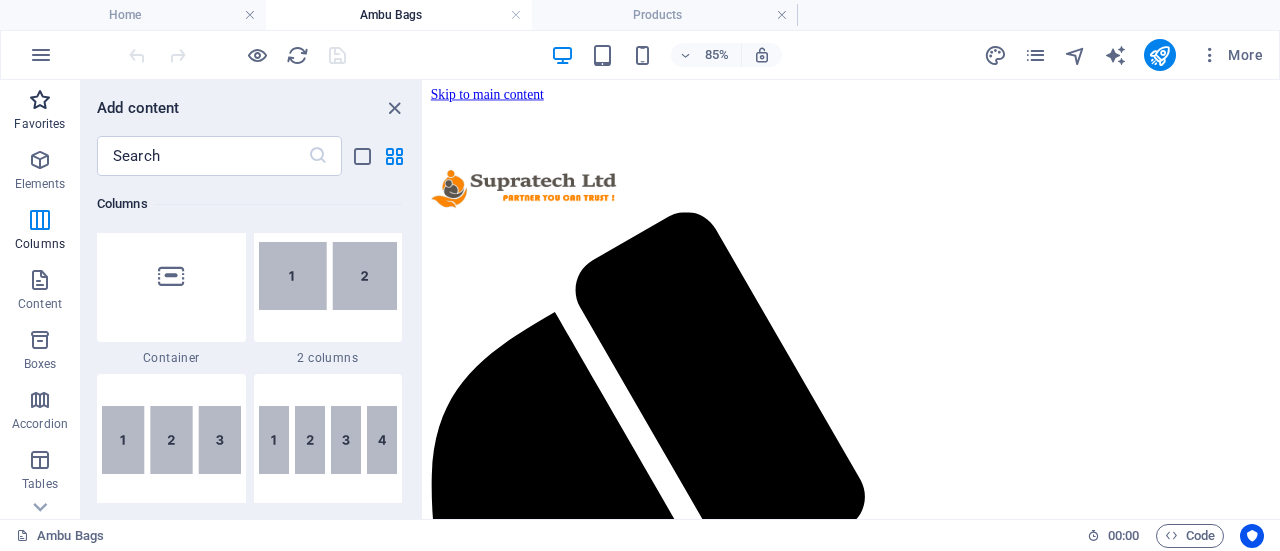 click at bounding box center (40, 100) 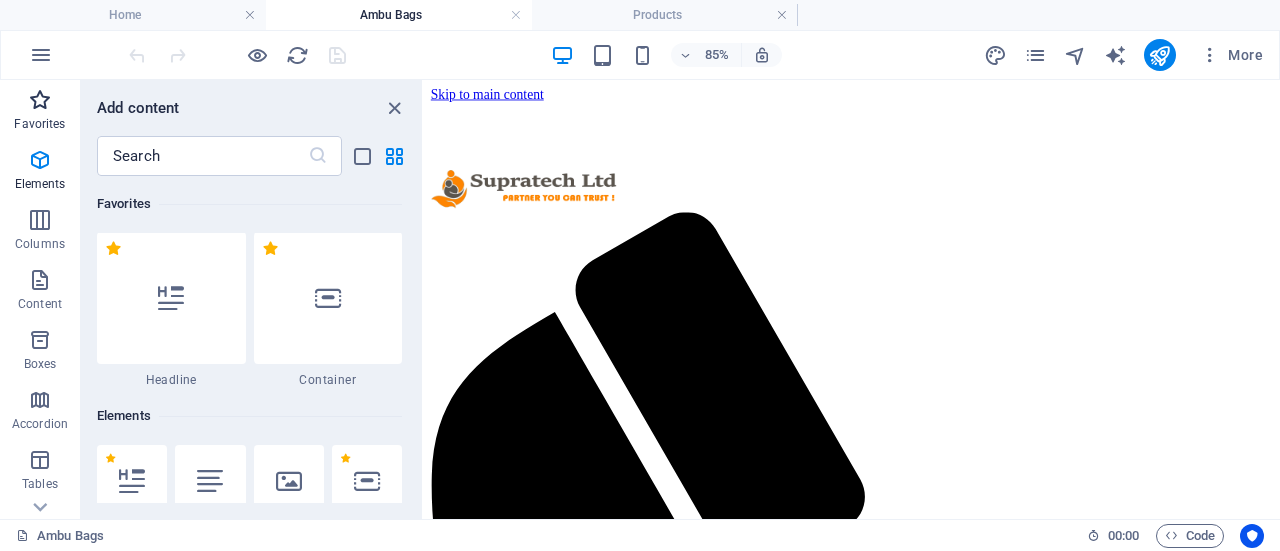 scroll, scrollTop: 0, scrollLeft: 0, axis: both 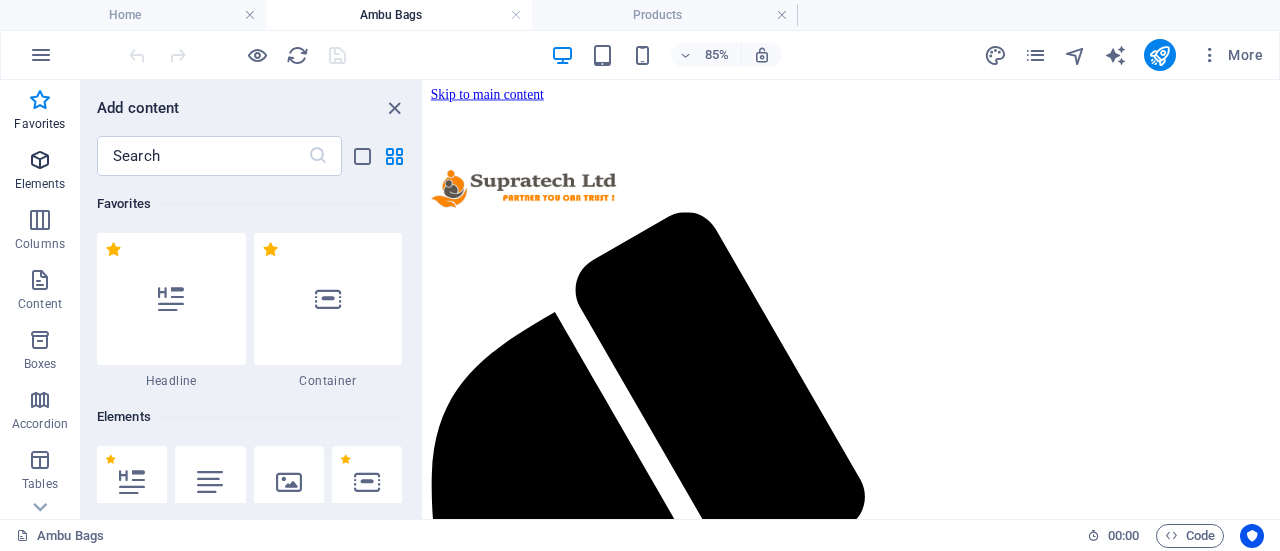 click at bounding box center (40, 160) 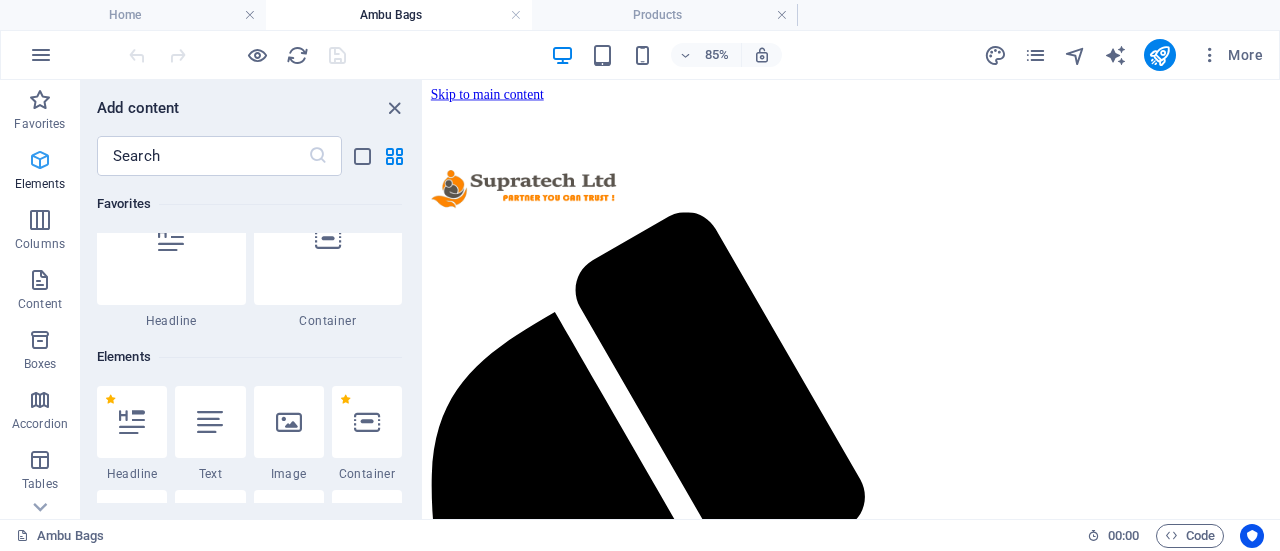scroll, scrollTop: 213, scrollLeft: 0, axis: vertical 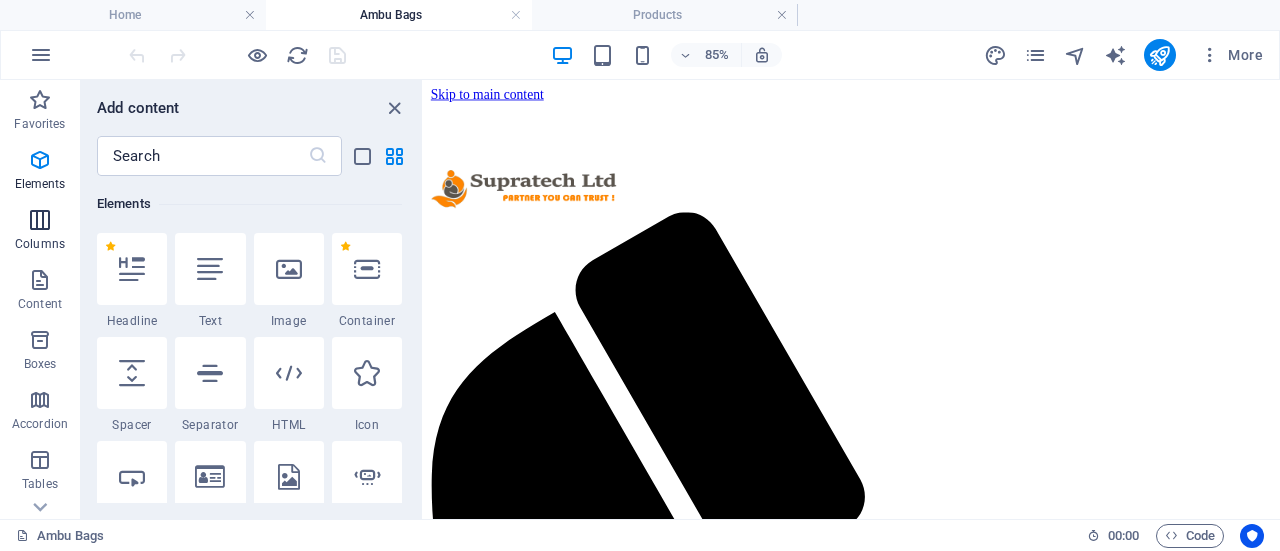 click at bounding box center (40, 220) 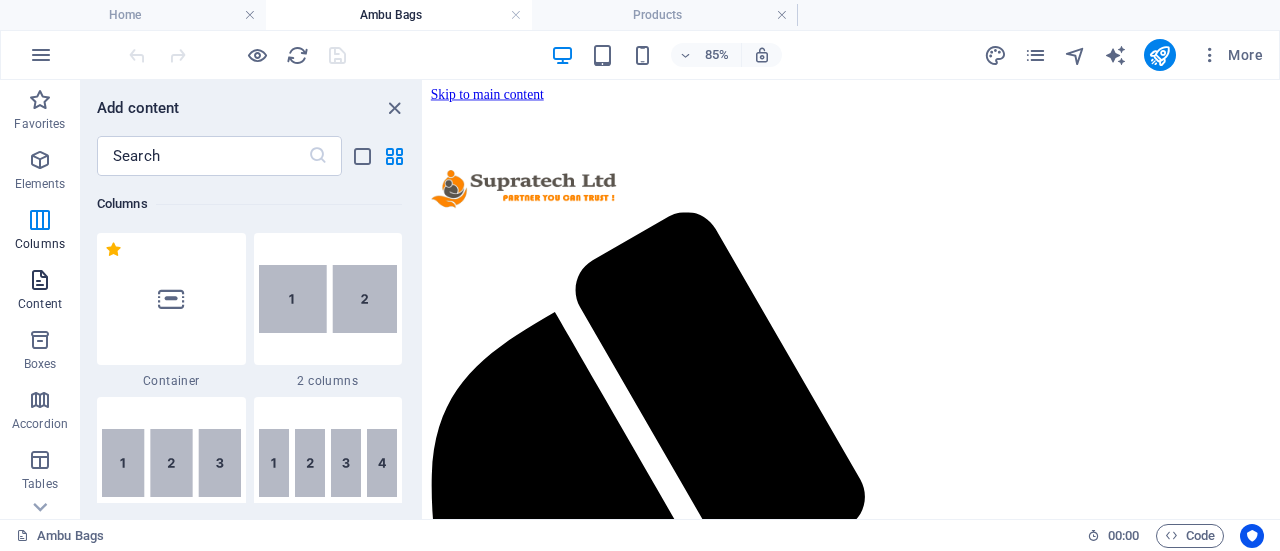 click at bounding box center (40, 280) 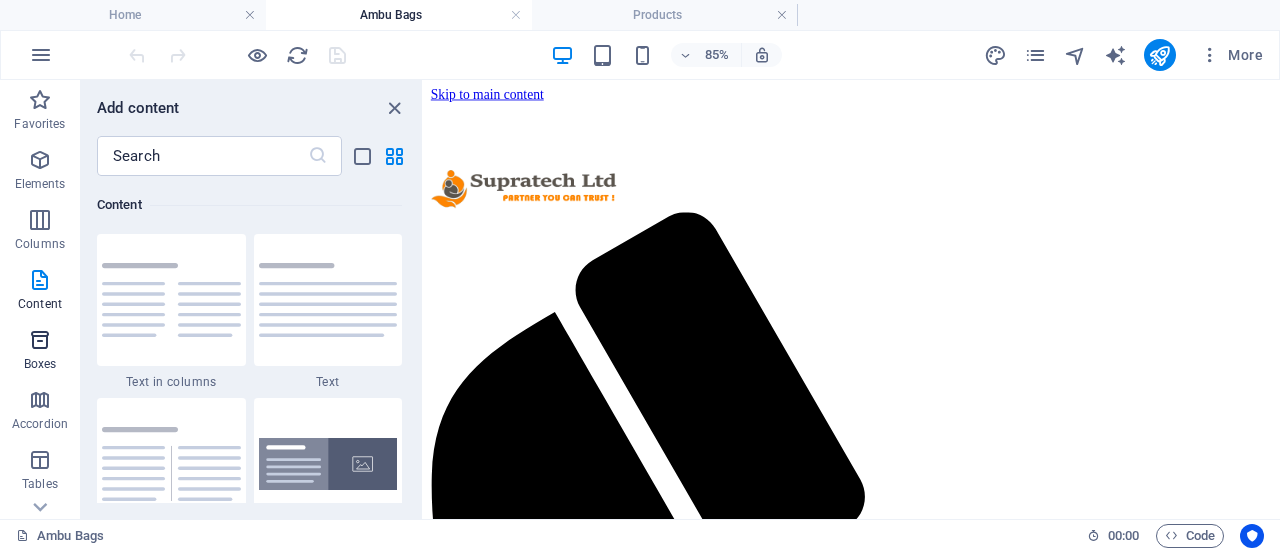 click at bounding box center [40, 340] 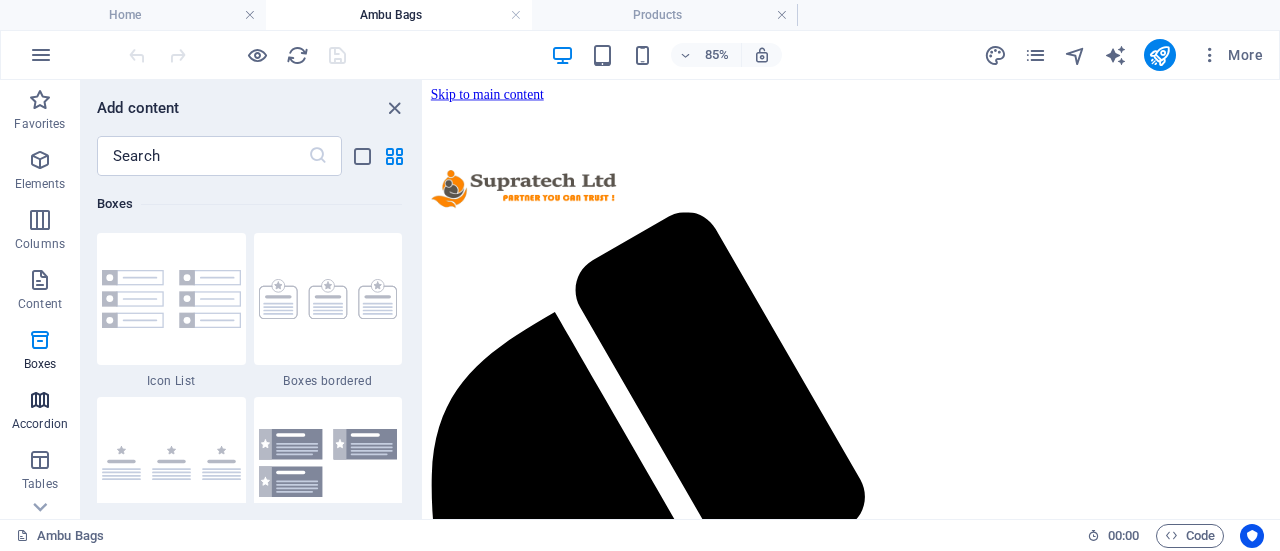 click on "Accordion" at bounding box center [40, 412] 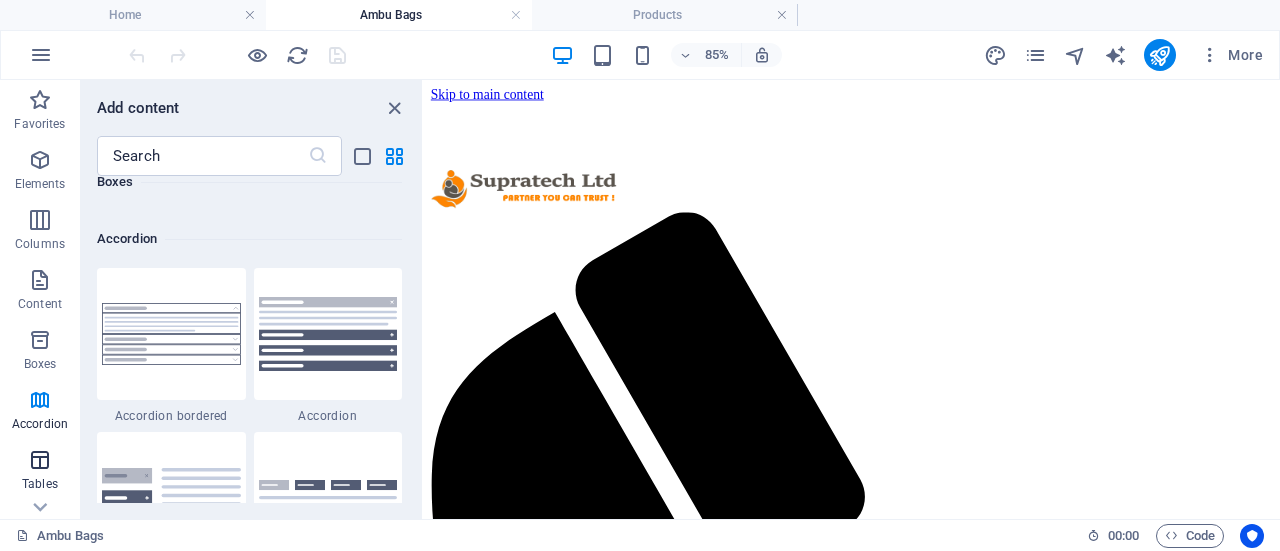 scroll, scrollTop: 6385, scrollLeft: 0, axis: vertical 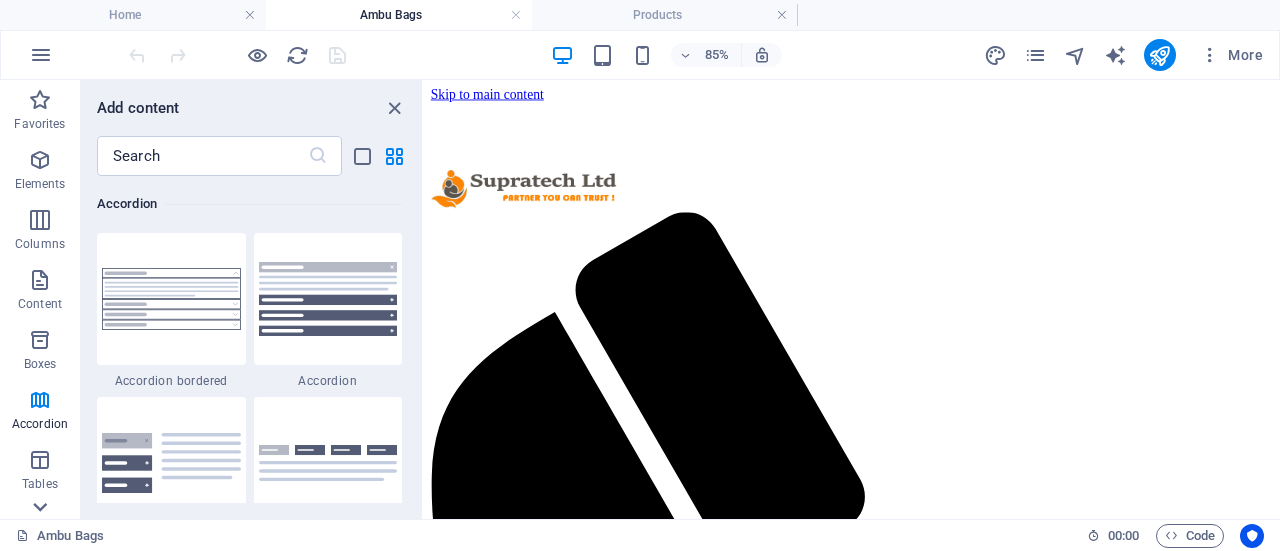 click 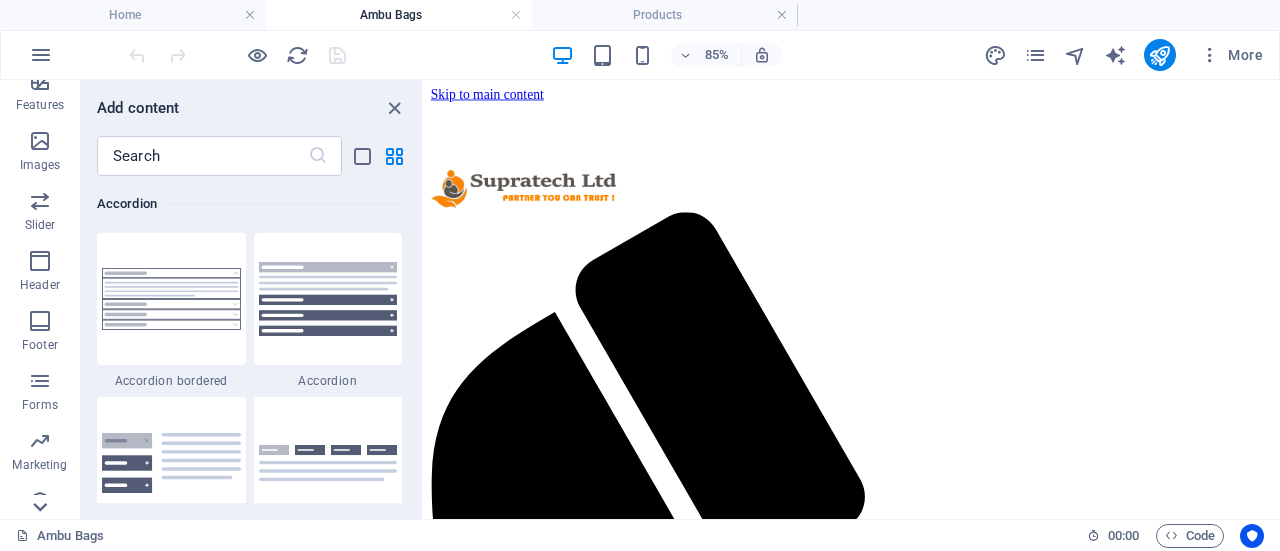 click 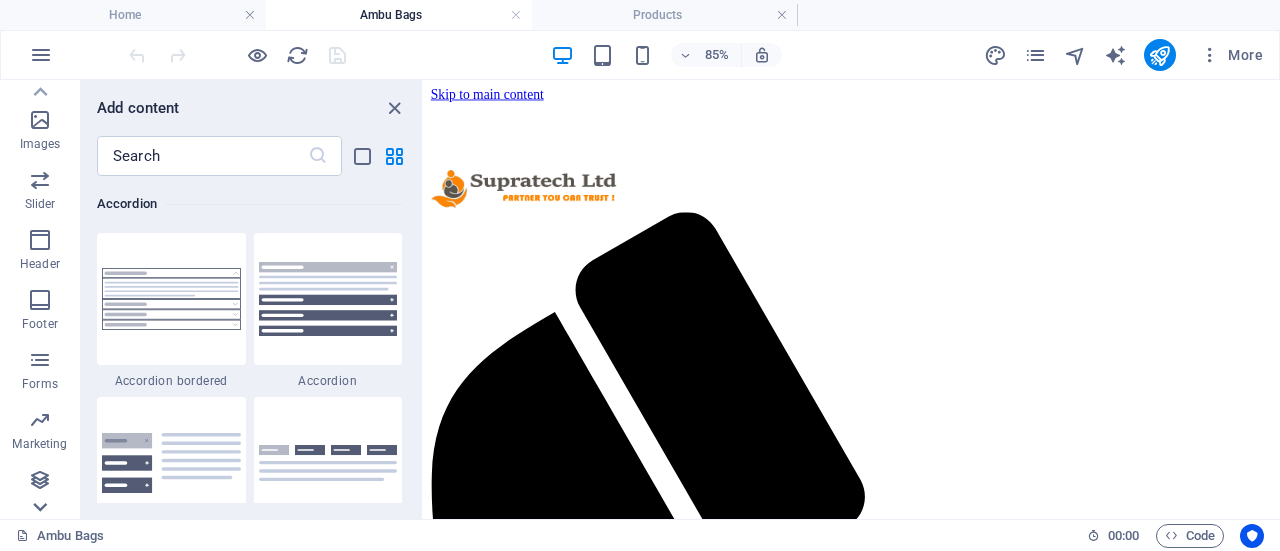 click 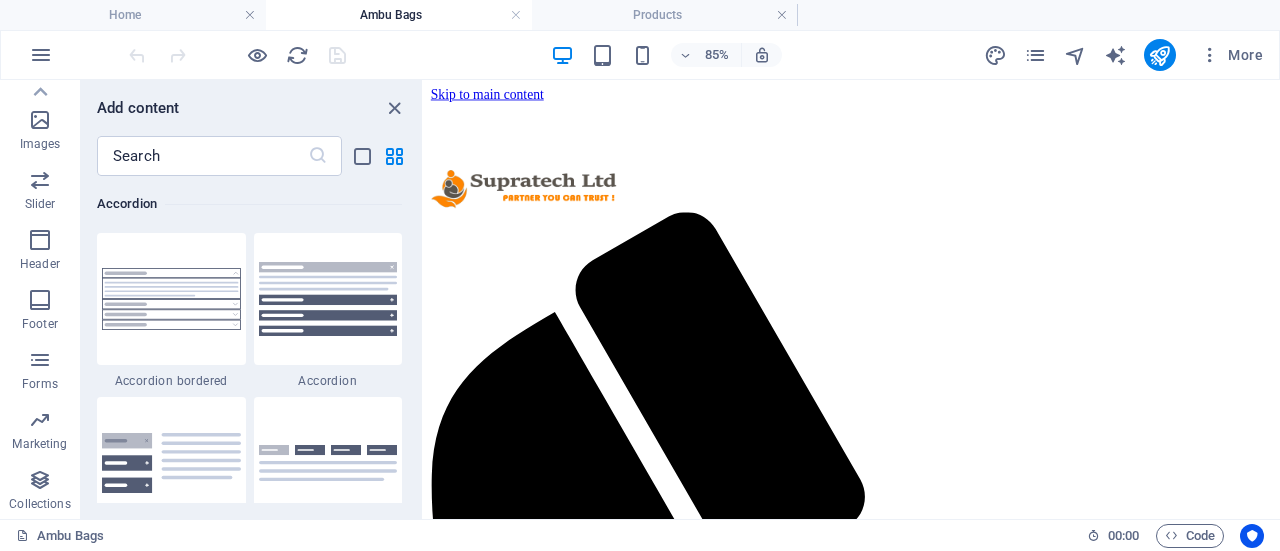 click on "Collections" at bounding box center [40, 492] 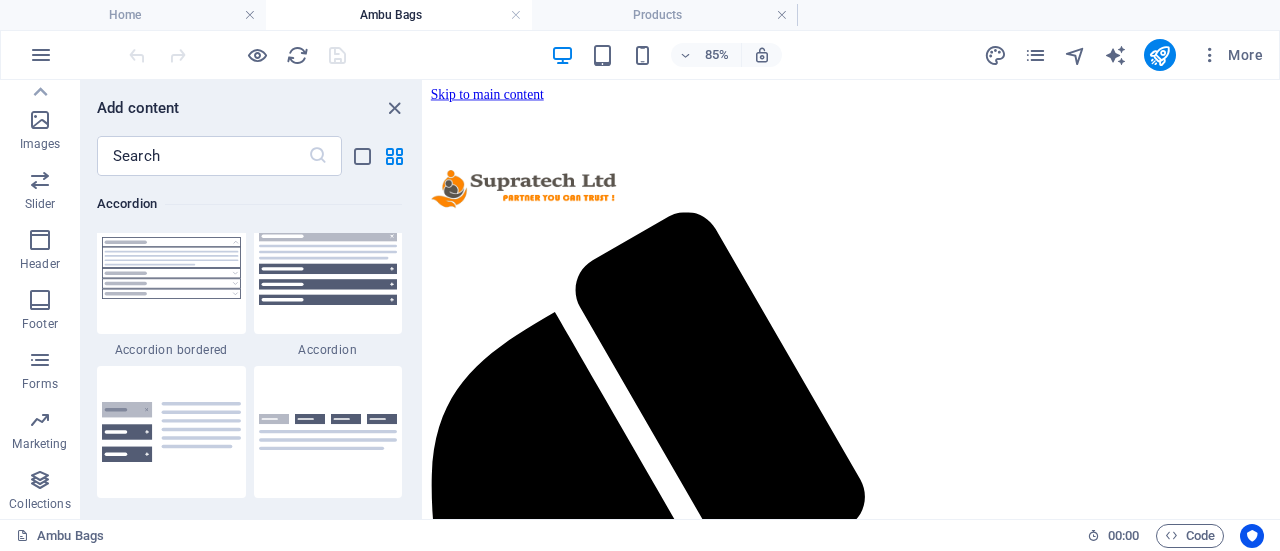 click on "Collections" at bounding box center (40, 492) 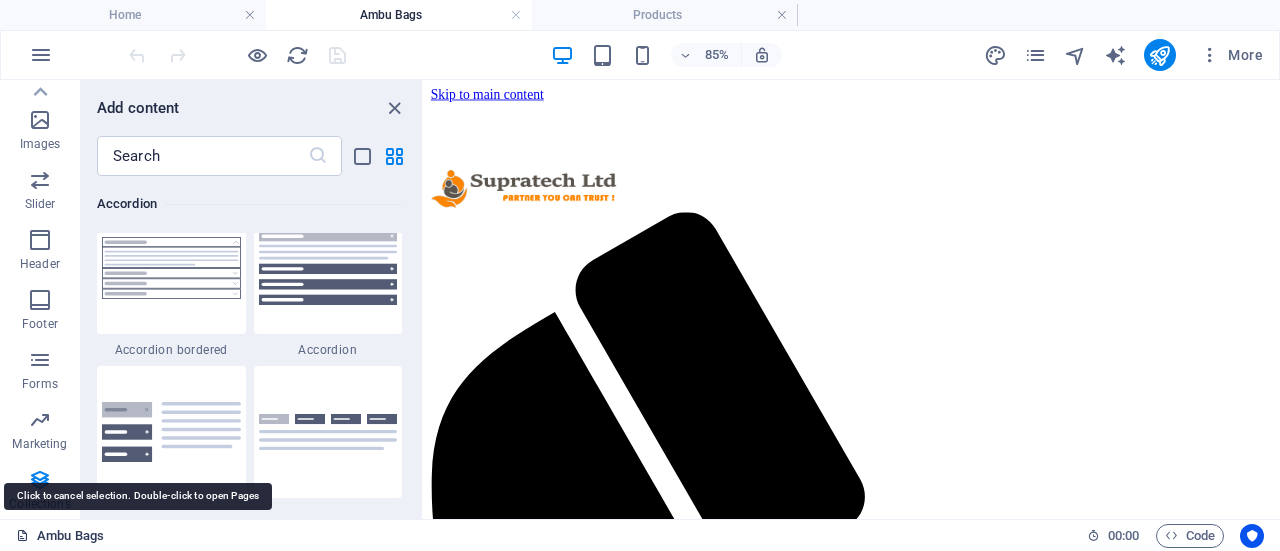 click on "Ambu Bags" at bounding box center [60, 536] 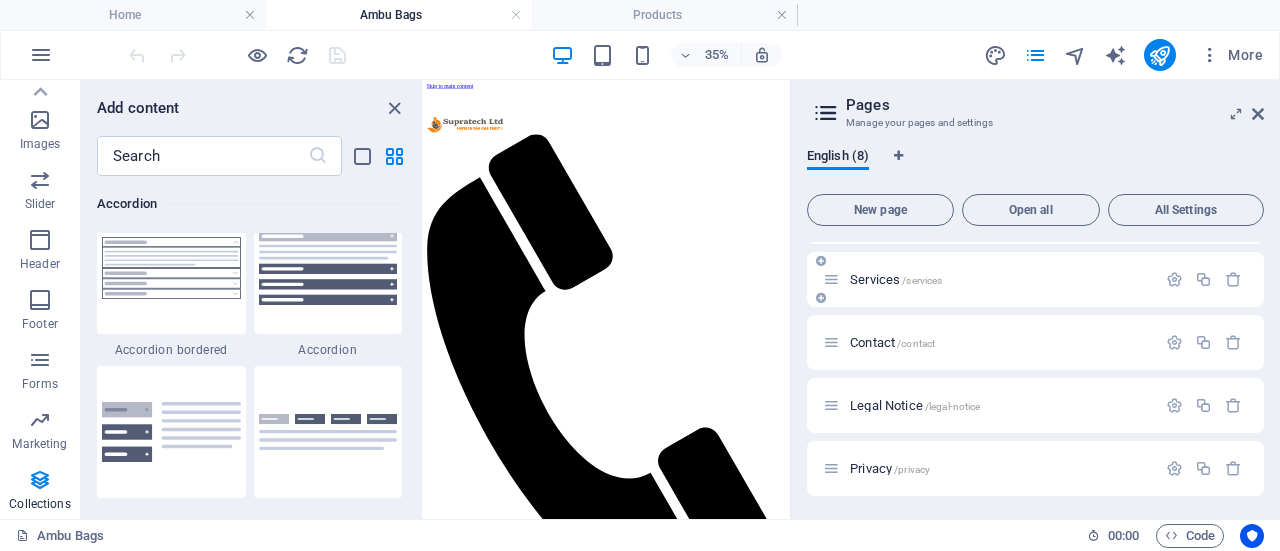 scroll, scrollTop: 142, scrollLeft: 0, axis: vertical 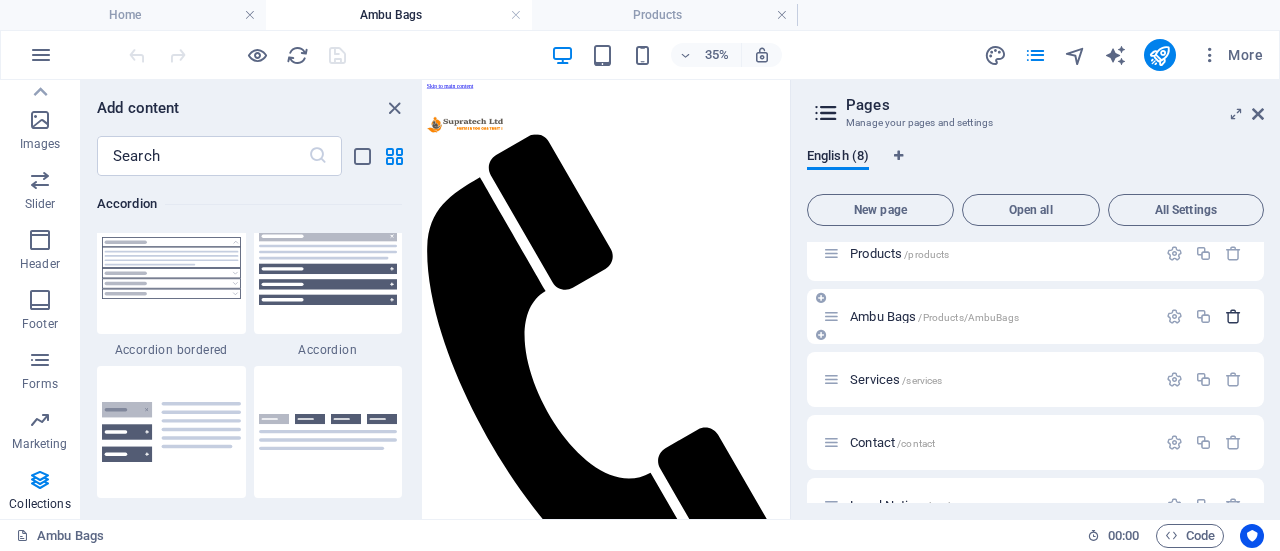 click at bounding box center (1233, 316) 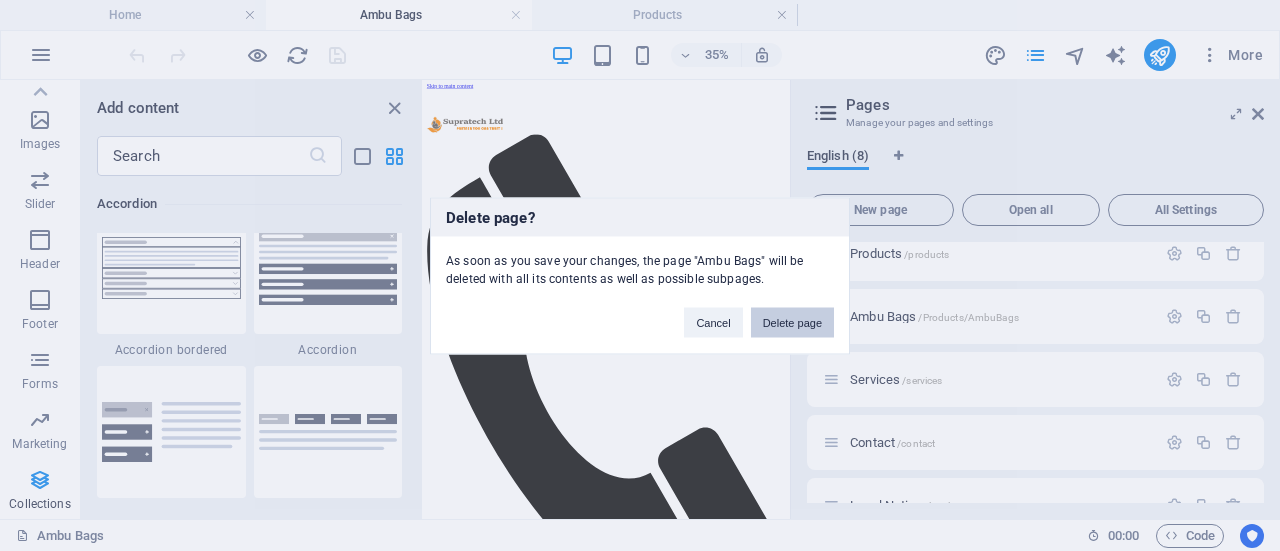 click on "Delete page" at bounding box center [792, 322] 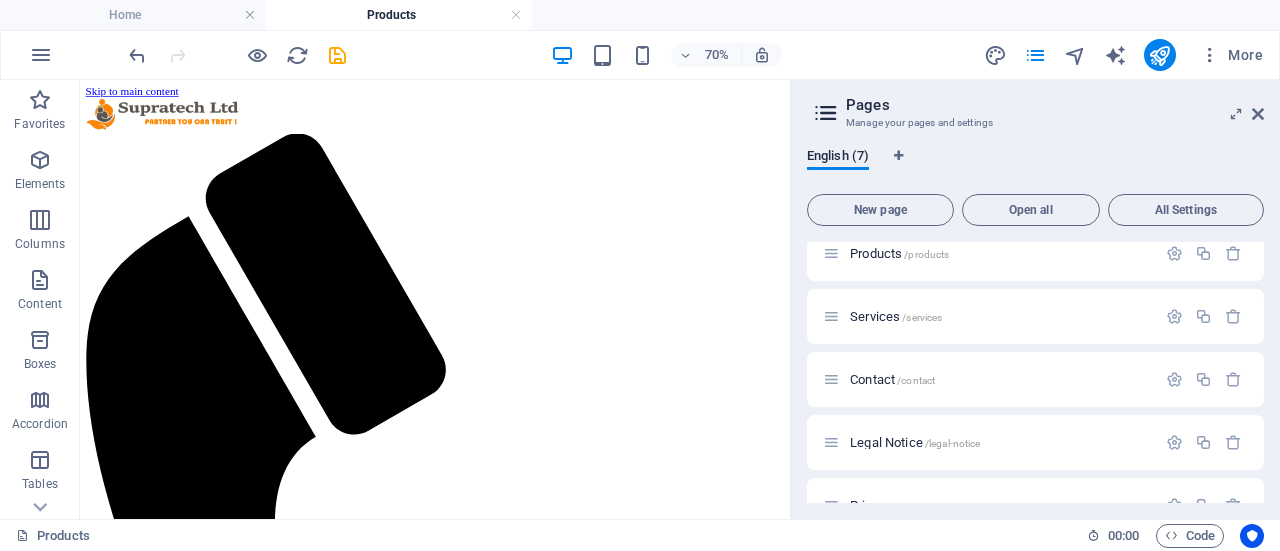 scroll, scrollTop: 200, scrollLeft: 0, axis: vertical 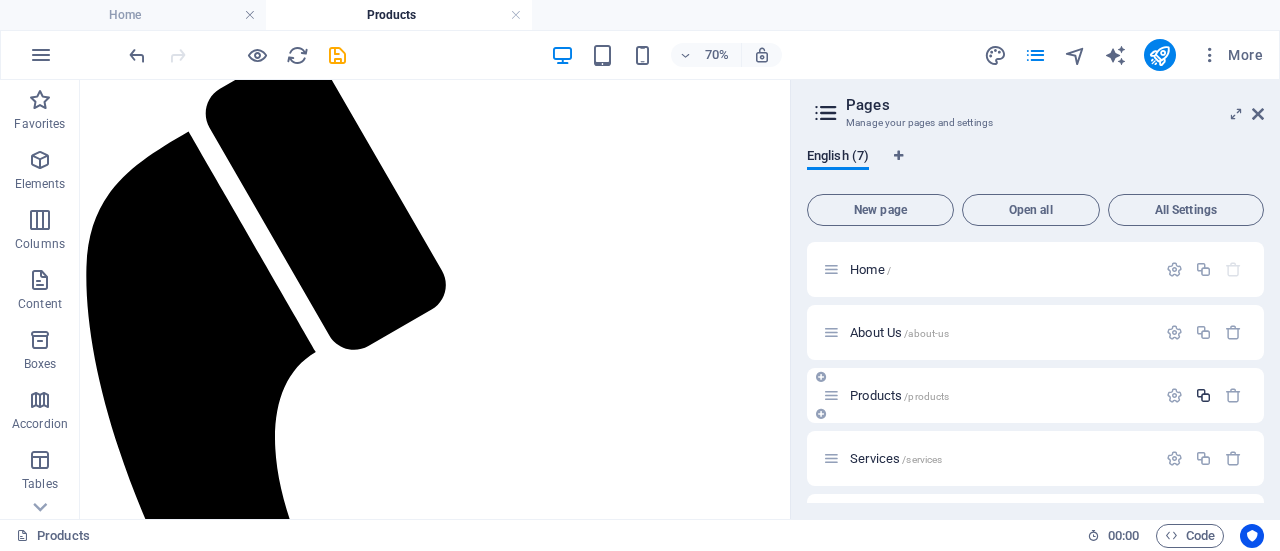 click at bounding box center [1203, 395] 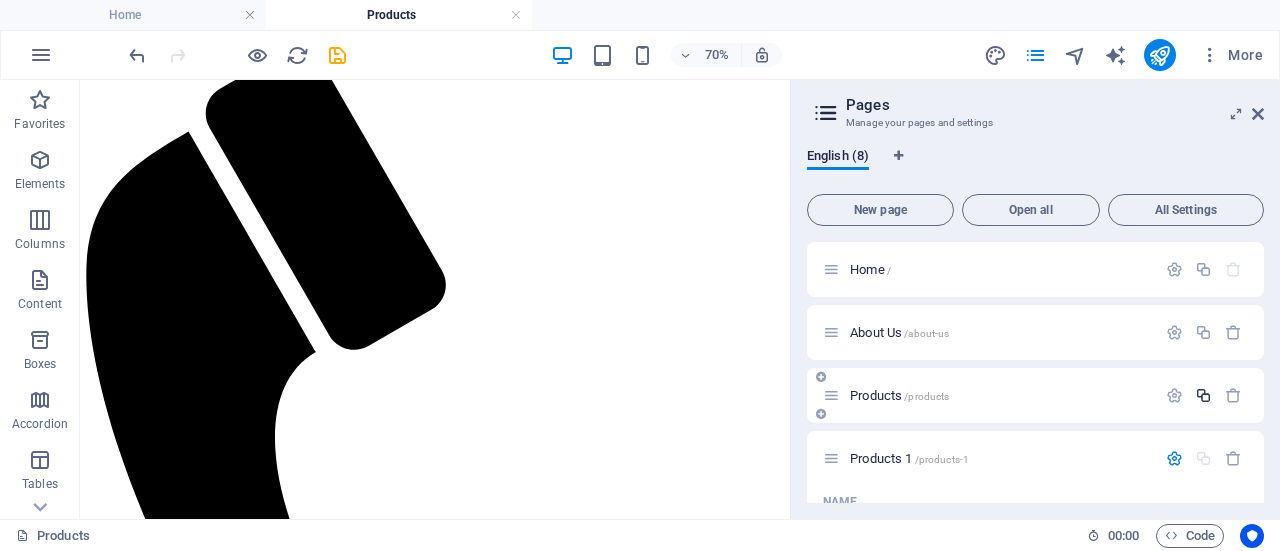 scroll, scrollTop: 161, scrollLeft: 0, axis: vertical 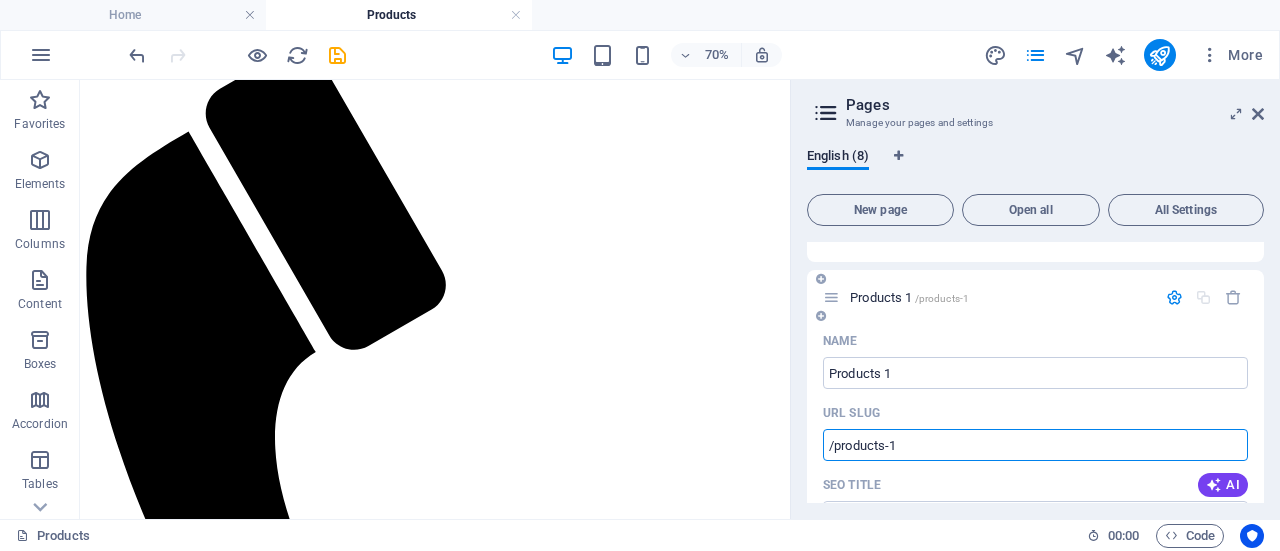 click on "/products-1" at bounding box center [1035, 445] 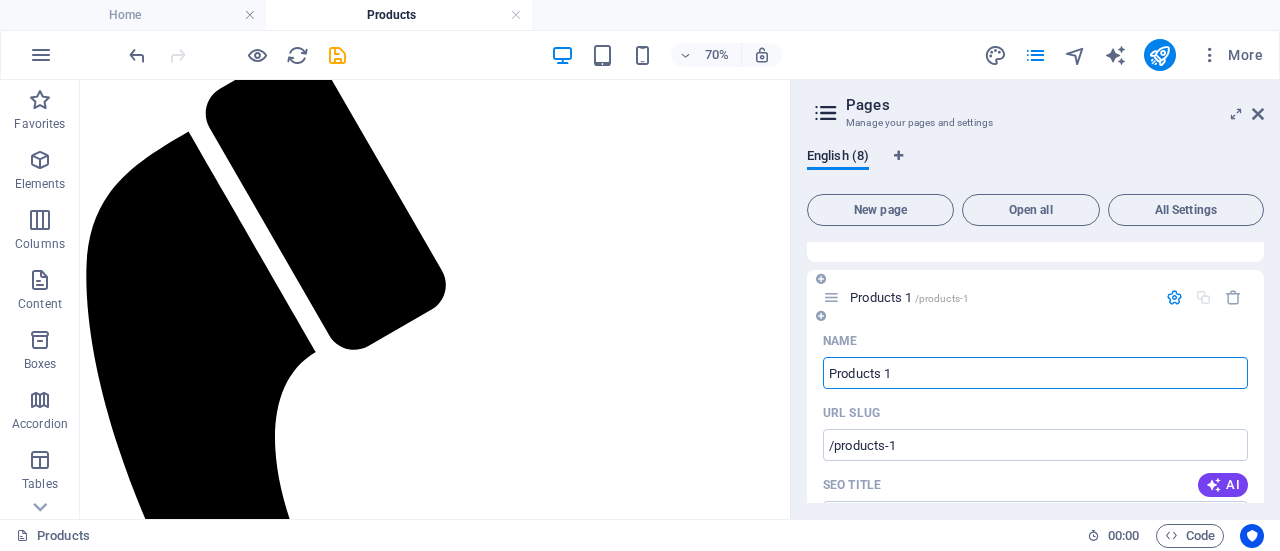 click on "Products 1" at bounding box center [1035, 373] 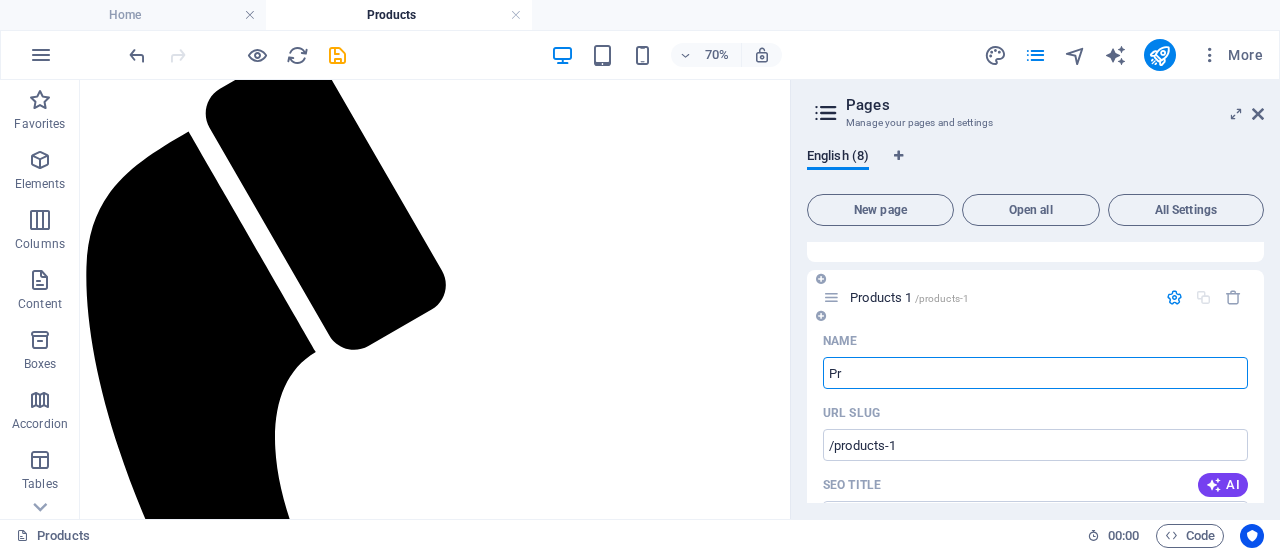 type on "P" 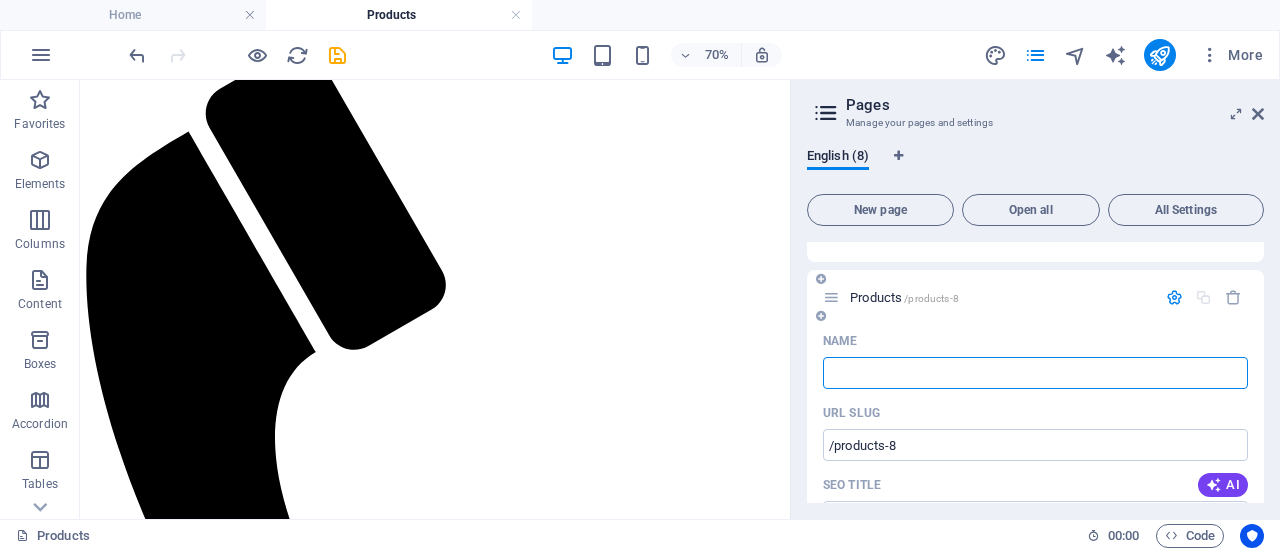 type 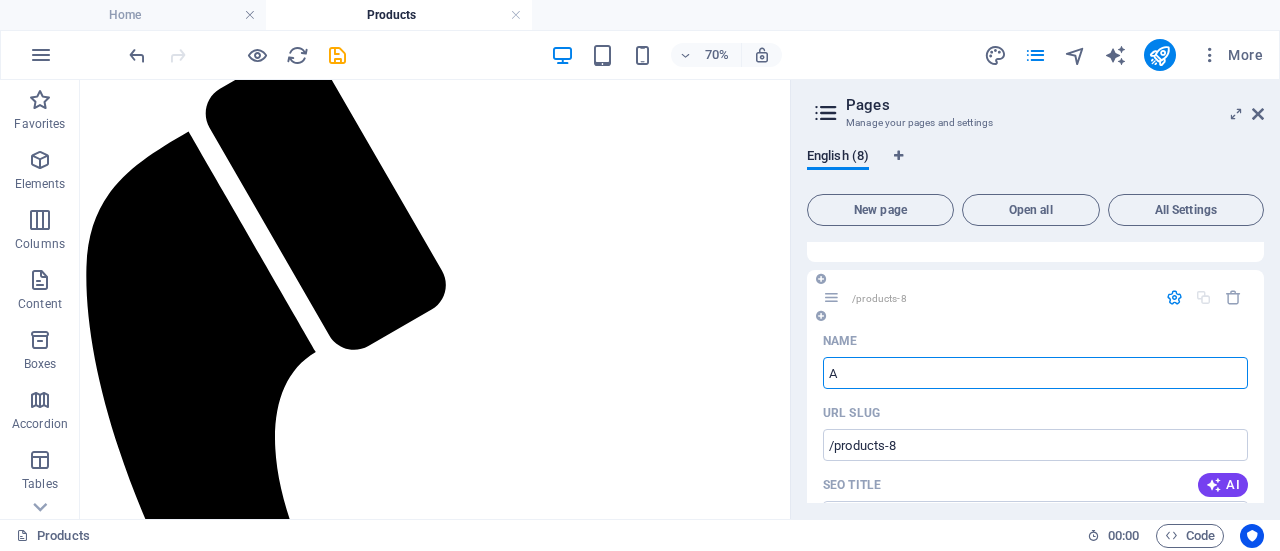 type on "A" 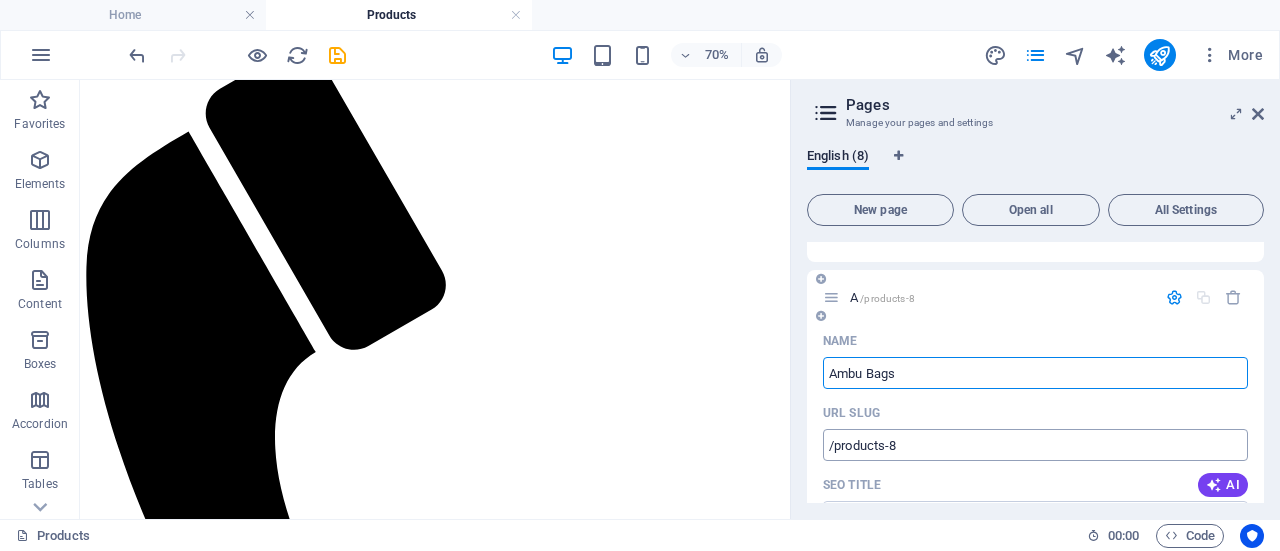 type on "Ambu Bags" 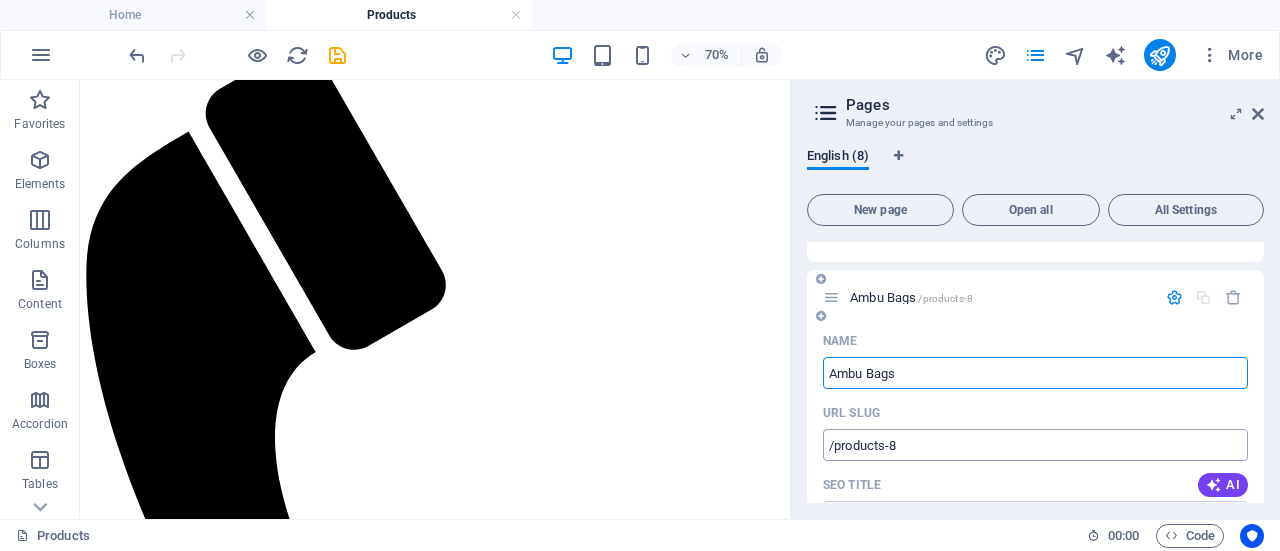 click on "/products-8" at bounding box center [1035, 445] 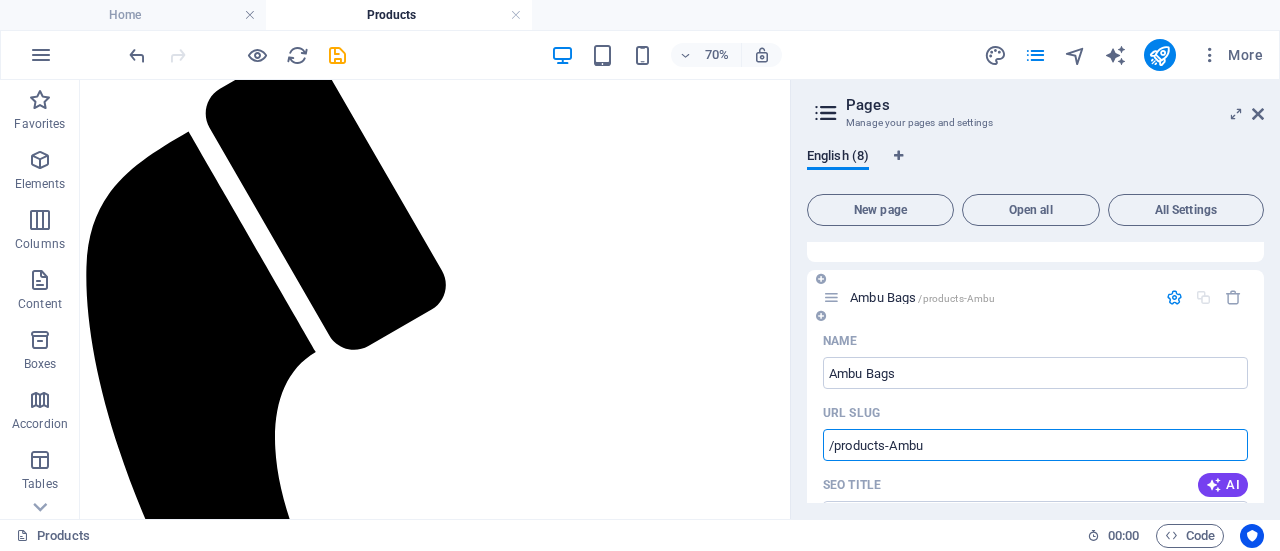click on "/products-Ambu" at bounding box center (1035, 445) 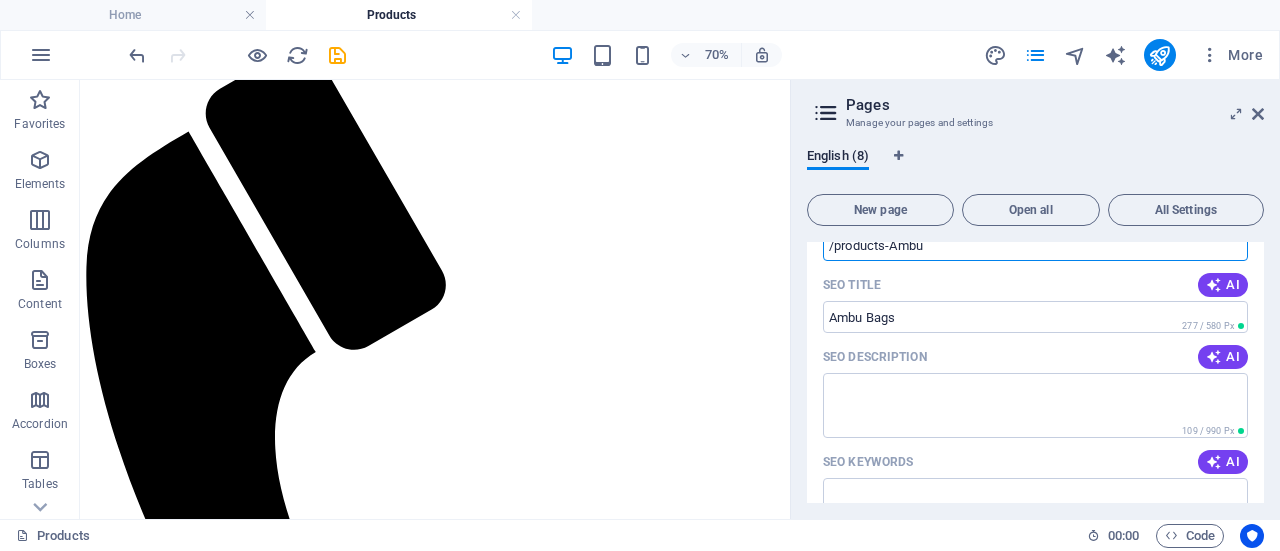 scroll, scrollTop: 261, scrollLeft: 0, axis: vertical 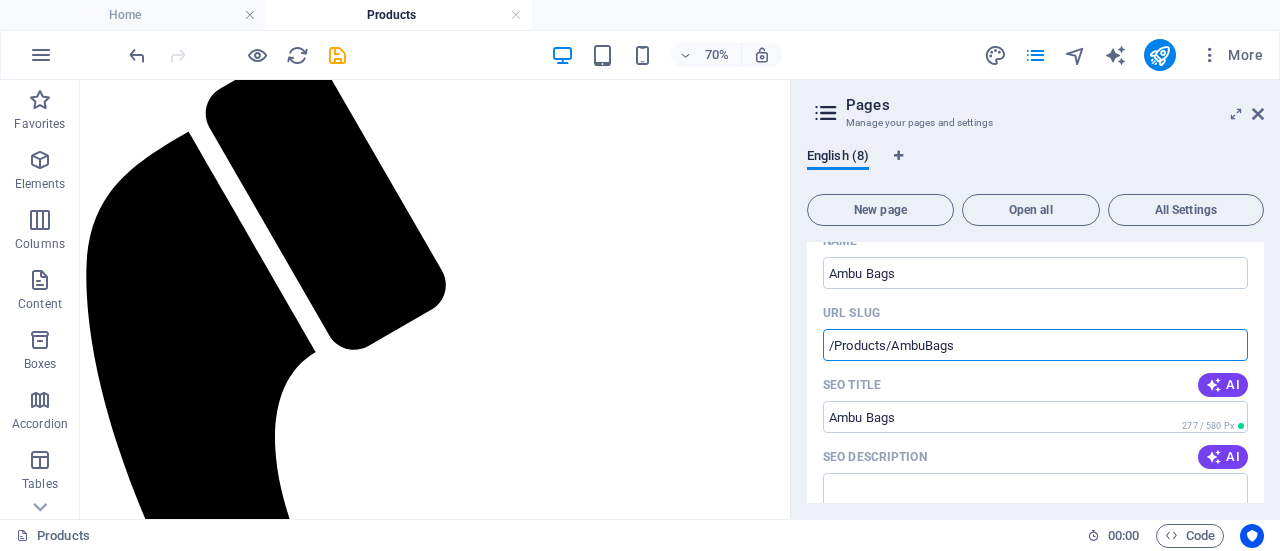 type on "/Products/AmbuBags" 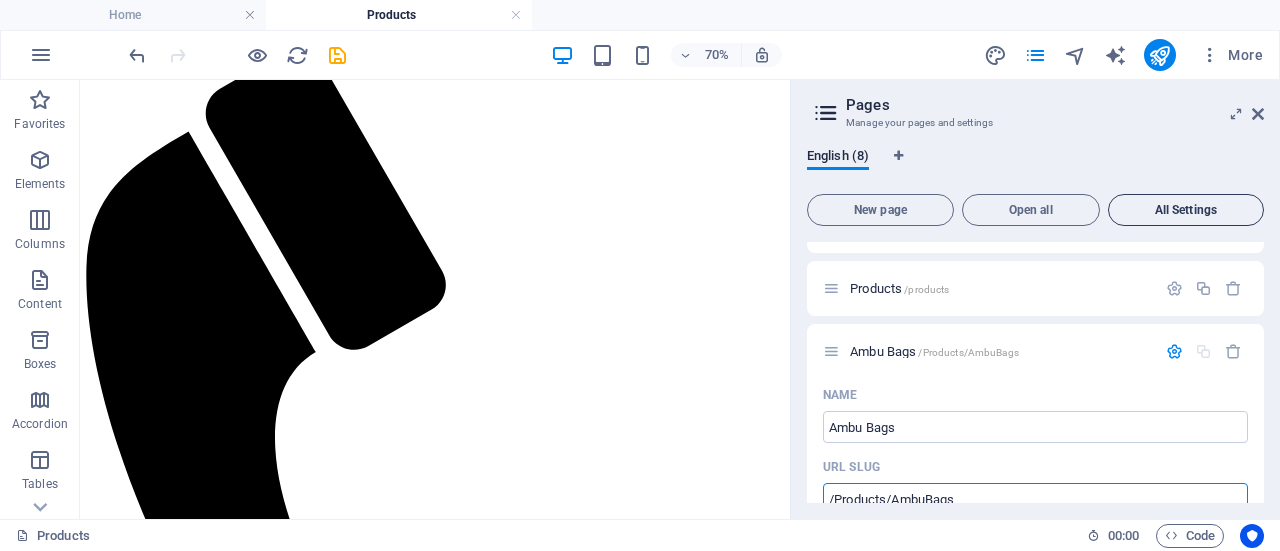 scroll, scrollTop: 61, scrollLeft: 0, axis: vertical 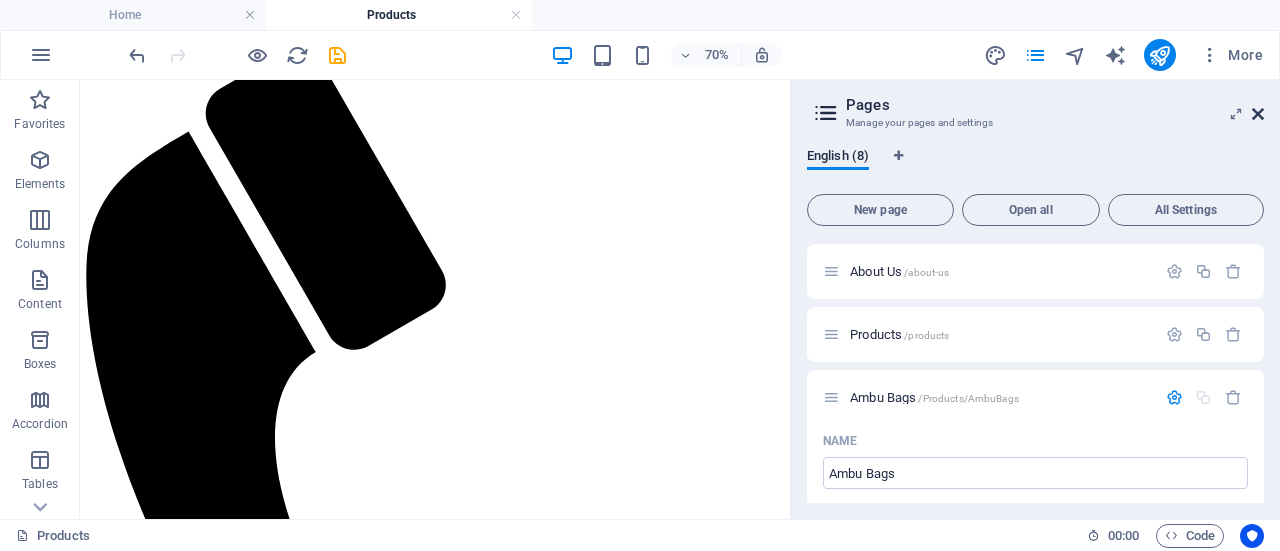 click at bounding box center [1258, 114] 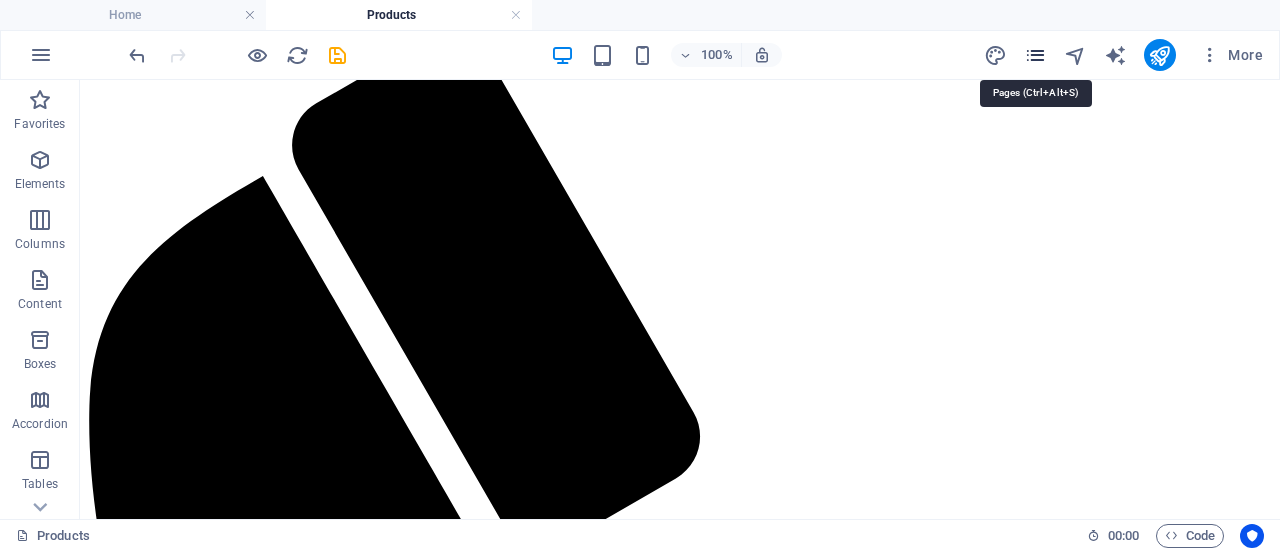 click at bounding box center [1035, 55] 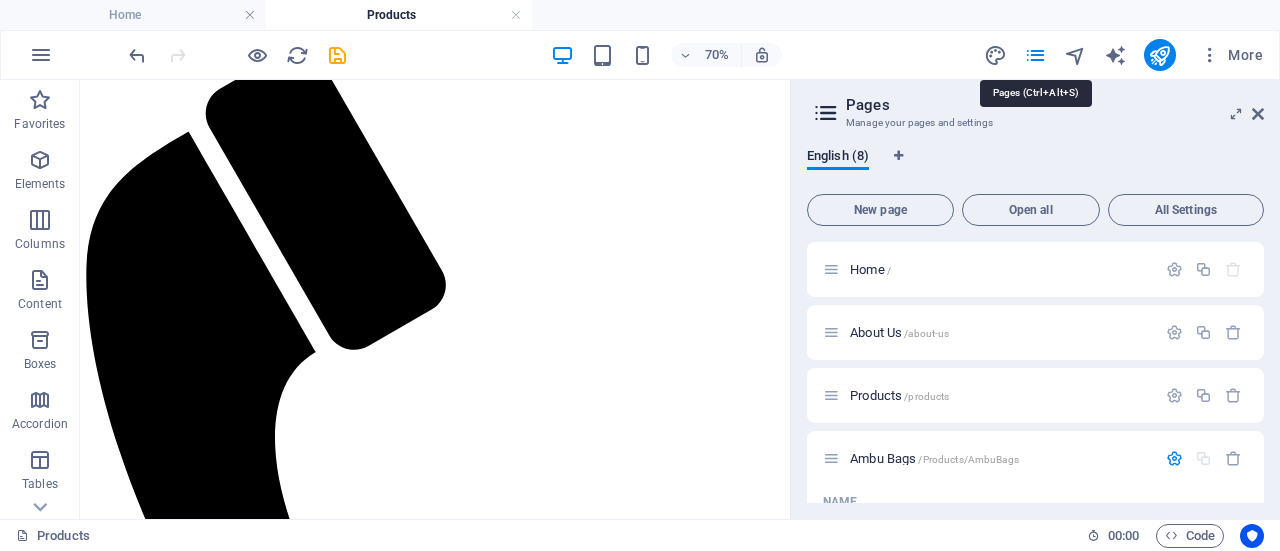 scroll, scrollTop: 161, scrollLeft: 0, axis: vertical 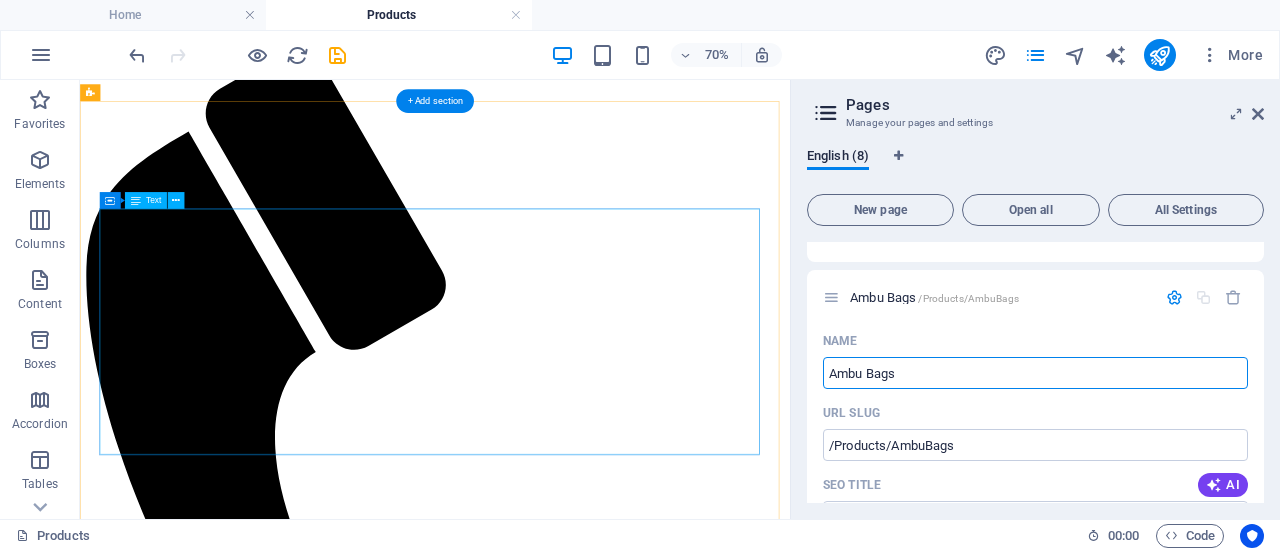 click on "•     Silicone Autoclavable Ambu Type Bags •      Face Masks •      Reservoir Bag PVC •      Rebreathing Bags •      Black Rubber Ambu Type Bags •      Corrugated Tube •      Guedel Pattern Airway •      Head Harness •      Magill Forceps •      Oxygen Cylinder  •      Anesthesia Machine •      Sutures •      Accessories and Consumables" at bounding box center (587, 15075) 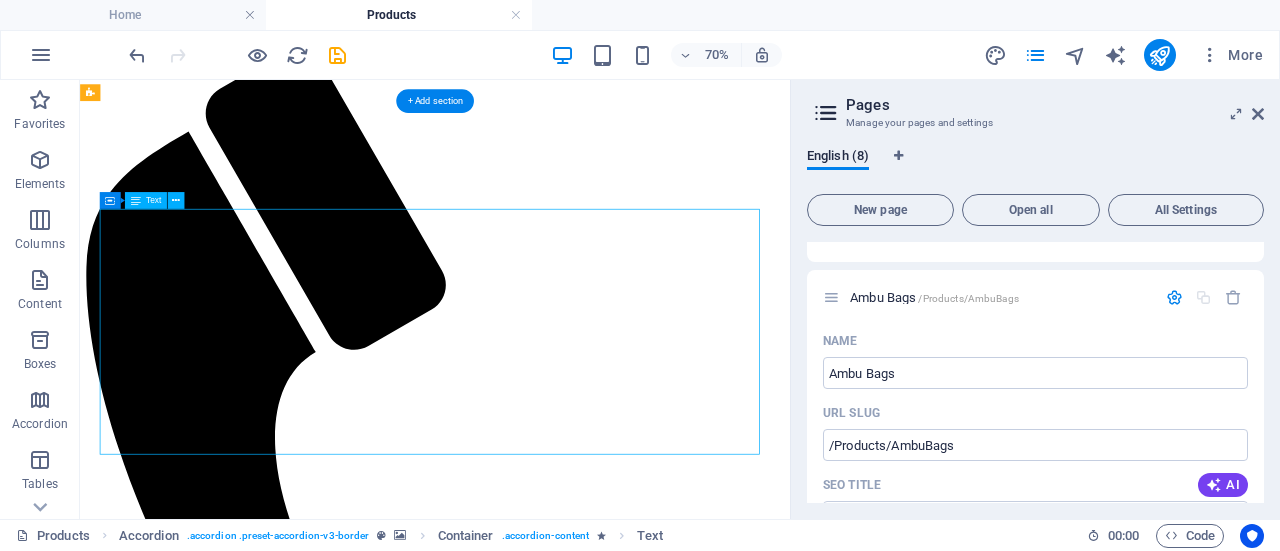 click on "•     Silicone Autoclavable Ambu Type Bags •      Face Masks •      Reservoir Bag PVC •      Rebreathing Bags •      Black Rubber Ambu Type Bags •      Corrugated Tube •      Guedel Pattern Airway •      Head Harness •      Magill Forceps •      Oxygen Cylinder  •      Anesthesia Machine •      Sutures •      Accessories and Consumables" at bounding box center (587, 15075) 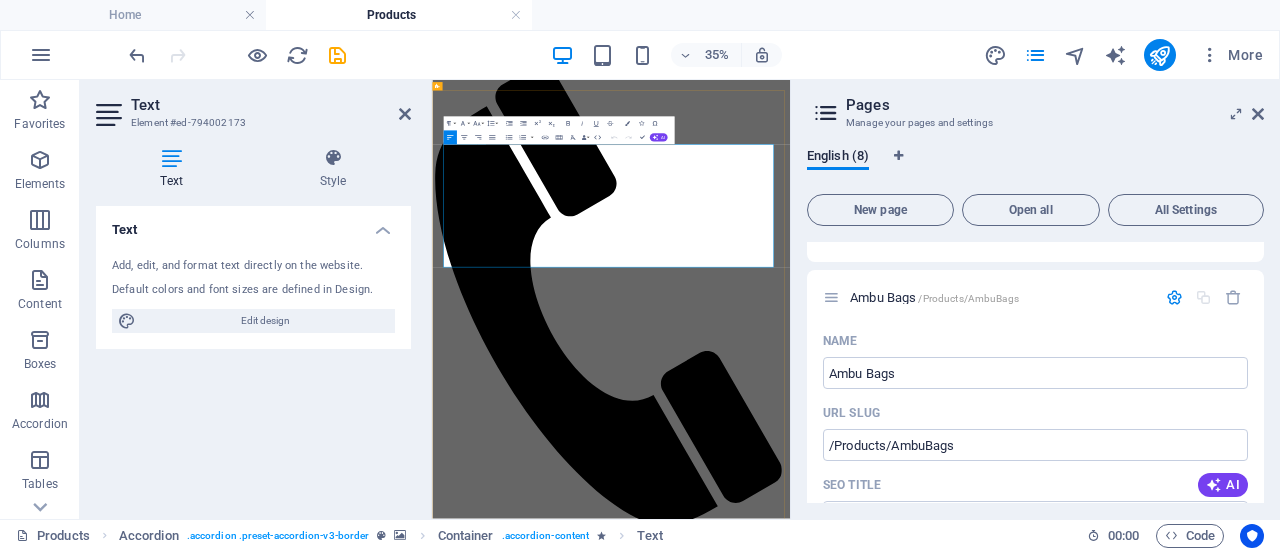 drag, startPoint x: 864, startPoint y: 269, endPoint x: 470, endPoint y: 271, distance: 394.00507 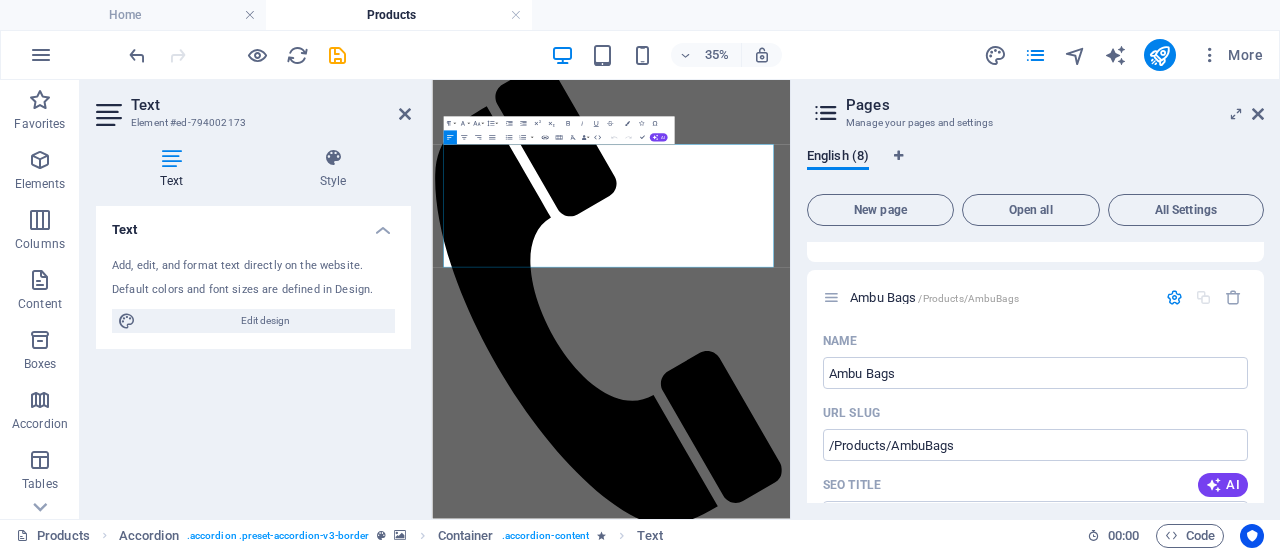click 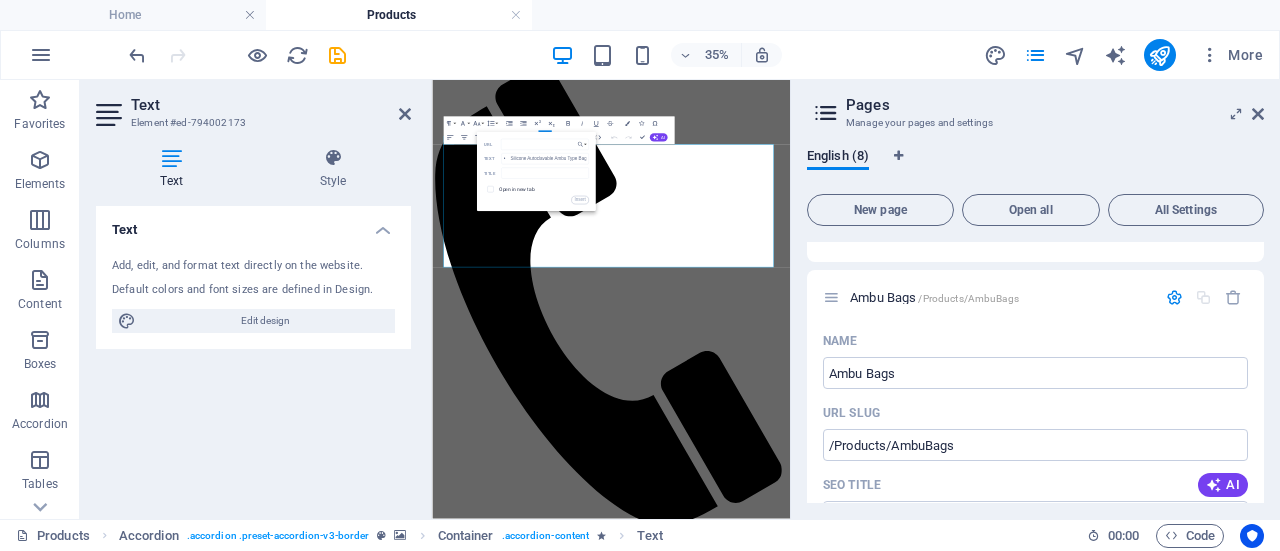 click on "Text Element #ed-794002173" at bounding box center (253, 106) 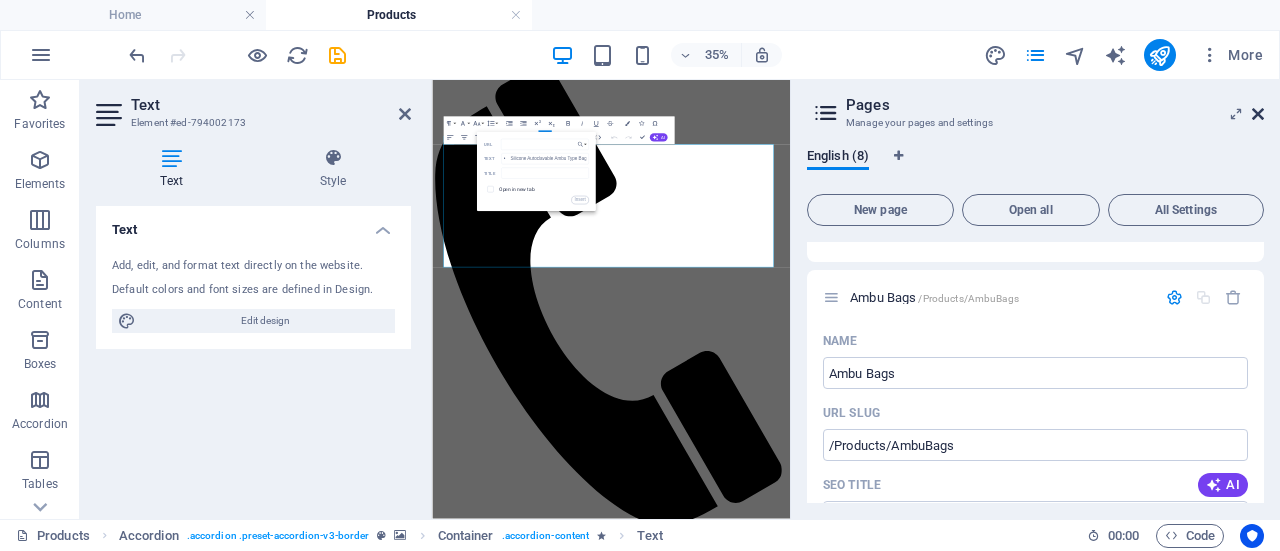 click at bounding box center (1258, 114) 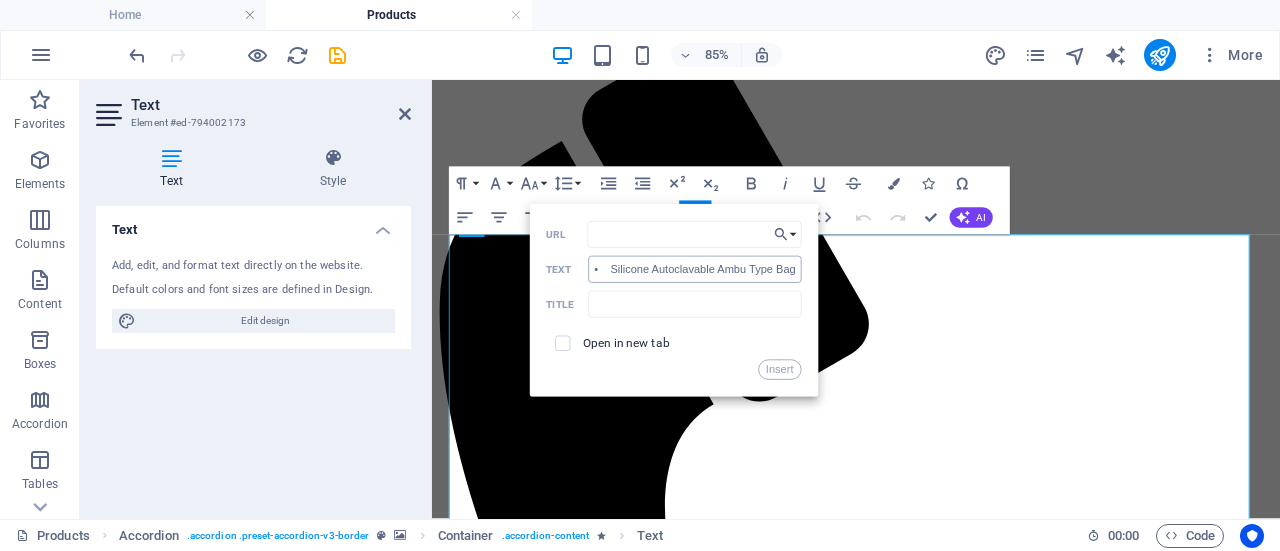 click on "•    Silicone Autoclavable Ambu Type Bags" at bounding box center (694, 269) 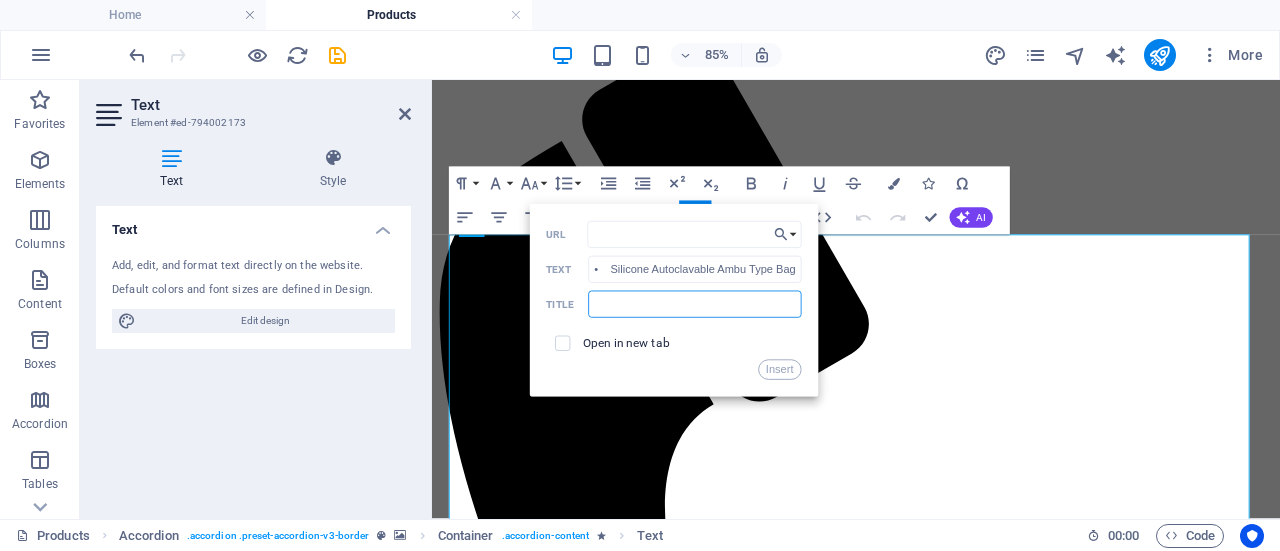 click at bounding box center [694, 303] 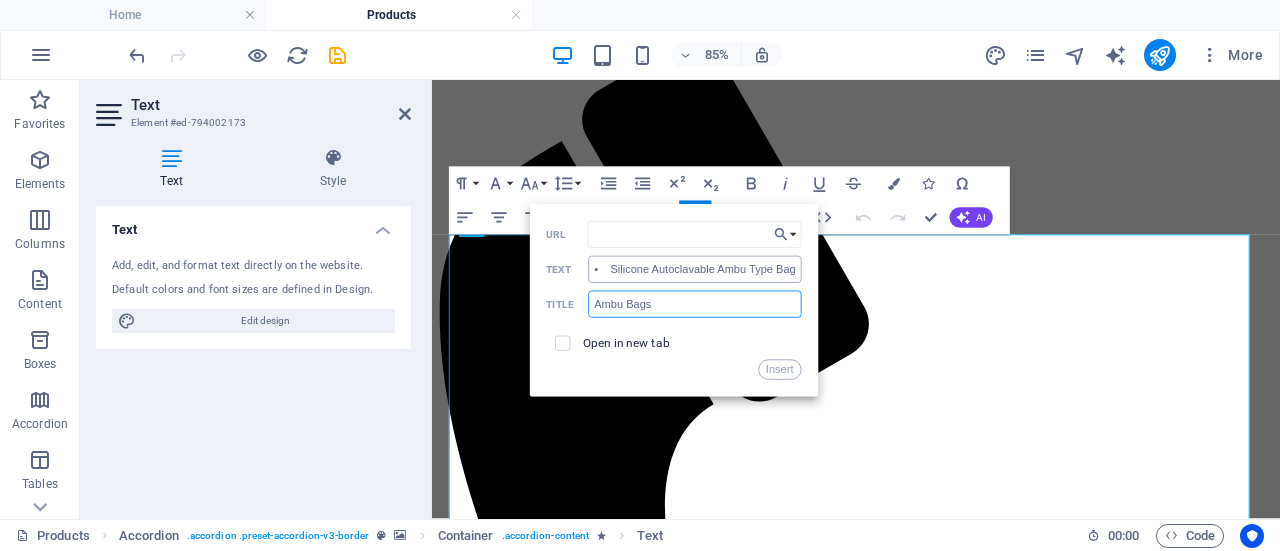 type on "Ambu Bags" 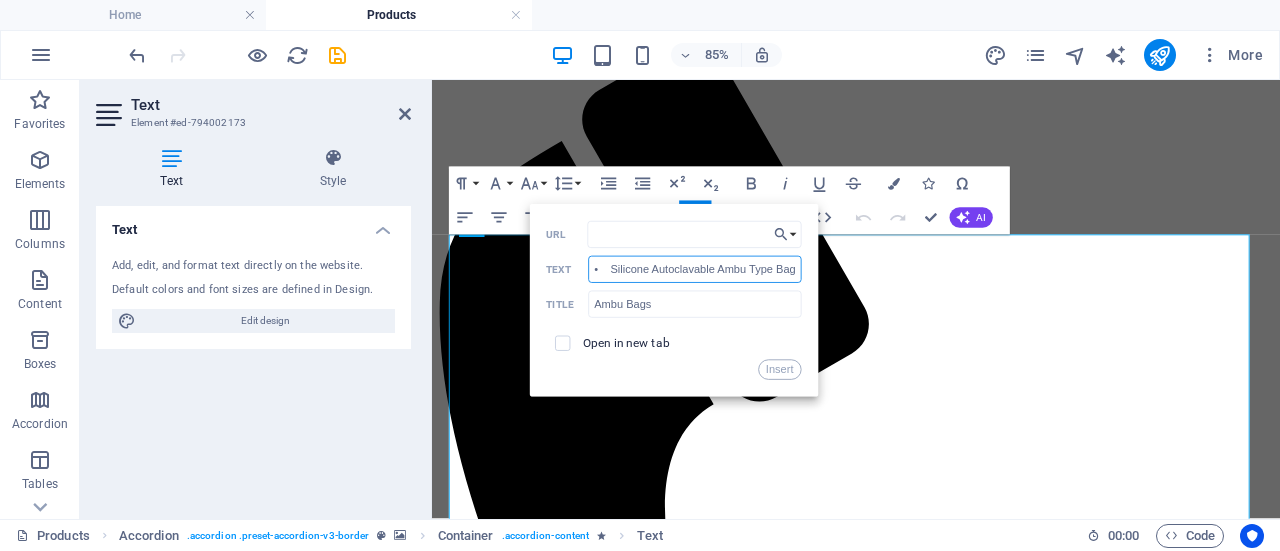 click on "•    Silicone Autoclavable Ambu Type Bags" at bounding box center [694, 269] 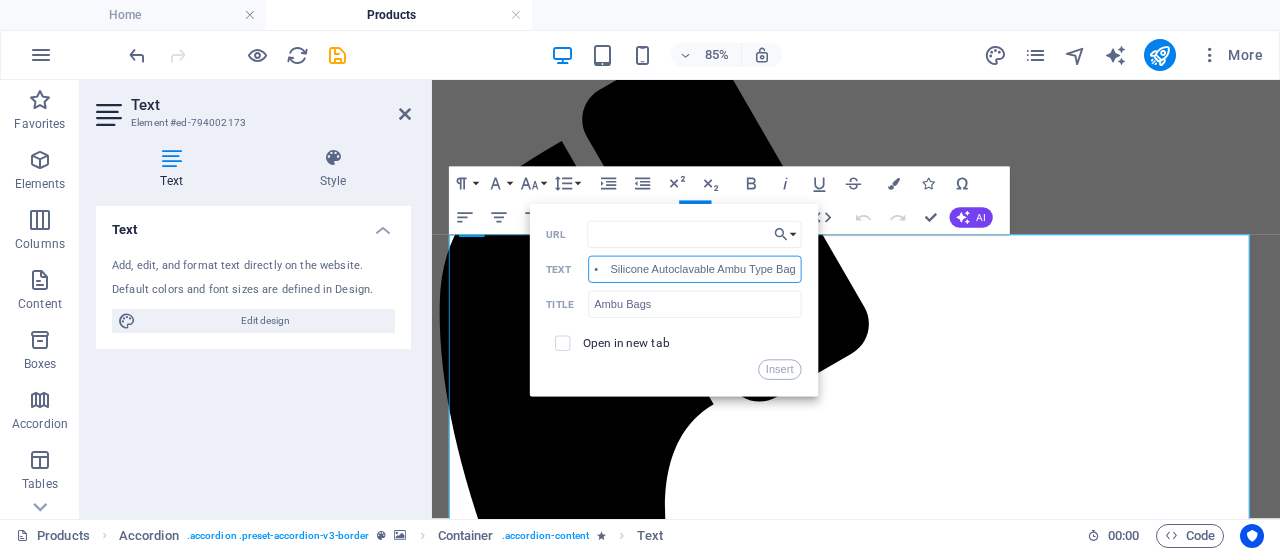 click on "•    Silicone Autoclavable Ambu Type Bags" at bounding box center (694, 269) 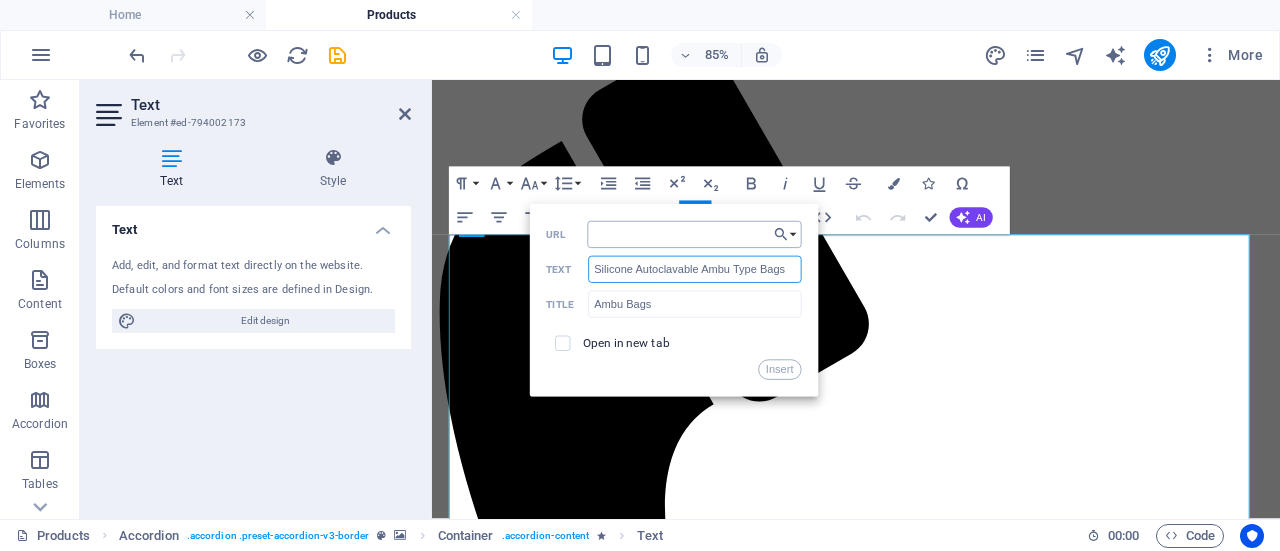 type on "Silicone Autoclavable Ambu Type Bags" 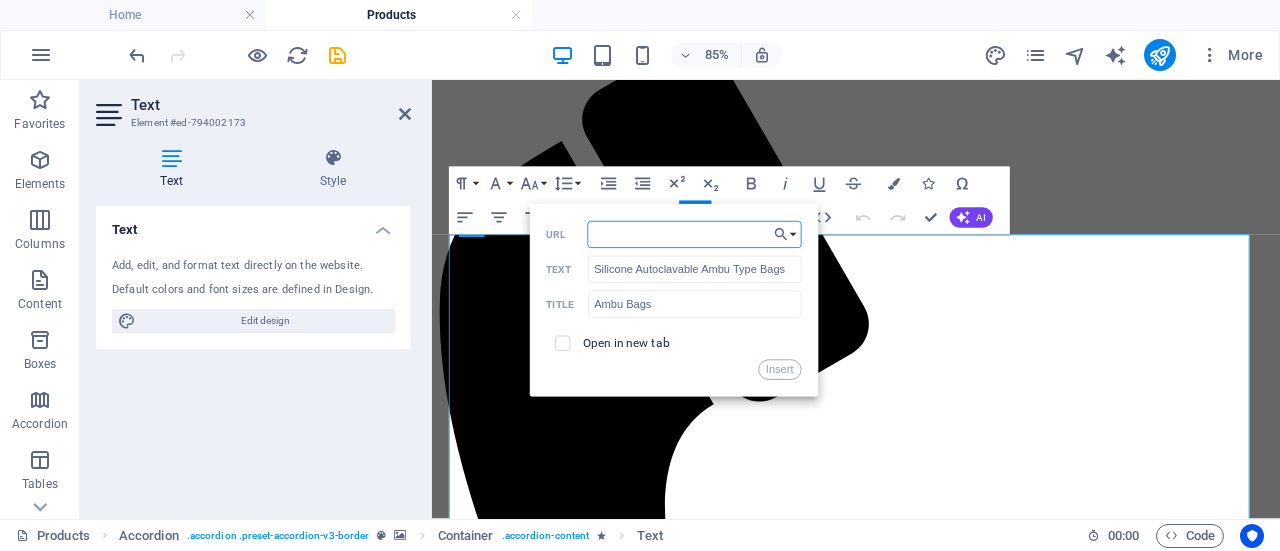 click on "URL" at bounding box center (694, 234) 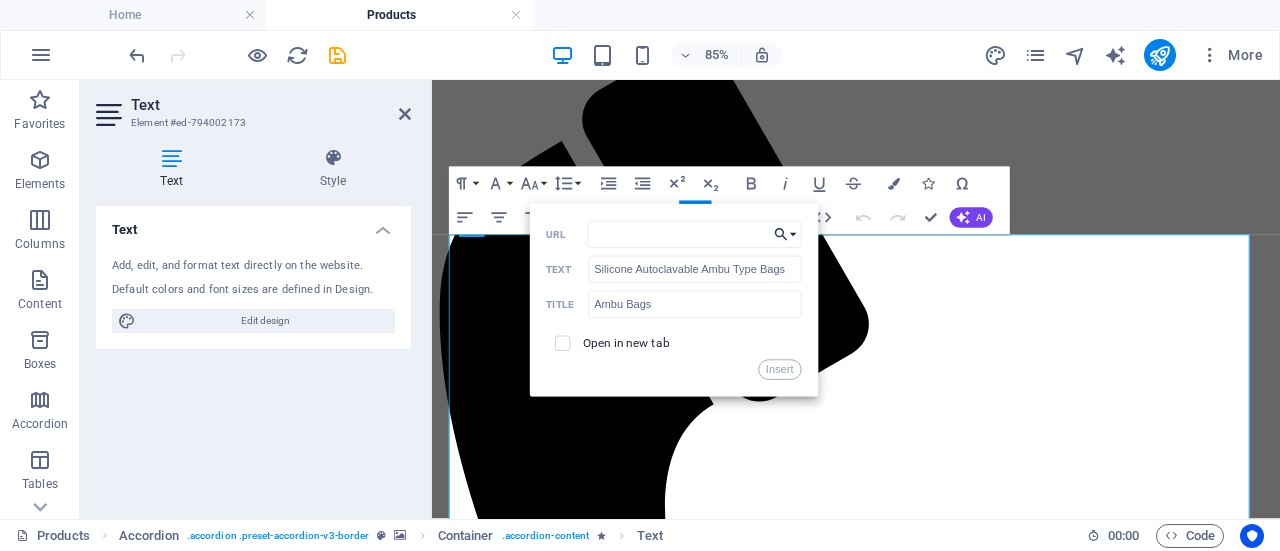 click 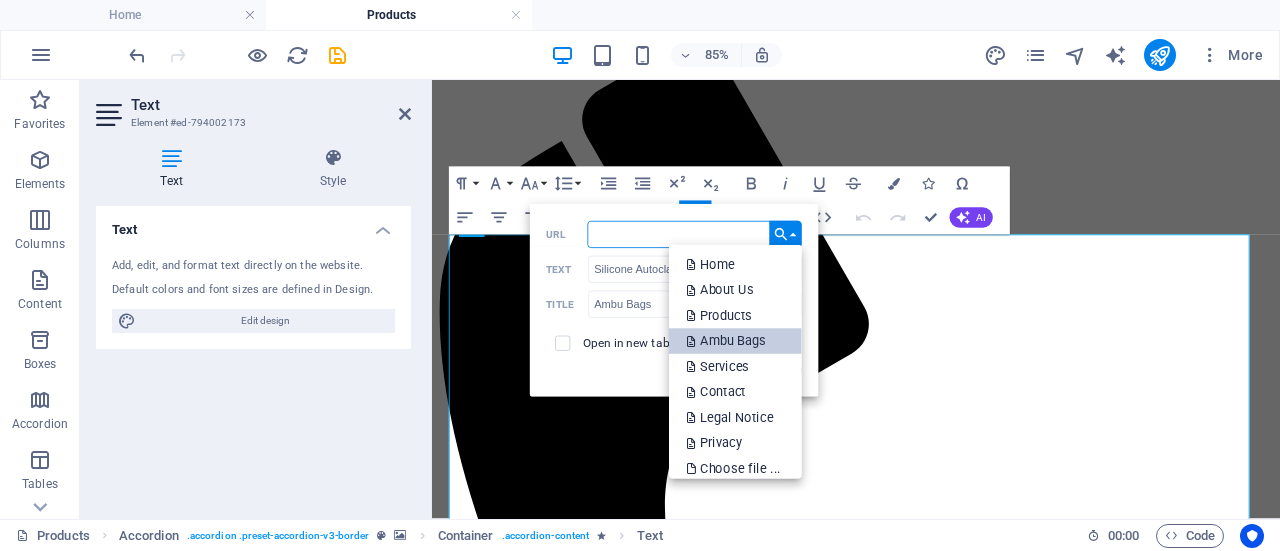 click on "Ambu Bags" at bounding box center (728, 342) 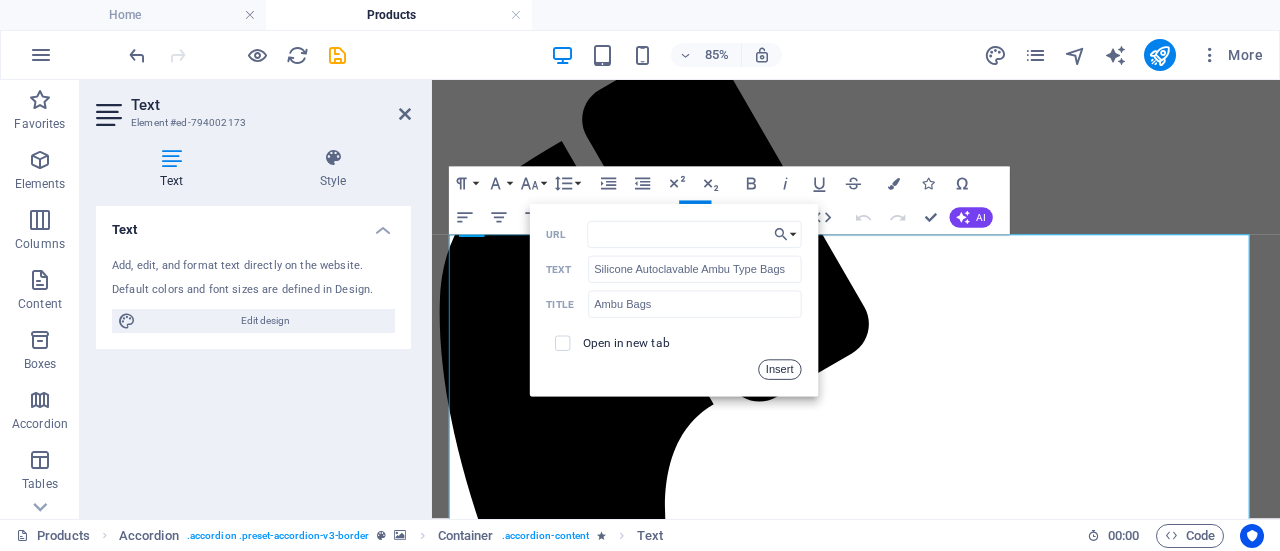 click on "Insert" at bounding box center (779, 369) 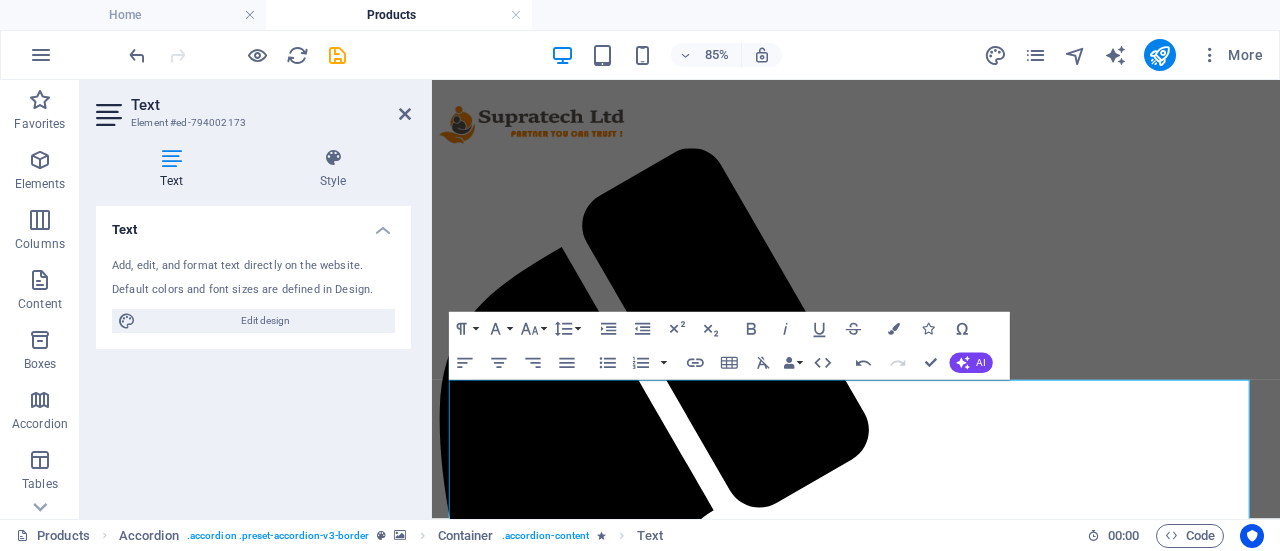 scroll, scrollTop: 100, scrollLeft: 0, axis: vertical 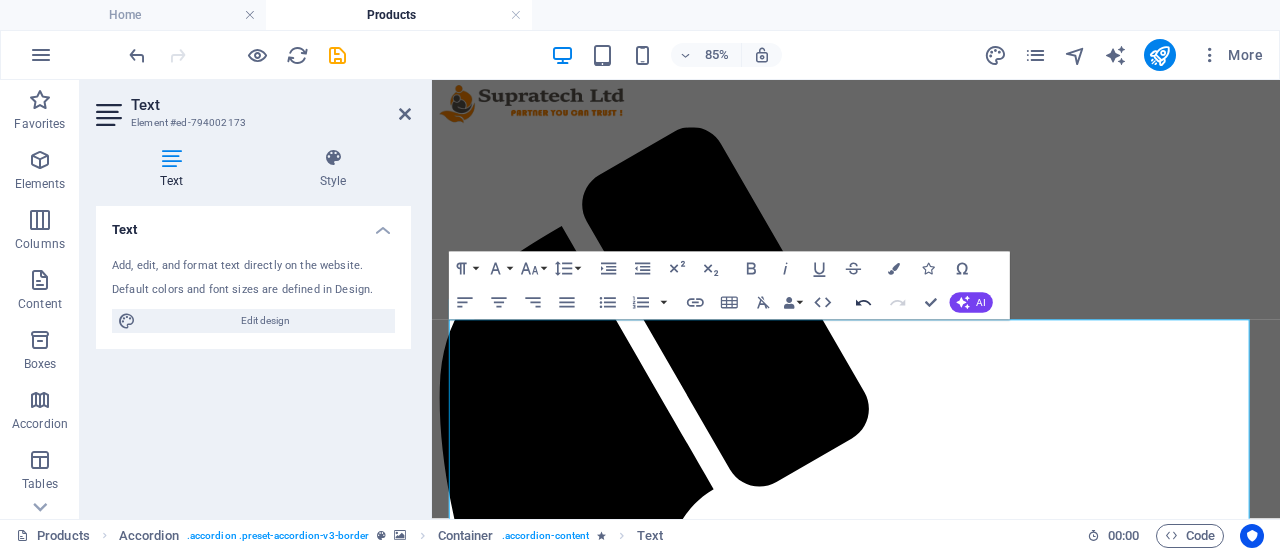 click 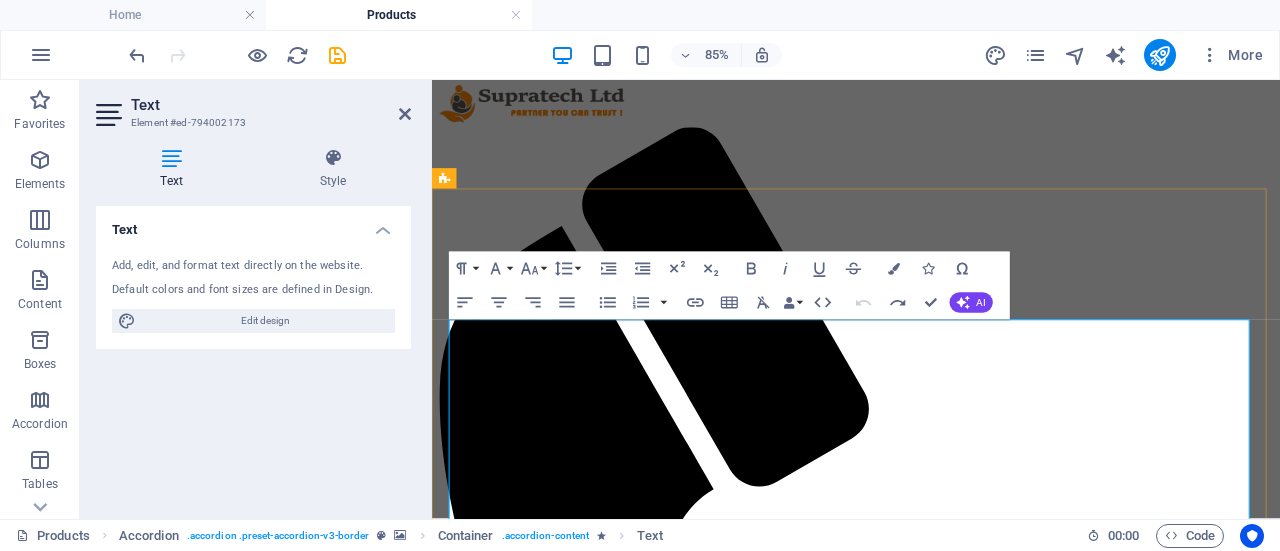 drag, startPoint x: 701, startPoint y: 426, endPoint x: 734, endPoint y: 409, distance: 37.12142 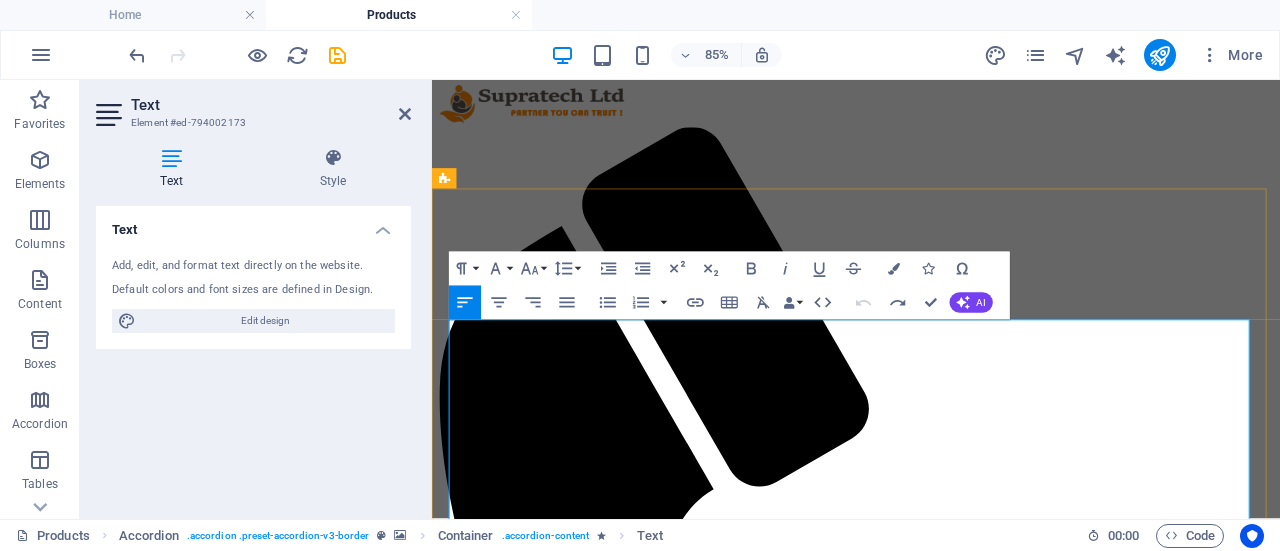 drag, startPoint x: 834, startPoint y: 385, endPoint x: 499, endPoint y: 387, distance: 335.00598 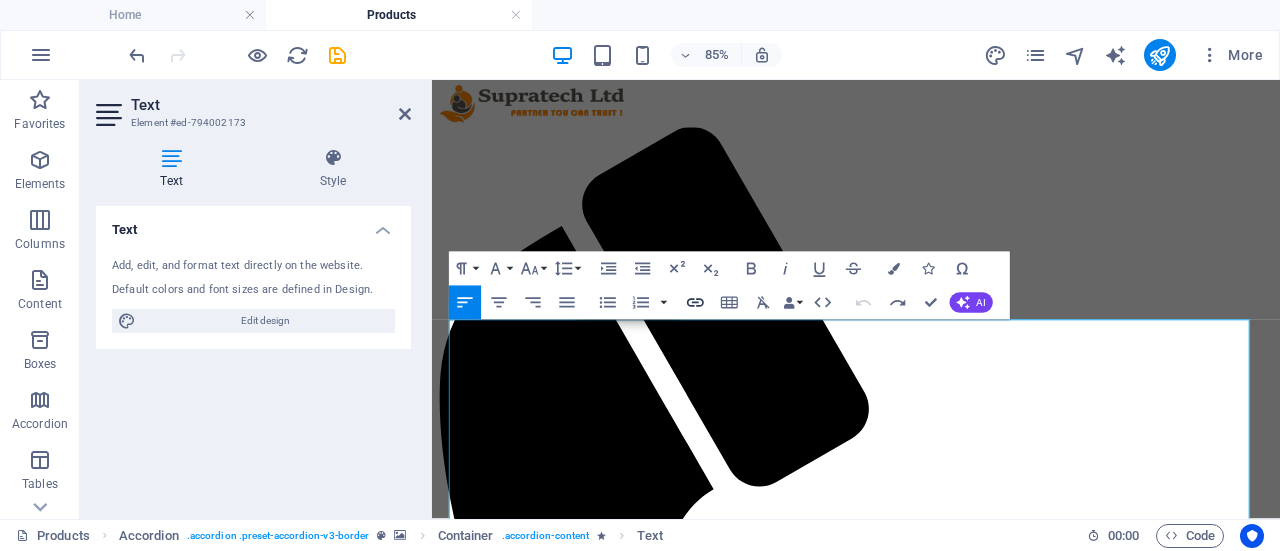 type on "/products/new-page" 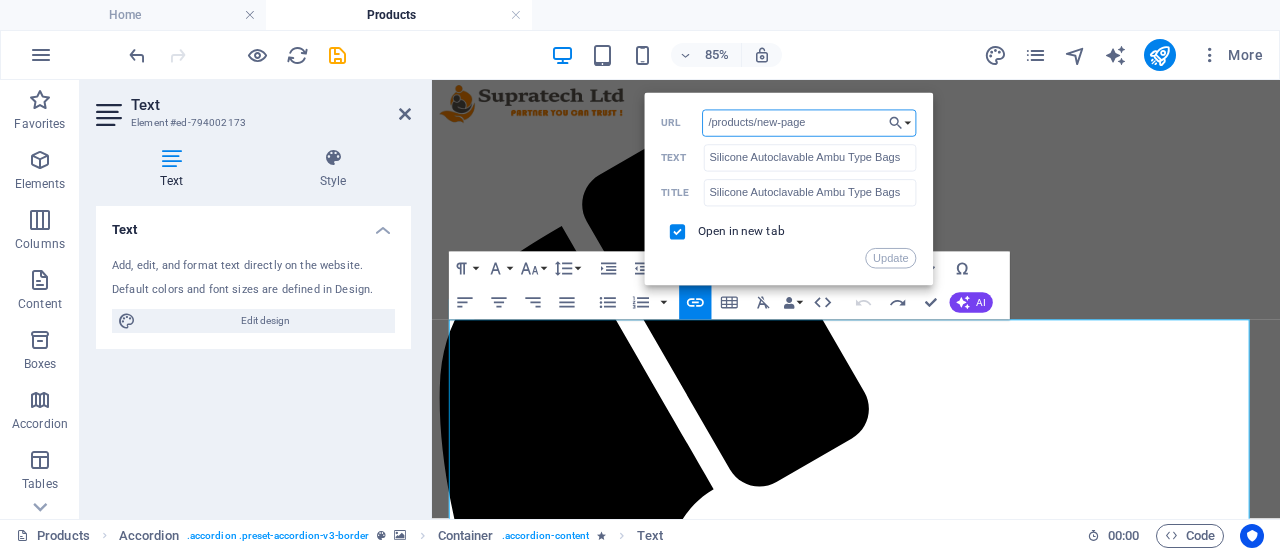 click on "/products/new-page" at bounding box center (810, 122) 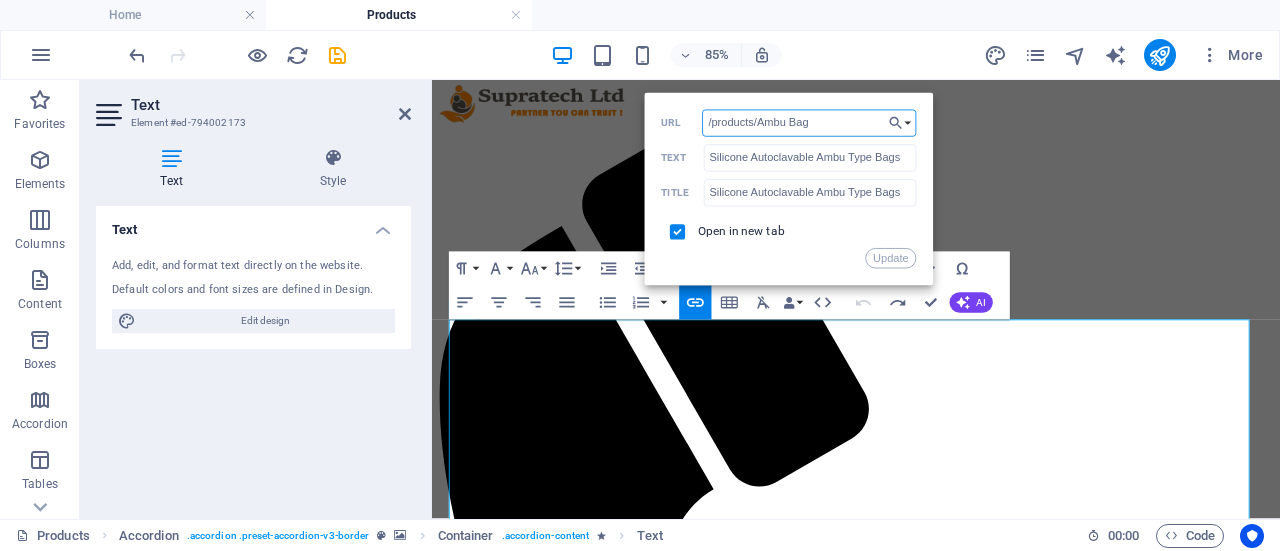 type on "/products/Ambu Bags" 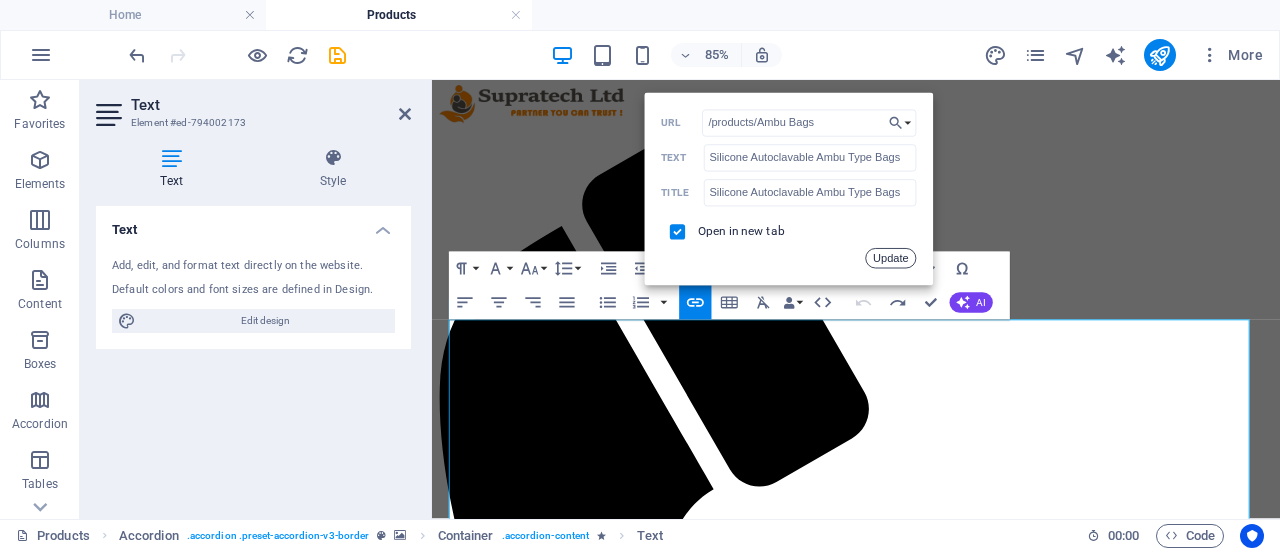 click on "Update" at bounding box center (891, 258) 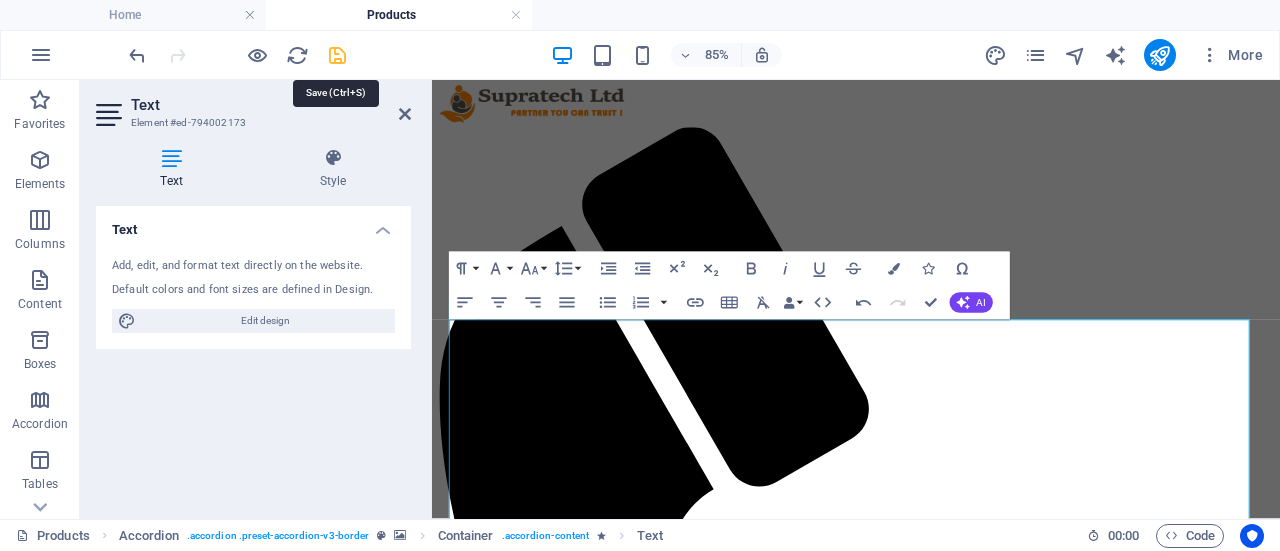 click at bounding box center (337, 55) 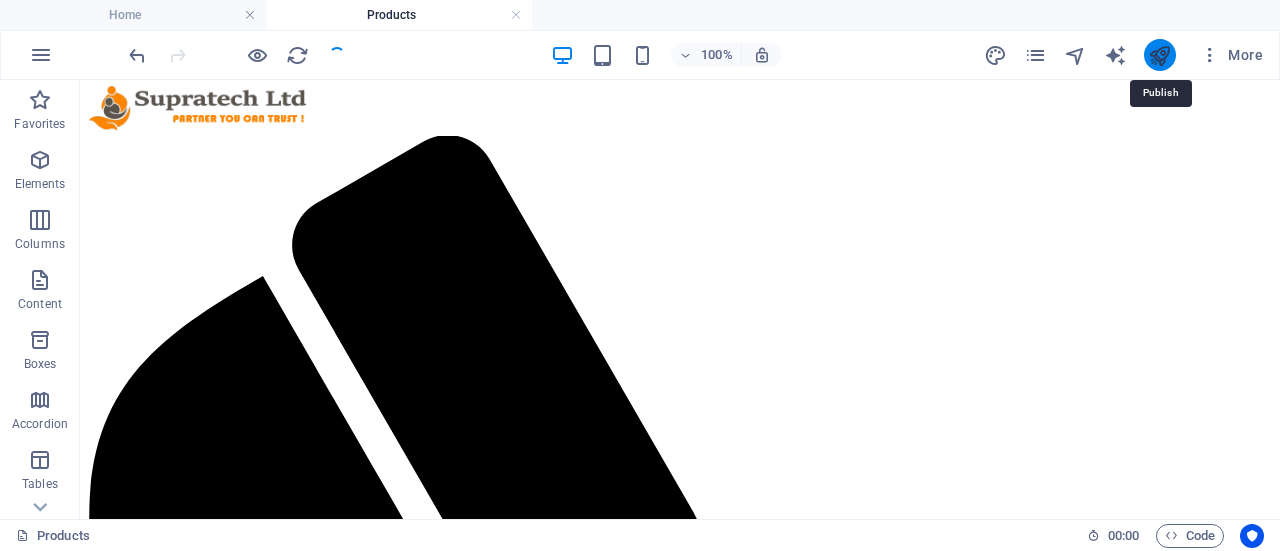click at bounding box center (1159, 55) 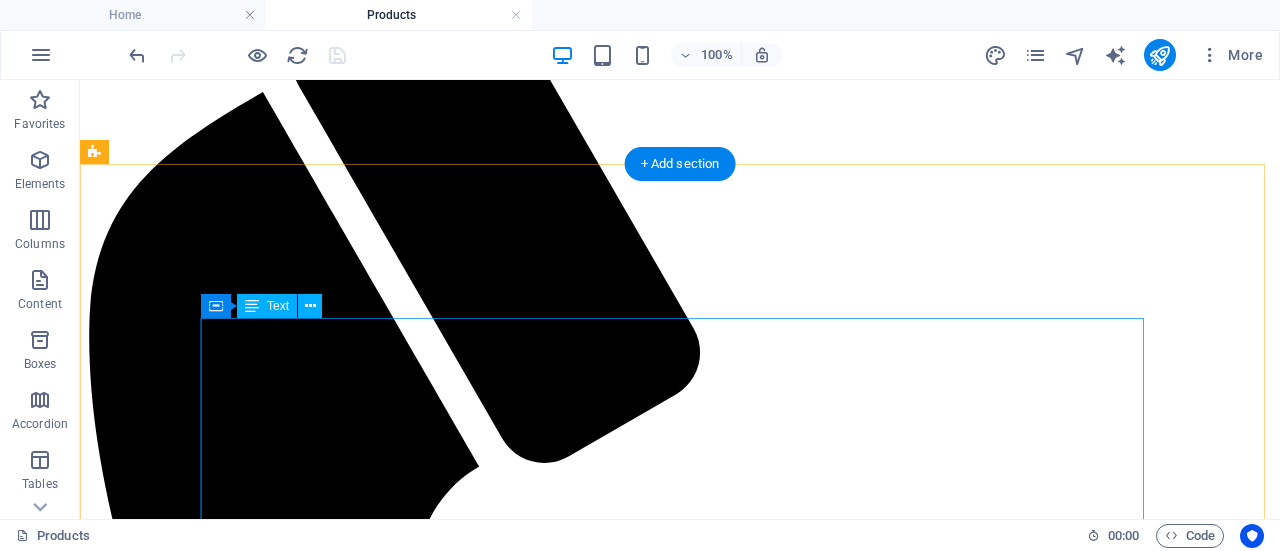 scroll, scrollTop: 300, scrollLeft: 0, axis: vertical 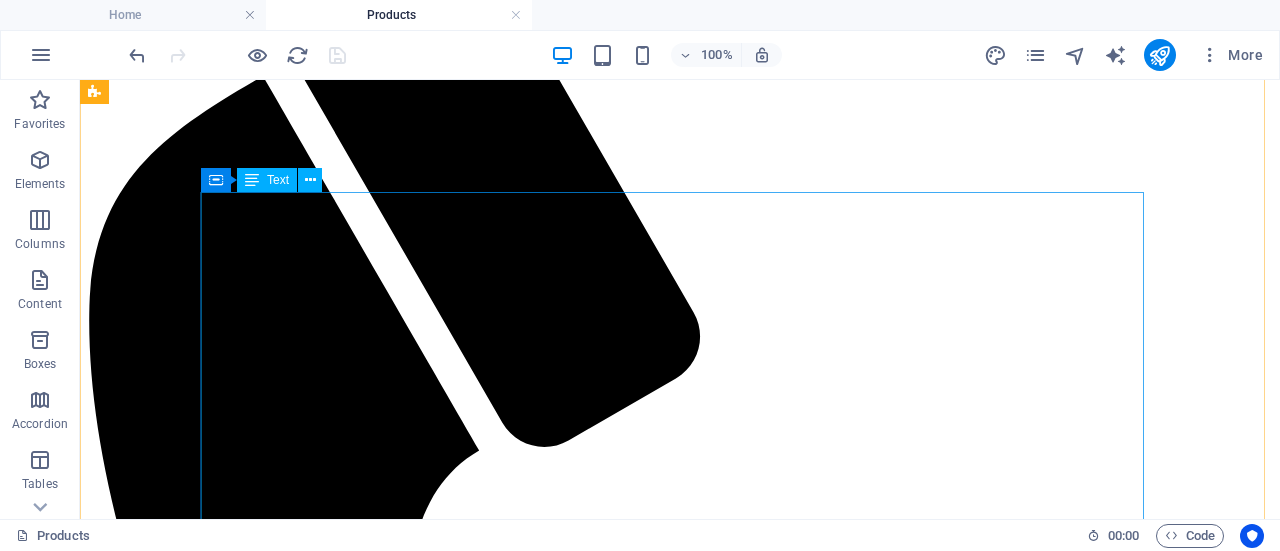 click on "•     Silicone Autoclavable Ambu Type Bags •      Face Masks •      Reservoir Bag PVC •      Rebreathing Bags •      Black Rubber Ambu Type Bags •      Corrugated Tube •      Guedel Pattern Airway •      Head Harness •      Magill Forceps •      Oxygen Cylinder  •      Anesthesia Machine •      Sutures •      Accessories and Consumables" at bounding box center (680, 15250) 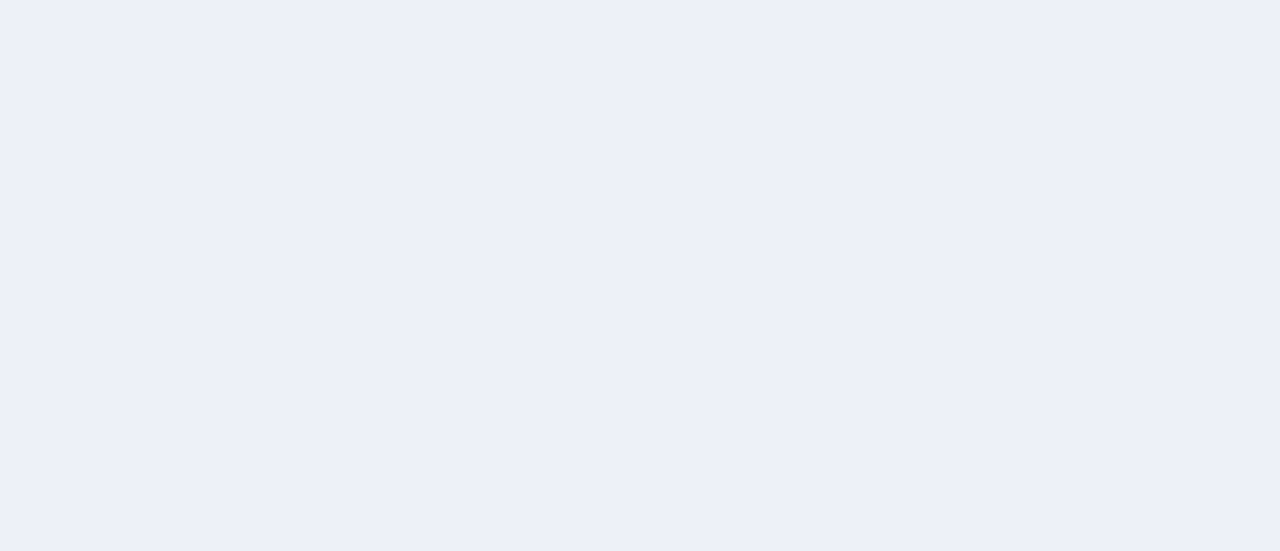 scroll, scrollTop: 0, scrollLeft: 0, axis: both 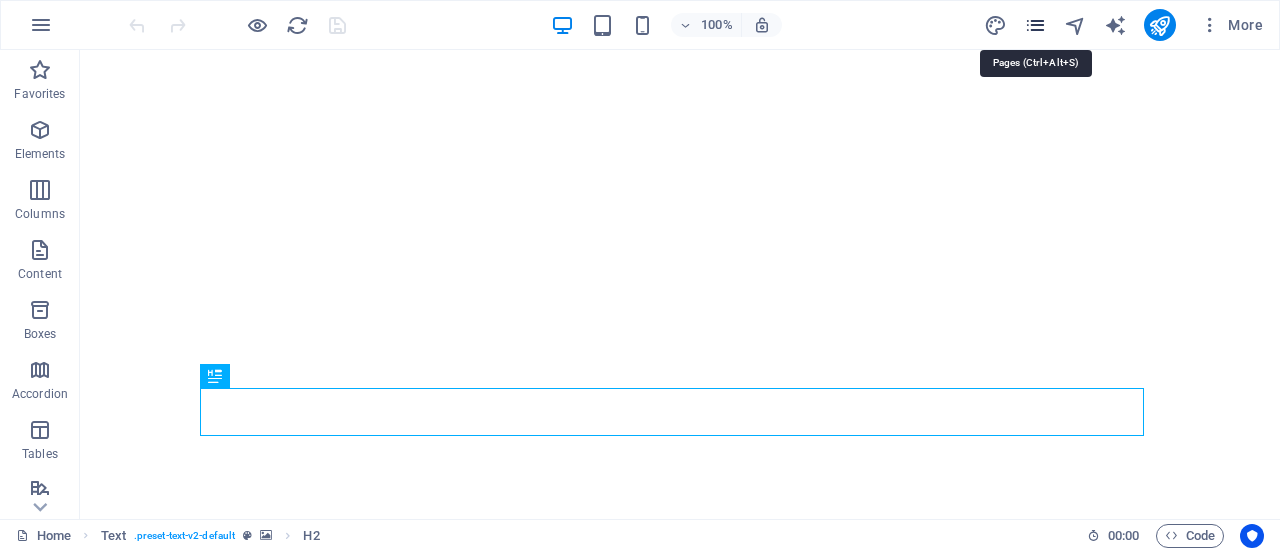 click at bounding box center (1035, 25) 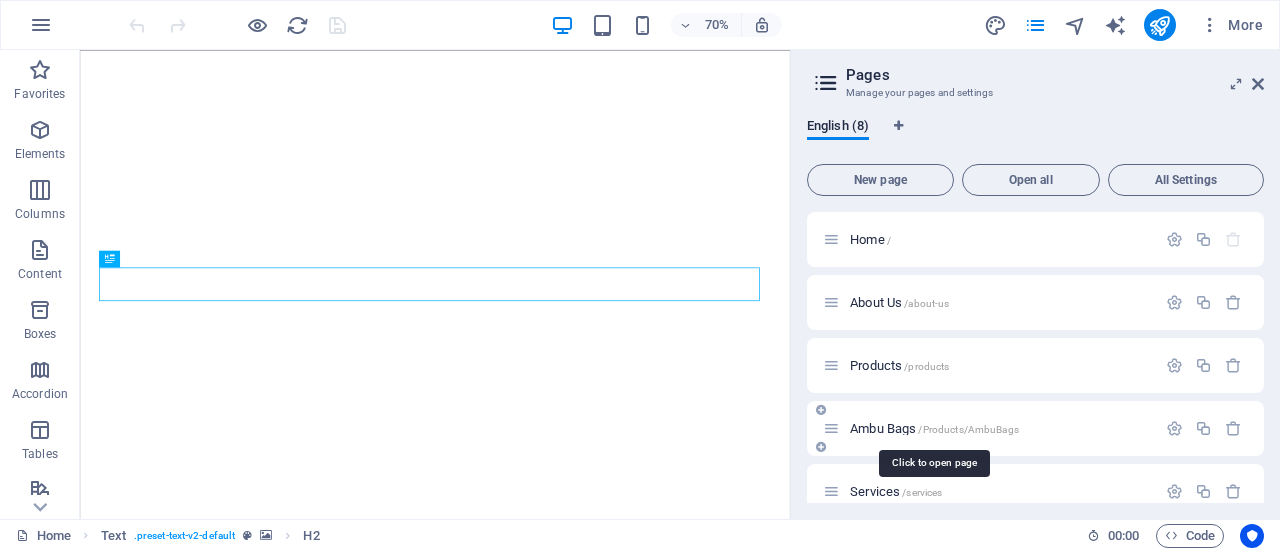 click on "Ambu Bags /Products/AmbuBags" at bounding box center (934, 428) 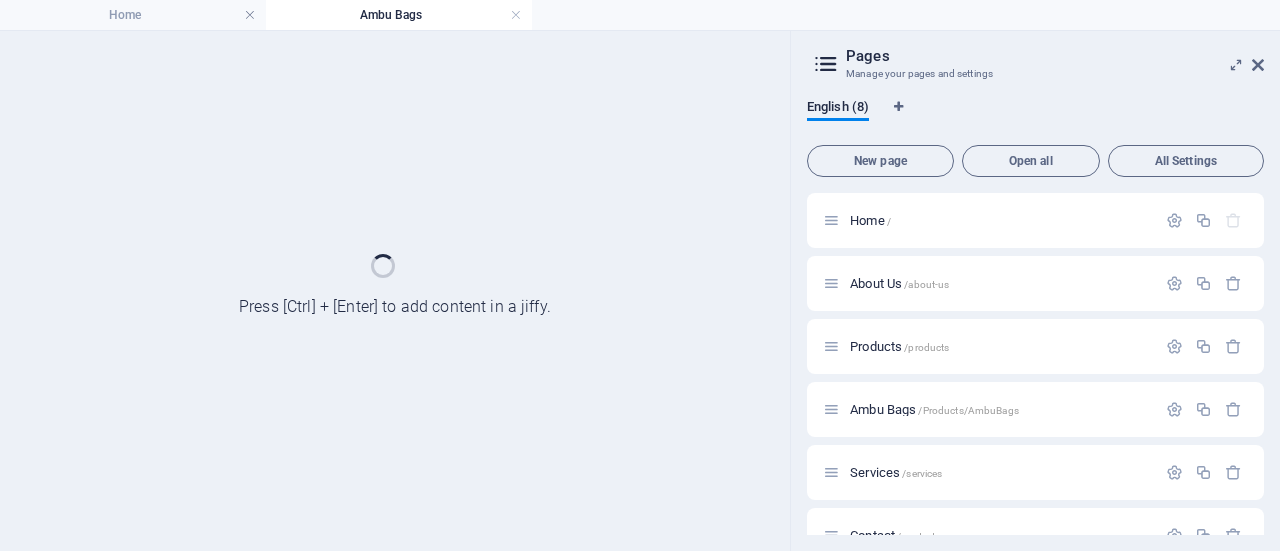 scroll, scrollTop: 0, scrollLeft: 0, axis: both 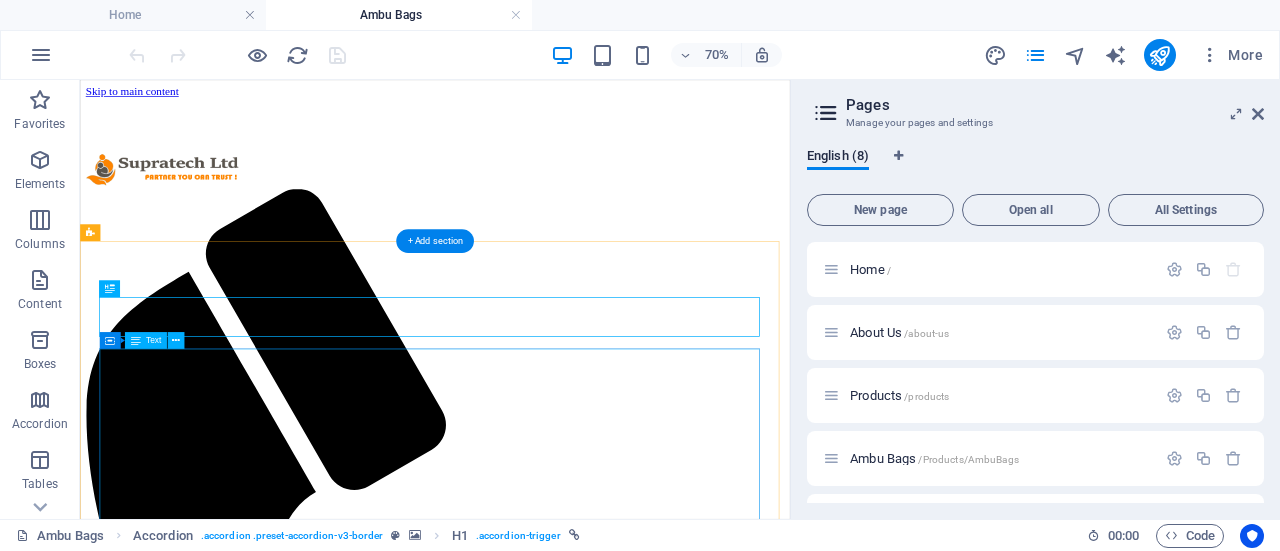 click on "•     Silicone Autoclavable Ambu Type Bags •      Face Masks •      Reservoir Bag PVC •      Rebreathing Bags •      Black Rubber Ambu Type Bags •      Corrugated Tube •      Guedel Pattern Airway •      Head Harness •      Magill Forceps •      Oxygen Cylinder  •      Anesthesia Machine •      Sutures •      Accessories and Consumables" at bounding box center [587, 15275] 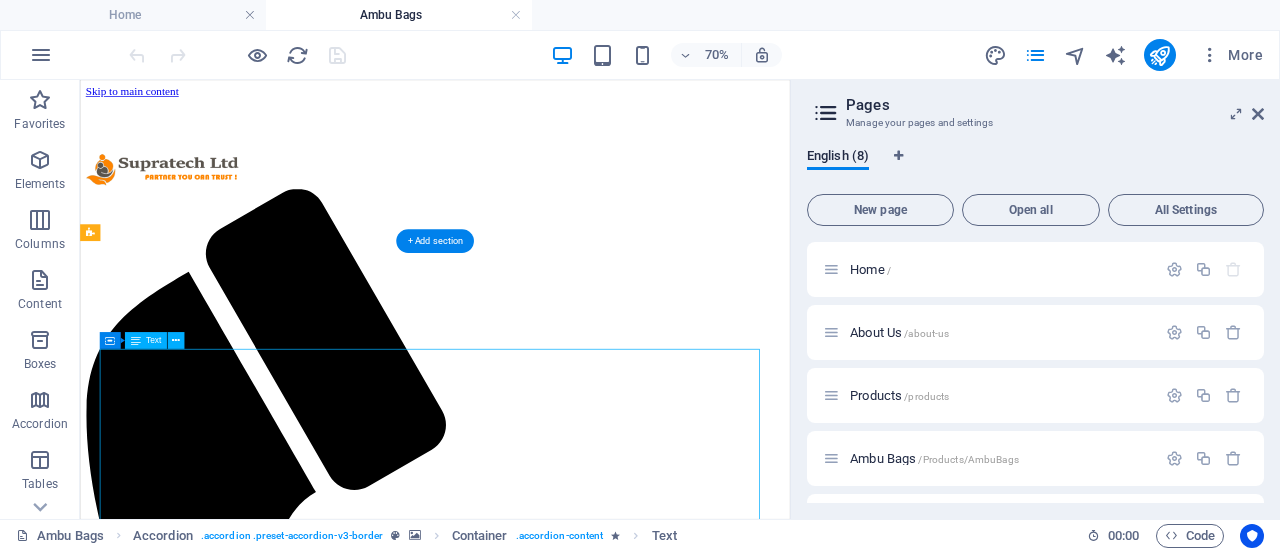 click on "•     Silicone Autoclavable Ambu Type Bags •      Face Masks •      Reservoir Bag PVC •      Rebreathing Bags •      Black Rubber Ambu Type Bags •      Corrugated Tube •      Guedel Pattern Airway •      Head Harness •      Magill Forceps •      Oxygen Cylinder  •      Anesthesia Machine •      Sutures •      Accessories and Consumables" at bounding box center [587, 15275] 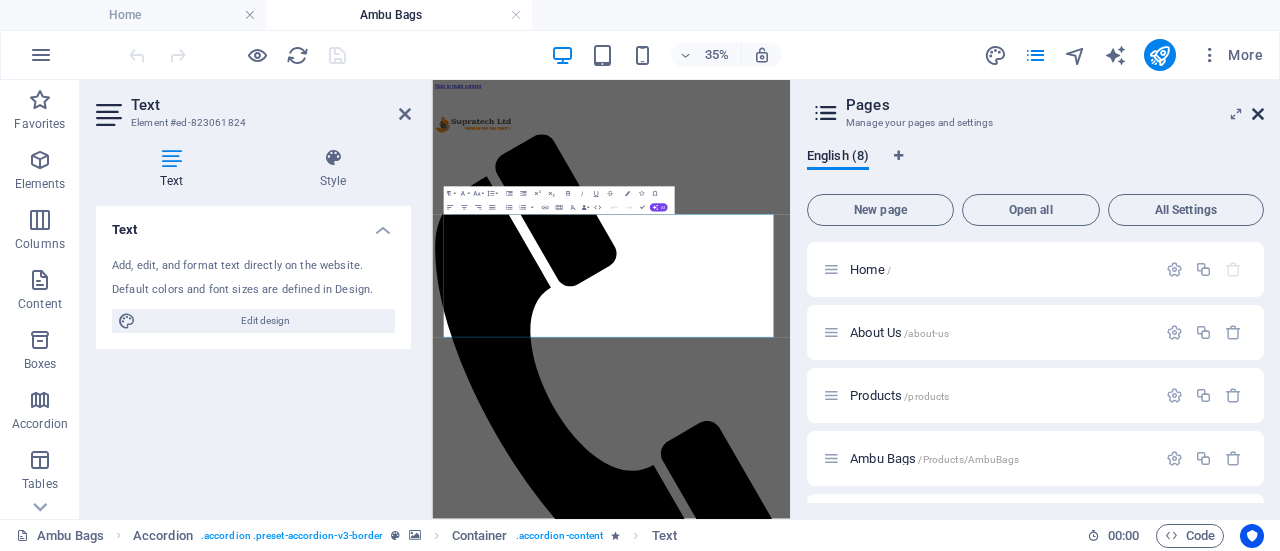 click on "Pages Manage your pages and settings" at bounding box center [1037, 106] 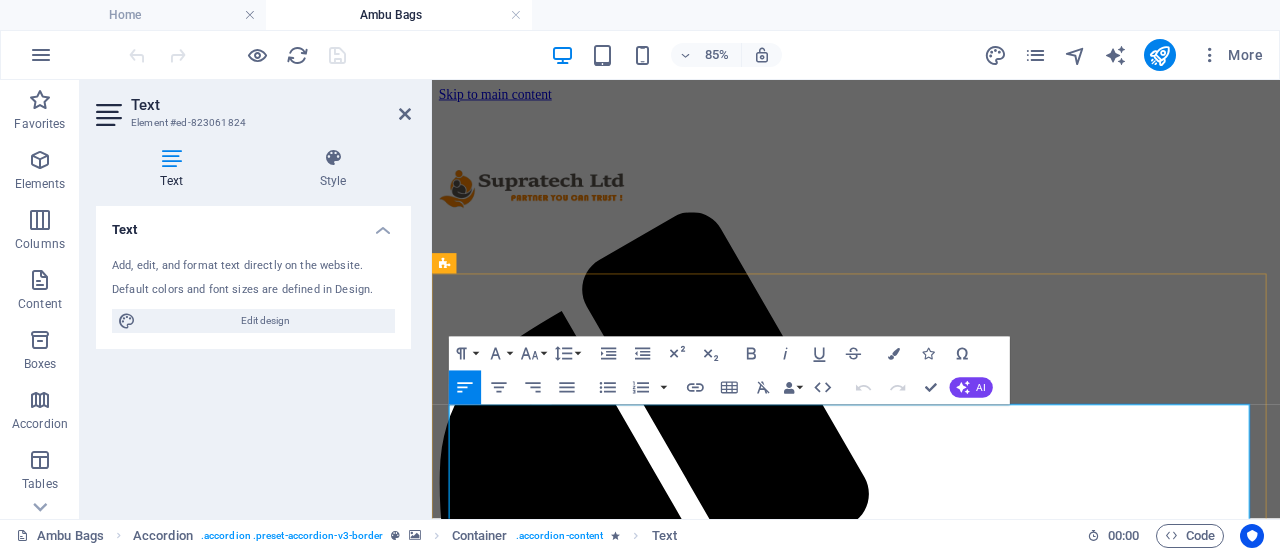 drag, startPoint x: 817, startPoint y: 478, endPoint x: 502, endPoint y: 477, distance: 315.0016 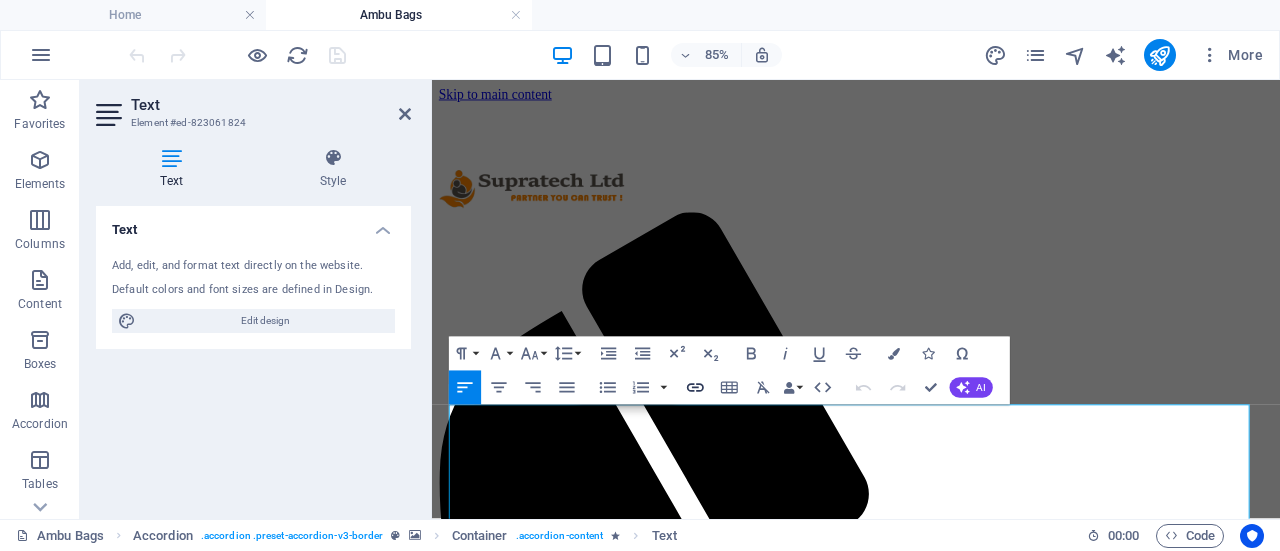 click 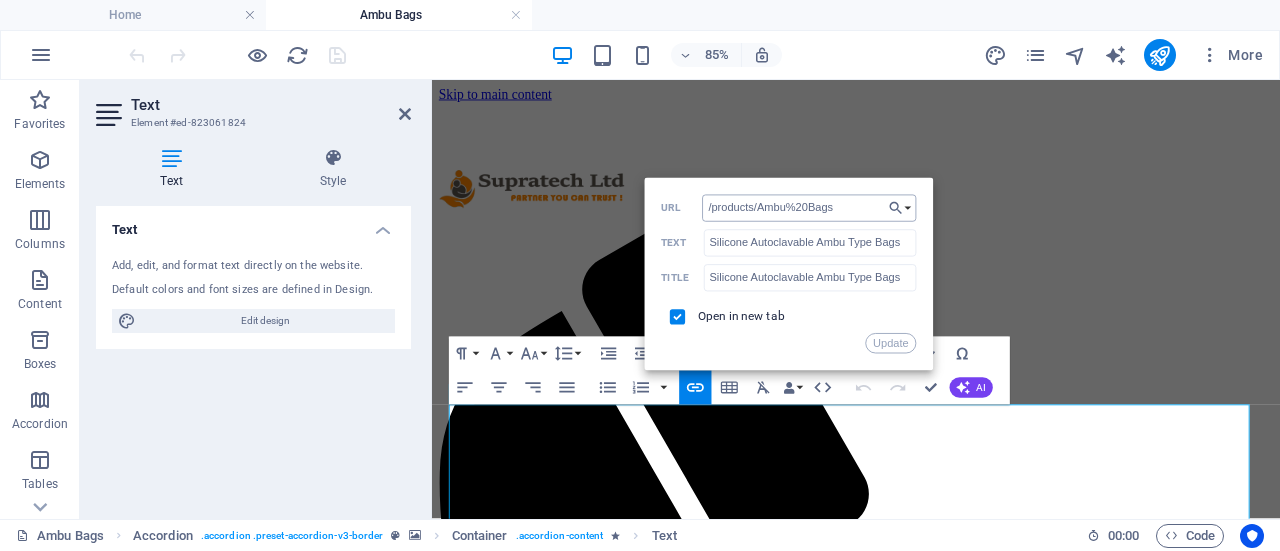click on "/products/Ambu%20Bags" at bounding box center (810, 207) 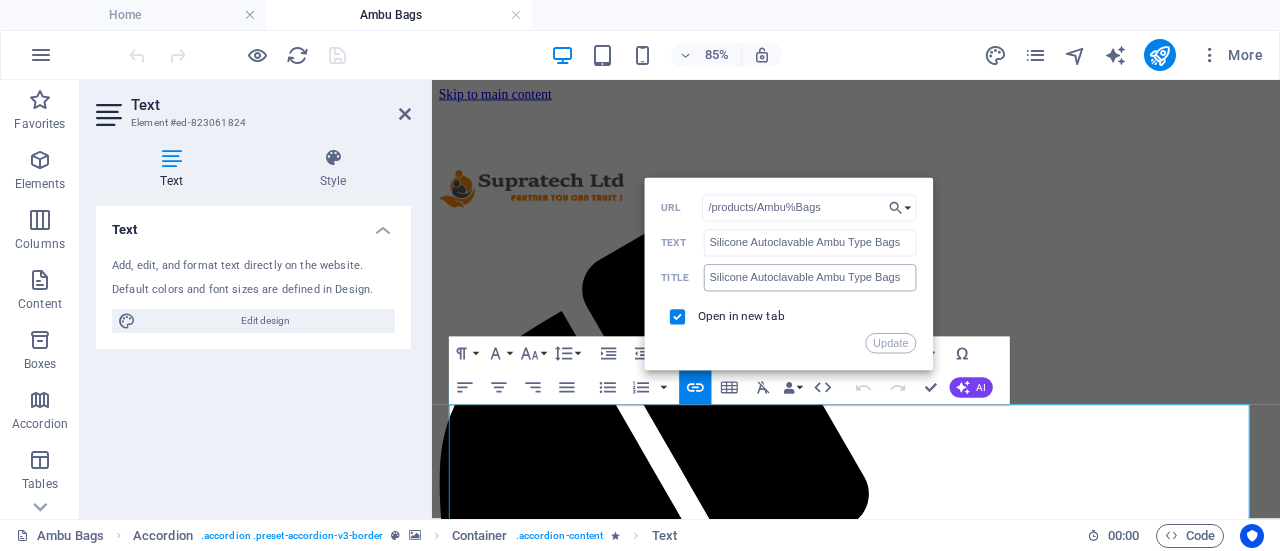 type on "/products/AmbuBags" 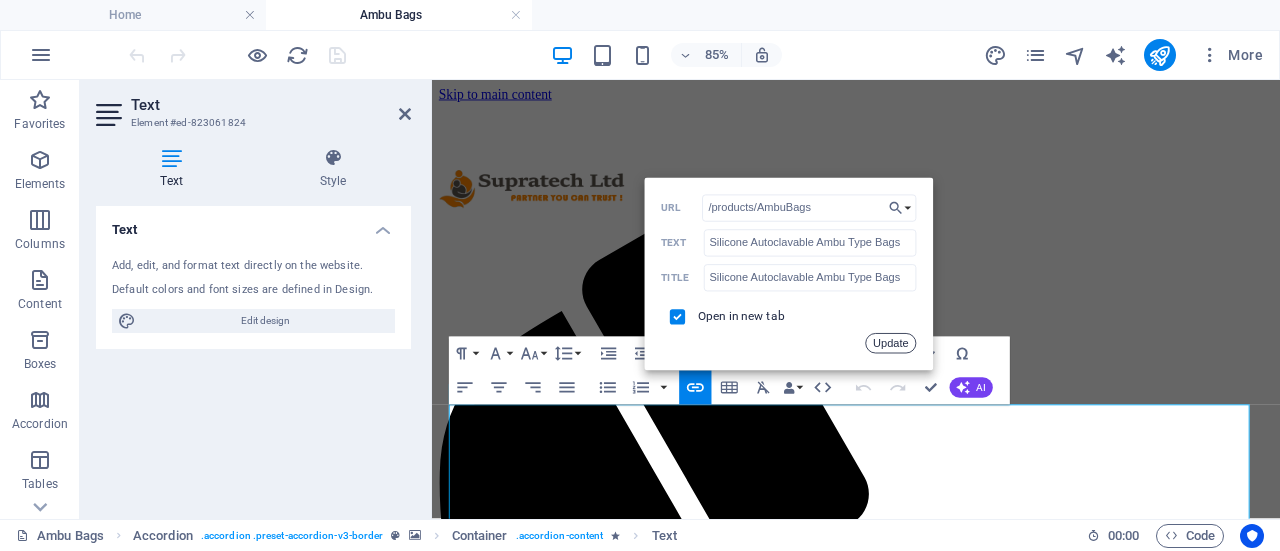 click on "Update" at bounding box center [891, 343] 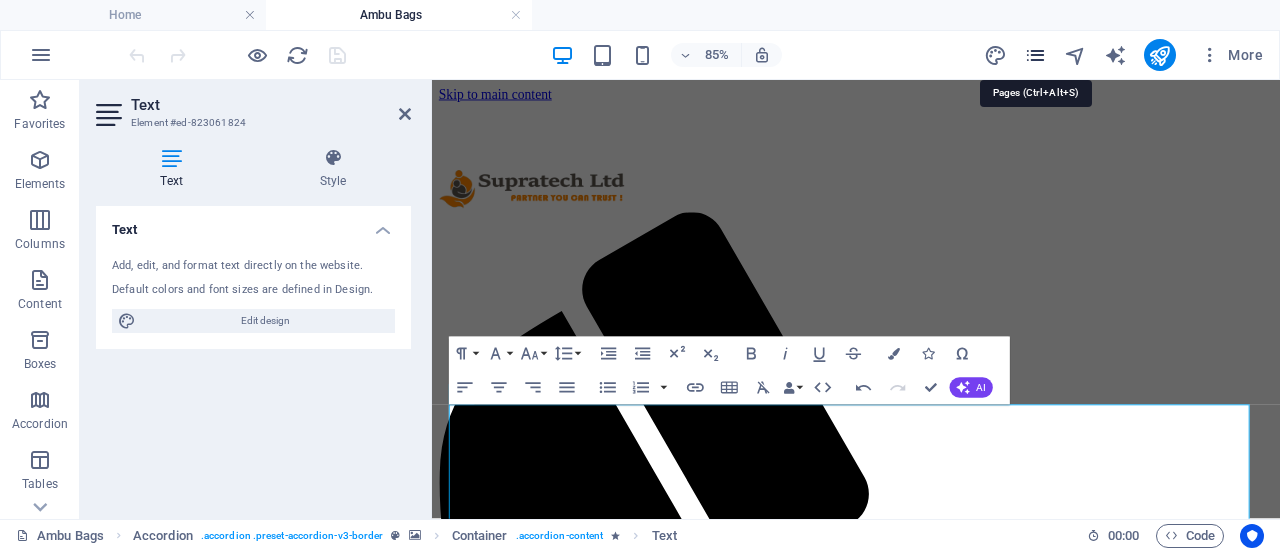 click at bounding box center [1035, 55] 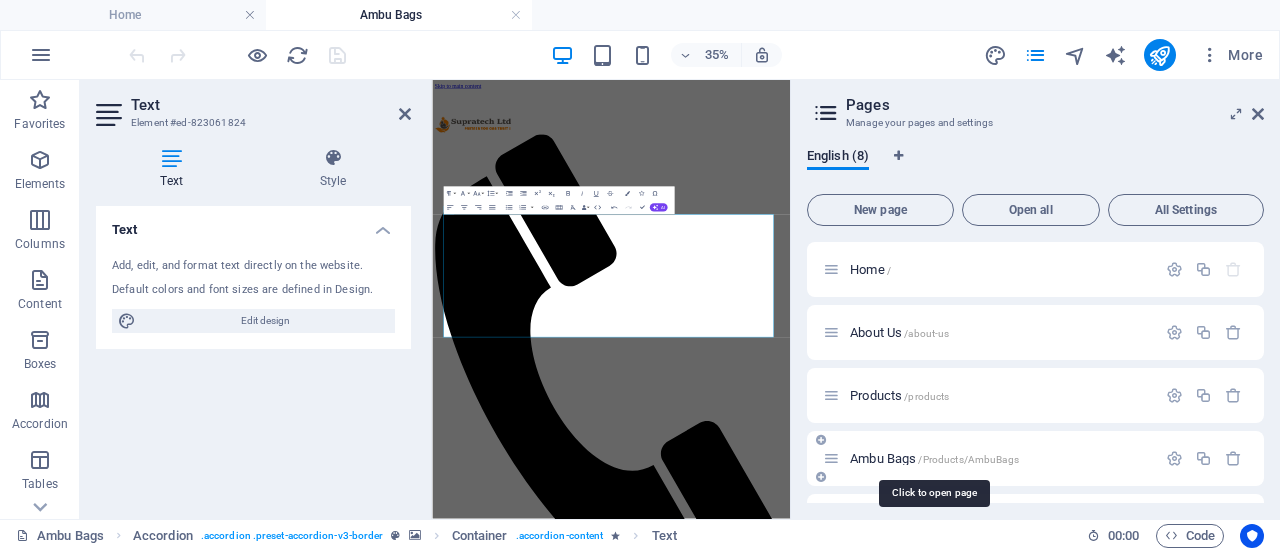 click on "Ambu Bags /Products/AmbuBags" at bounding box center (934, 458) 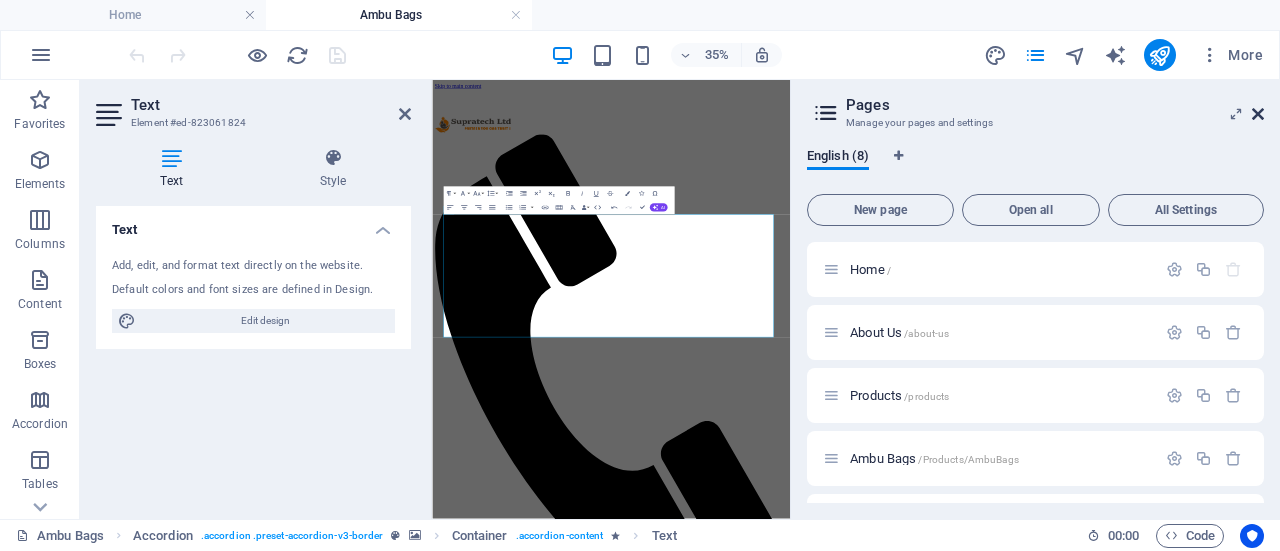 click at bounding box center [1258, 114] 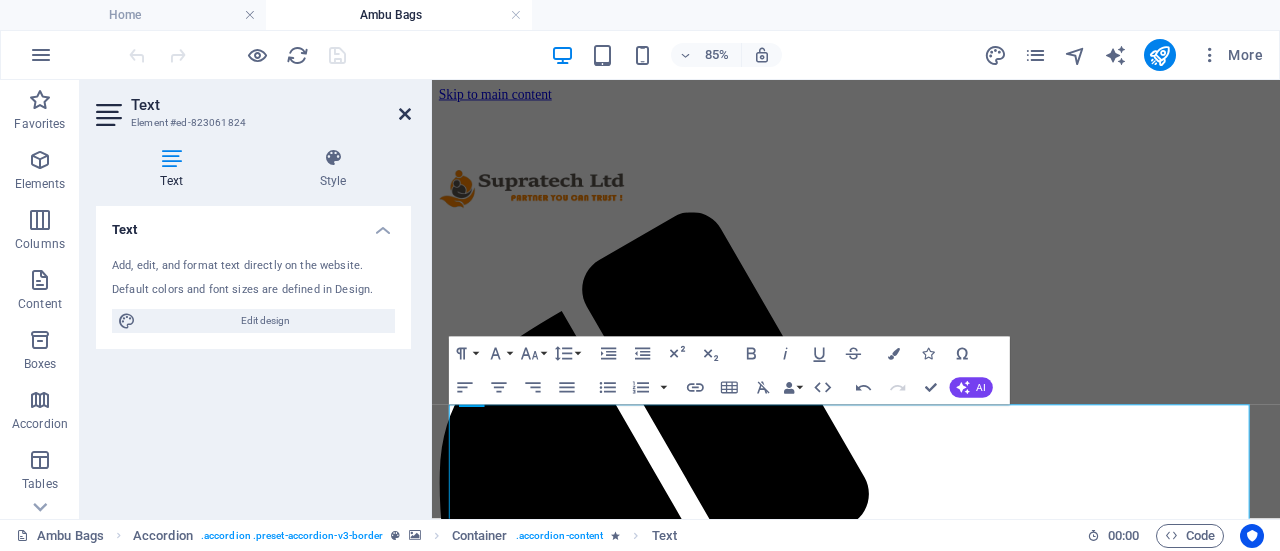 click at bounding box center (405, 114) 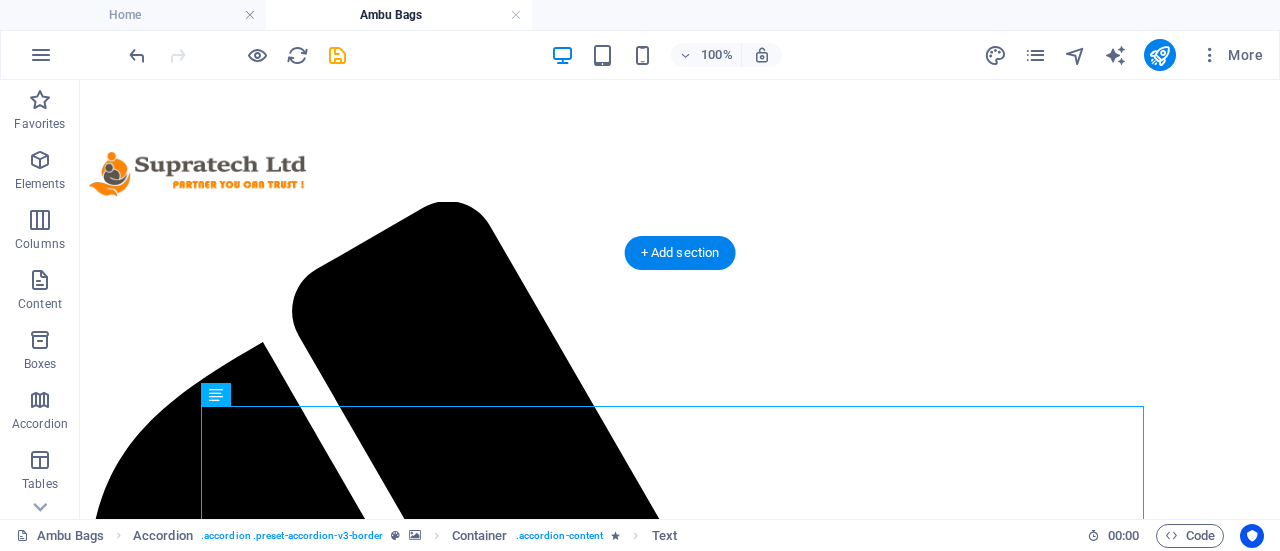 scroll, scrollTop: 0, scrollLeft: 0, axis: both 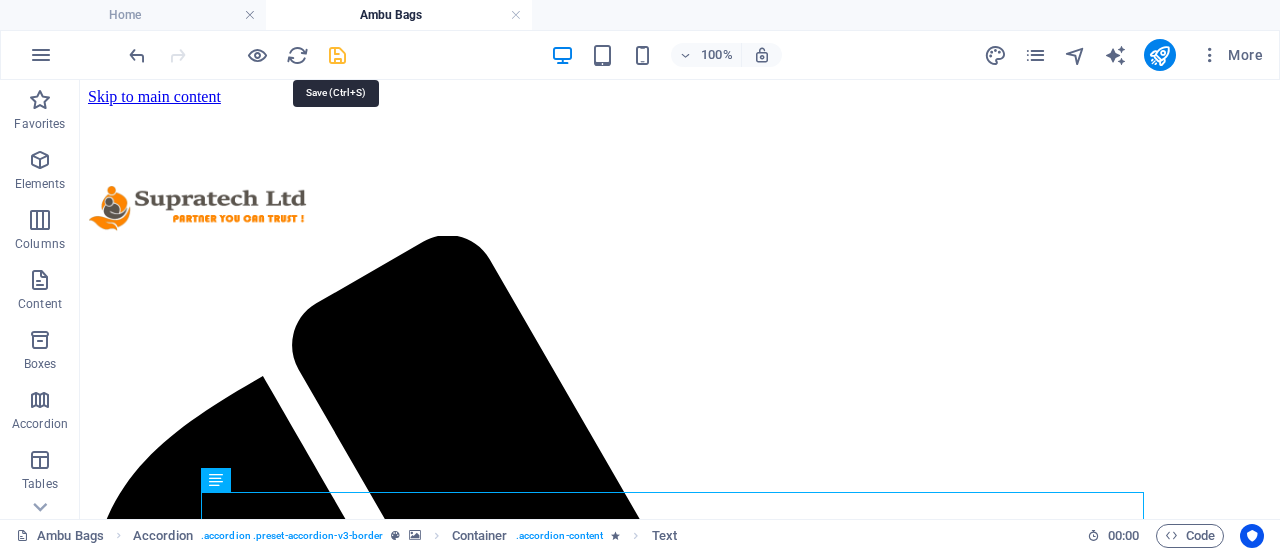 click at bounding box center [337, 55] 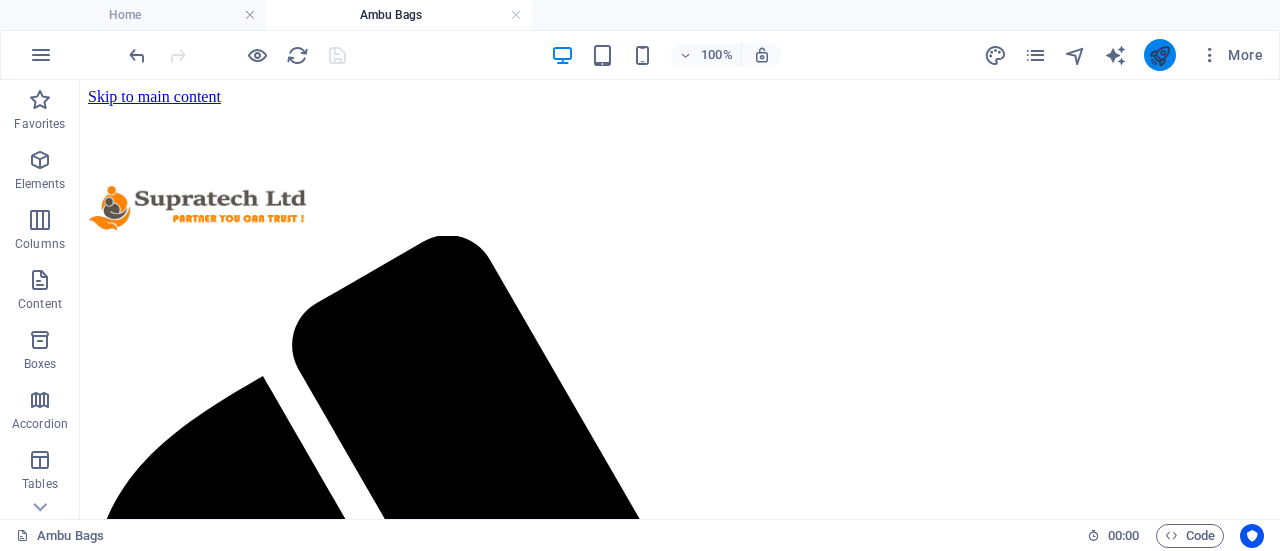 click at bounding box center (1159, 55) 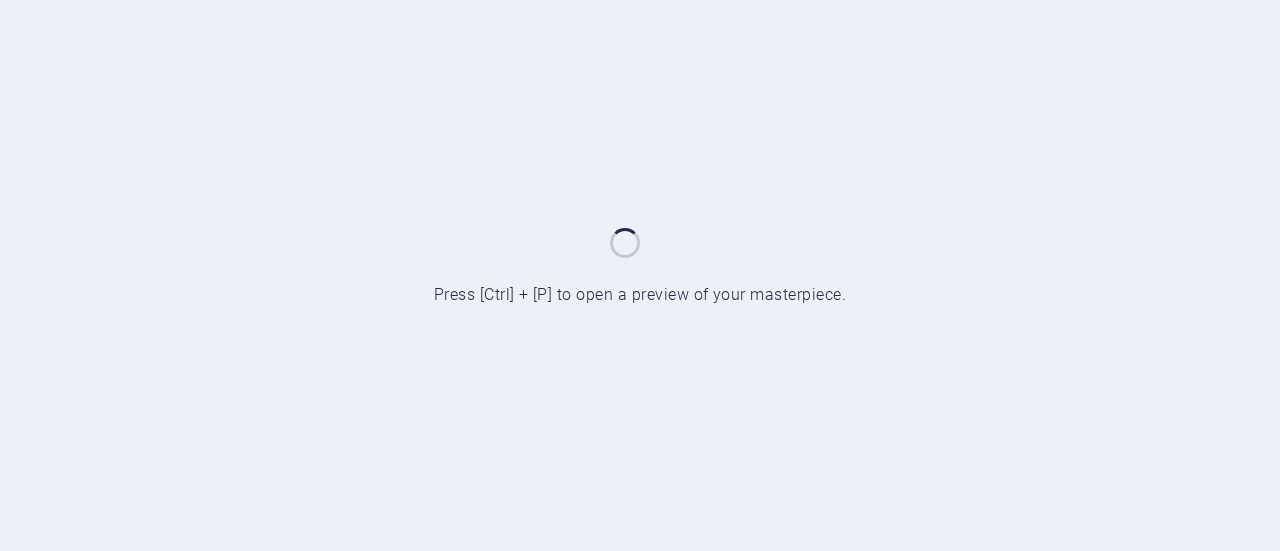 scroll, scrollTop: 0, scrollLeft: 0, axis: both 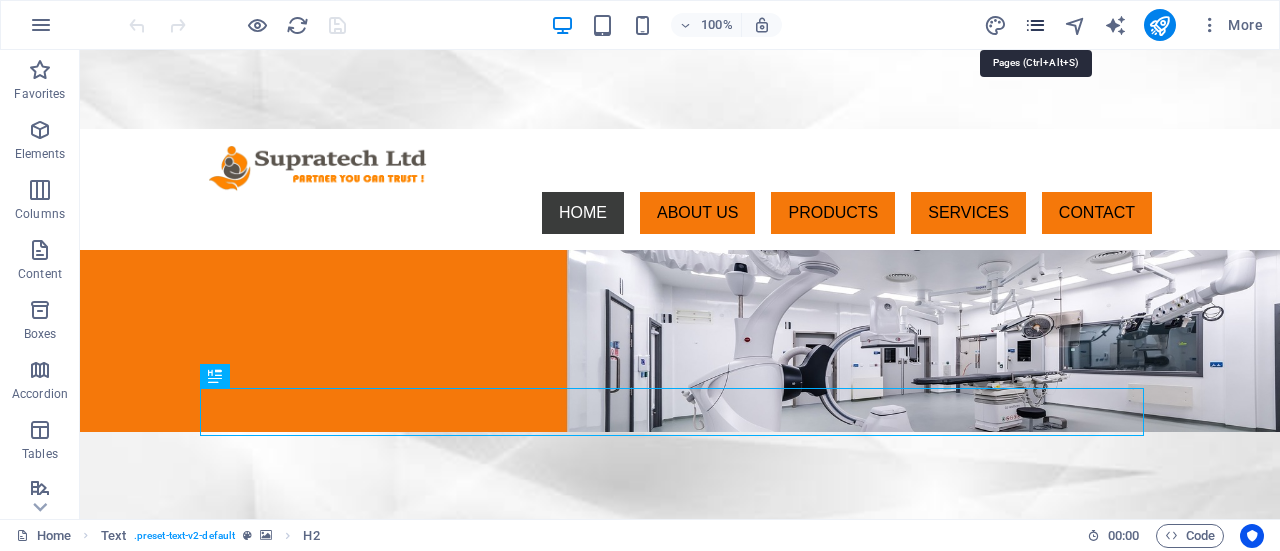 click at bounding box center [1035, 25] 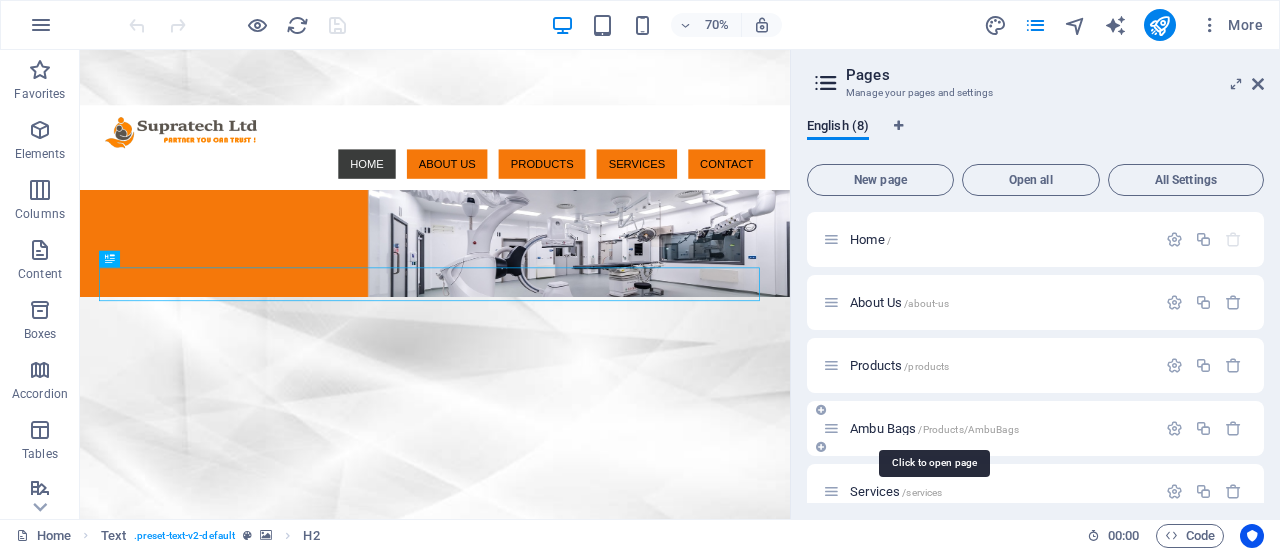 click on "Ambu Bags /Products/AmbuBags" at bounding box center (934, 428) 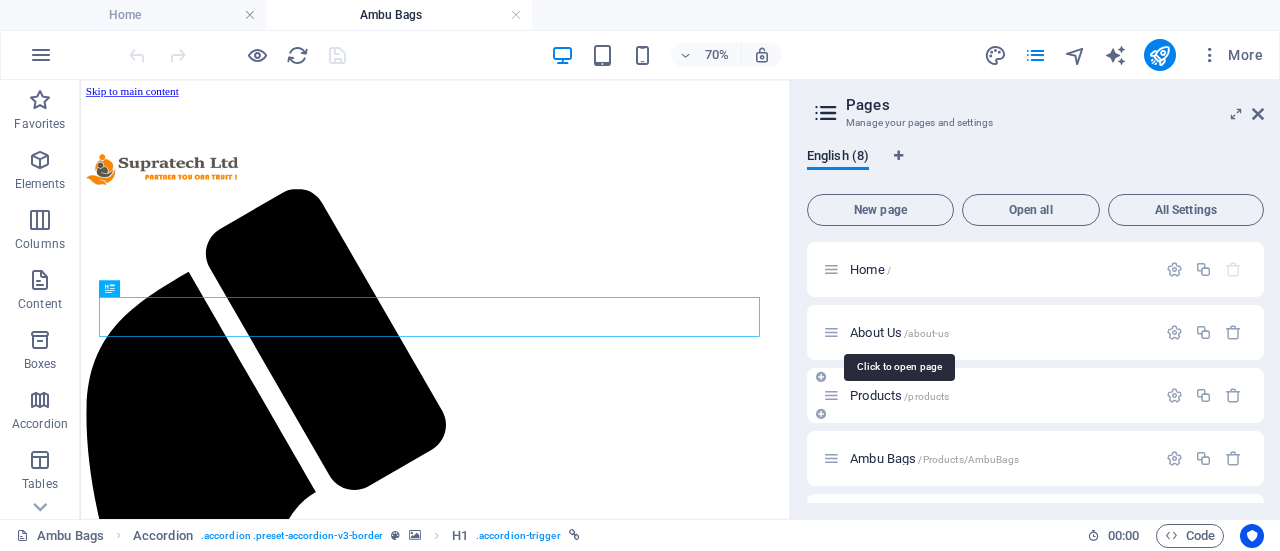 scroll, scrollTop: 0, scrollLeft: 0, axis: both 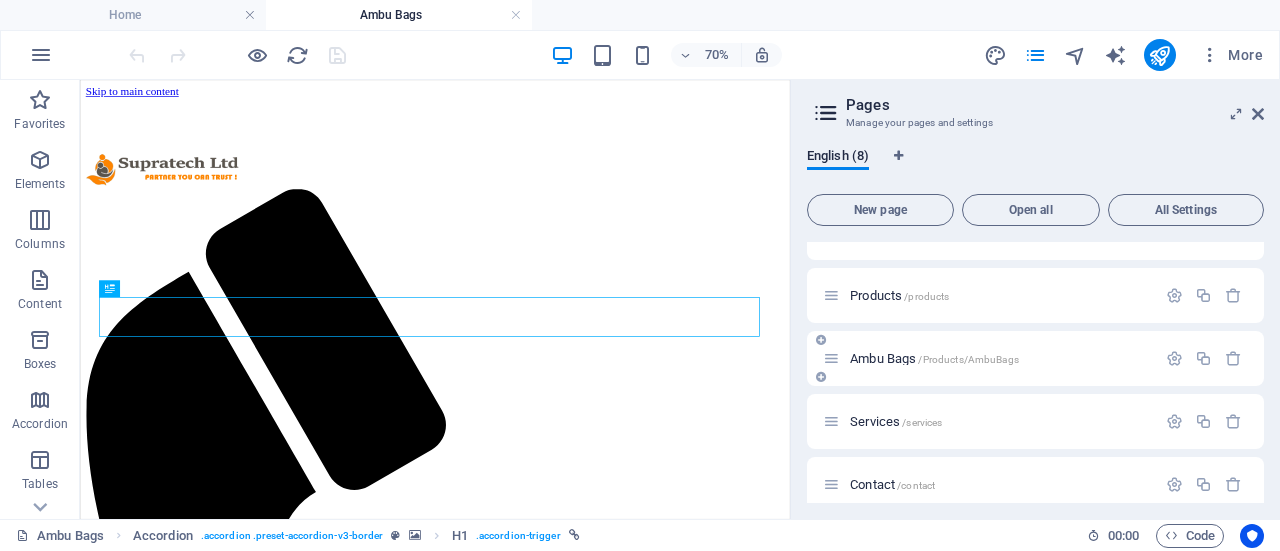 click on "Ambu Bags /Products/AmbuBags" at bounding box center [934, 358] 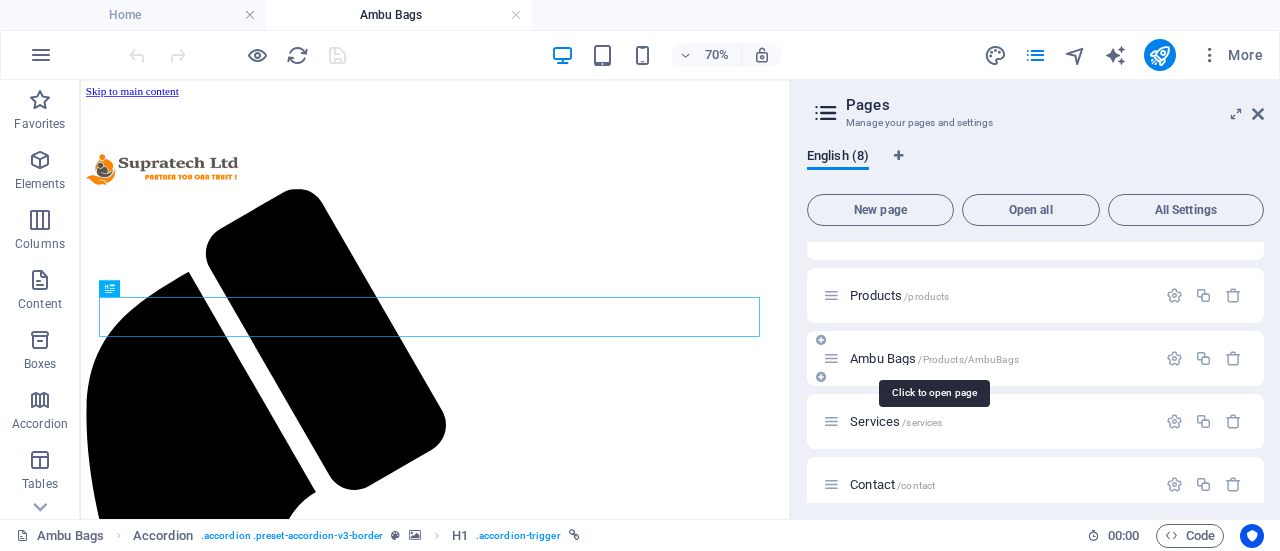 click on "Ambu Bags /Products/AmbuBags" at bounding box center (934, 358) 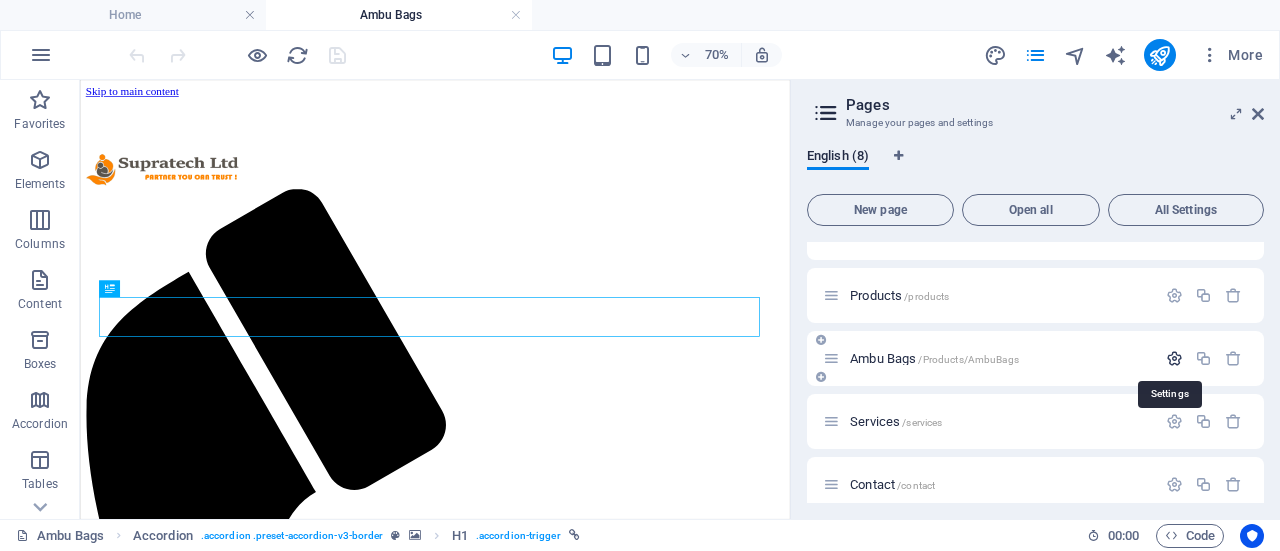 click at bounding box center [1174, 358] 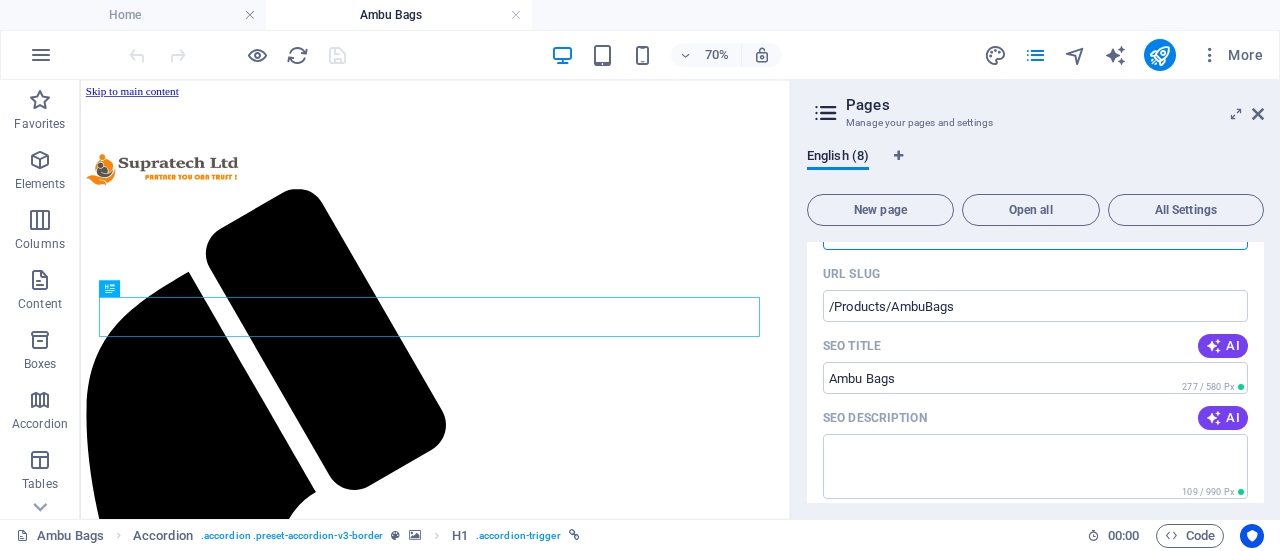 scroll, scrollTop: 200, scrollLeft: 0, axis: vertical 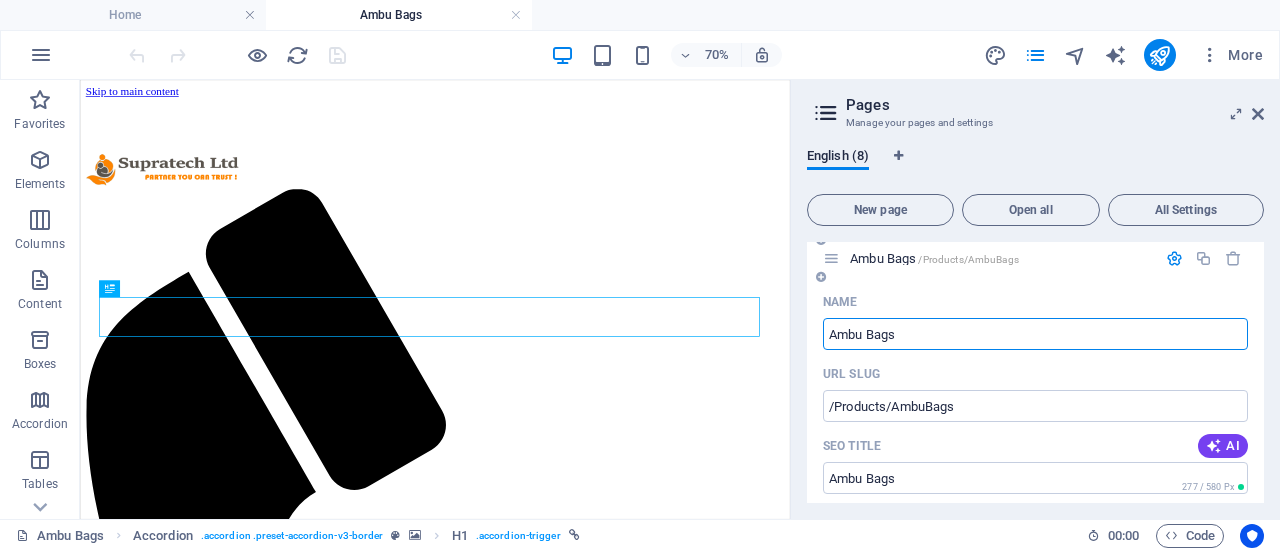 click on "Ambu Bags" at bounding box center (1035, 334) 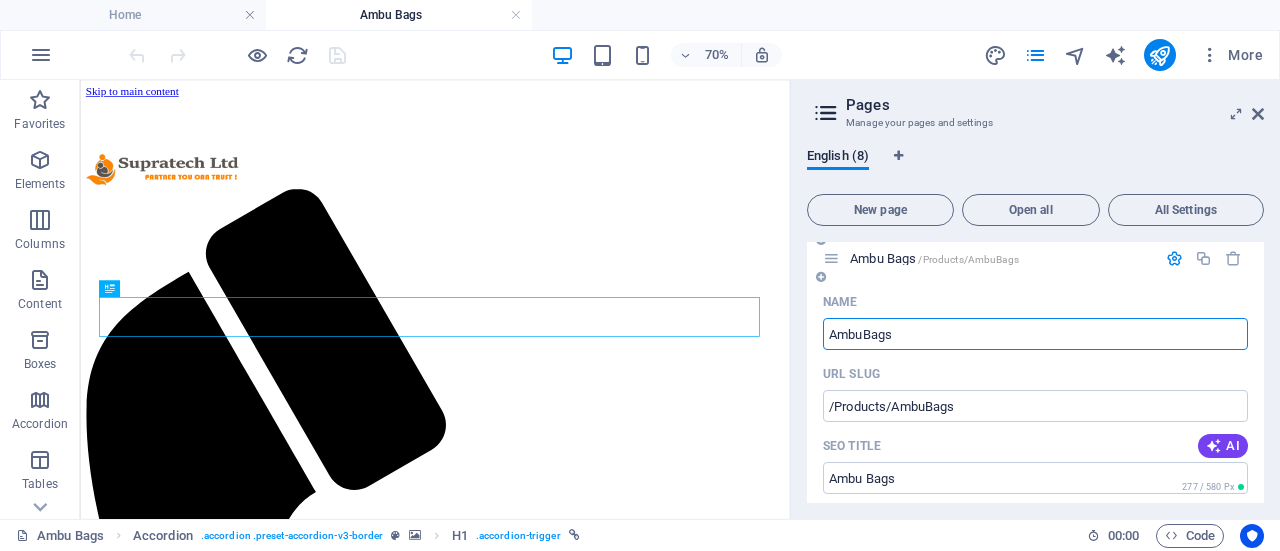 type on "AmbuBags" 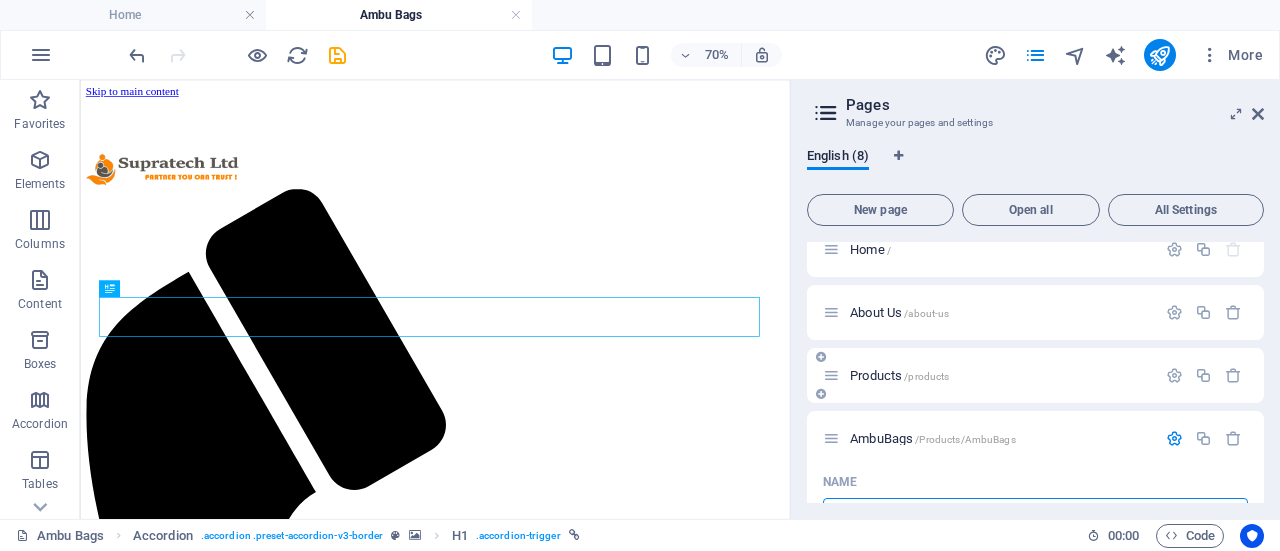 scroll, scrollTop: 0, scrollLeft: 0, axis: both 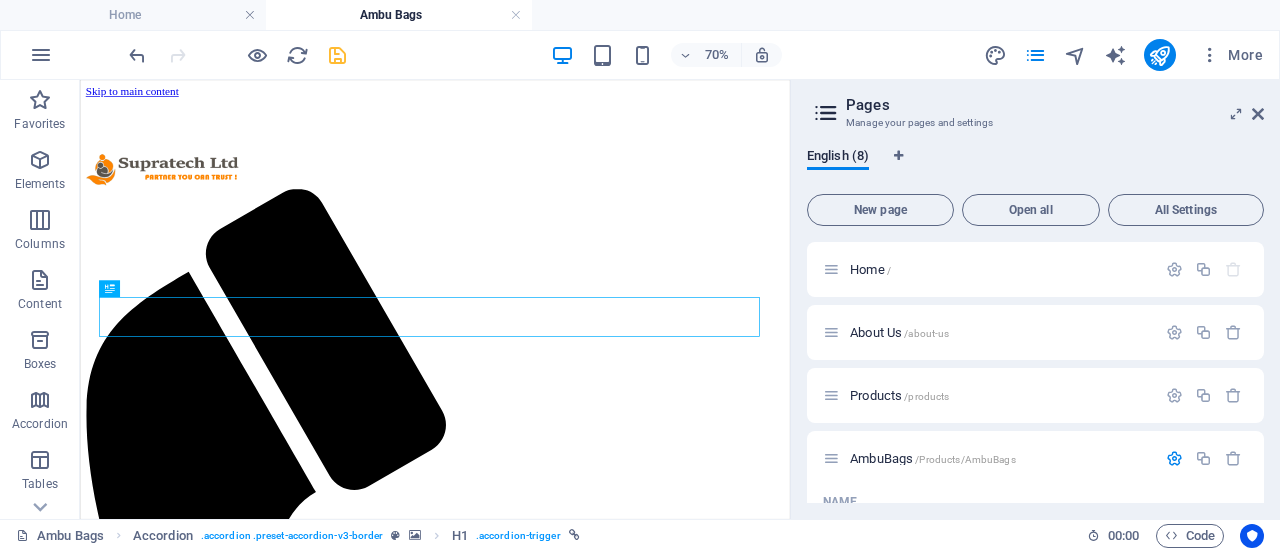 type on "AmbuBags" 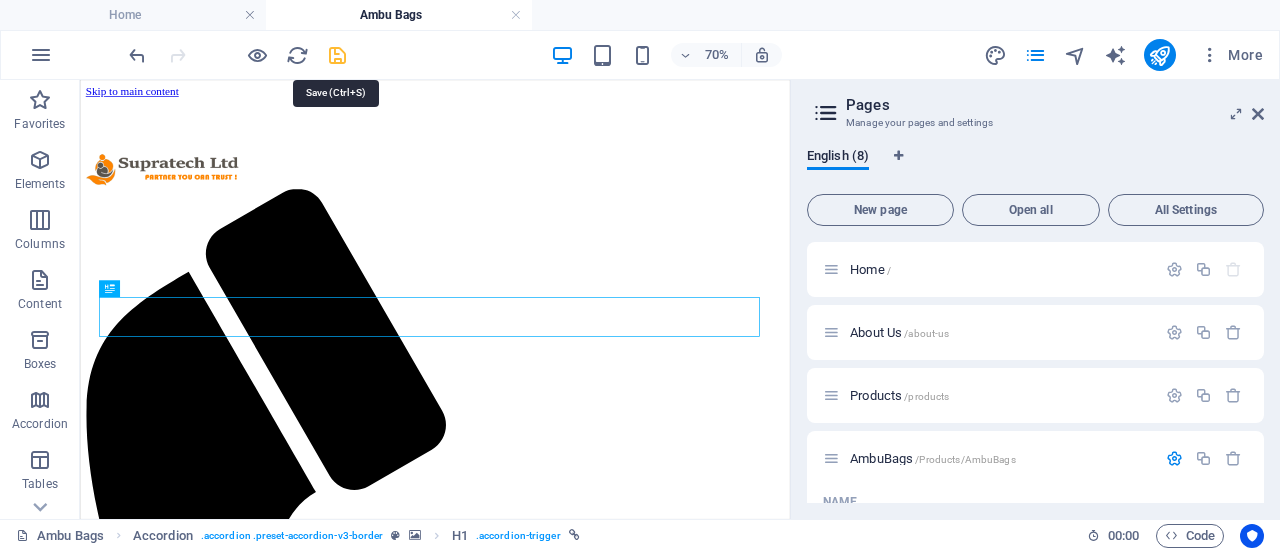click at bounding box center [337, 55] 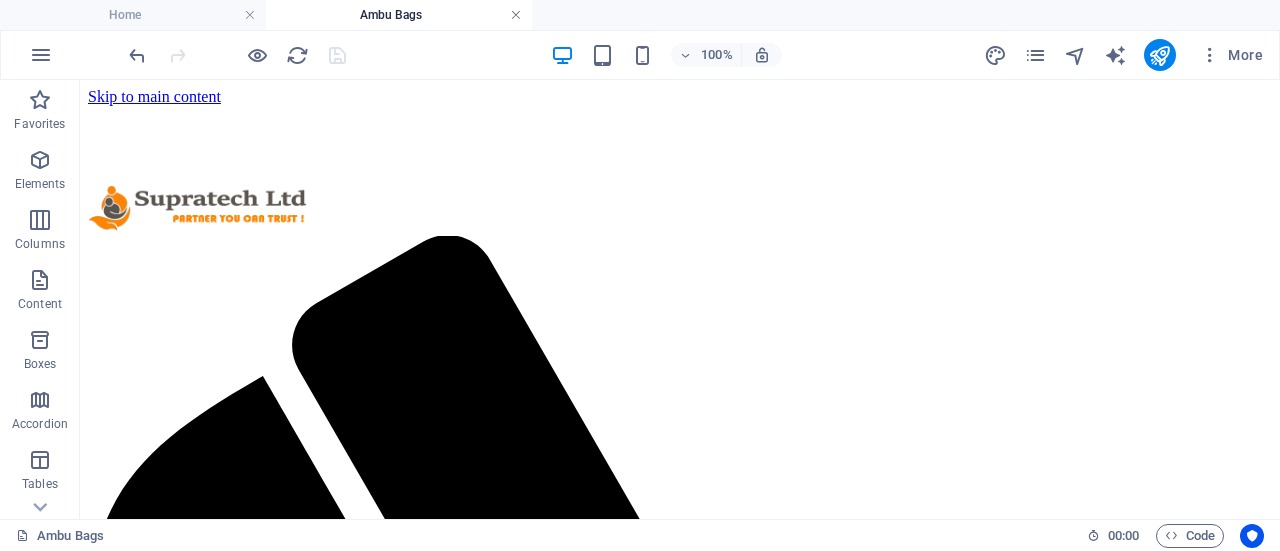 click at bounding box center (516, 15) 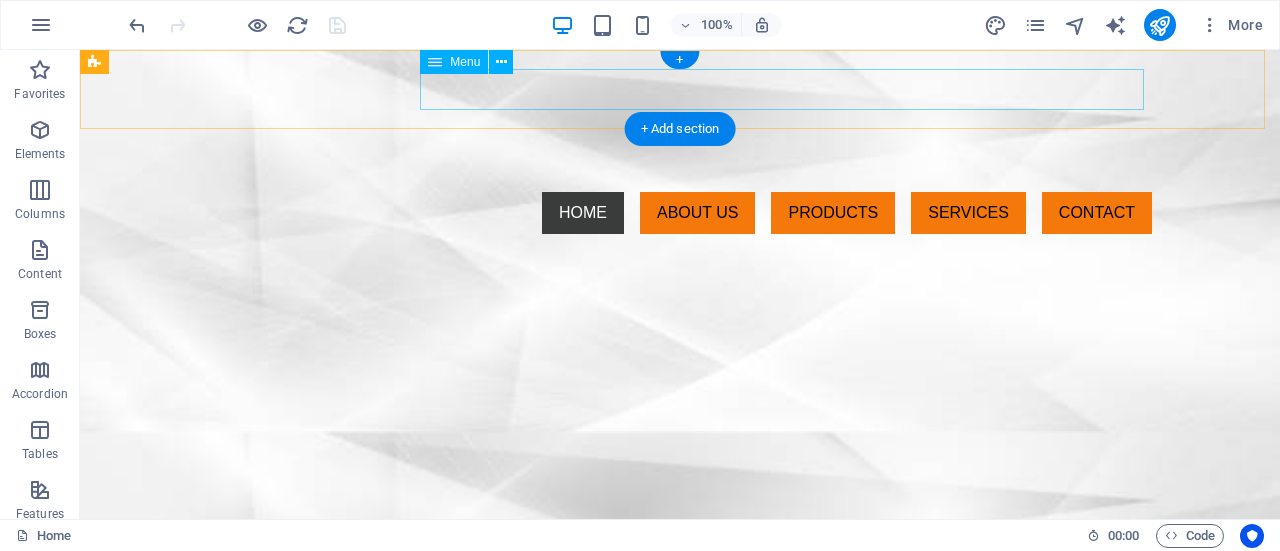 click on "HOME ABOUT US PRODUCTS SERVICES CONTACT" at bounding box center (680, 213) 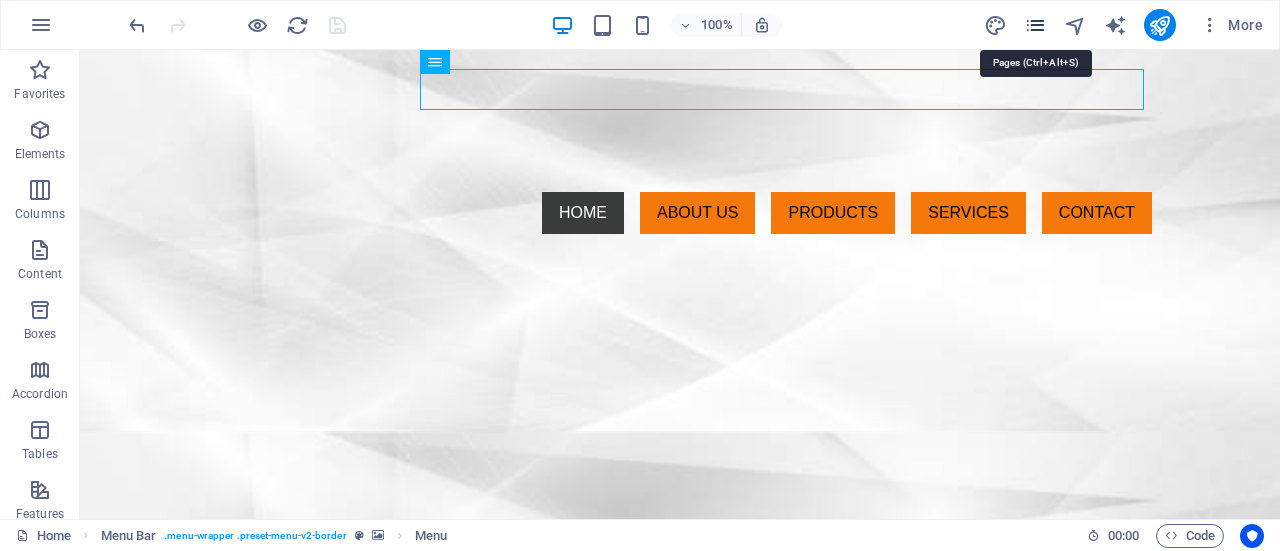 click at bounding box center (1035, 25) 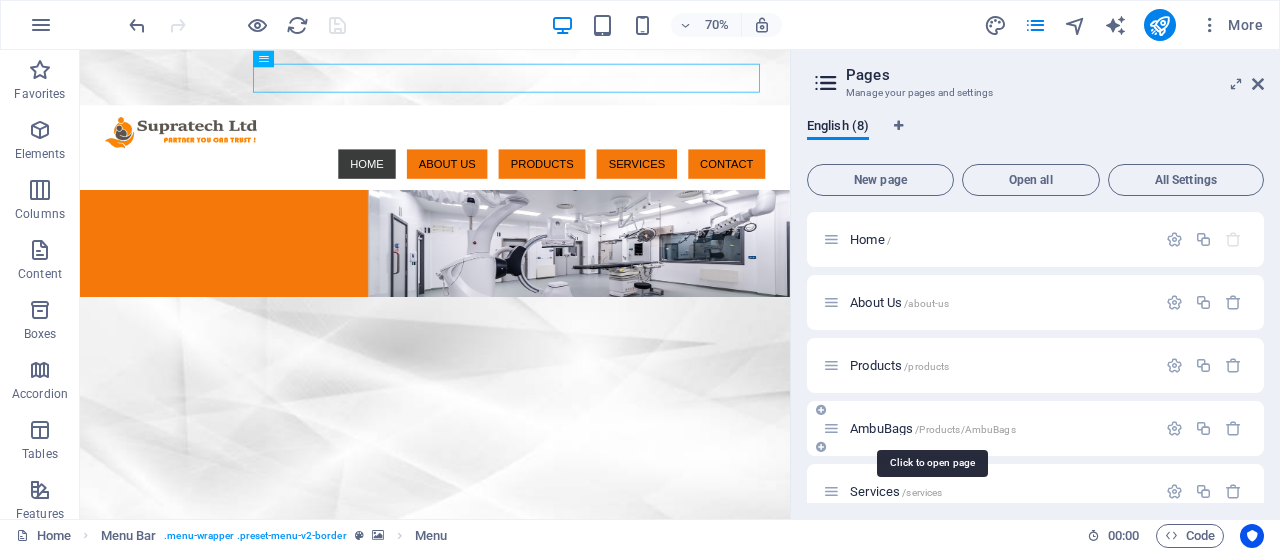 click on "AmbuBags /Products/AmbuBags" at bounding box center [933, 428] 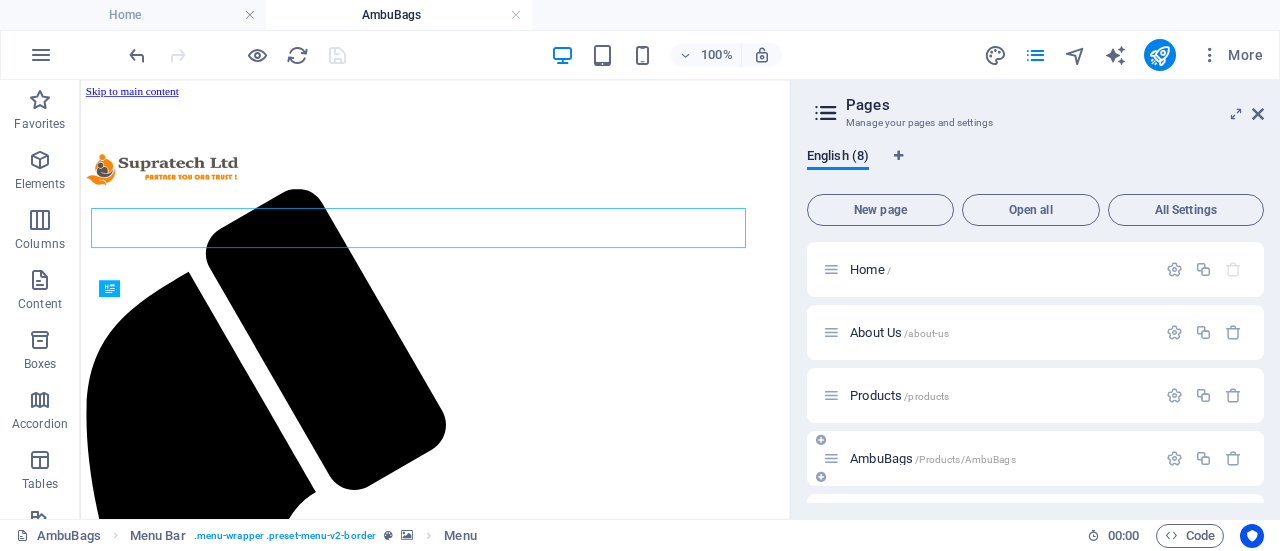 scroll, scrollTop: 0, scrollLeft: 0, axis: both 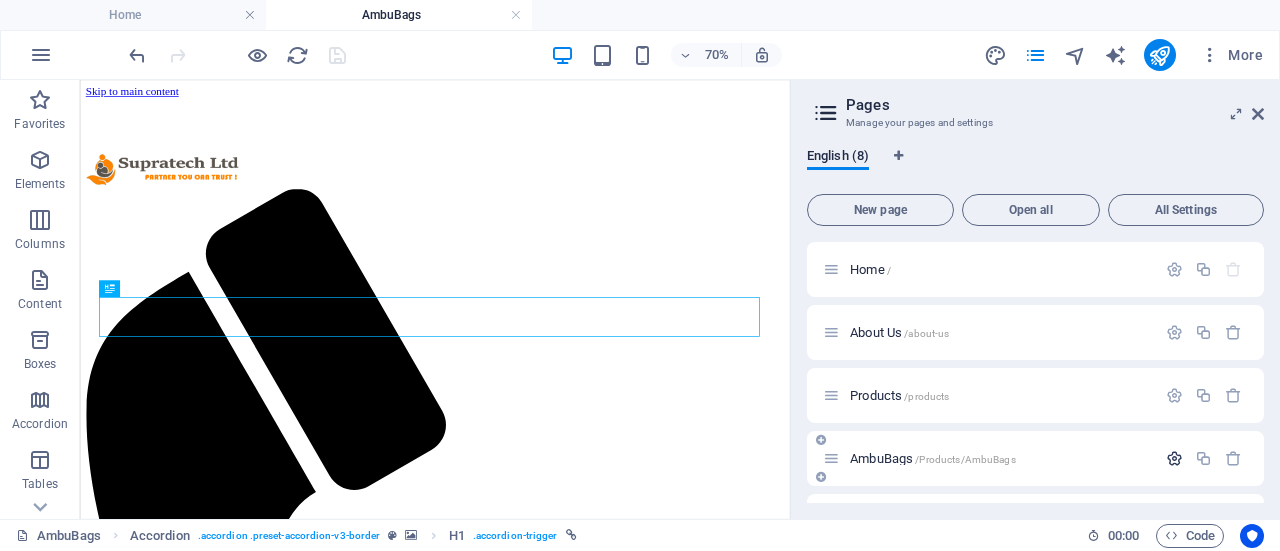 click at bounding box center [1174, 458] 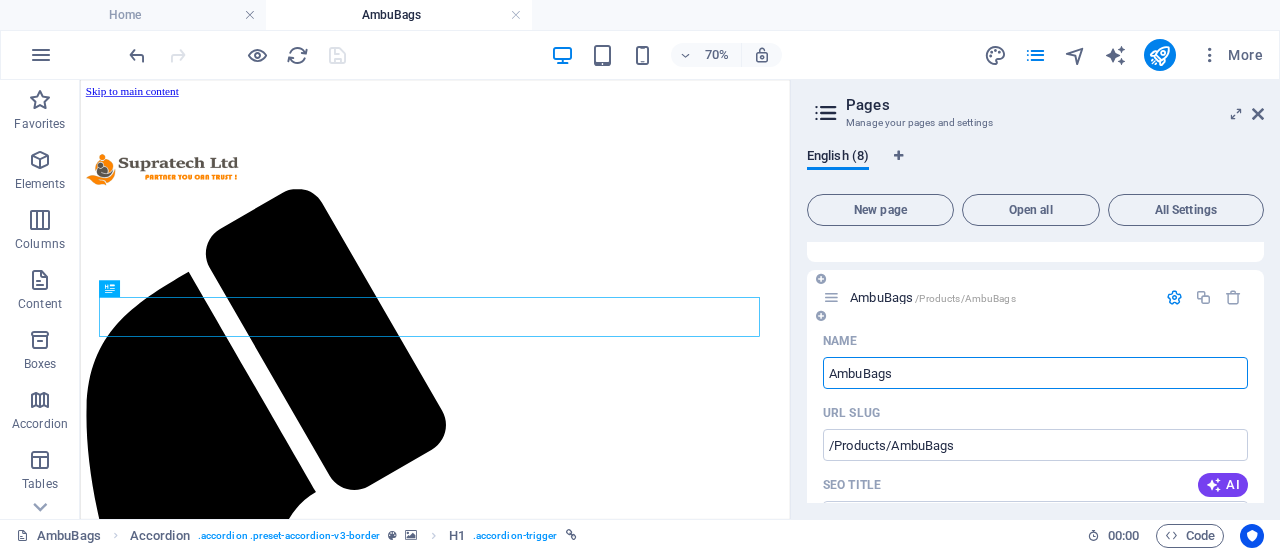 click on "AmbuBags" at bounding box center [1035, 373] 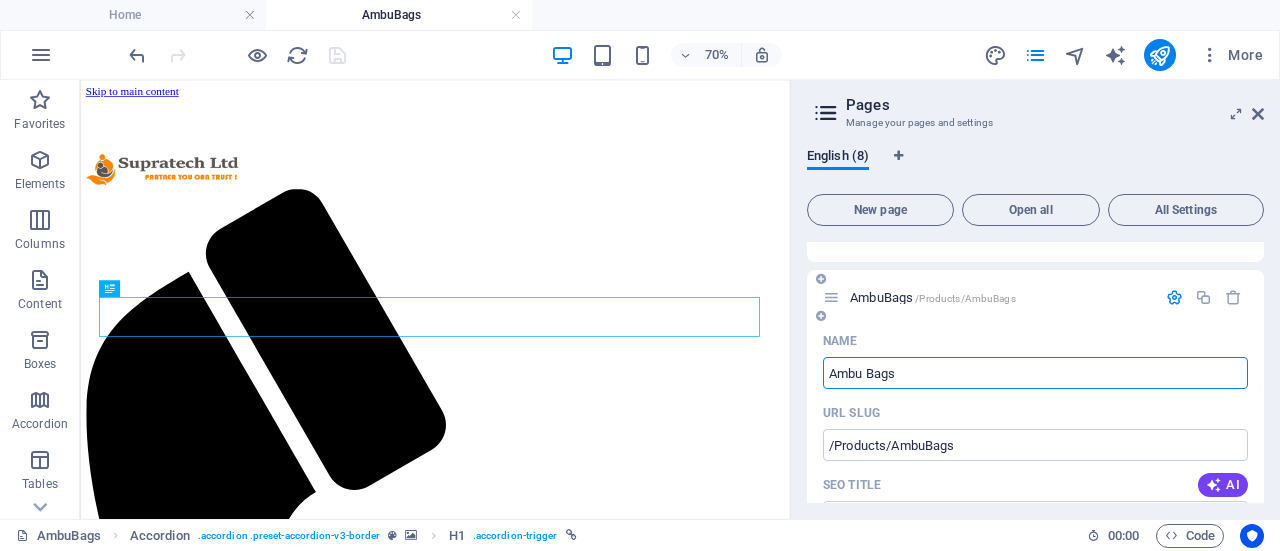 type on "Ambu Bags" 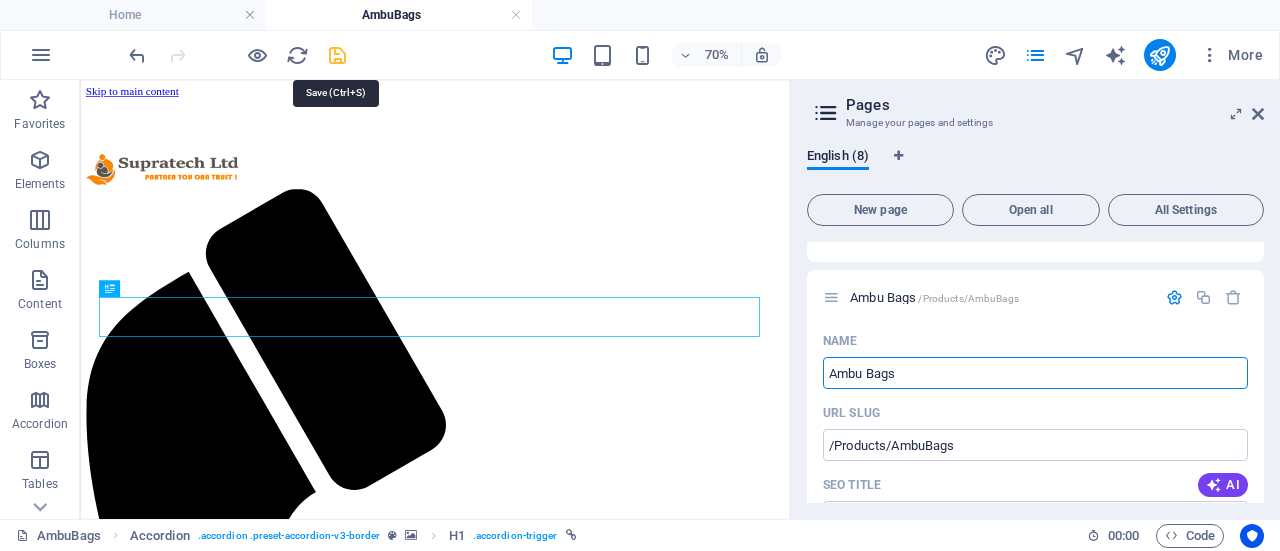 type on "Ambu Bags" 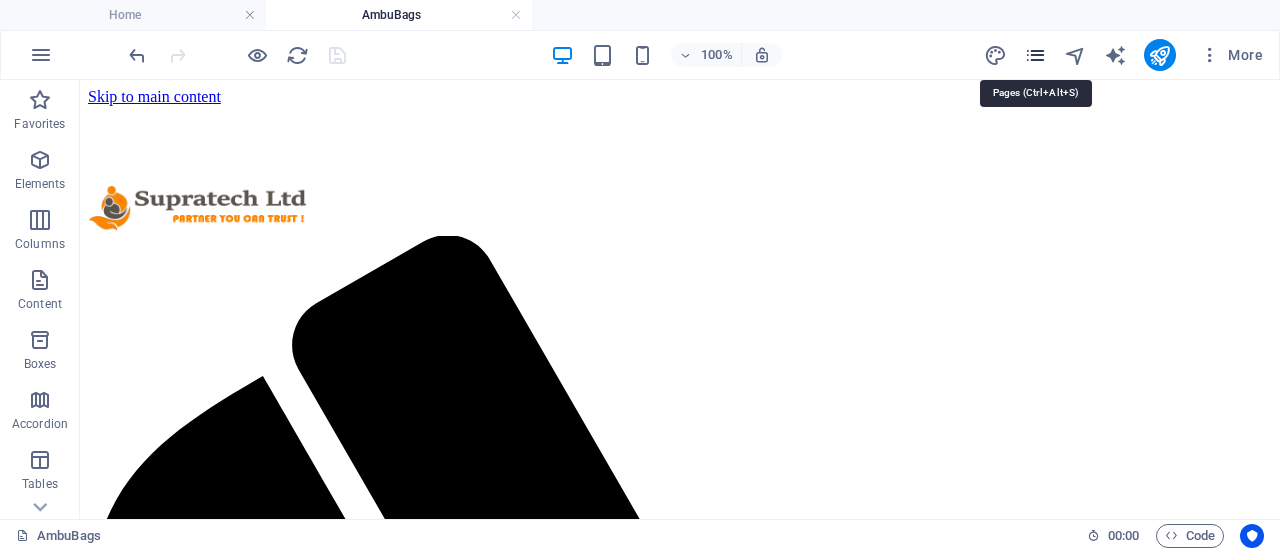 click at bounding box center [1035, 55] 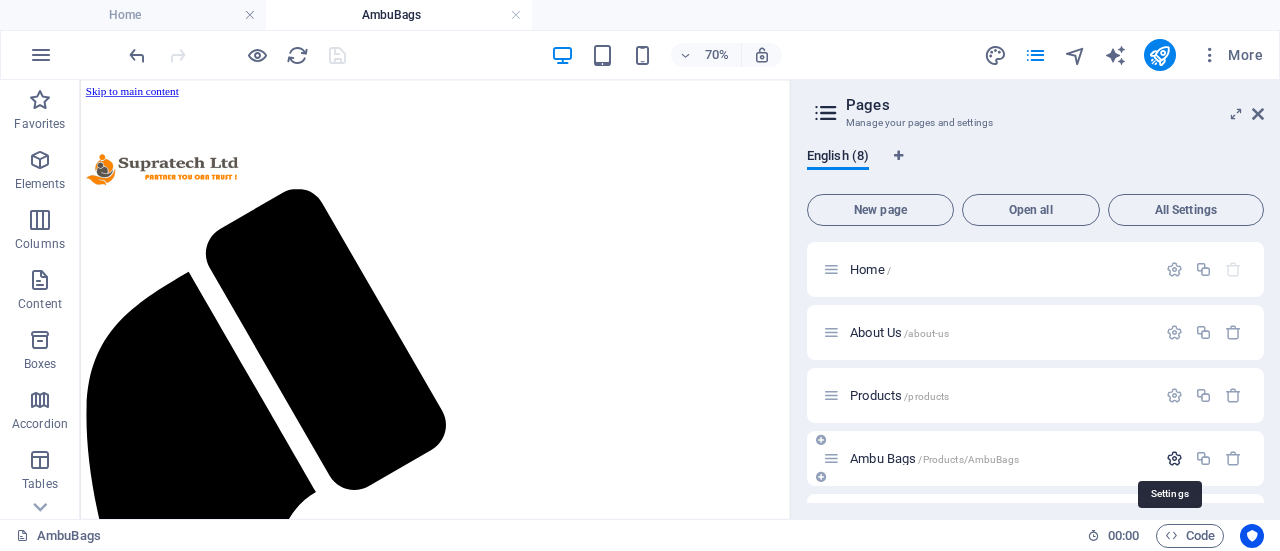 click at bounding box center (1174, 458) 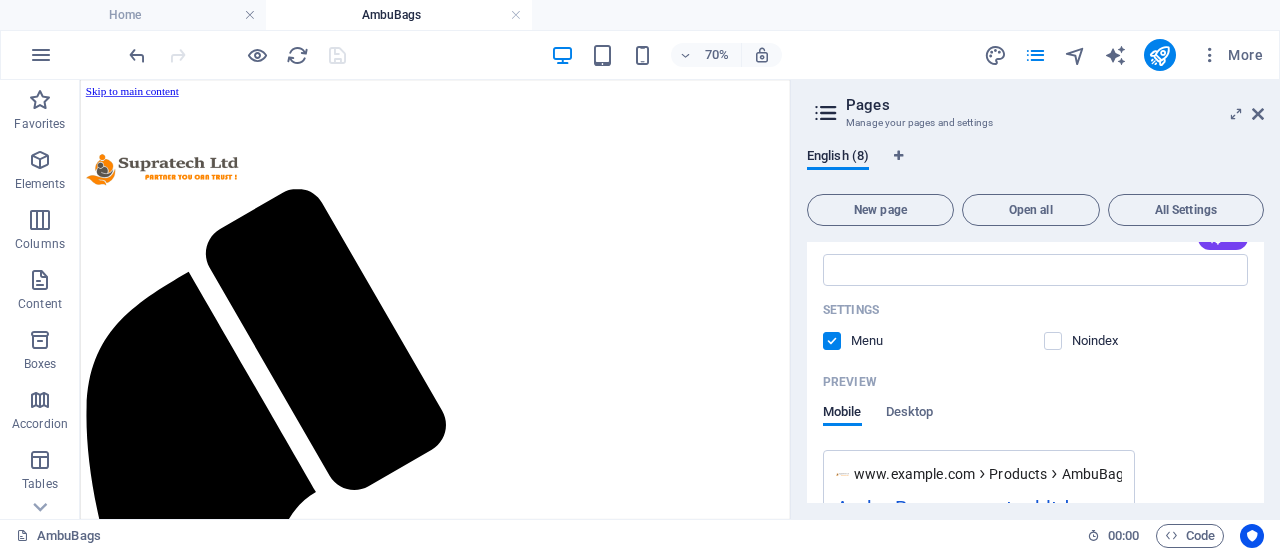 scroll, scrollTop: 561, scrollLeft: 0, axis: vertical 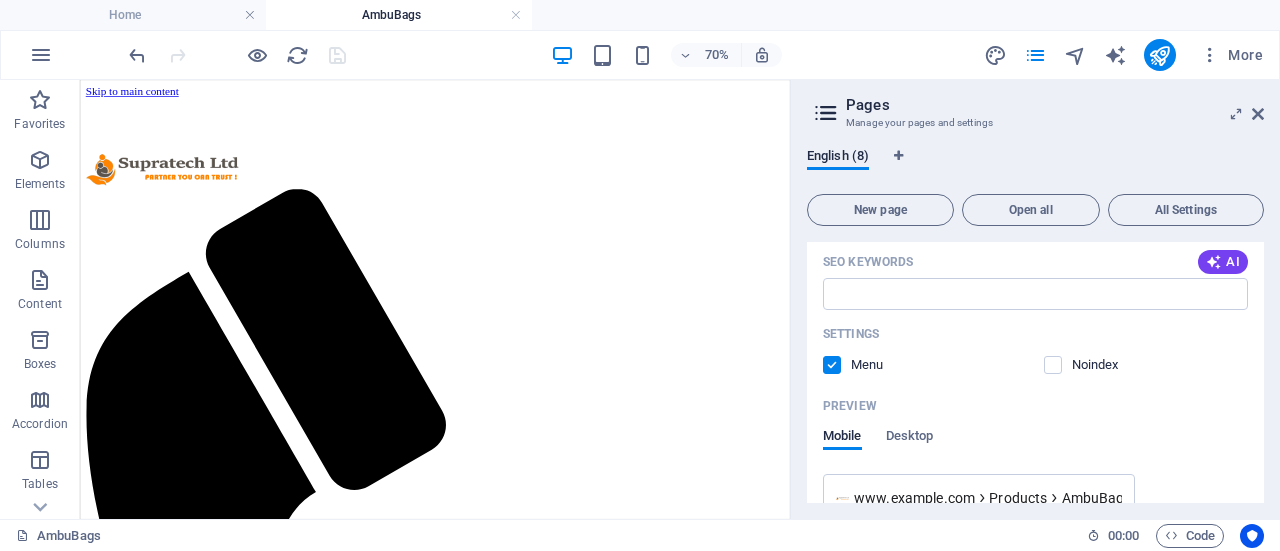 click at bounding box center (832, 365) 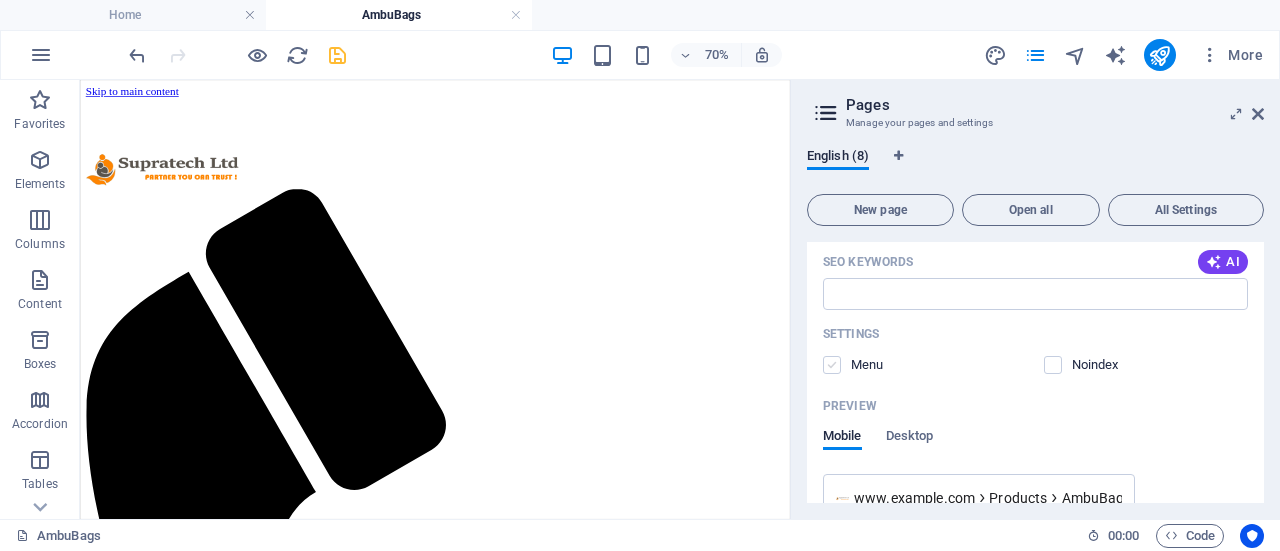 click at bounding box center (832, 365) 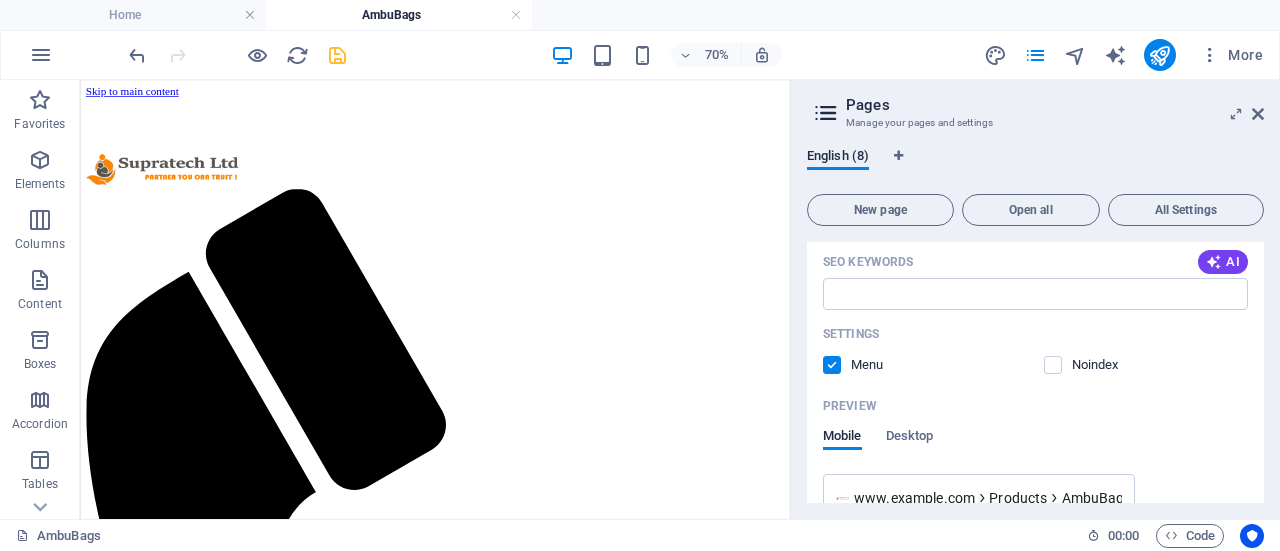click at bounding box center [832, 365] 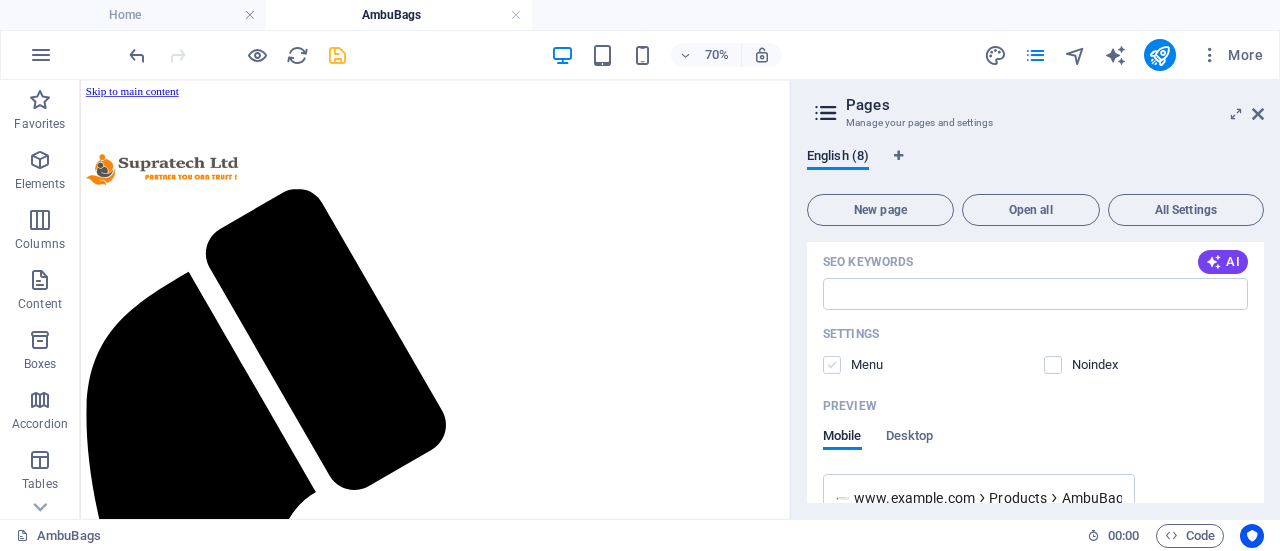 click at bounding box center [832, 365] 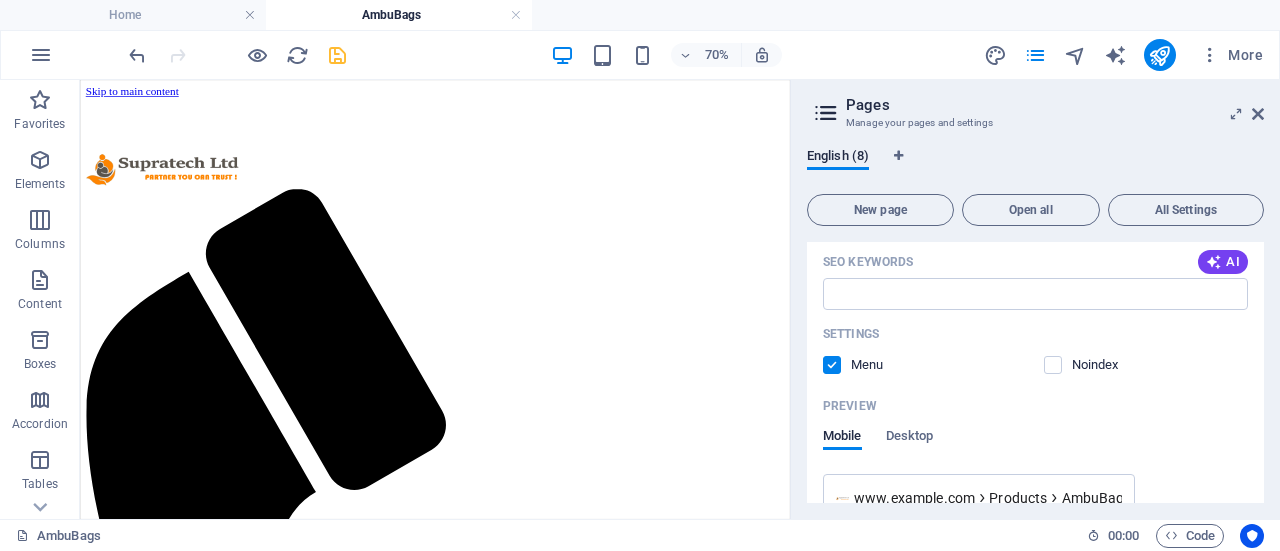 click at bounding box center [832, 365] 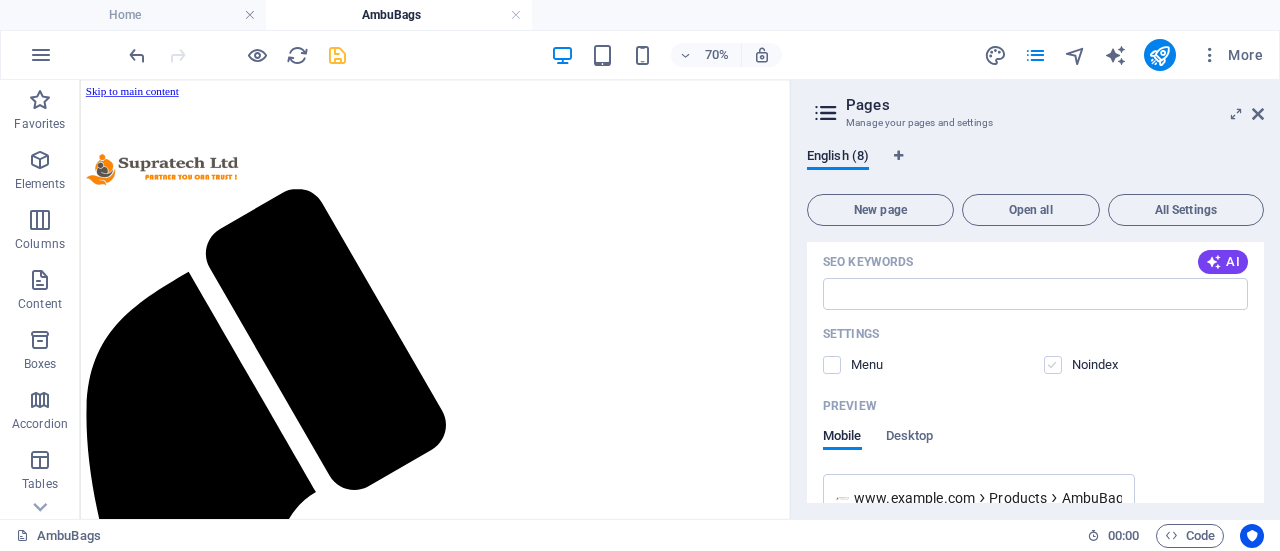 click at bounding box center (1053, 365) 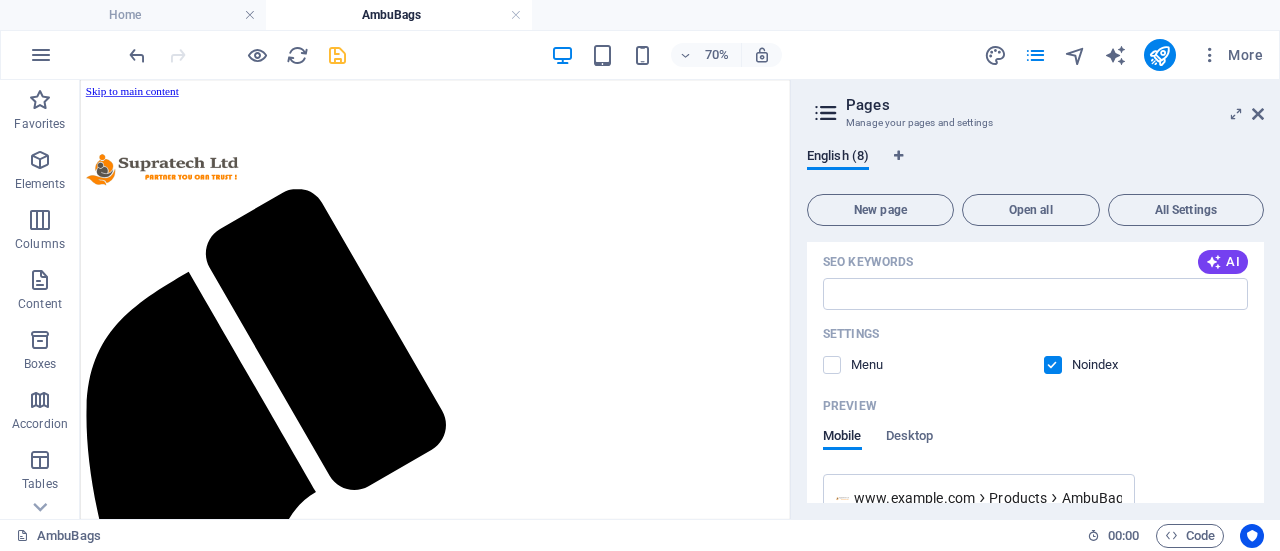 click at bounding box center [1053, 365] 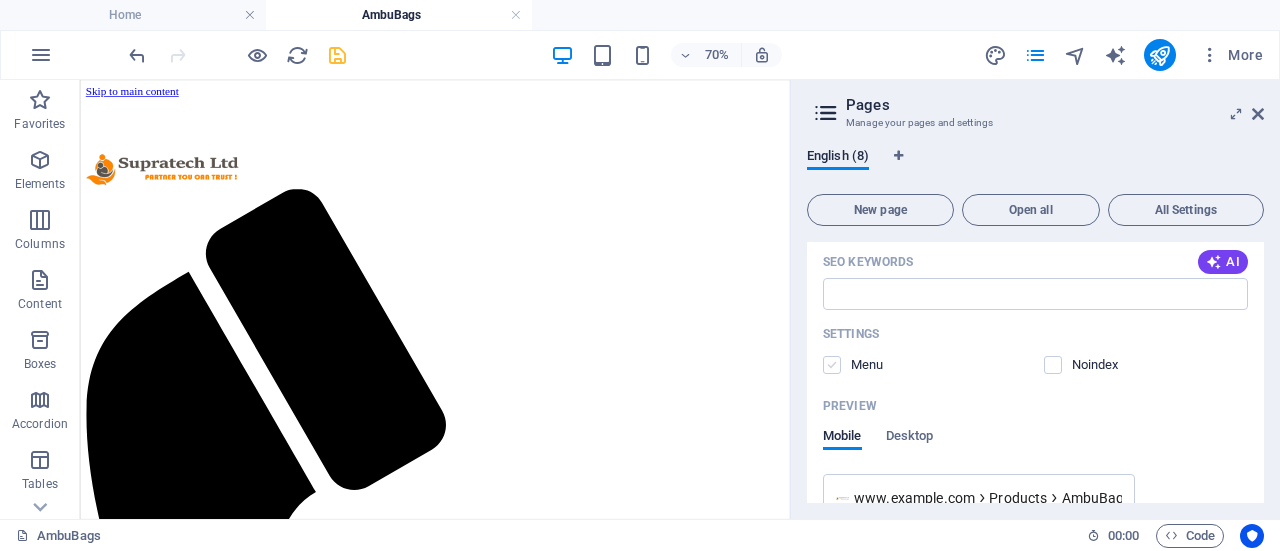 click at bounding box center (832, 365) 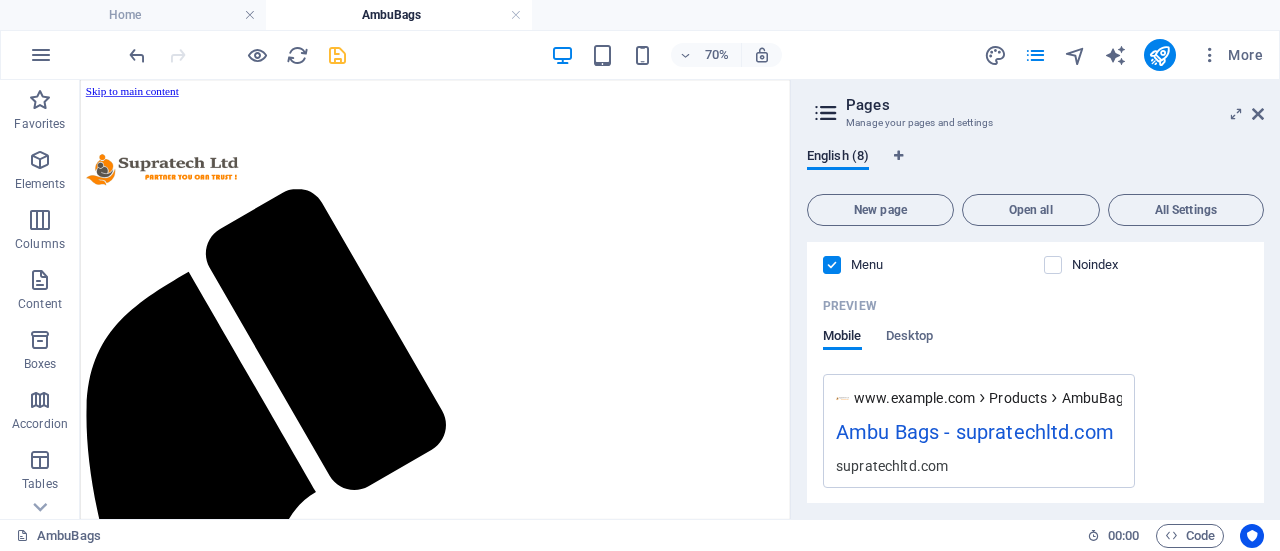 scroll, scrollTop: 761, scrollLeft: 0, axis: vertical 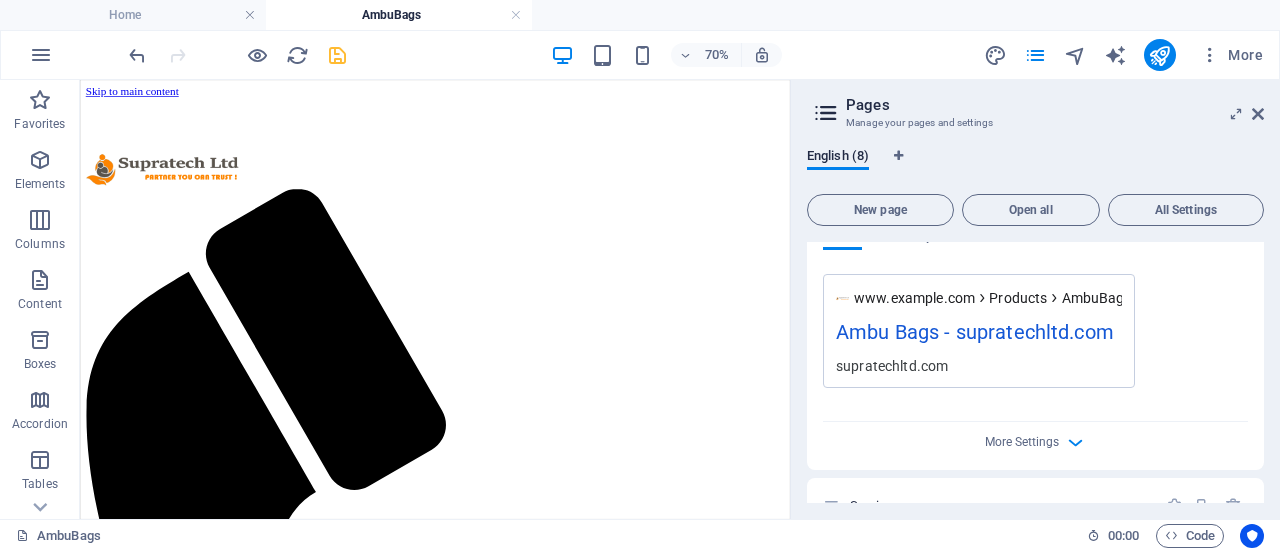click on "AmbuBags" at bounding box center [1097, 298] 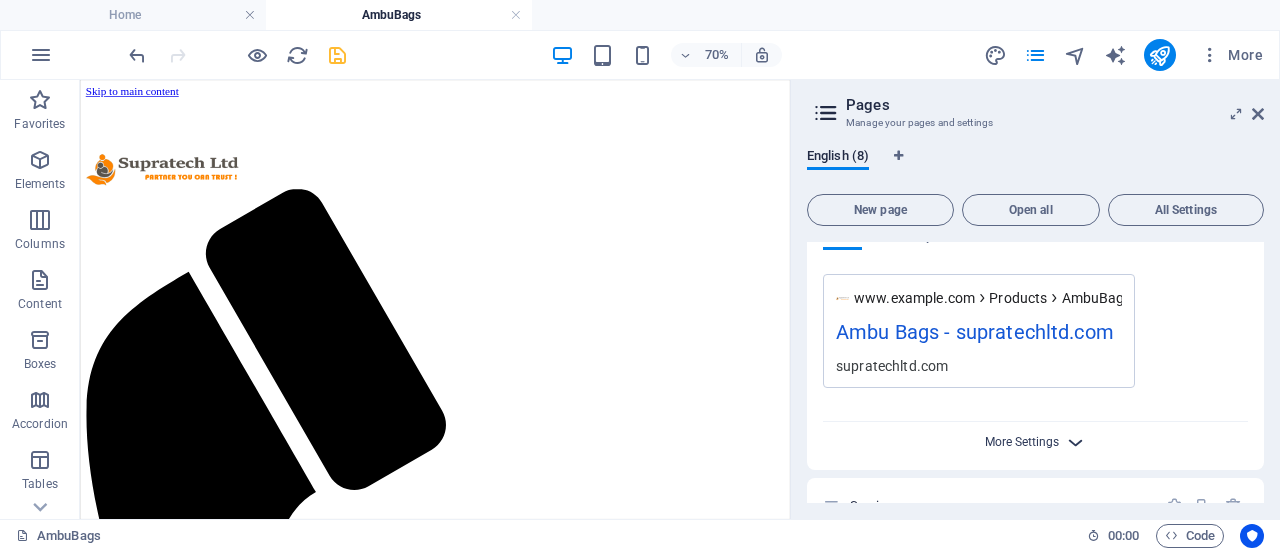 click on "More Settings" at bounding box center (1022, 442) 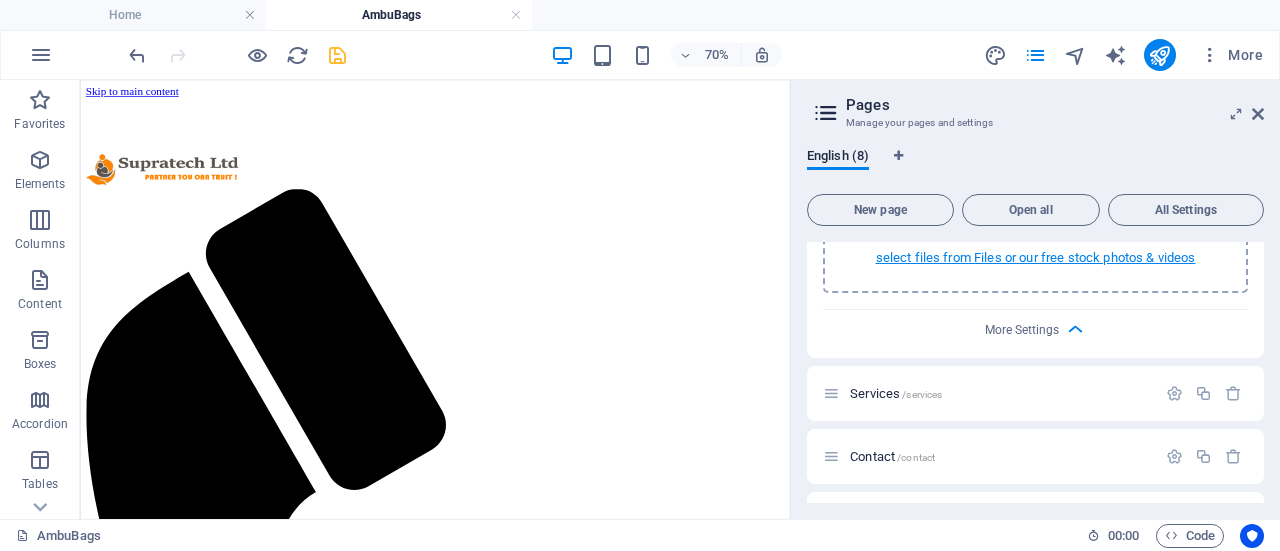 scroll, scrollTop: 1061, scrollLeft: 0, axis: vertical 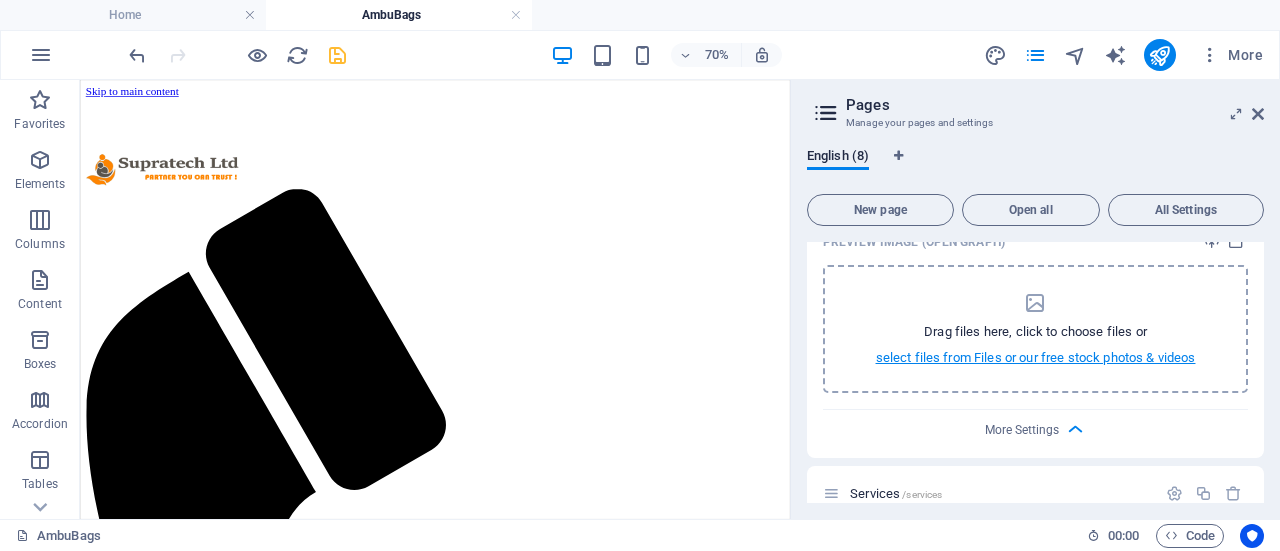 click on "select files from Files or our free stock photos & videos" at bounding box center (1036, 358) 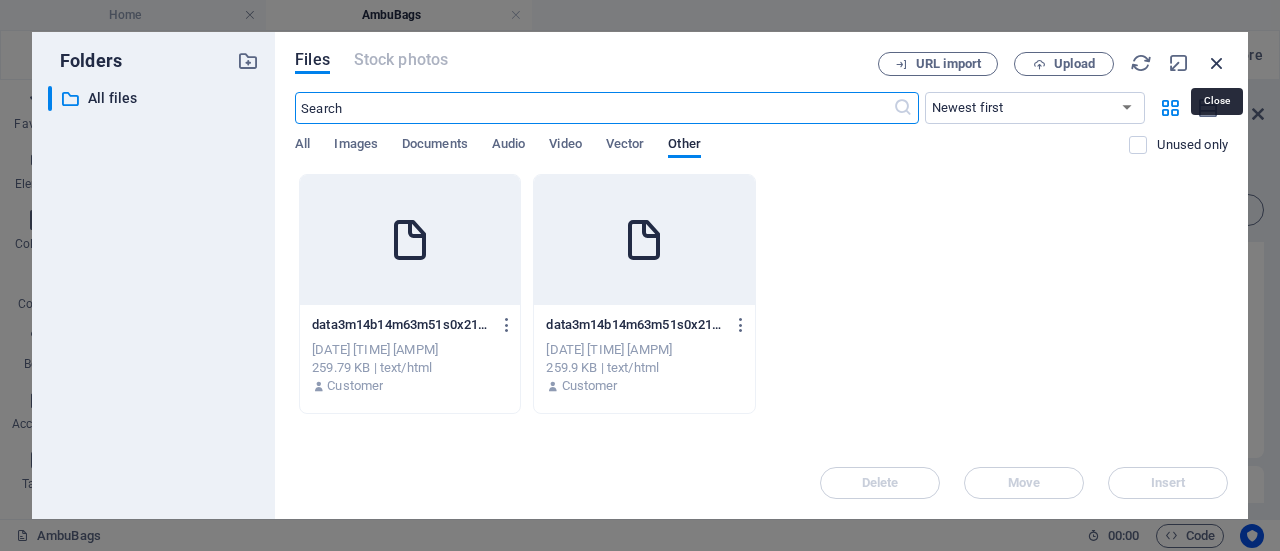 click at bounding box center (1217, 63) 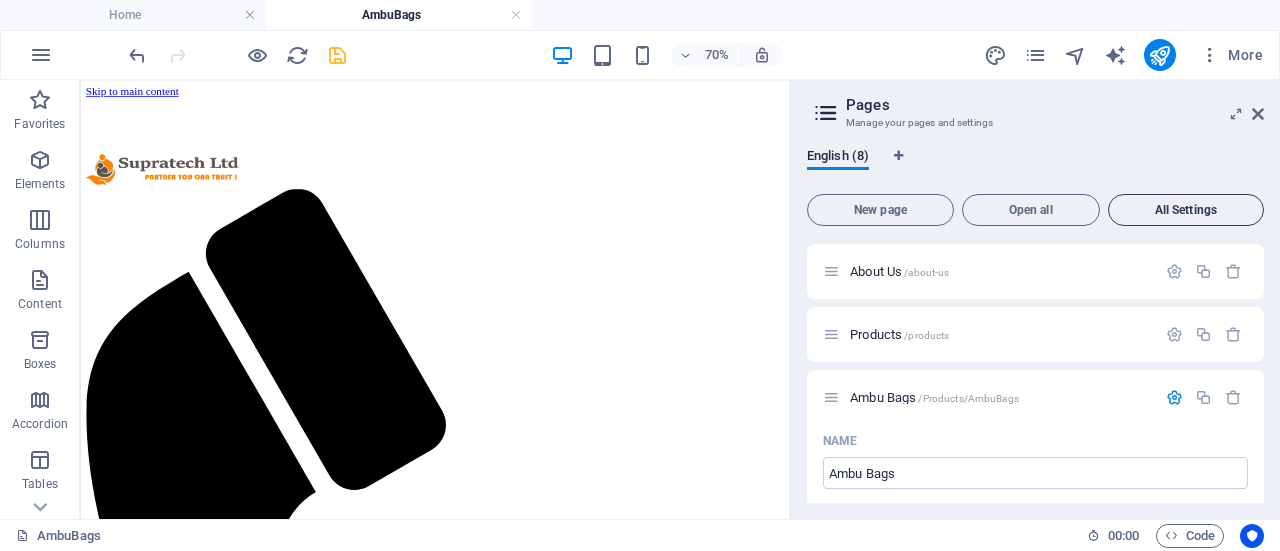 click on "All Settings" at bounding box center (1186, 210) 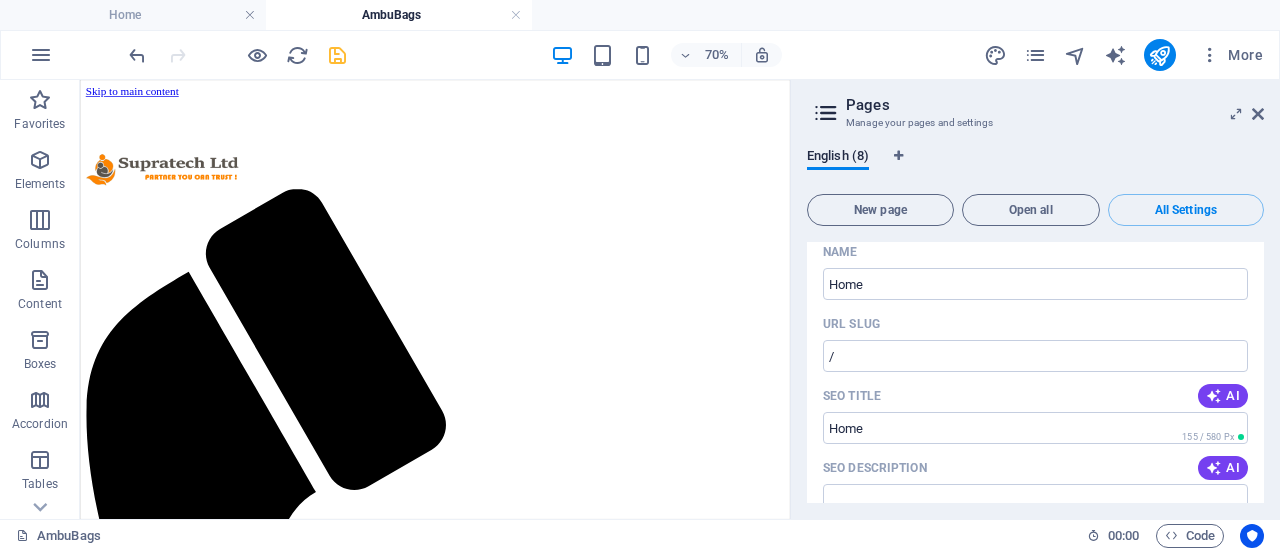 scroll, scrollTop: 5942, scrollLeft: 0, axis: vertical 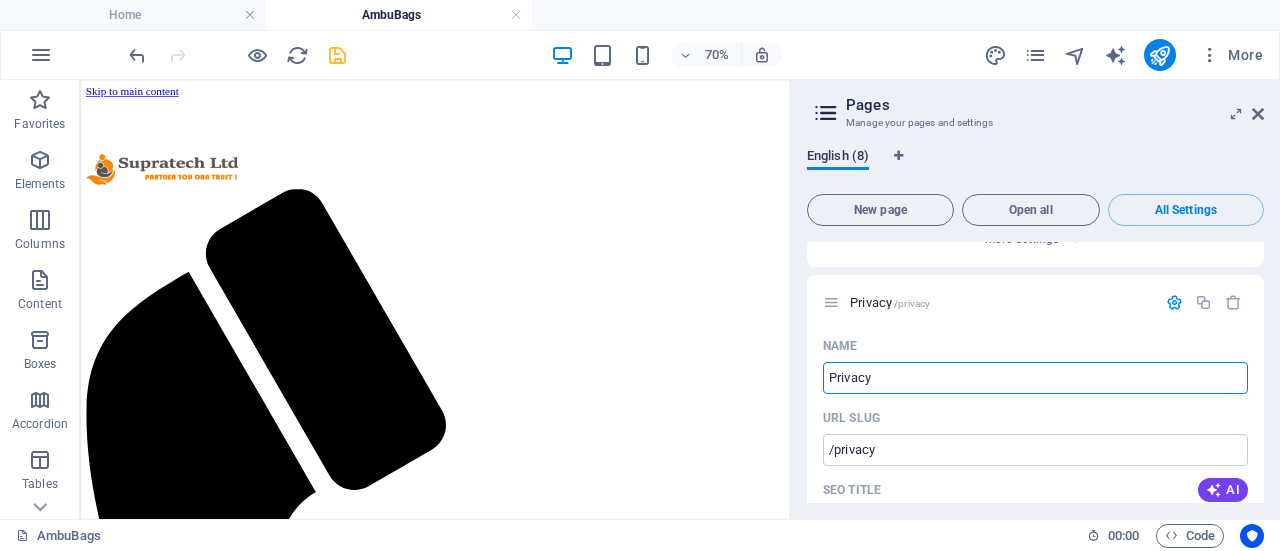 click on "English (8)" at bounding box center (838, 158) 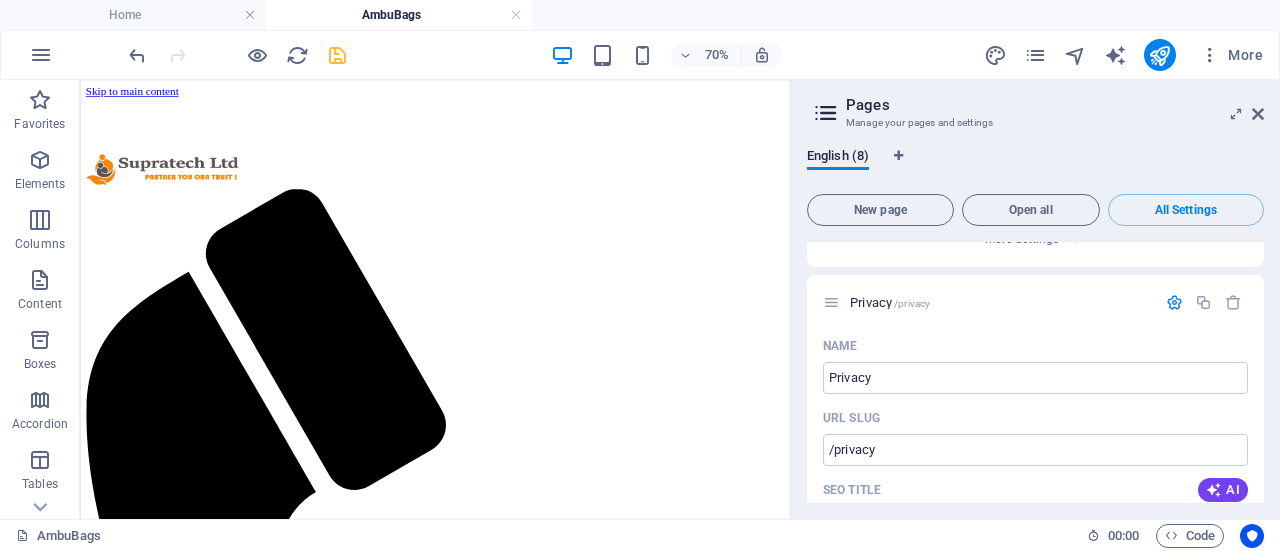 click at bounding box center (826, 113) 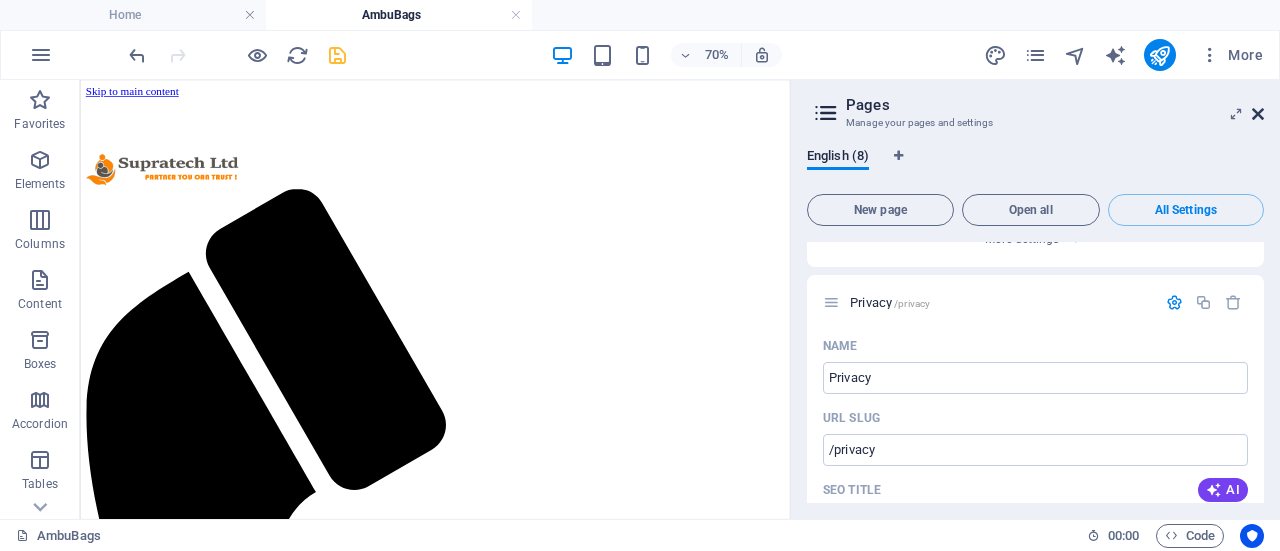 click at bounding box center [1258, 114] 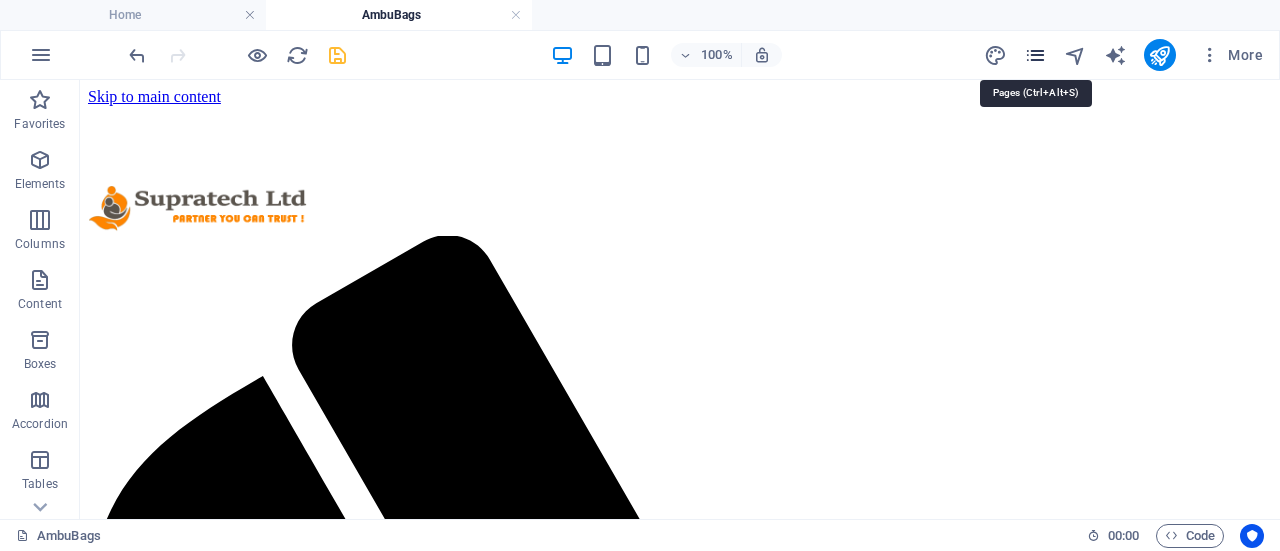 click at bounding box center [1035, 55] 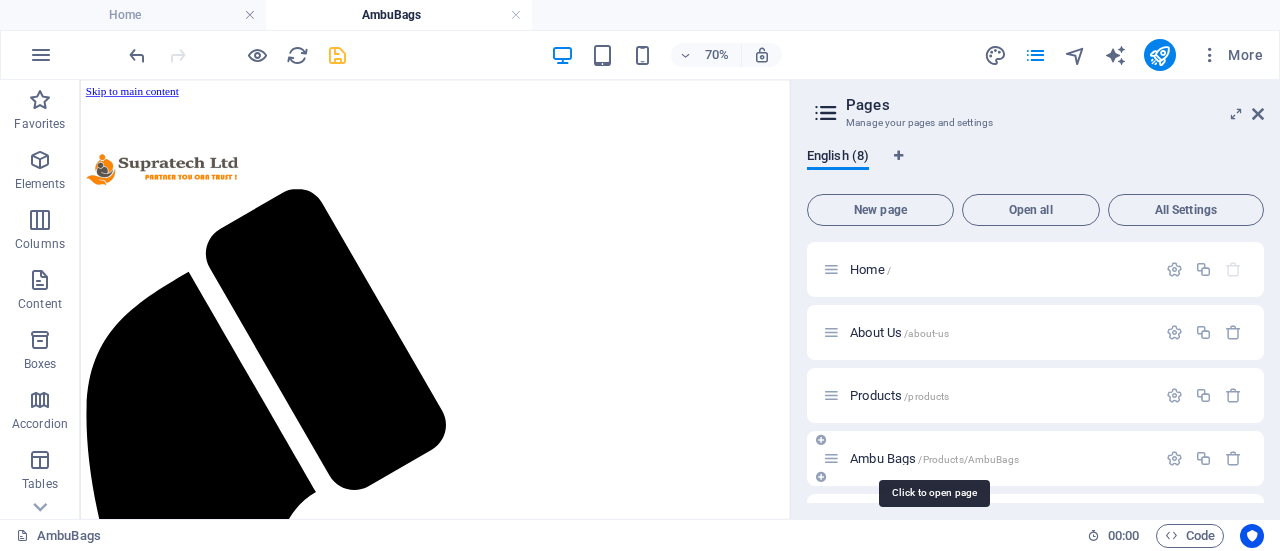 click on "Ambu Bags /Products/AmbuBags" at bounding box center [934, 458] 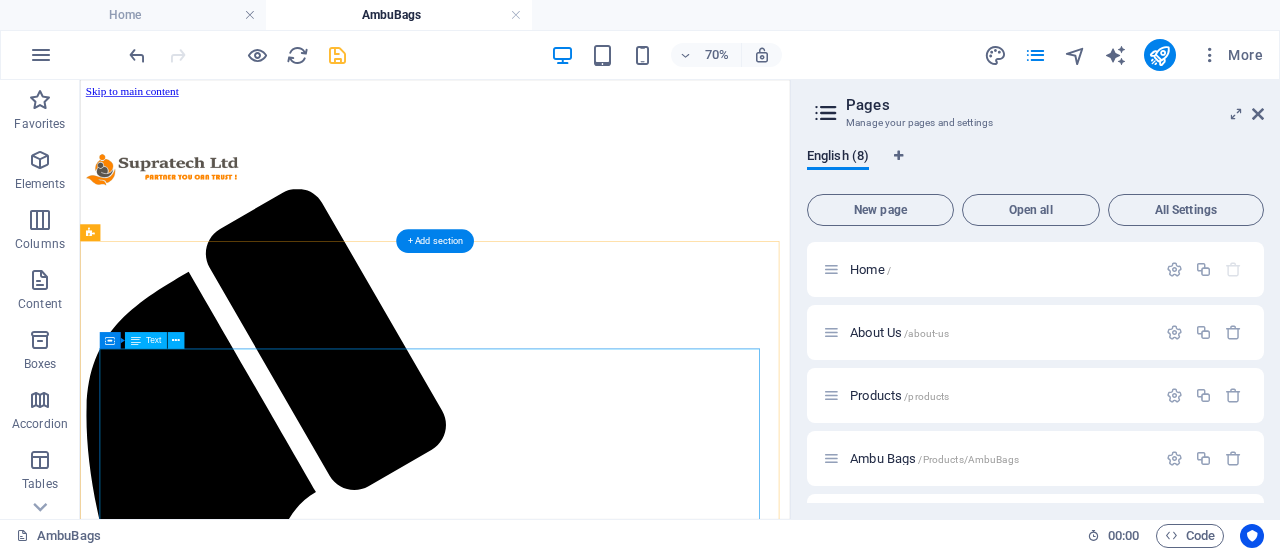 click on "•     Silicone Autoclavable Ambu Type Bags •      Face Masks •      Reservoir Bag PVC •      Rebreathing Bags •      Black Rubber Ambu Type Bags •      Corrugated Tube •      Guedel Pattern Airway •      Head Harness •      Magill Forceps •      Oxygen Cylinder  •      Anesthesia Machine •      Sutures •      Accessories and Consumables" at bounding box center [587, 15275] 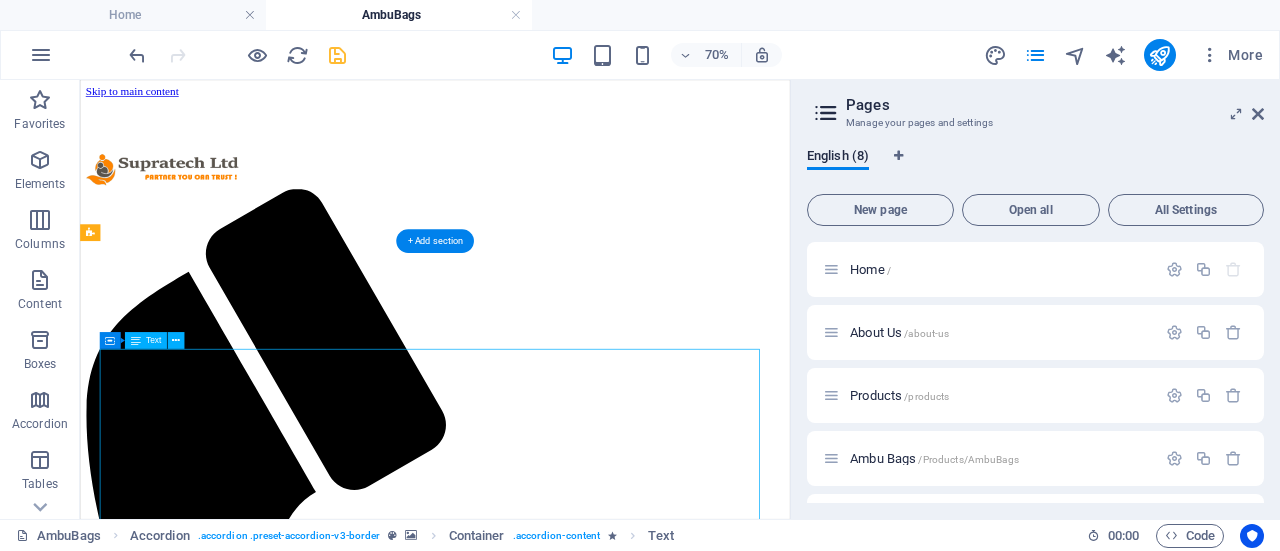 click on "•     Silicone Autoclavable Ambu Type Bags •      Face Masks •      Reservoir Bag PVC •      Rebreathing Bags •      Black Rubber Ambu Type Bags •      Corrugated Tube •      Guedel Pattern Airway •      Head Harness •      Magill Forceps •      Oxygen Cylinder  •      Anesthesia Machine •      Sutures •      Accessories and Consumables" at bounding box center [587, 15275] 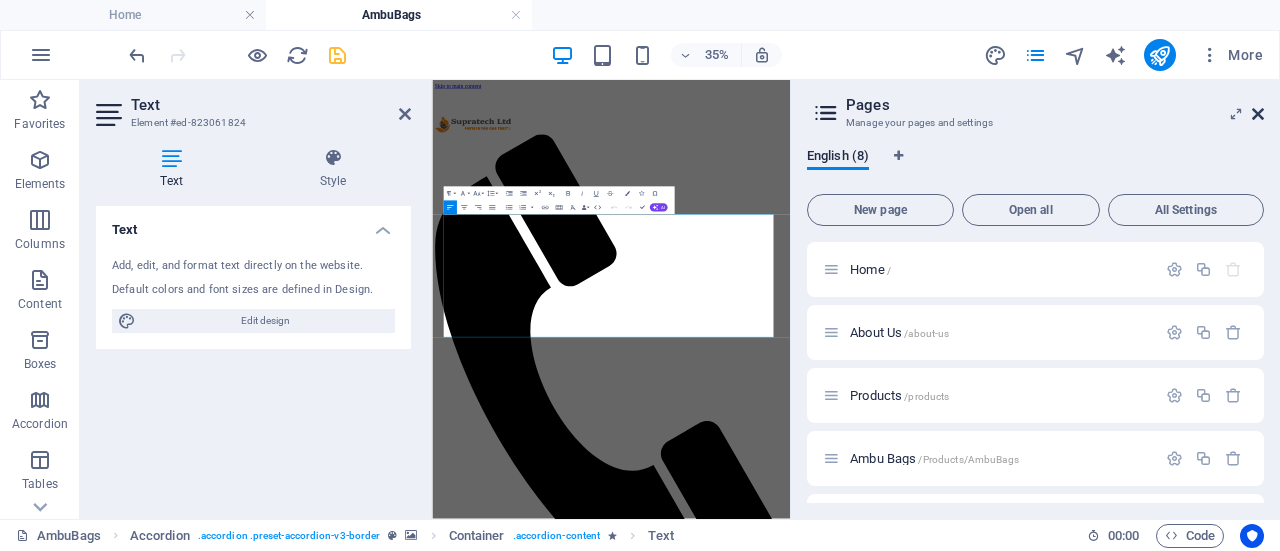 click at bounding box center (1258, 114) 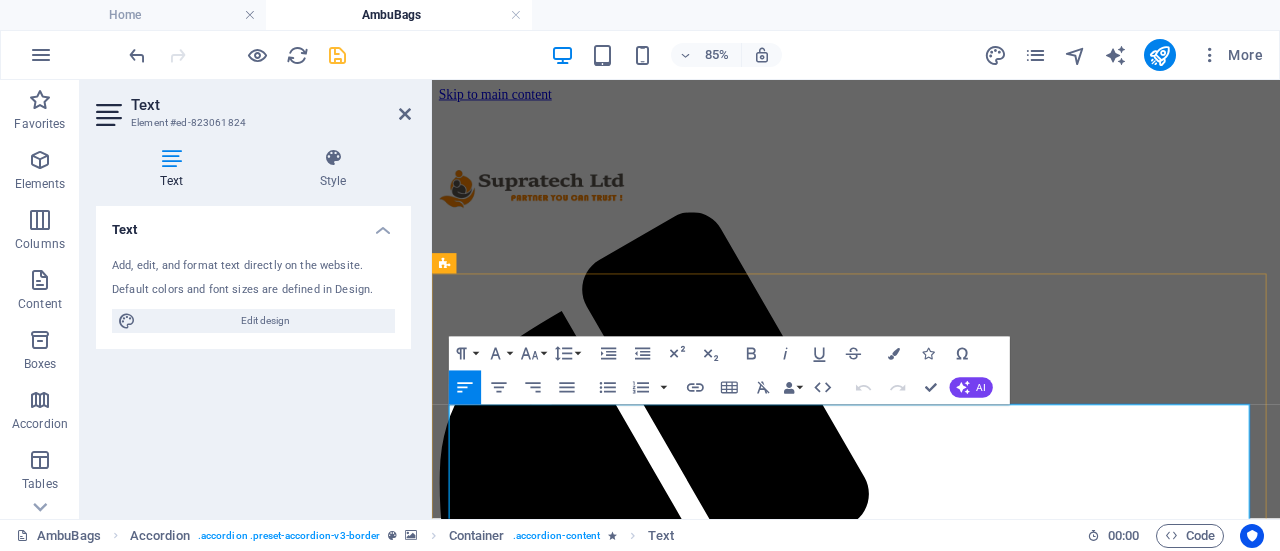 drag, startPoint x: 811, startPoint y: 473, endPoint x: 495, endPoint y: 477, distance: 316.02533 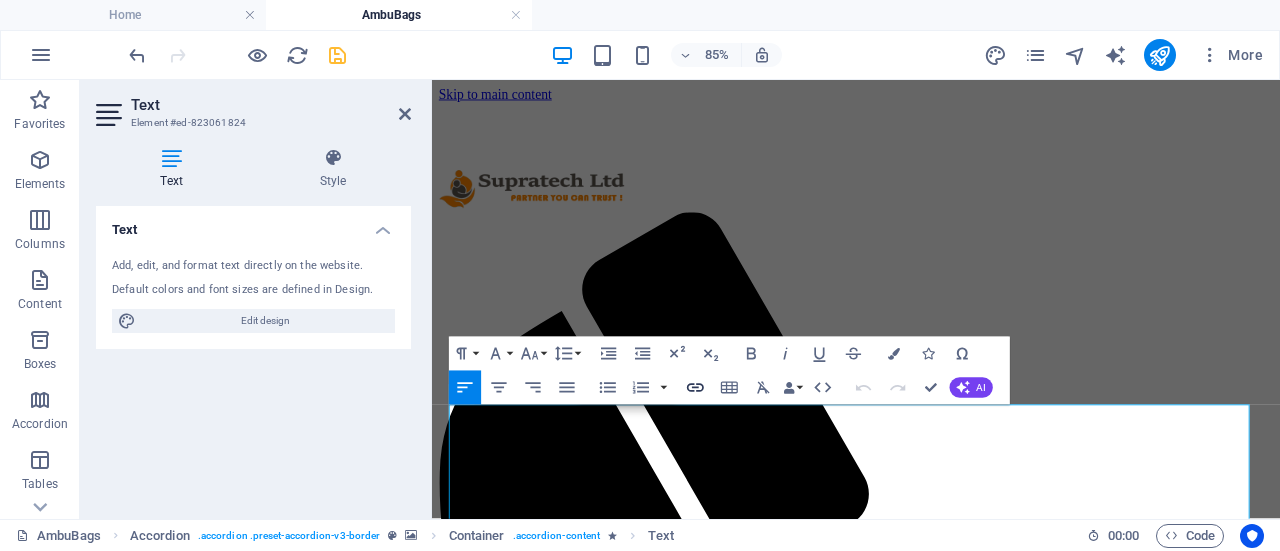click 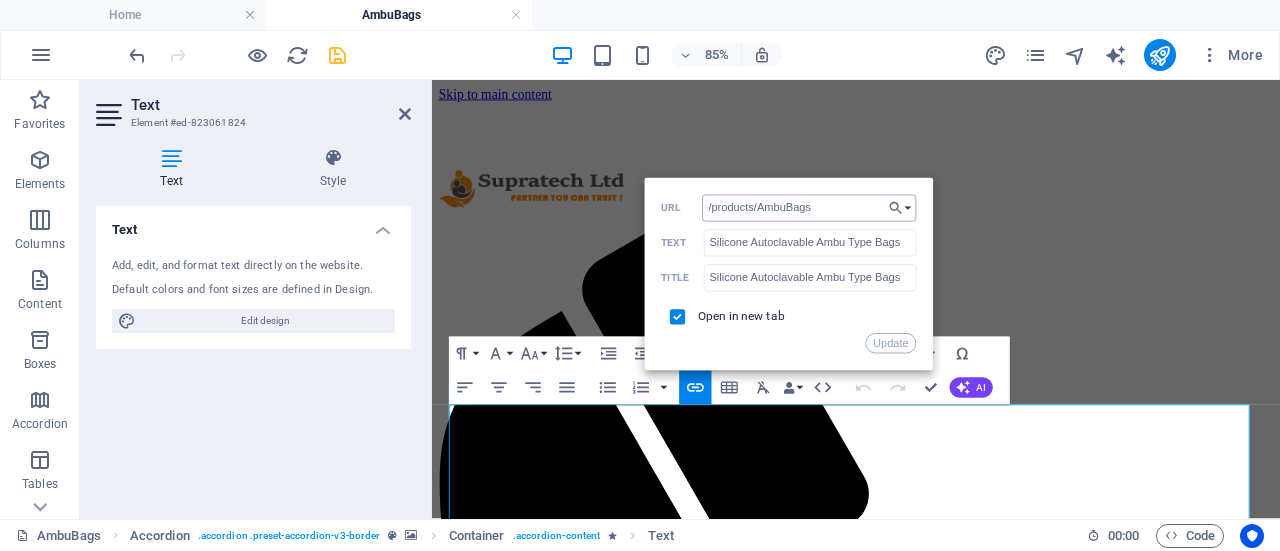 click on "/products/AmbuBags" at bounding box center [810, 207] 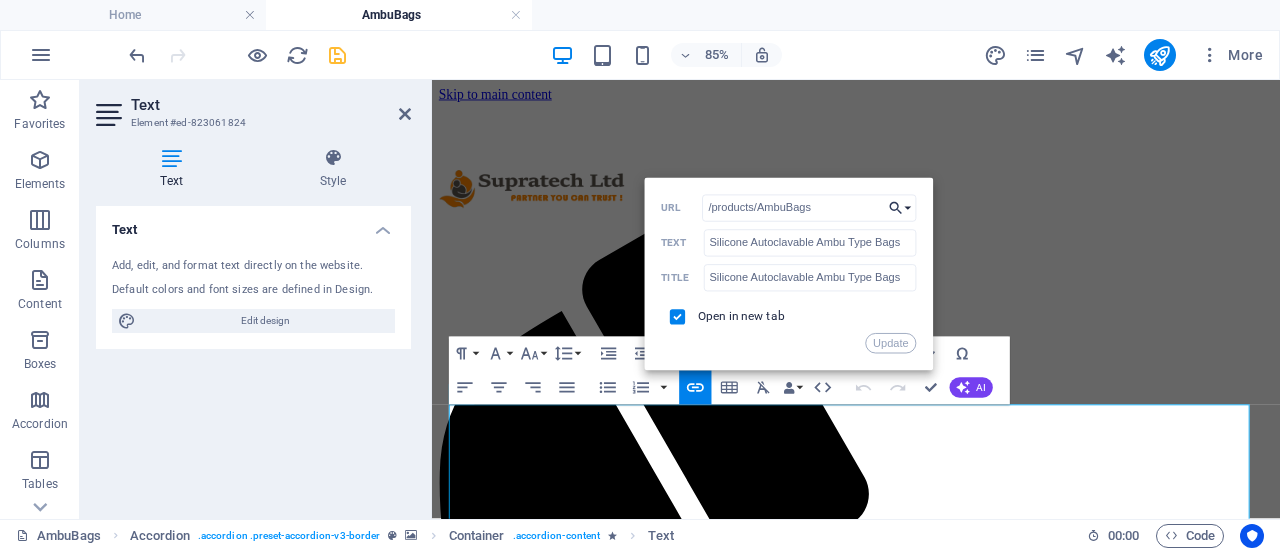click 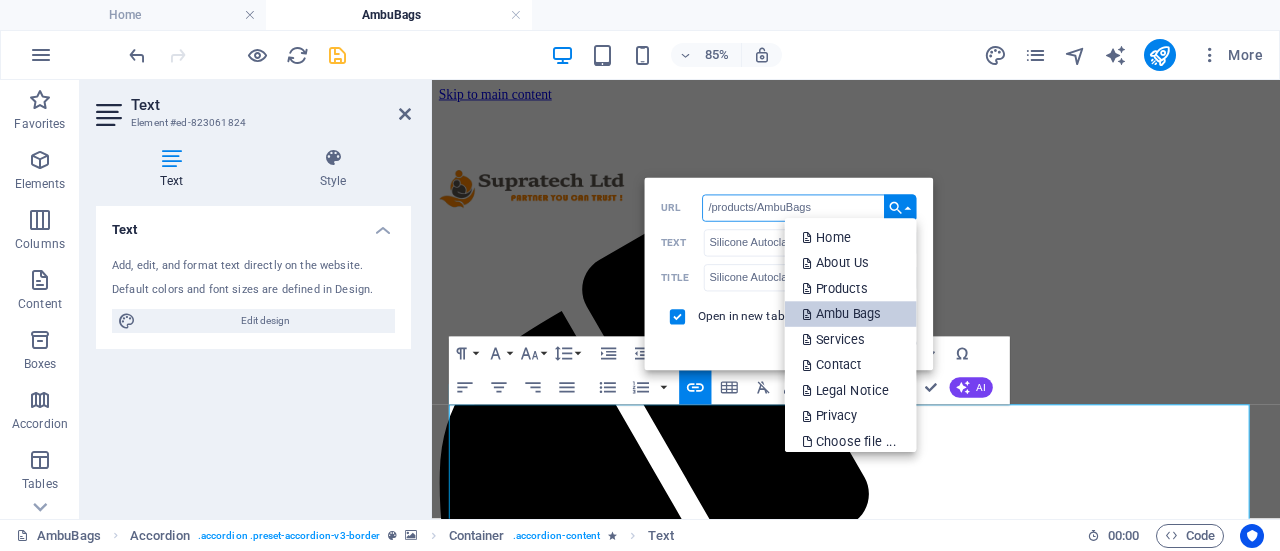 click on "Ambu Bags" at bounding box center (843, 315) 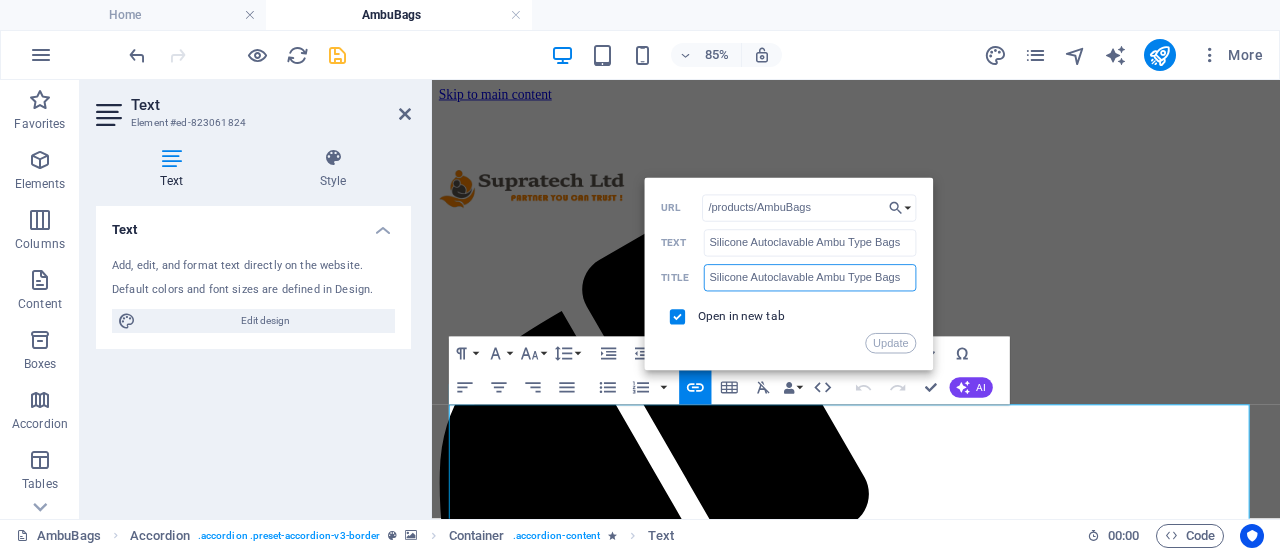 click on "Silicone Autoclavable Ambu Type Bags" at bounding box center (810, 277) 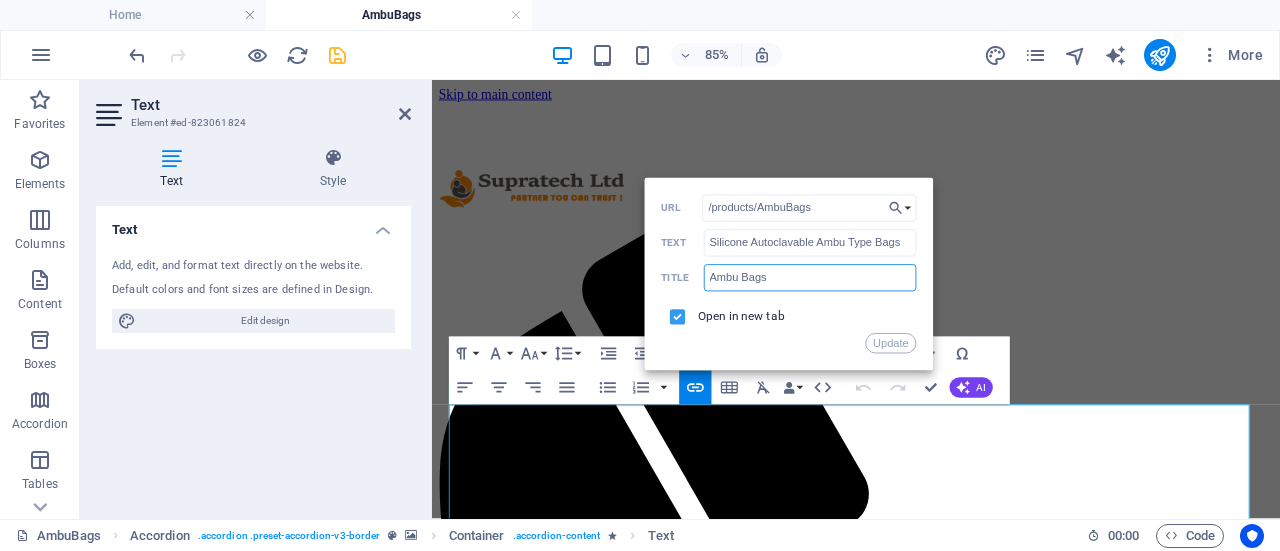 type on "Ambu Bags" 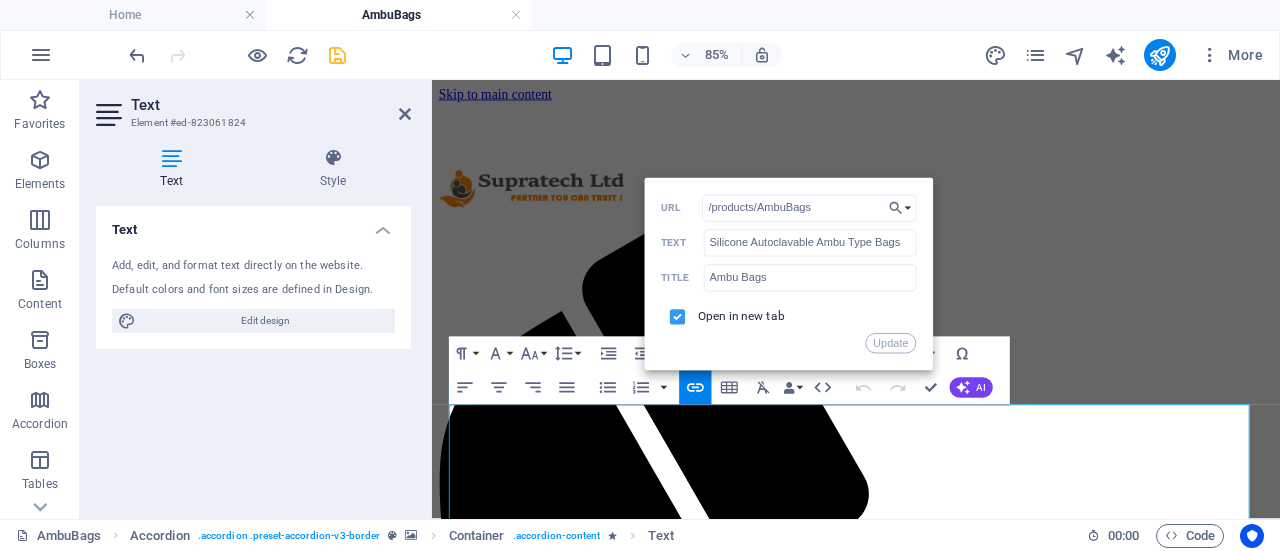 click at bounding box center [674, 314] 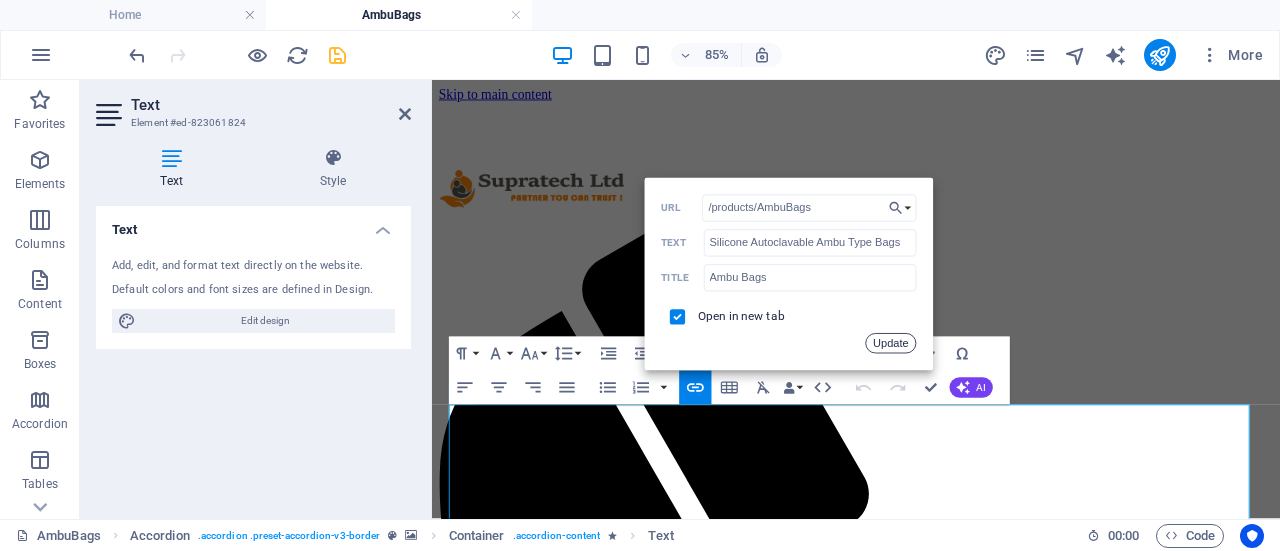 click on "Update" at bounding box center [891, 343] 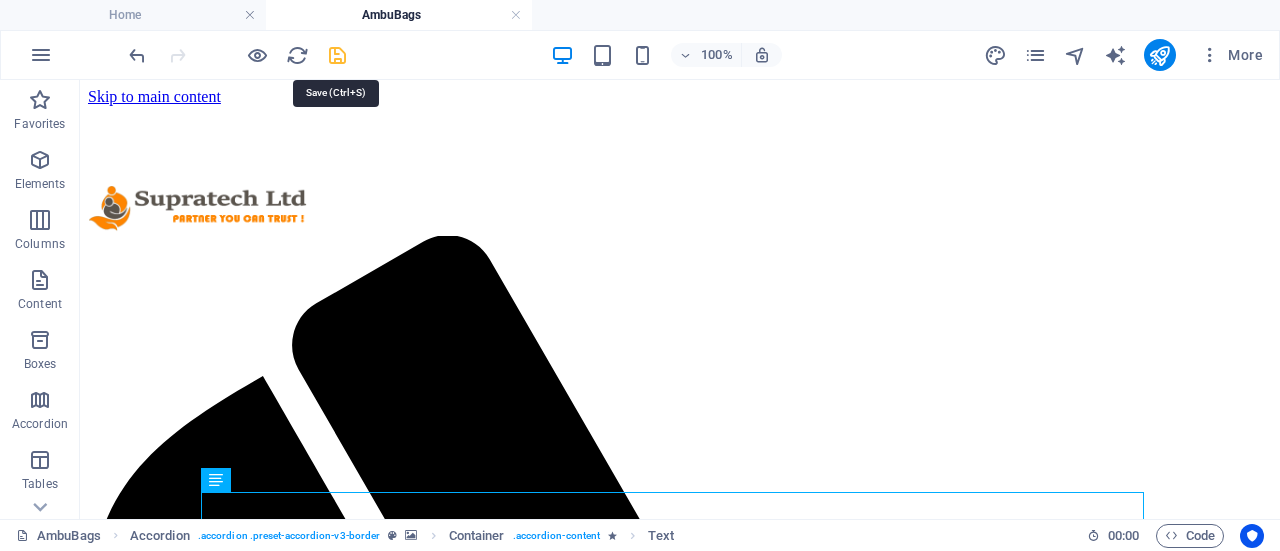 click at bounding box center [337, 55] 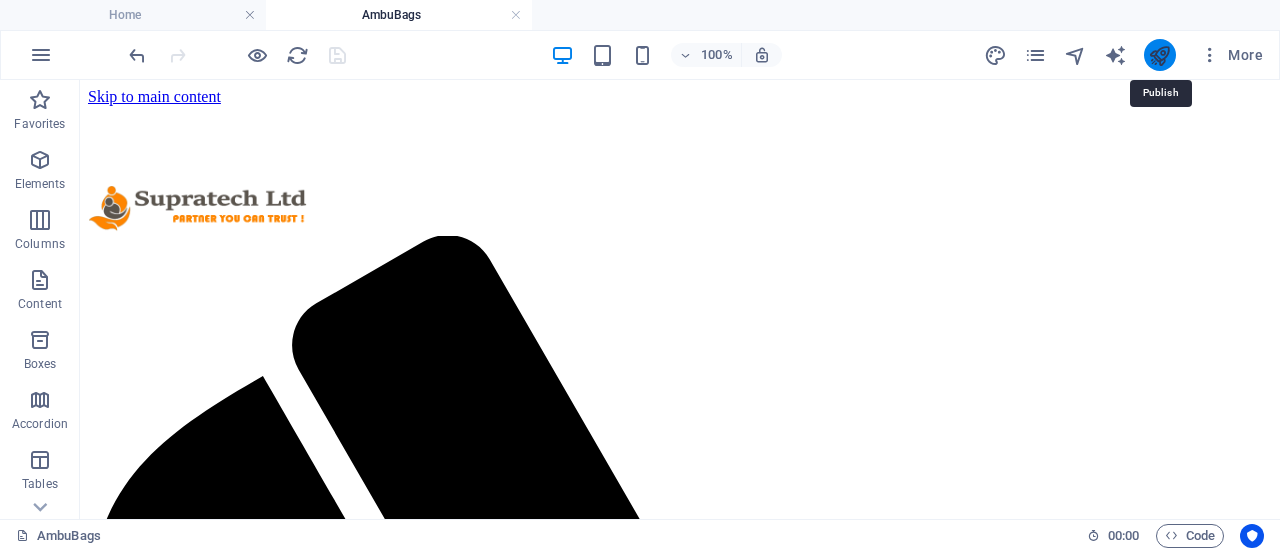 click at bounding box center [1159, 55] 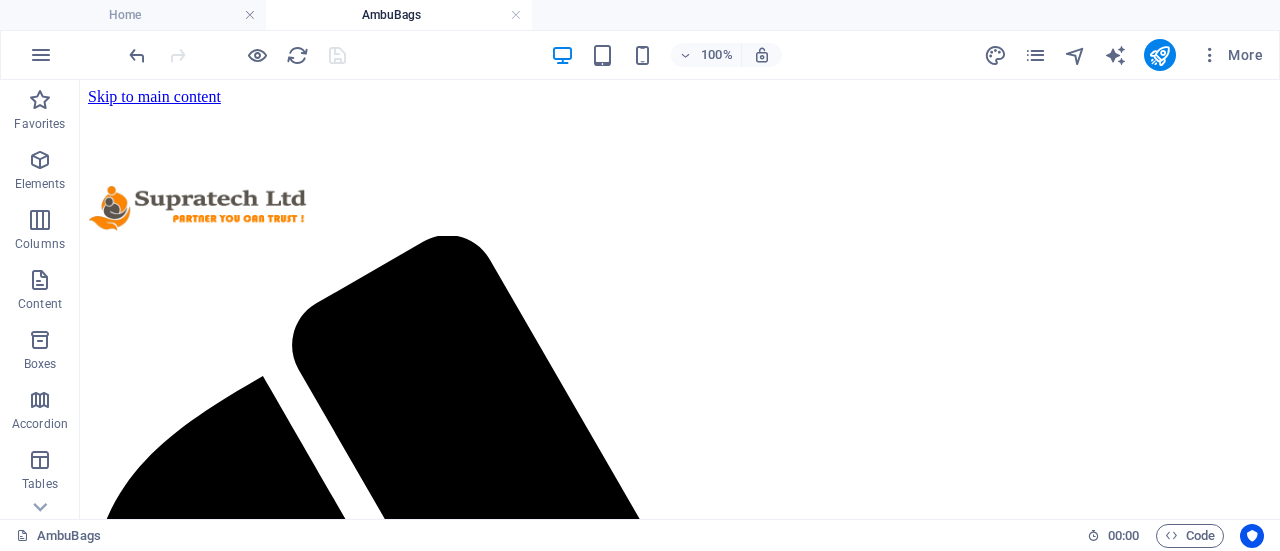 click at bounding box center [237, 55] 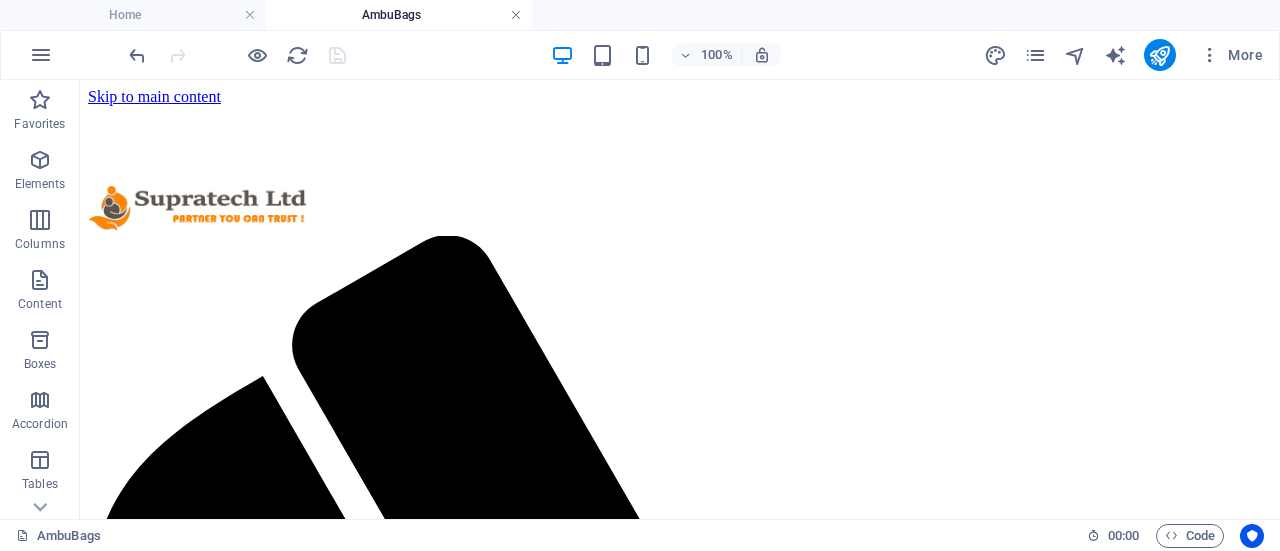 click at bounding box center [516, 15] 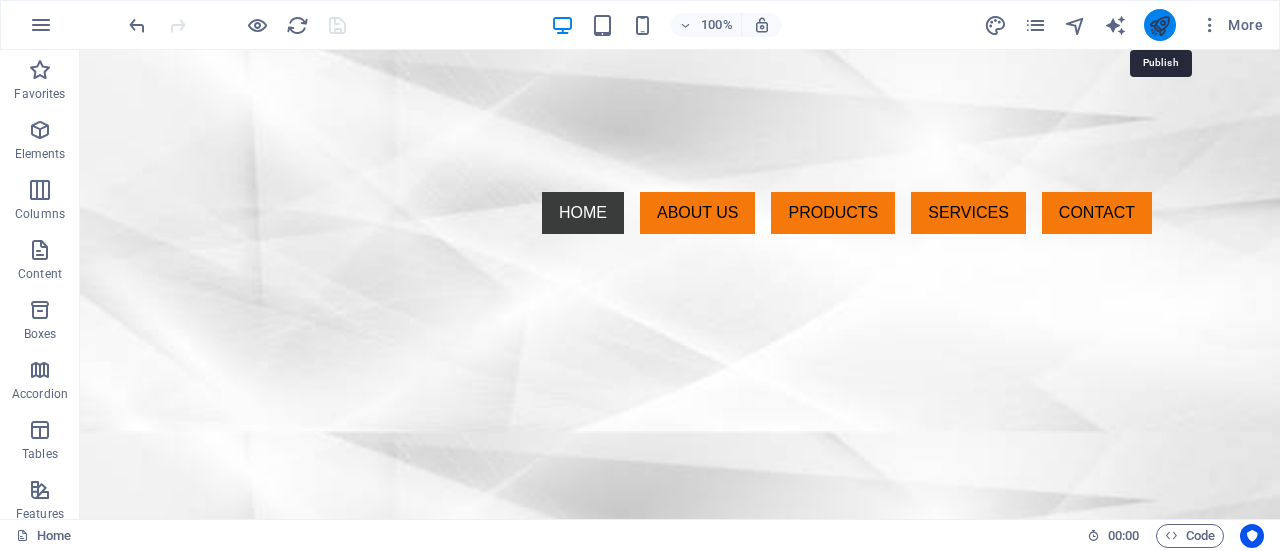 click at bounding box center [1159, 25] 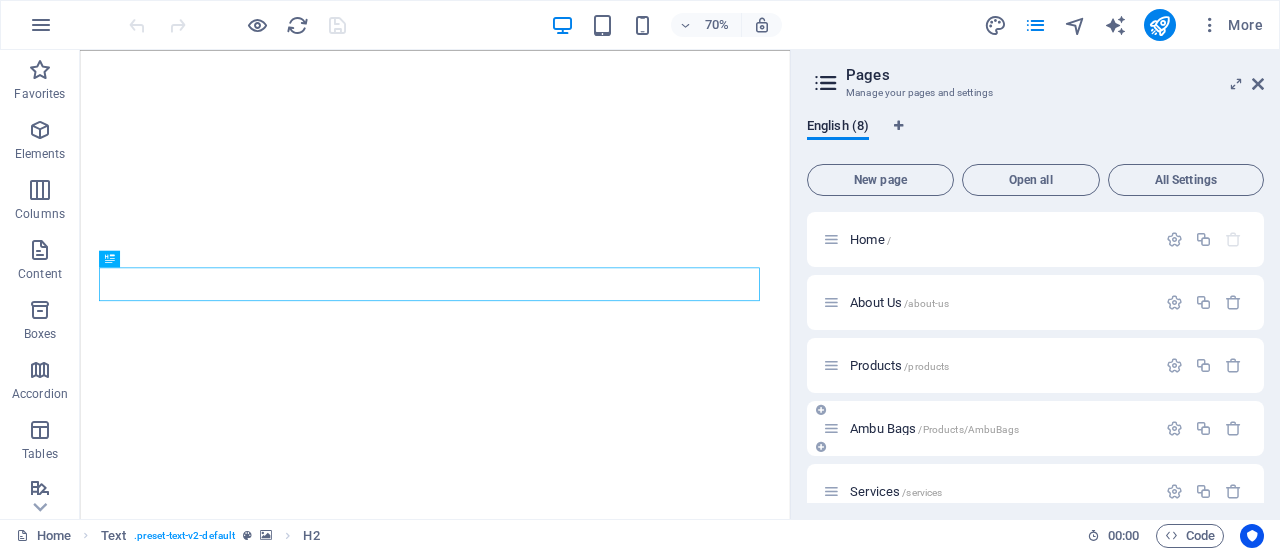 scroll, scrollTop: 0, scrollLeft: 0, axis: both 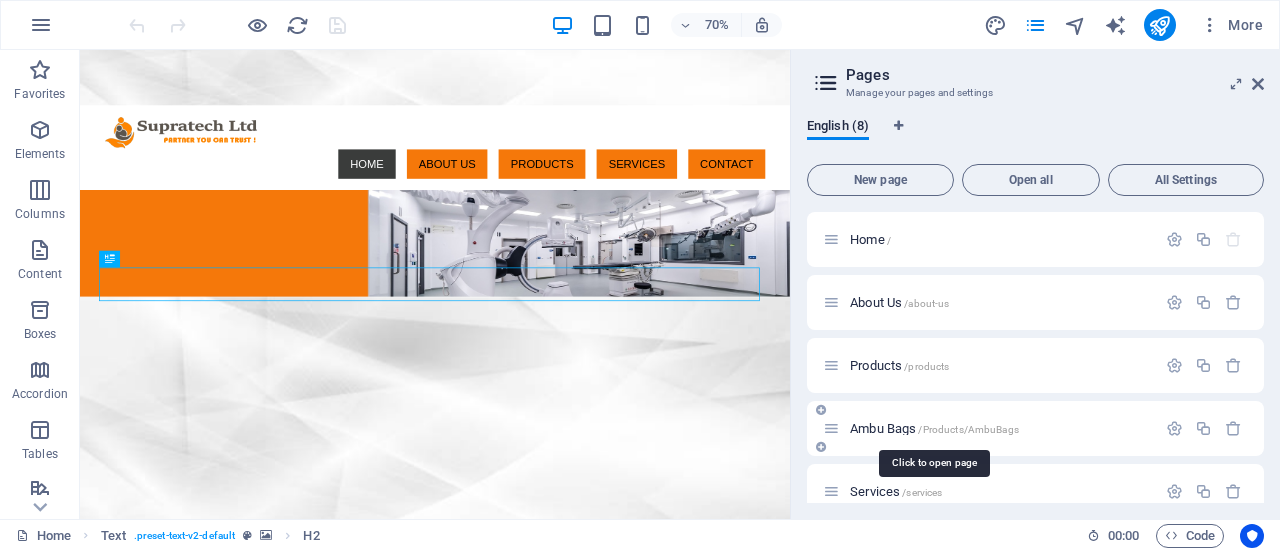 click on "Ambu Bags /Products/AmbuBags" at bounding box center [934, 428] 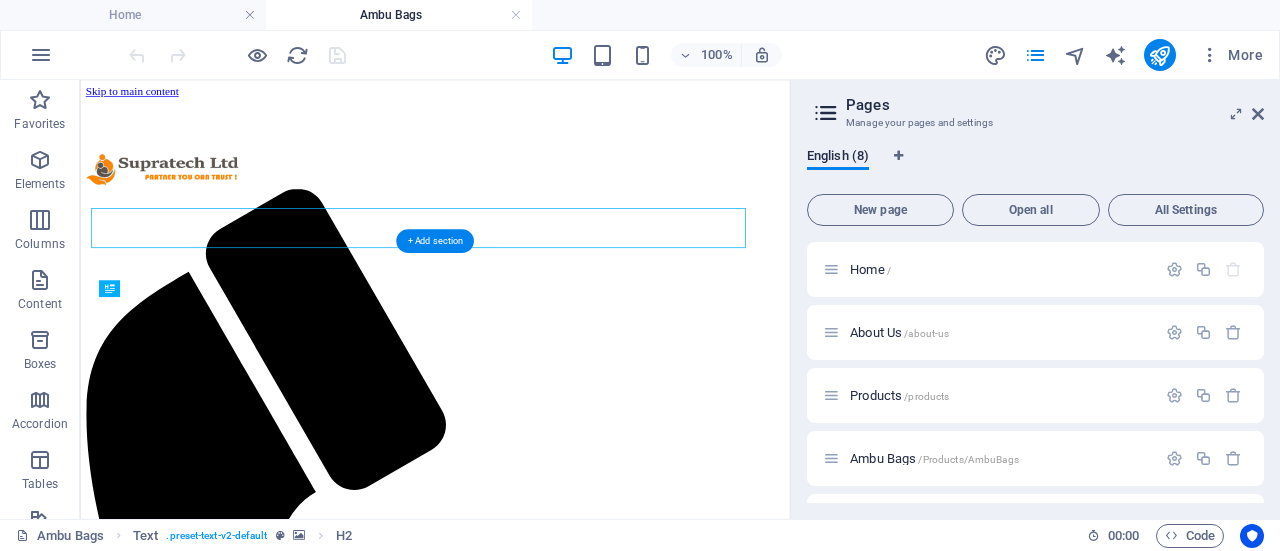scroll, scrollTop: 0, scrollLeft: 0, axis: both 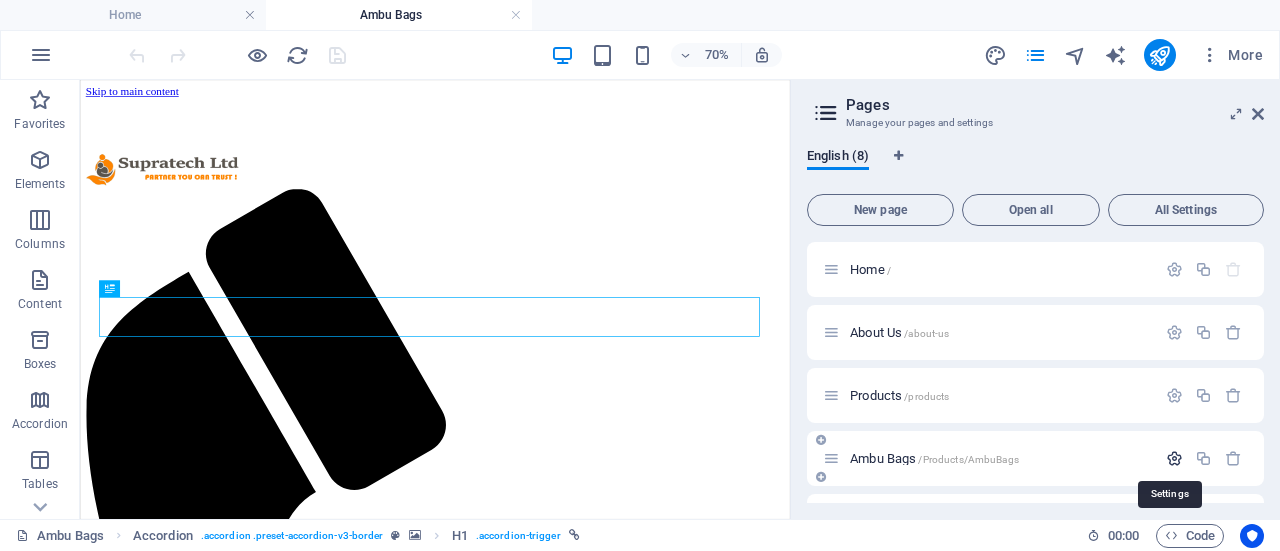 click at bounding box center [1174, 458] 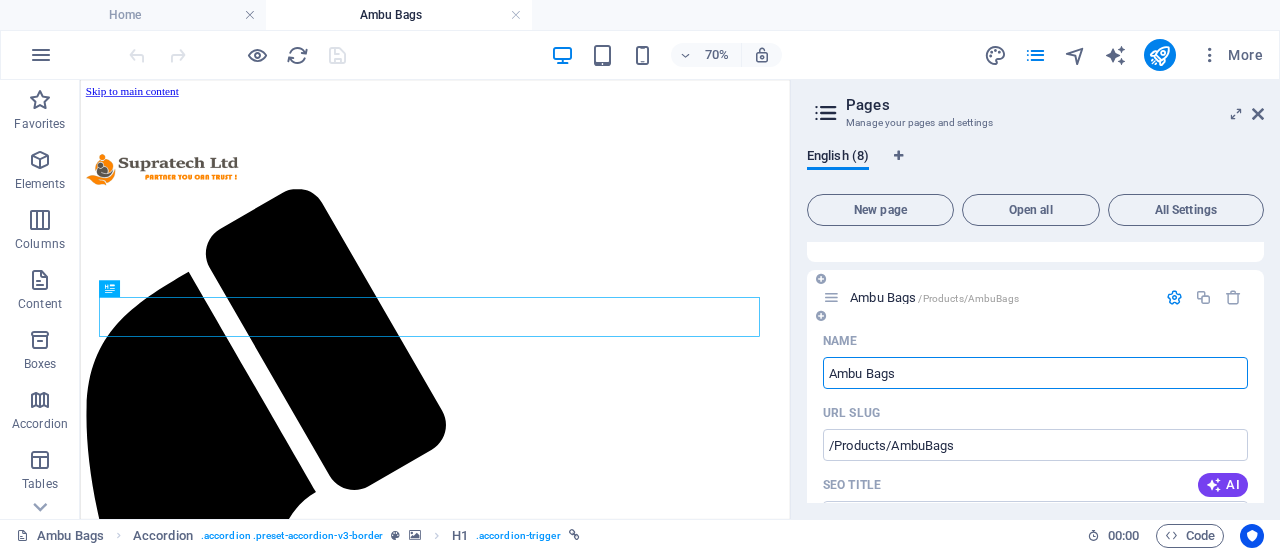 click on "Ambu Bags" at bounding box center [1035, 373] 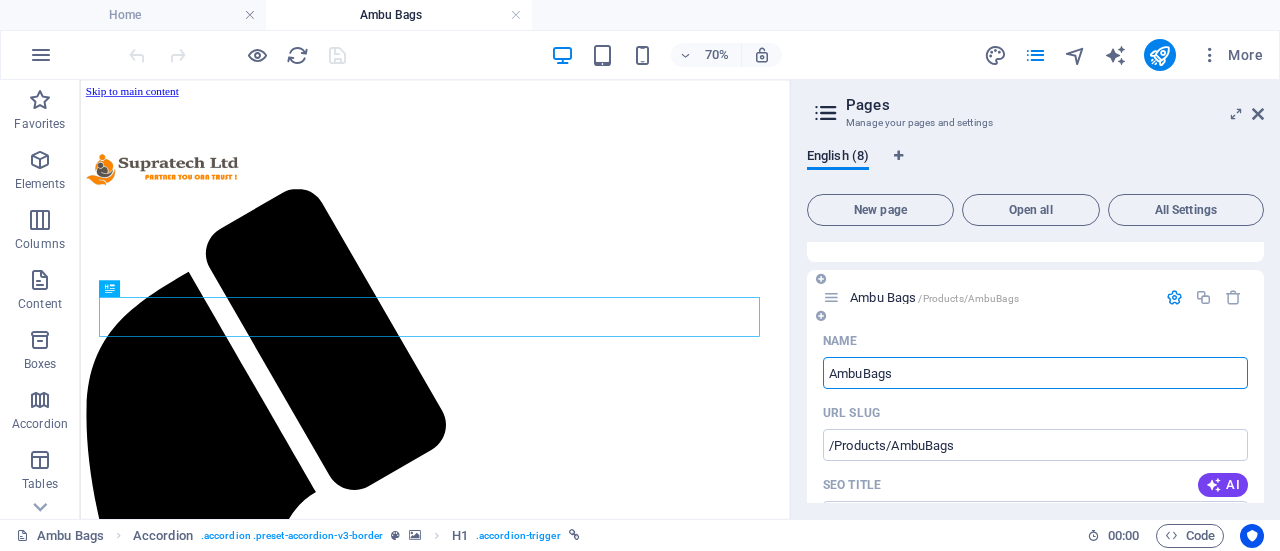 type on "AmbuBags" 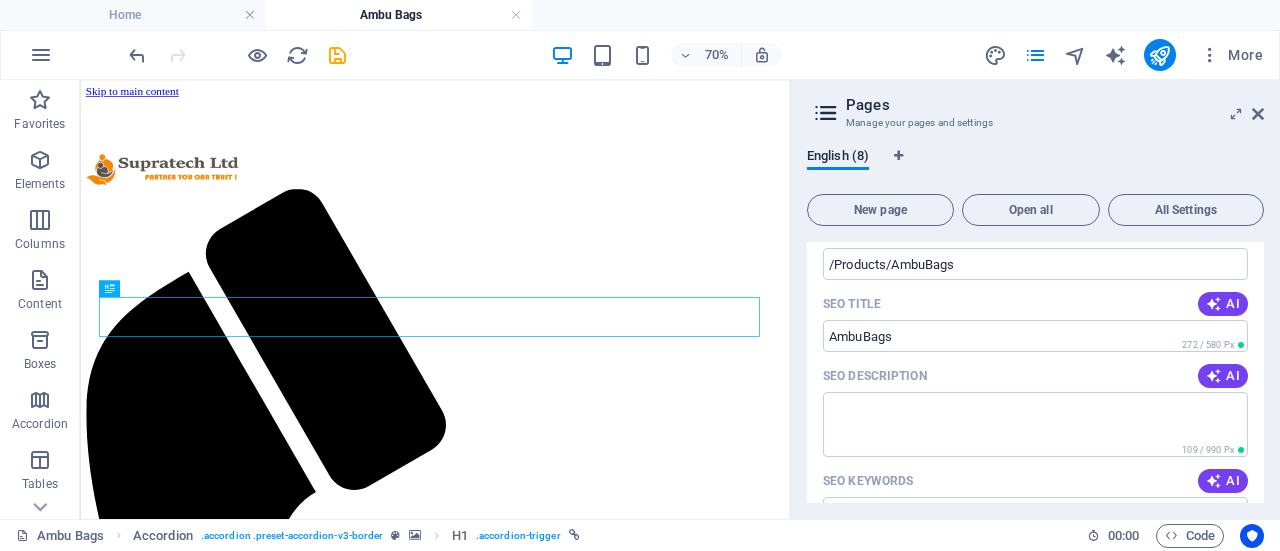 scroll, scrollTop: 261, scrollLeft: 0, axis: vertical 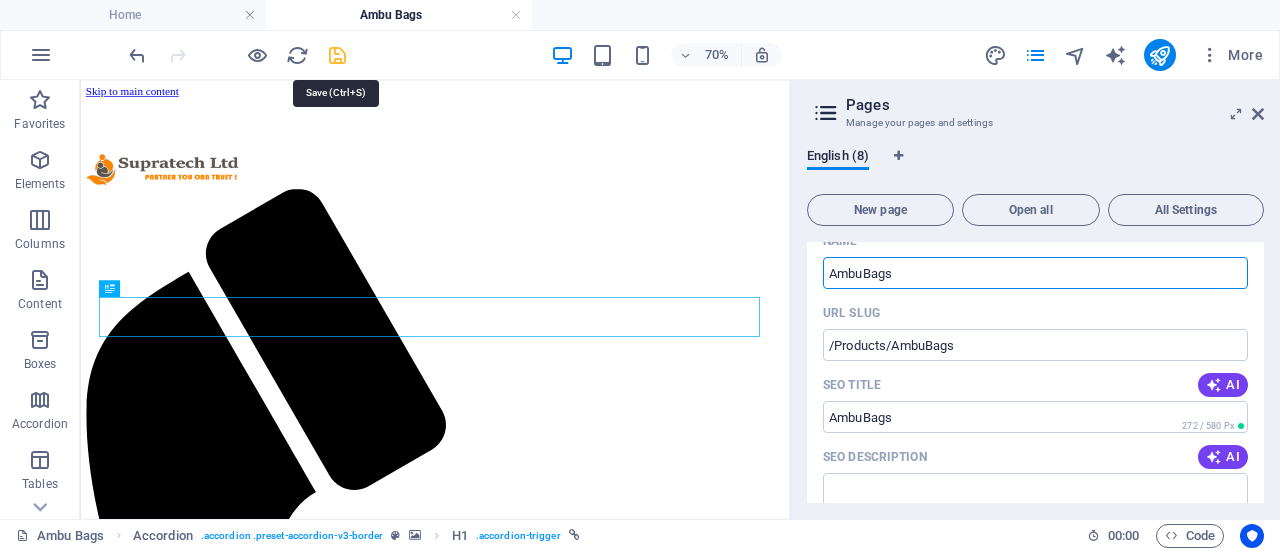 type on "AmbuBags" 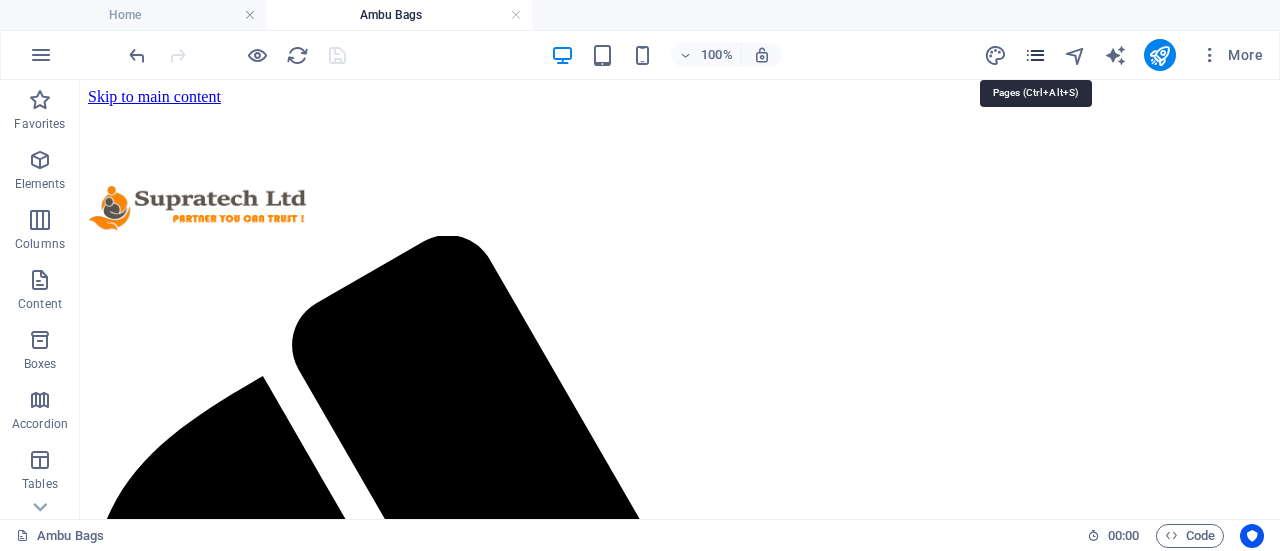 click at bounding box center (1035, 55) 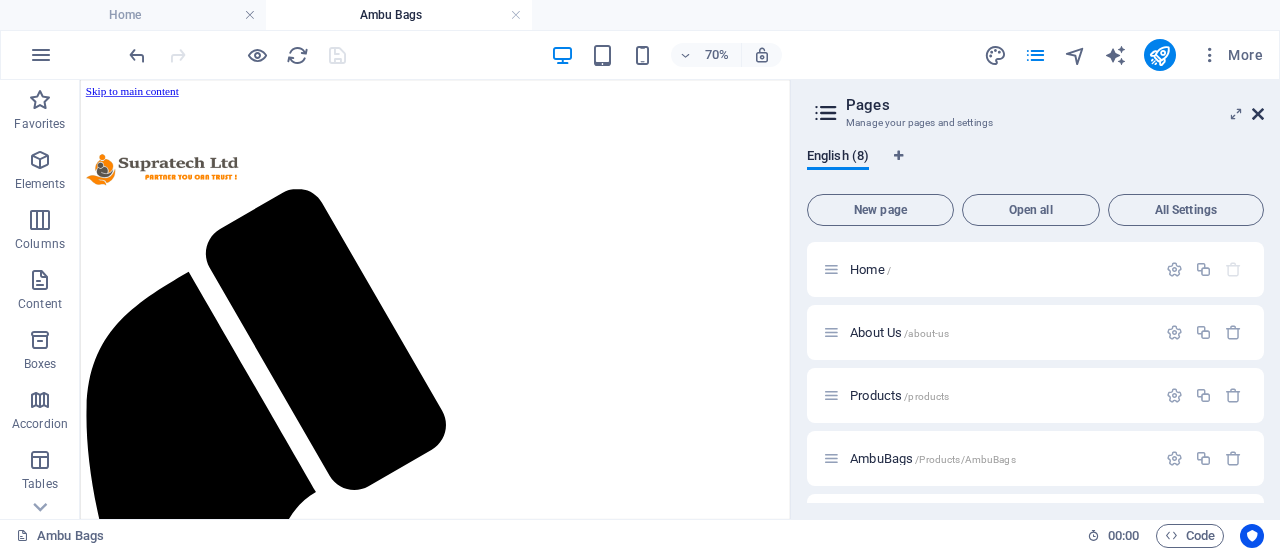 click at bounding box center (1258, 114) 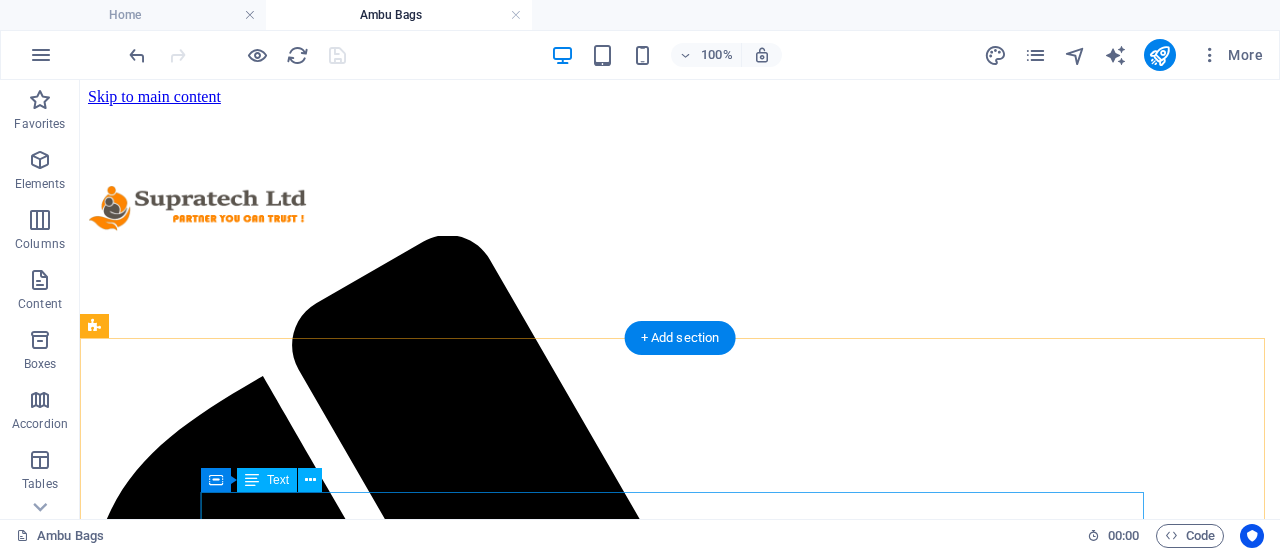 click on "•     Silicone Autoclavable Ambu Type Bags •      Face Masks •      Reservoir Bag PVC •      Rebreathing Bags •      Black Rubber Ambu Type Bags •      Corrugated Tube •      Guedel Pattern Airway •      Head Harness •      Magill Forceps •      Oxygen Cylinder  •      Anesthesia Machine •      Sutures •      Accessories and Consumables" at bounding box center (680, 15550) 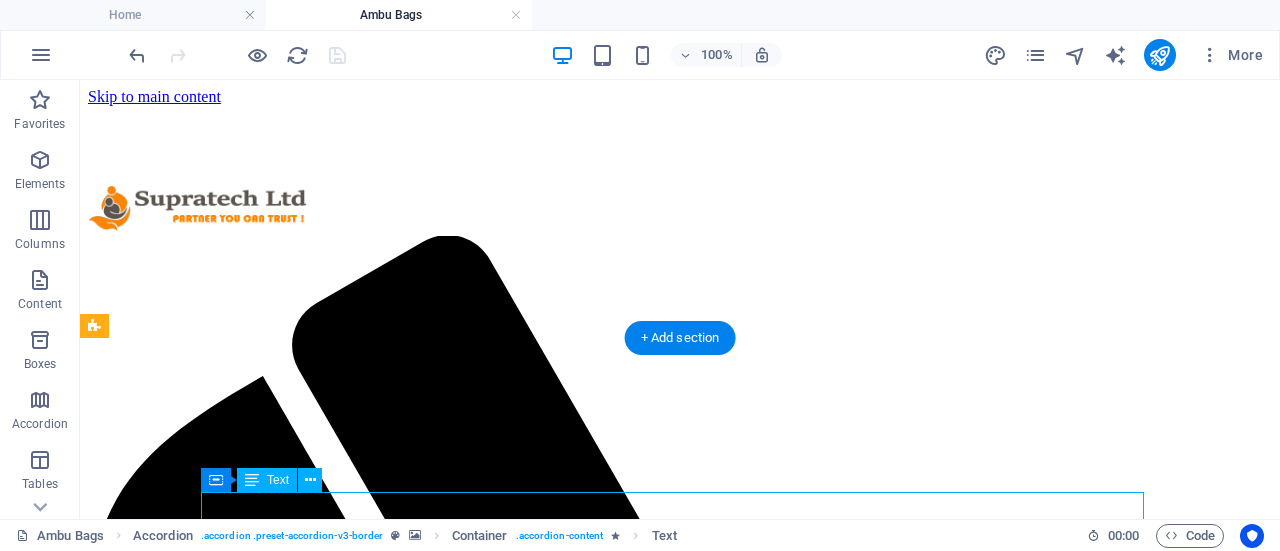 click on "•     Silicone Autoclavable Ambu Type Bags •      Face Masks •      Reservoir Bag PVC •      Rebreathing Bags •      Black Rubber Ambu Type Bags •      Corrugated Tube •      Guedel Pattern Airway •      Head Harness •      Magill Forceps •      Oxygen Cylinder  •      Anesthesia Machine •      Sutures •      Accessories and Consumables" at bounding box center [680, 15550] 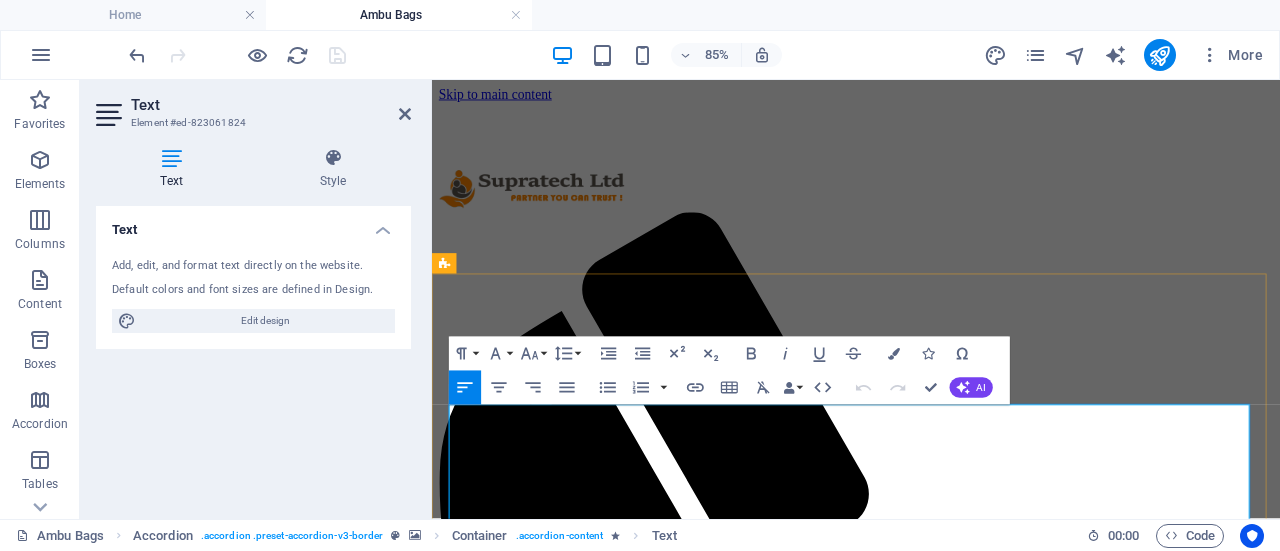 drag, startPoint x: 751, startPoint y: 476, endPoint x: 709, endPoint y: 496, distance: 46.518814 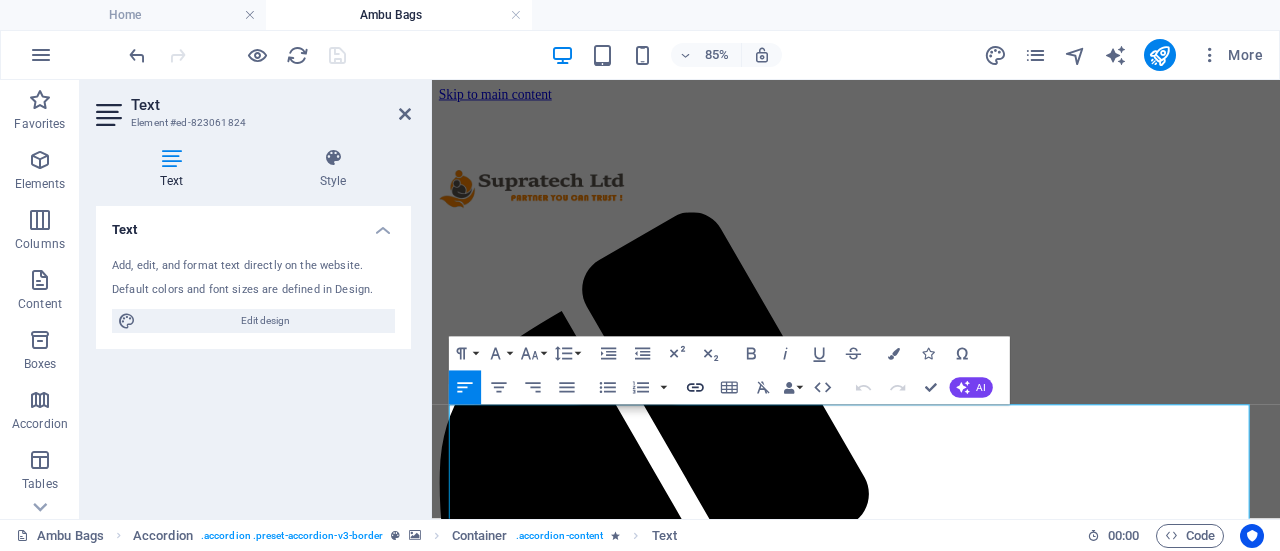 click 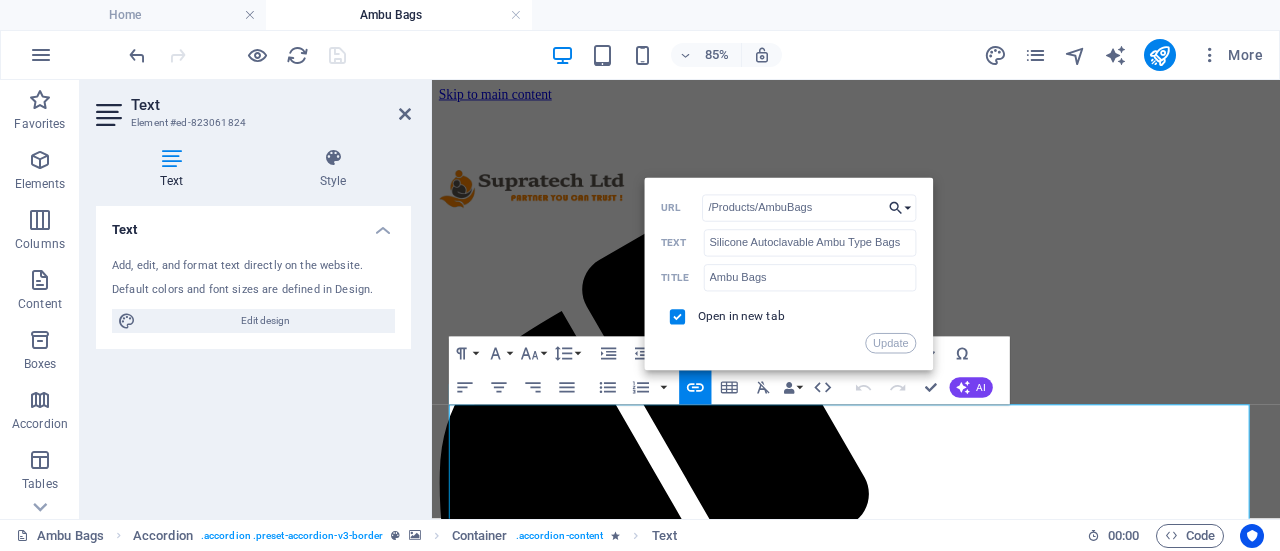 click 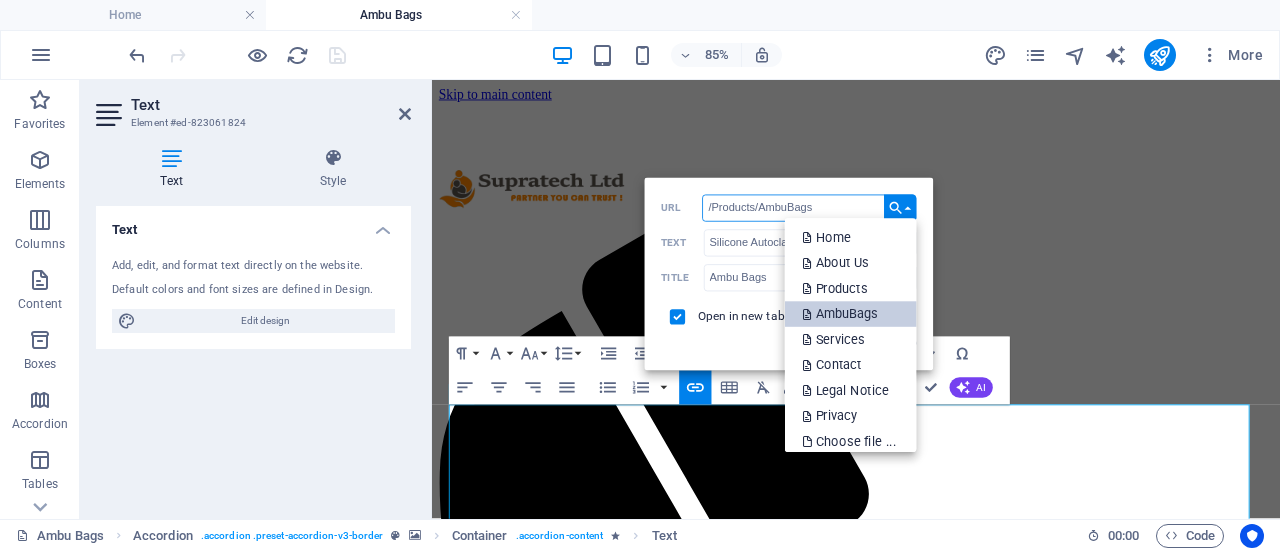 click on "AmbuBags" at bounding box center (841, 315) 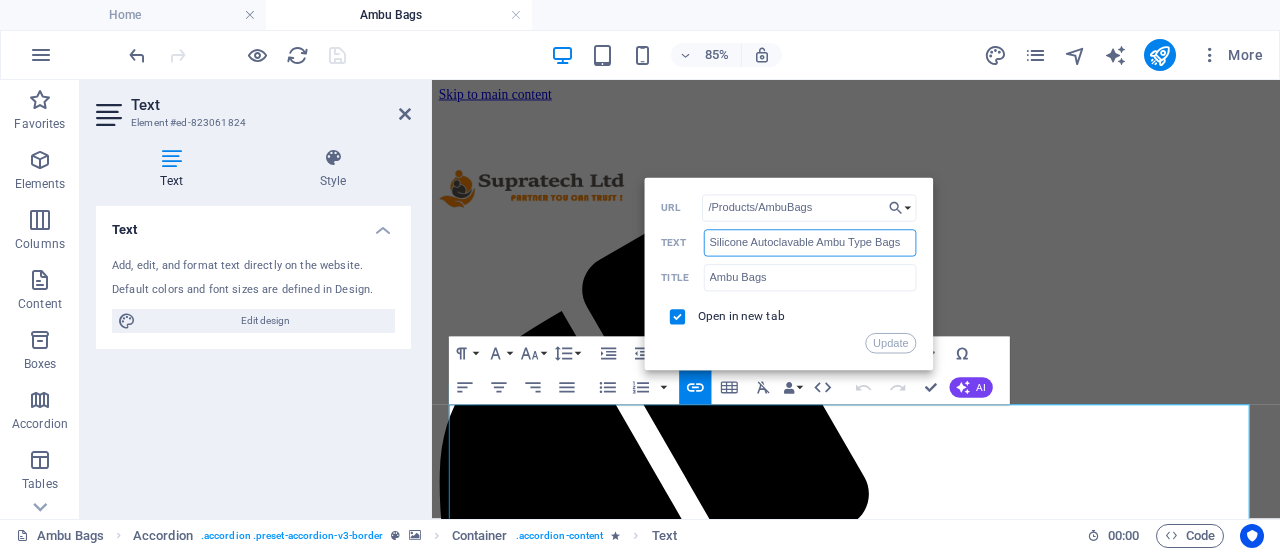 click on "Silicone Autoclavable Ambu Type Bags" at bounding box center (810, 242) 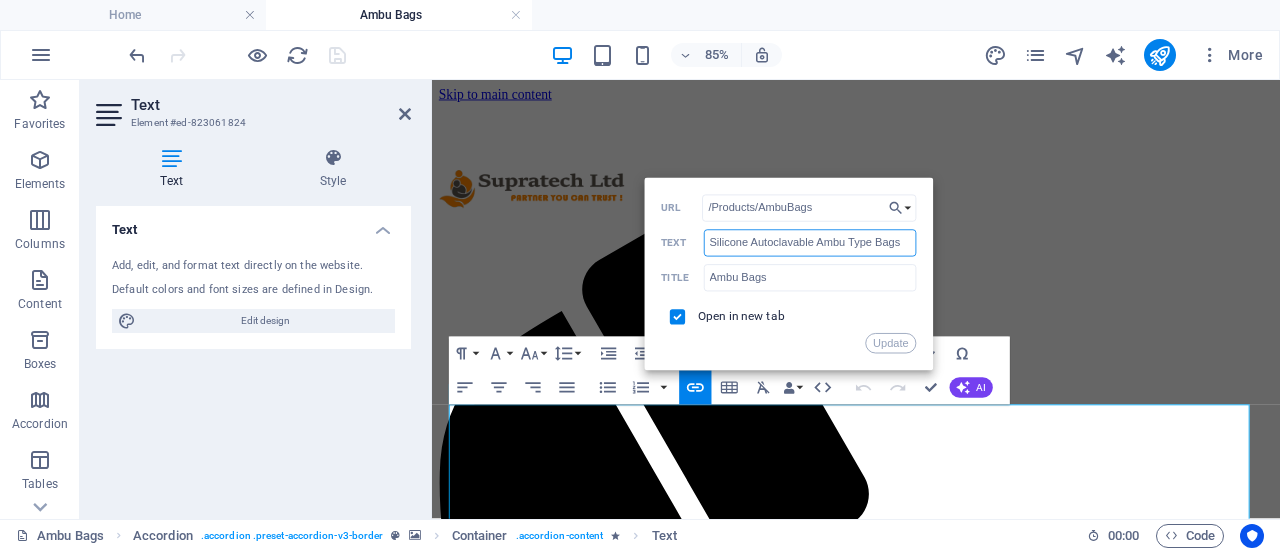 click on "Silicone Autoclavable Ambu Type Bags" at bounding box center [810, 242] 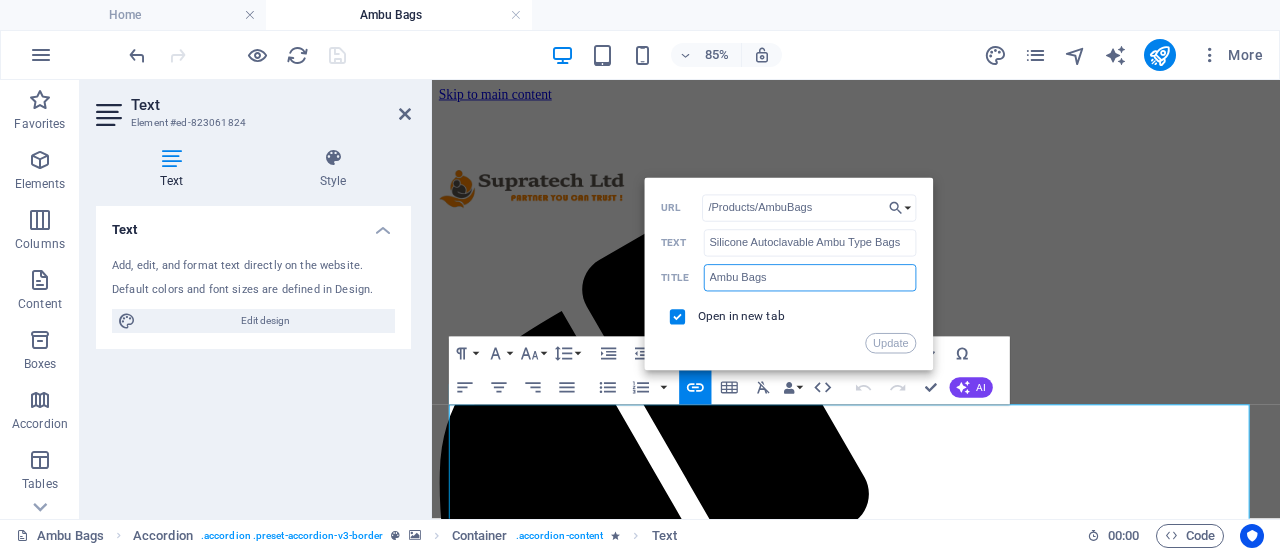 click on "Ambu Bags" at bounding box center (810, 277) 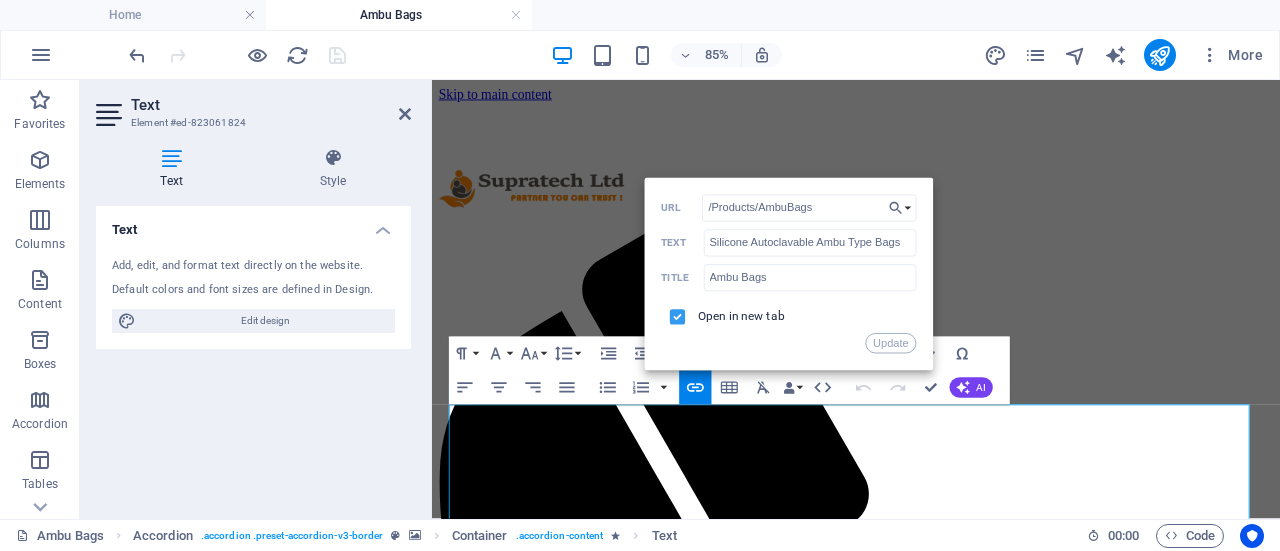 click at bounding box center [674, 314] 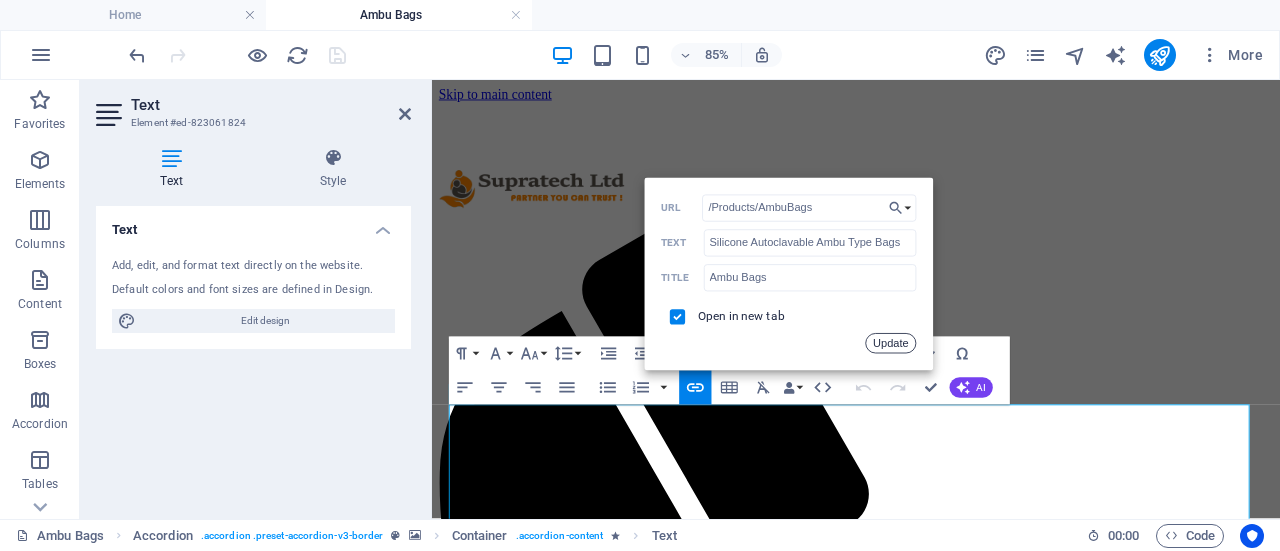 click on "Update" at bounding box center (891, 343) 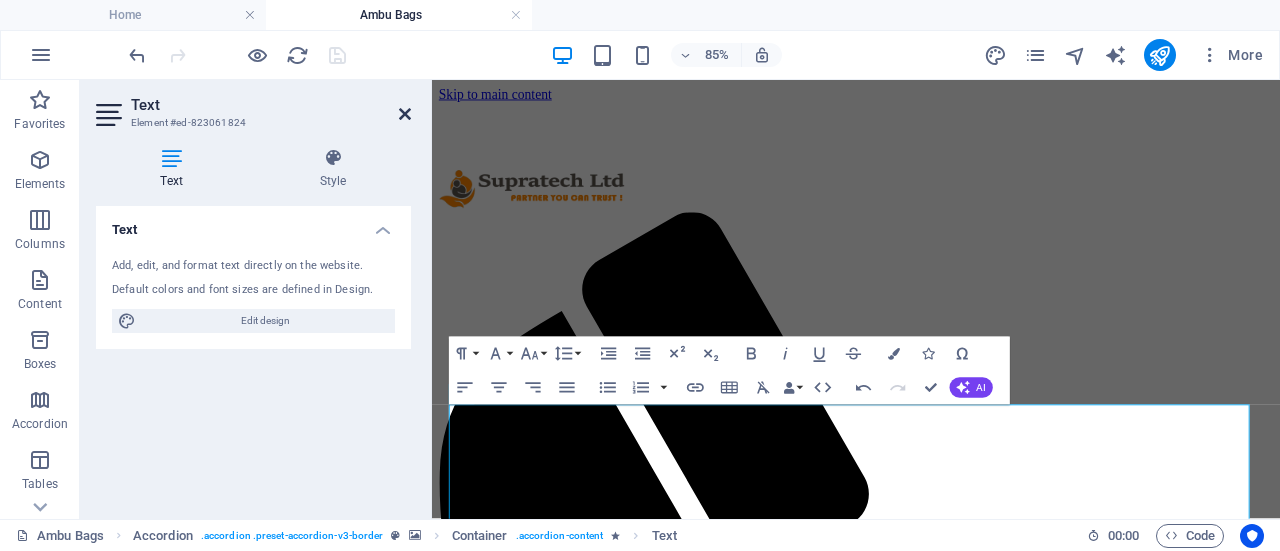 click at bounding box center (405, 114) 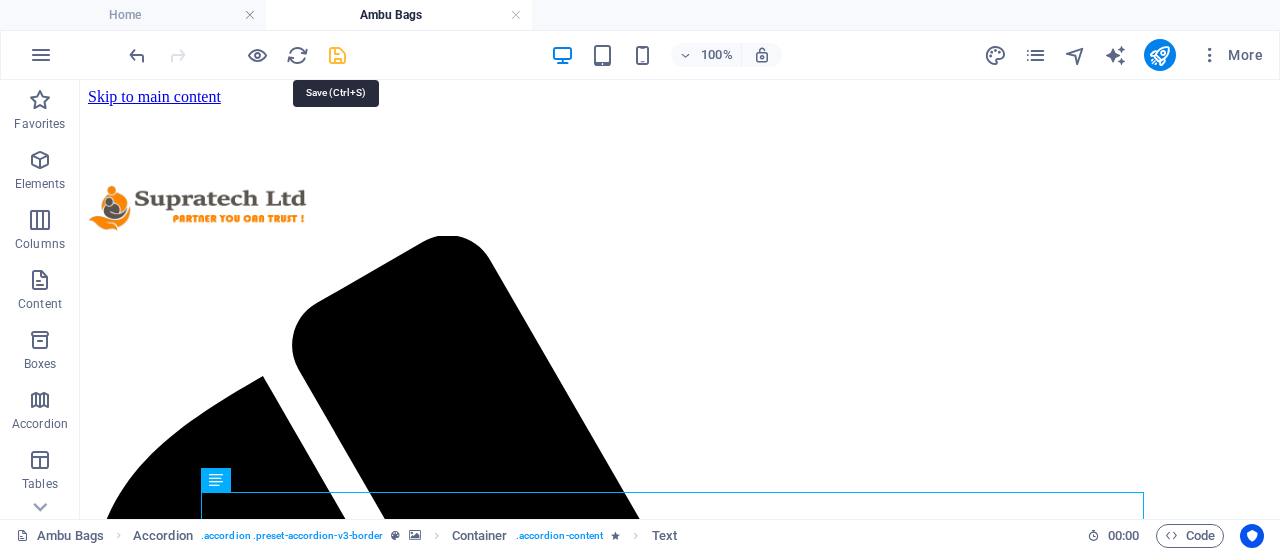 click at bounding box center (337, 55) 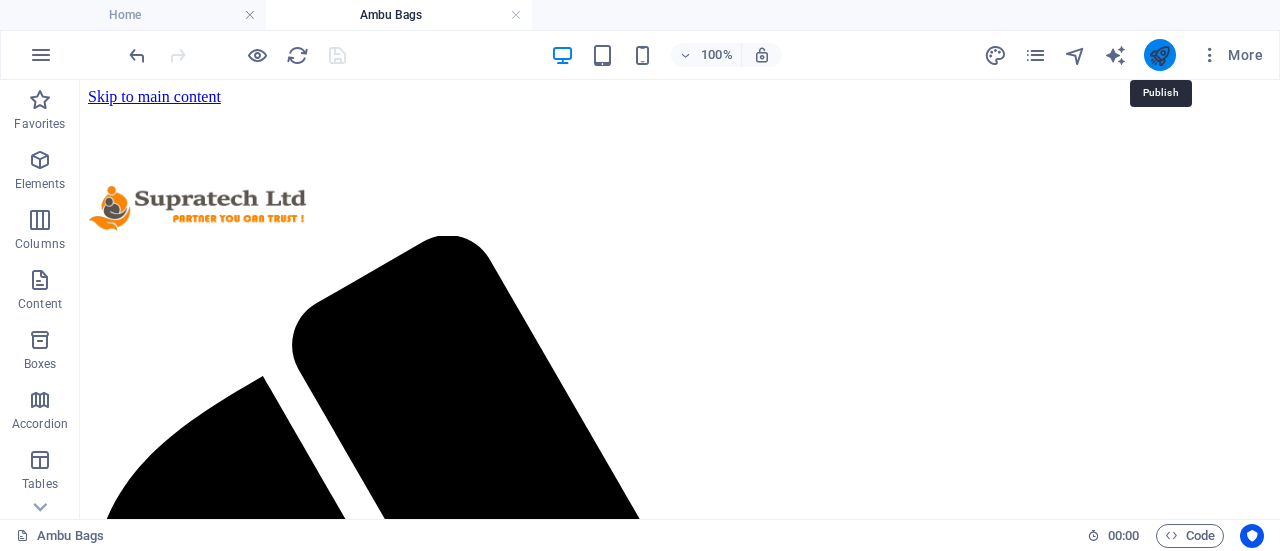 click at bounding box center [1159, 55] 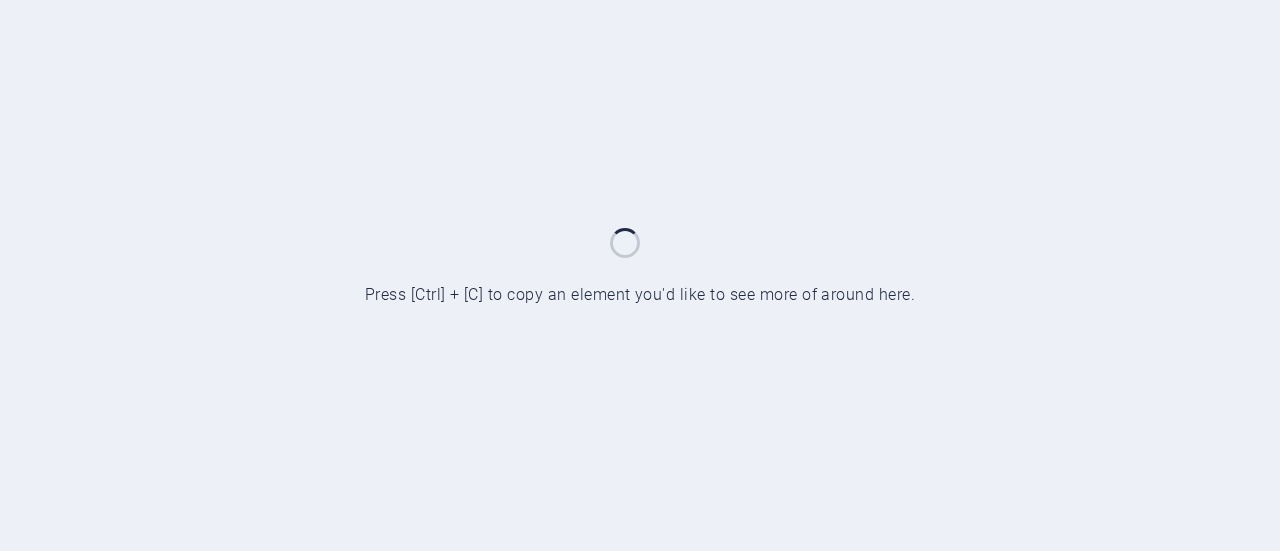 scroll, scrollTop: 0, scrollLeft: 0, axis: both 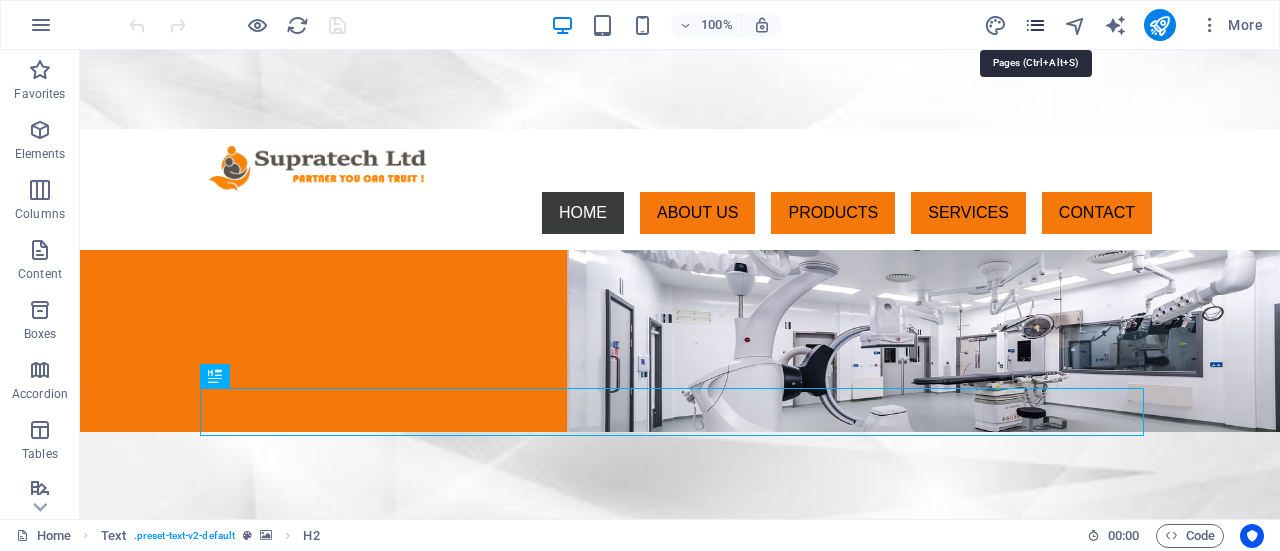 click at bounding box center (1035, 25) 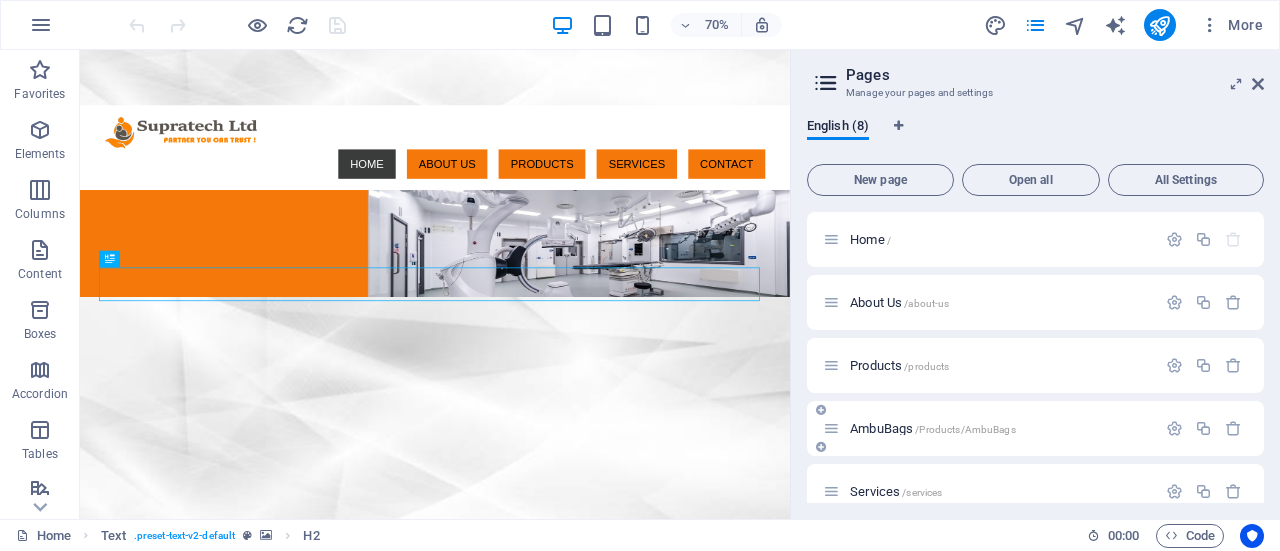 click on "AmbuBags /Products/AmbuBags" at bounding box center [933, 428] 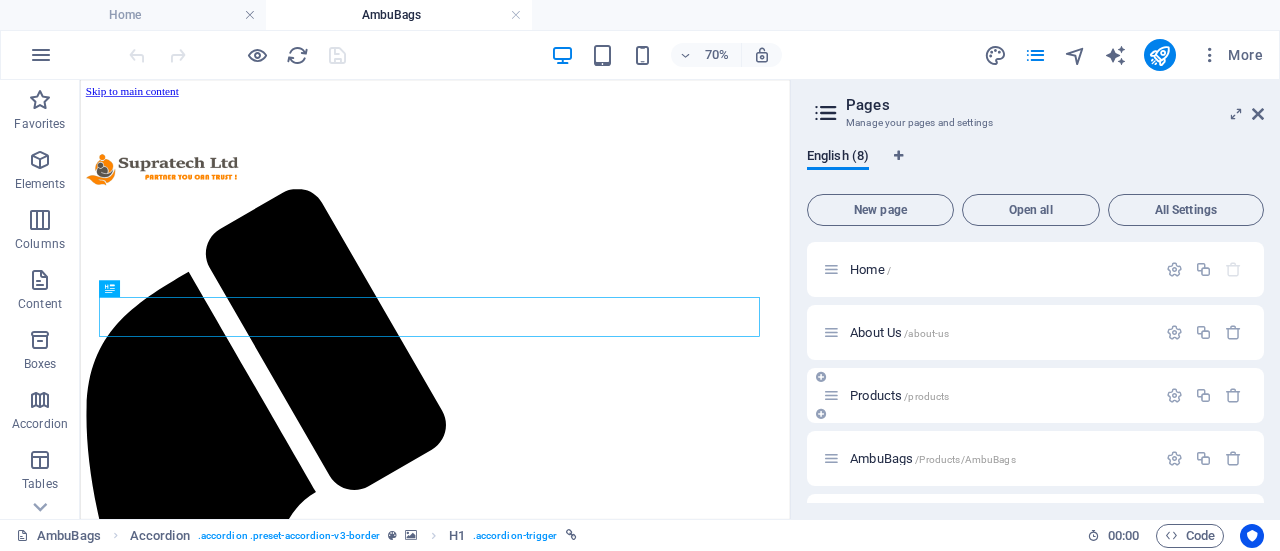scroll, scrollTop: 0, scrollLeft: 0, axis: both 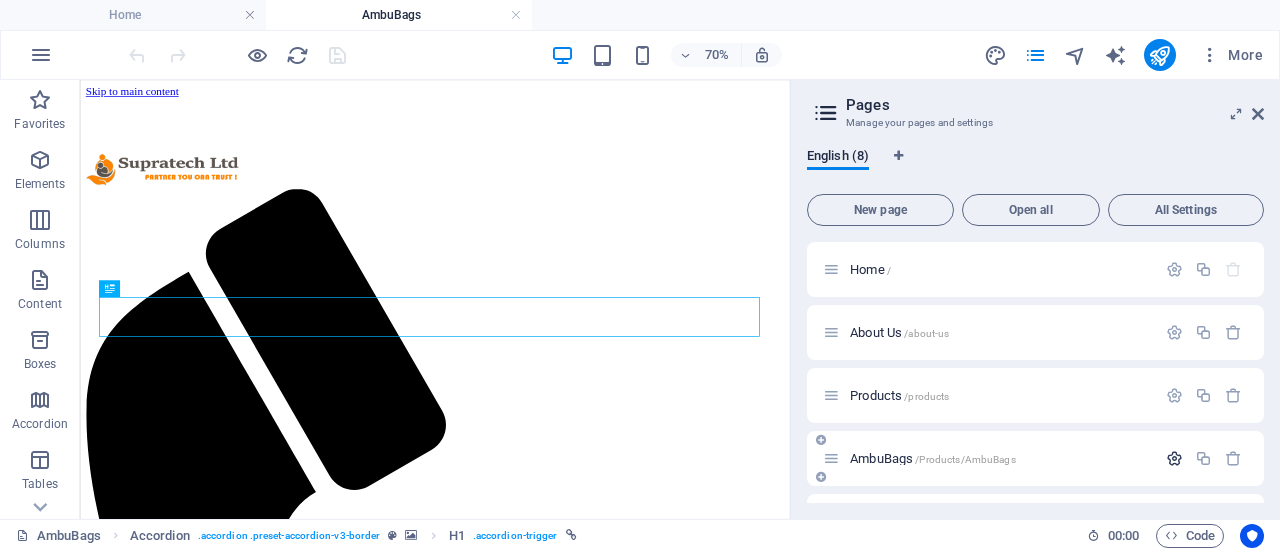 click at bounding box center [1174, 458] 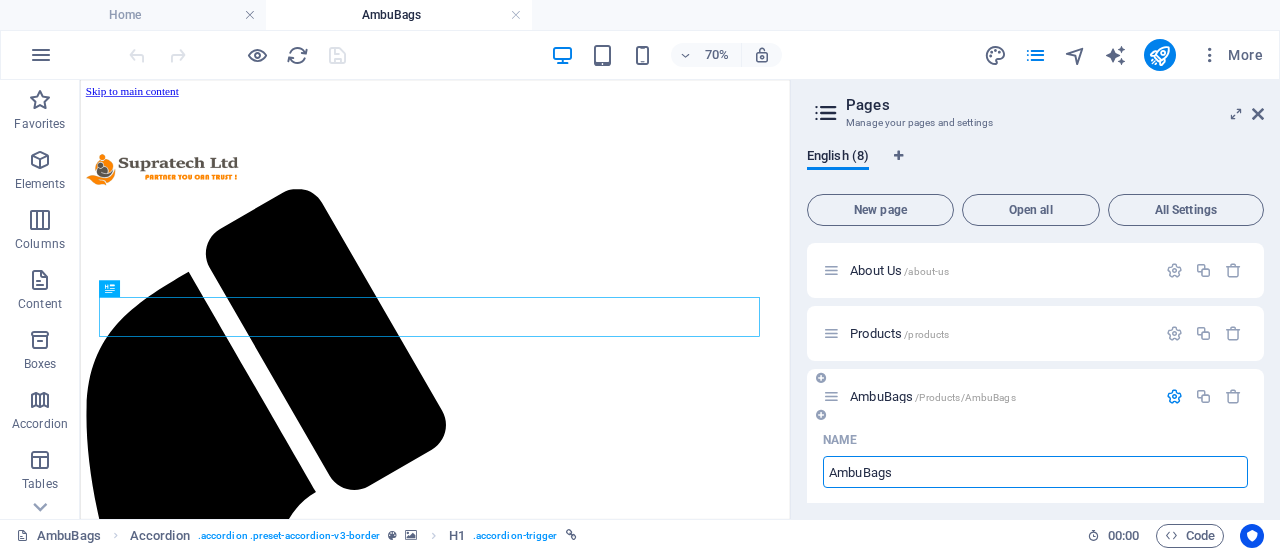 scroll, scrollTop: 61, scrollLeft: 0, axis: vertical 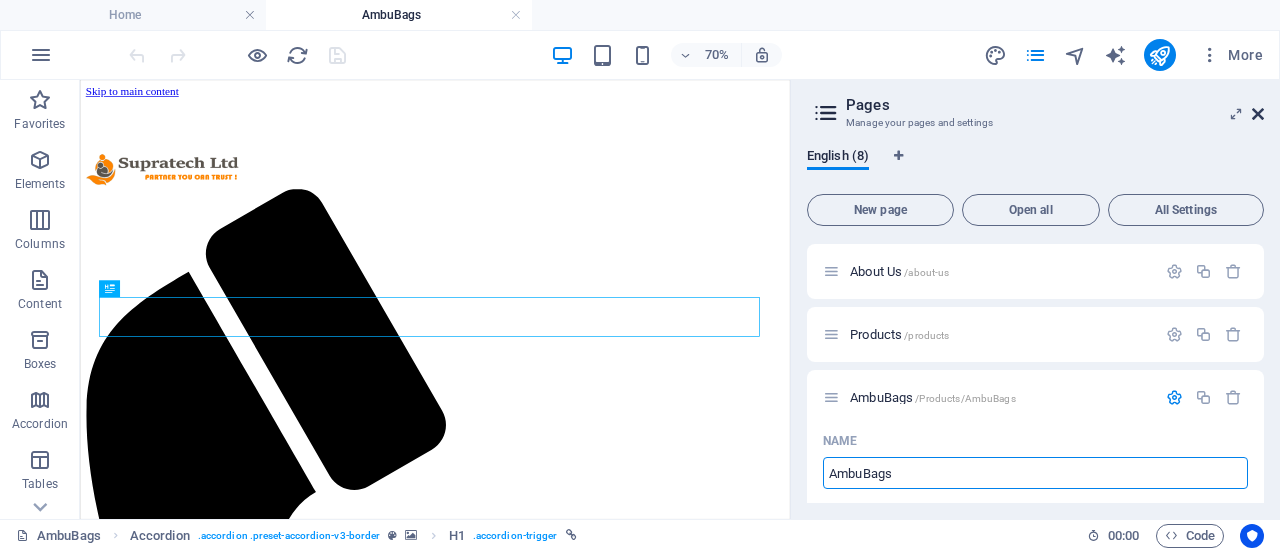 click at bounding box center [1258, 114] 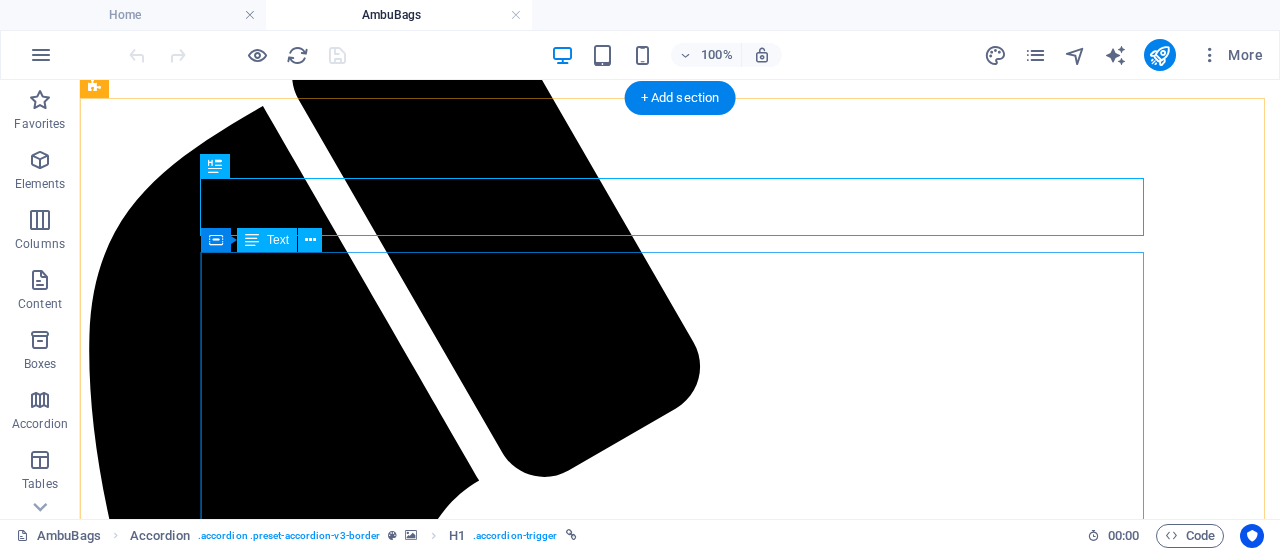 scroll, scrollTop: 300, scrollLeft: 0, axis: vertical 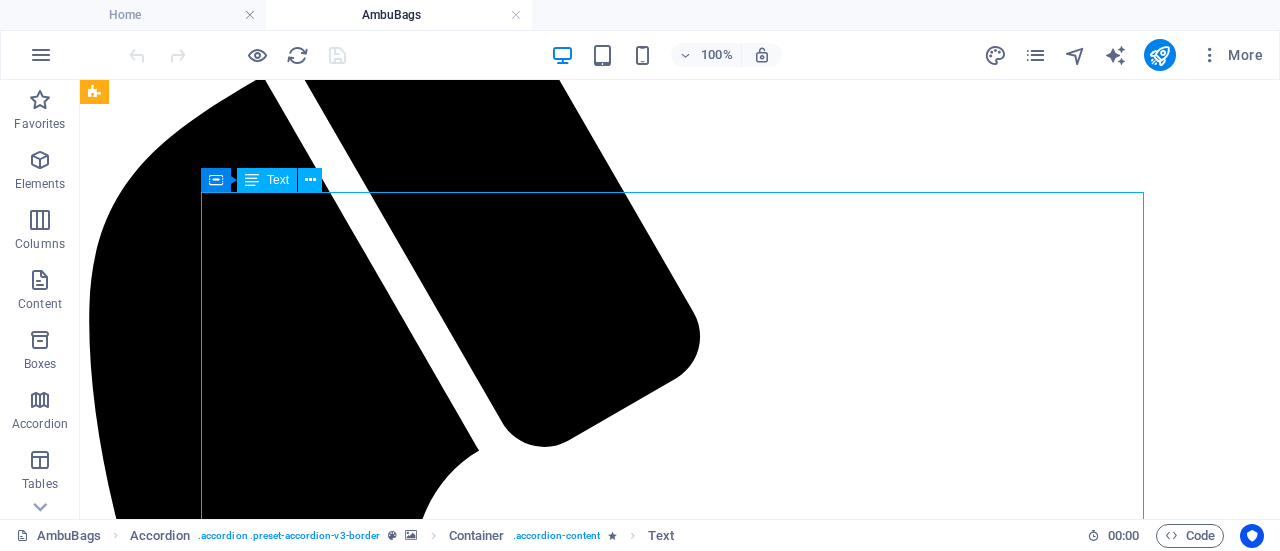 drag, startPoint x: 566, startPoint y: 205, endPoint x: 460, endPoint y: 216, distance: 106.56923 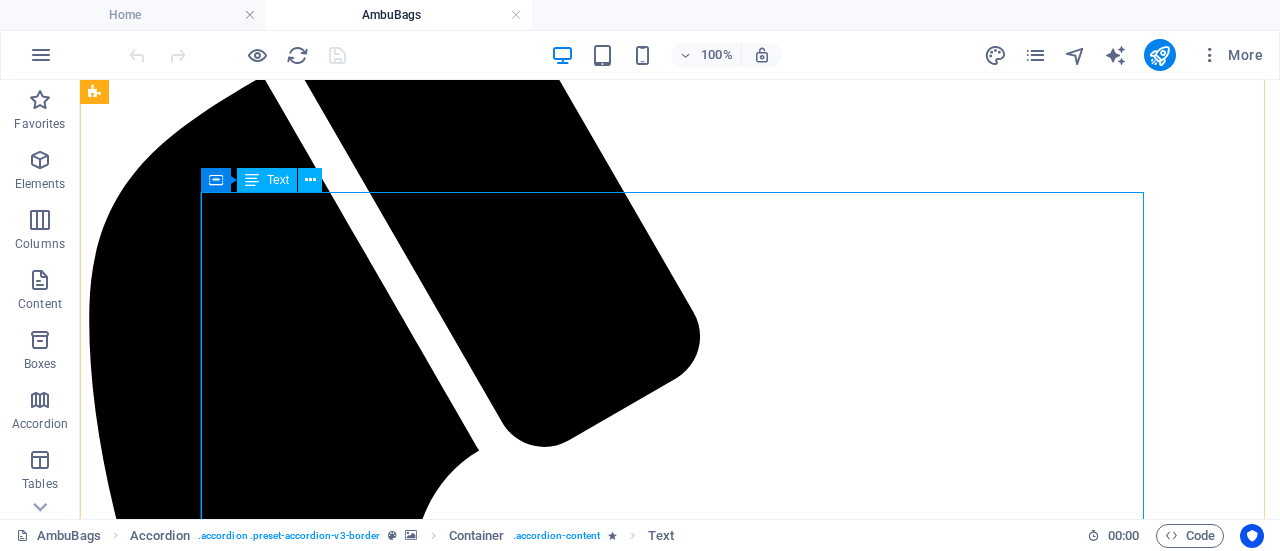 click on "•     Silicone Autoclavable Ambu Type Bags •      Face Masks •      Reservoir Bag PVC •      Rebreathing Bags •      Black Rubber Ambu Type Bags •      Corrugated Tube •      Guedel Pattern Airway •      Head Harness •      Magill Forceps •      Oxygen Cylinder  •      Anesthesia Machine •      Sutures •      Accessories and Consumables" at bounding box center [680, 15250] 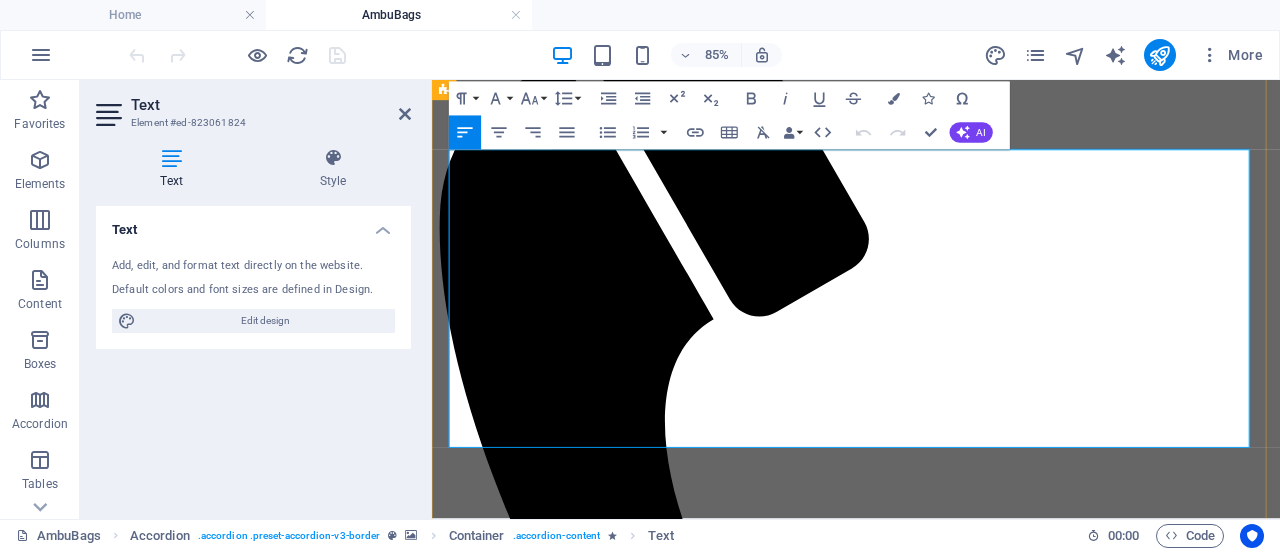 drag, startPoint x: 815, startPoint y: 180, endPoint x: 497, endPoint y: 172, distance: 318.10062 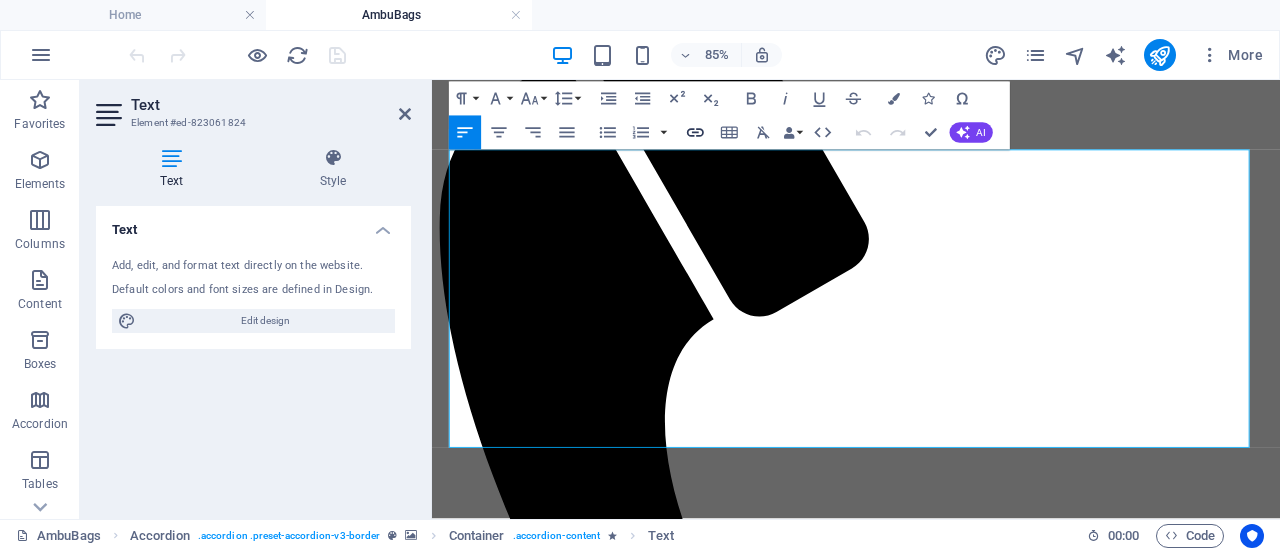 click 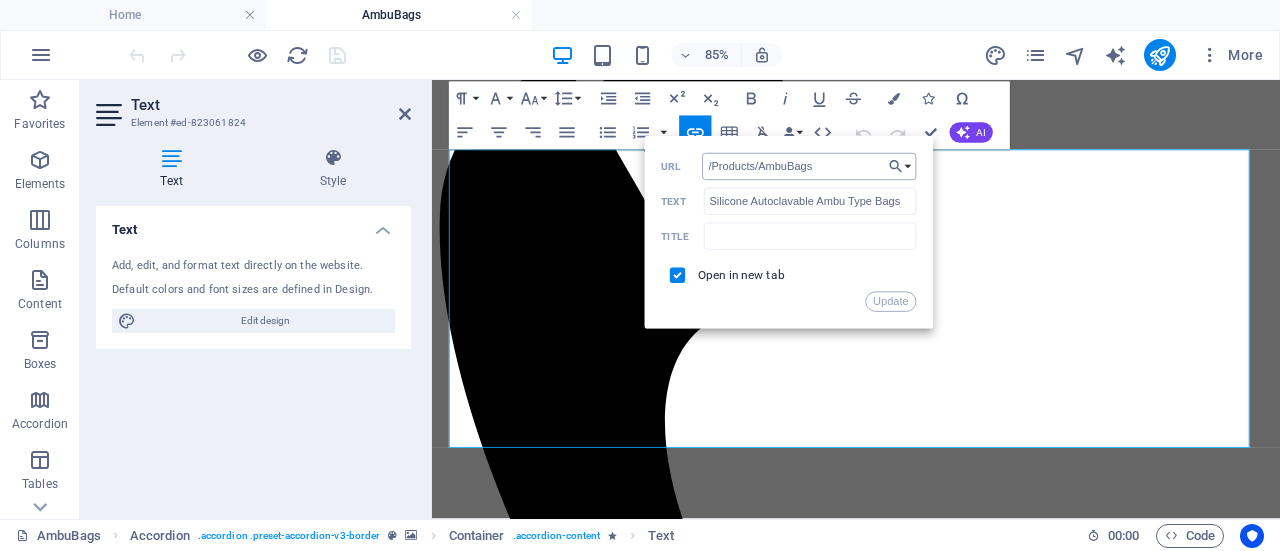 click on "/Products/AmbuBags" at bounding box center [810, 166] 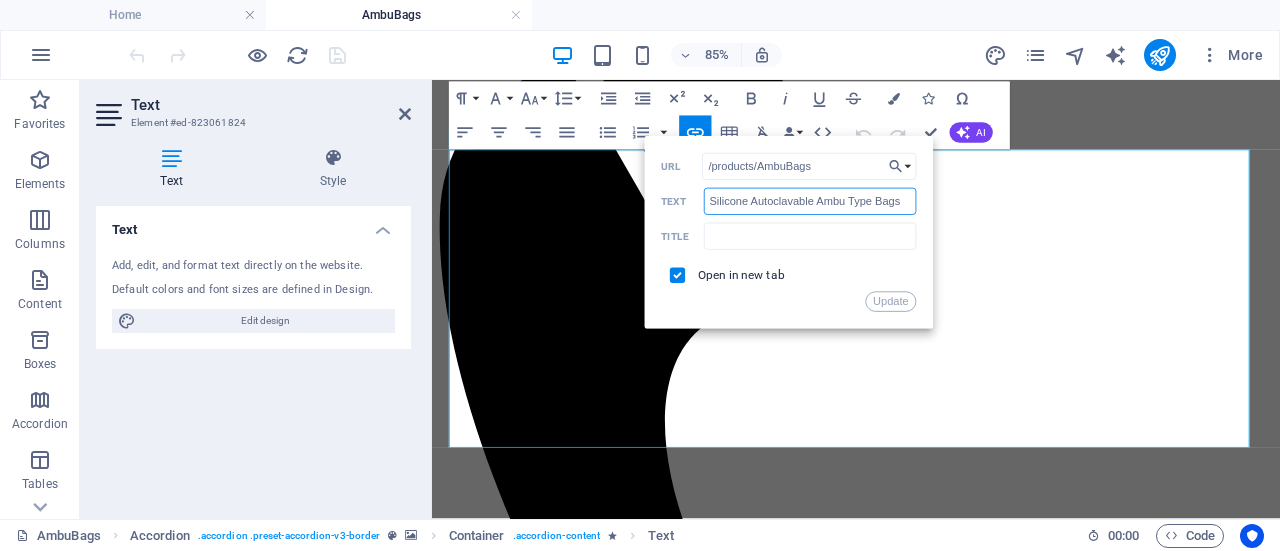 click on "Silicone Autoclavable Ambu Type Bags" at bounding box center [810, 201] 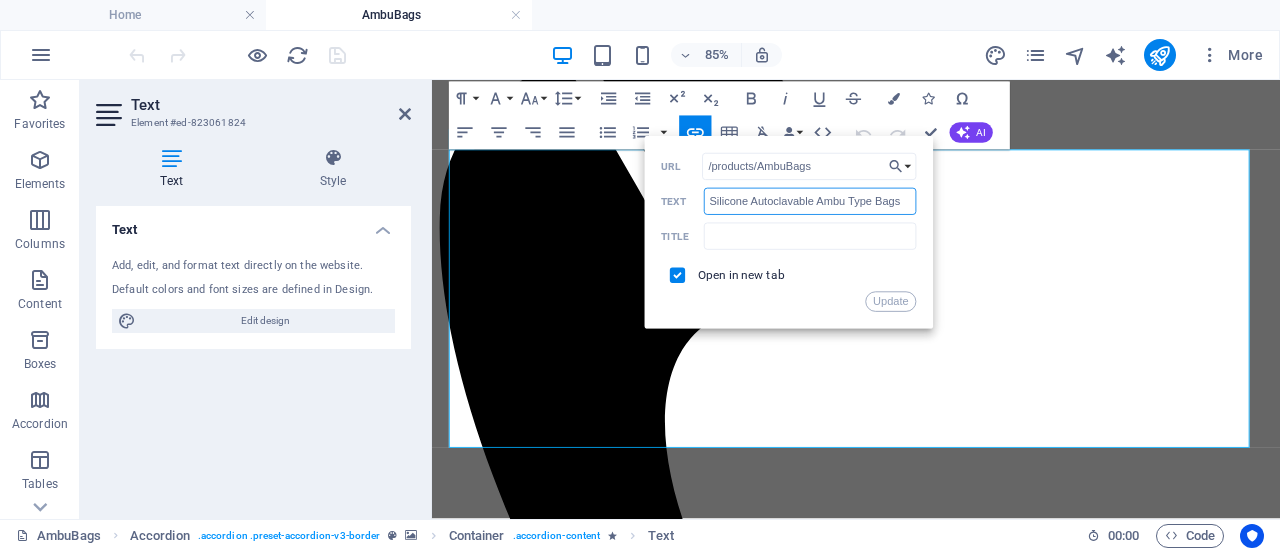 click on "Silicone Autoclavable Ambu Type Bags" at bounding box center [810, 201] 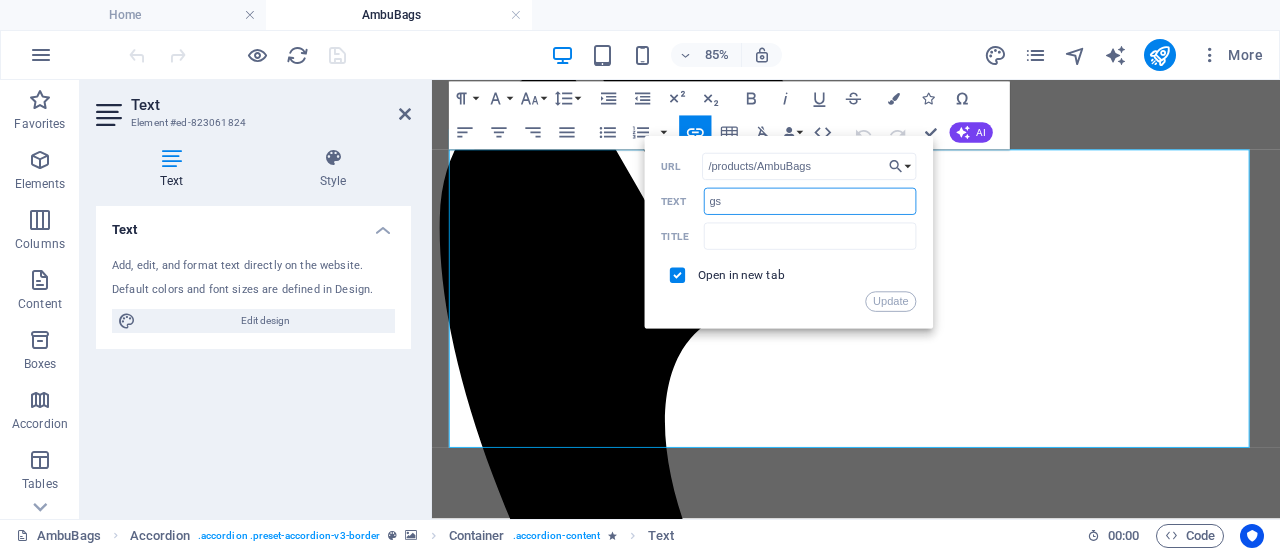 type on "s" 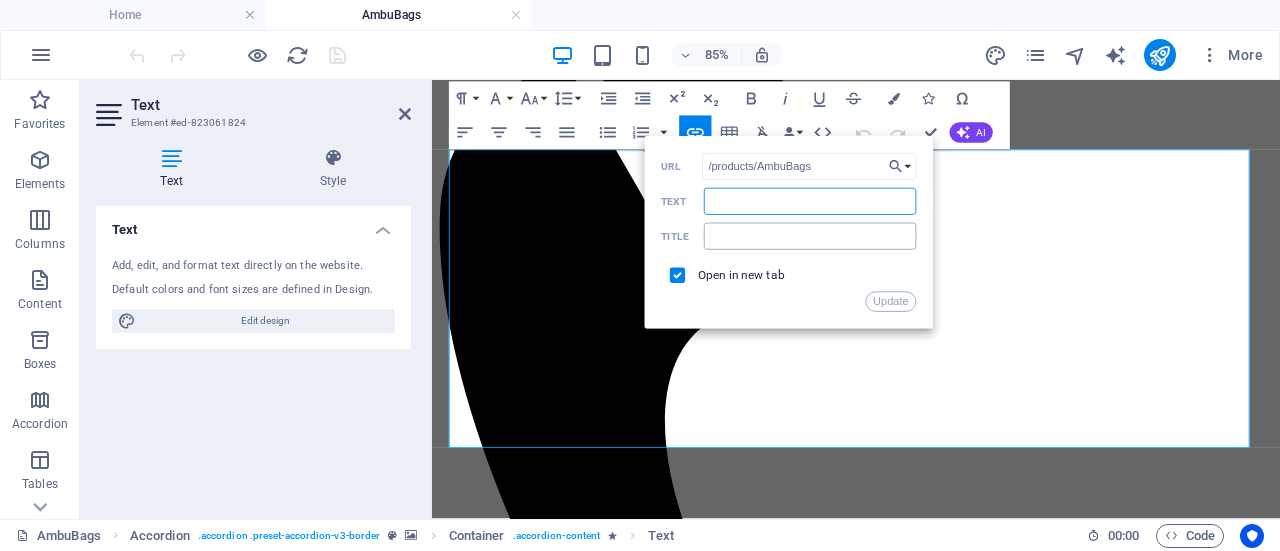 type 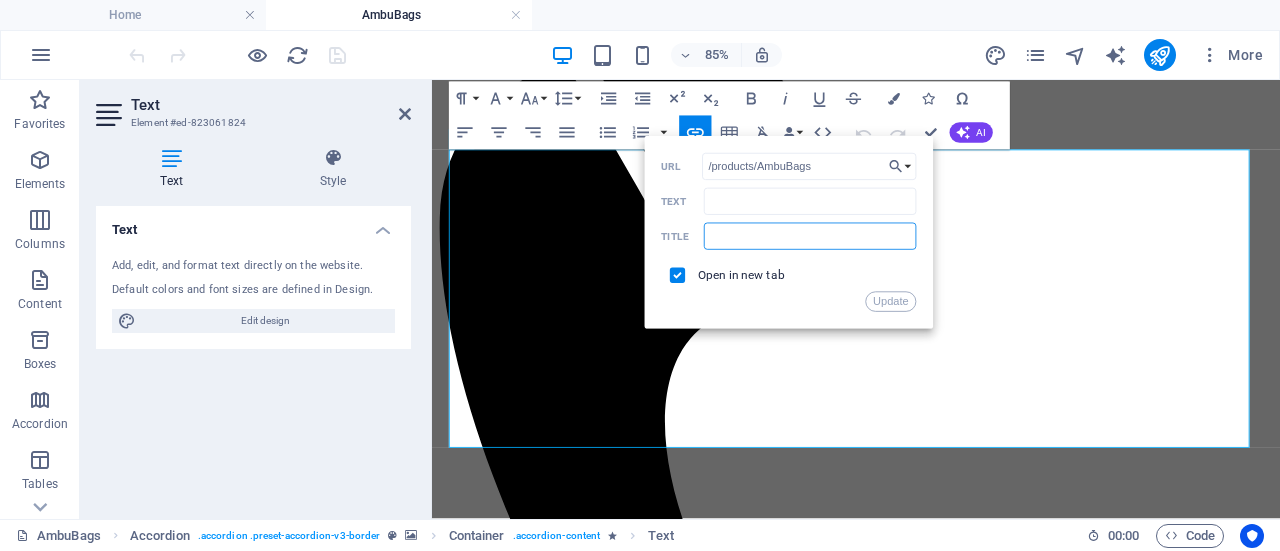 click at bounding box center [810, 235] 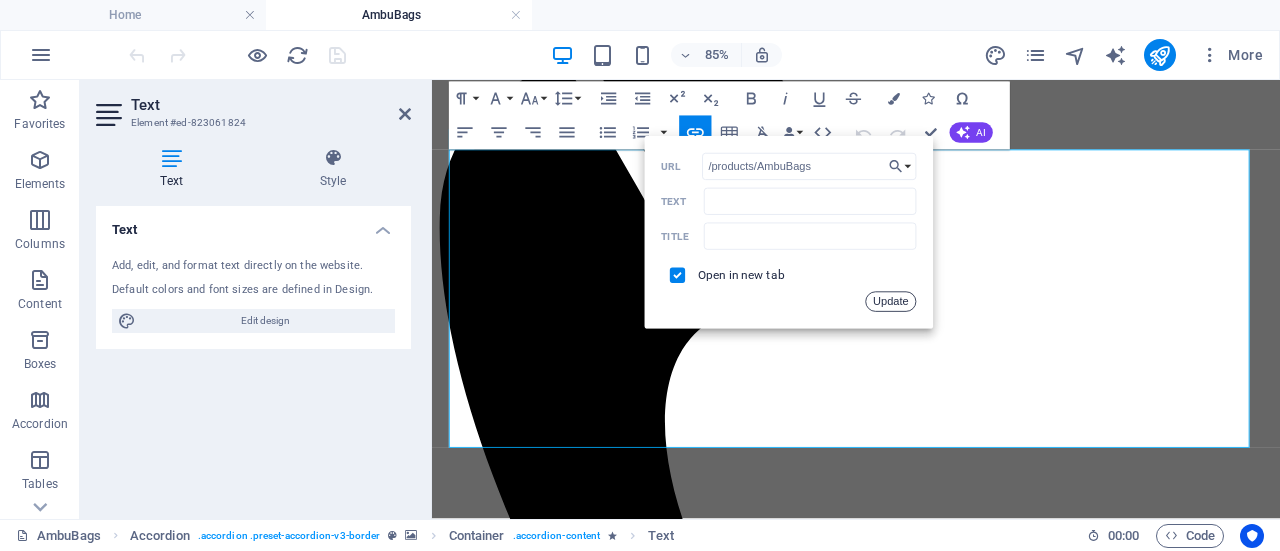click on "Update" at bounding box center [891, 301] 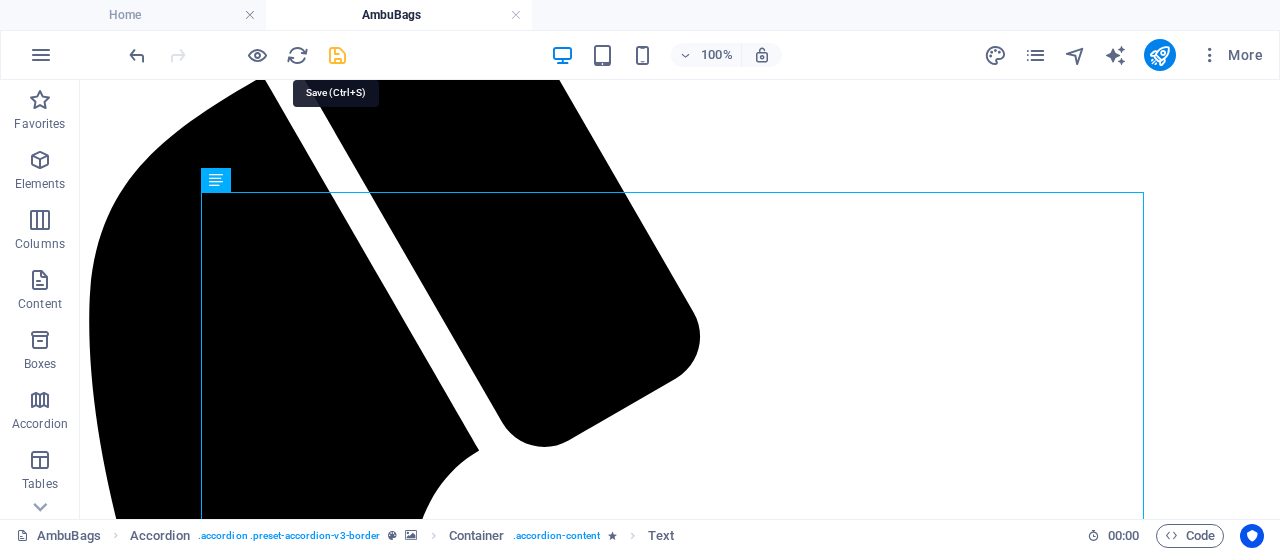 click at bounding box center [337, 55] 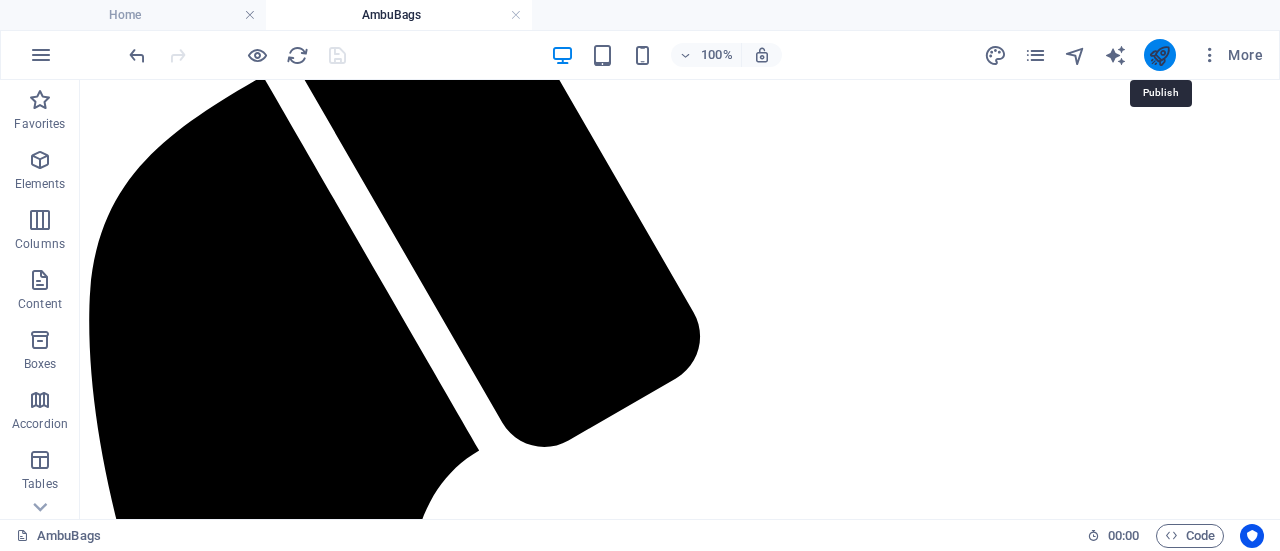 click at bounding box center [1159, 55] 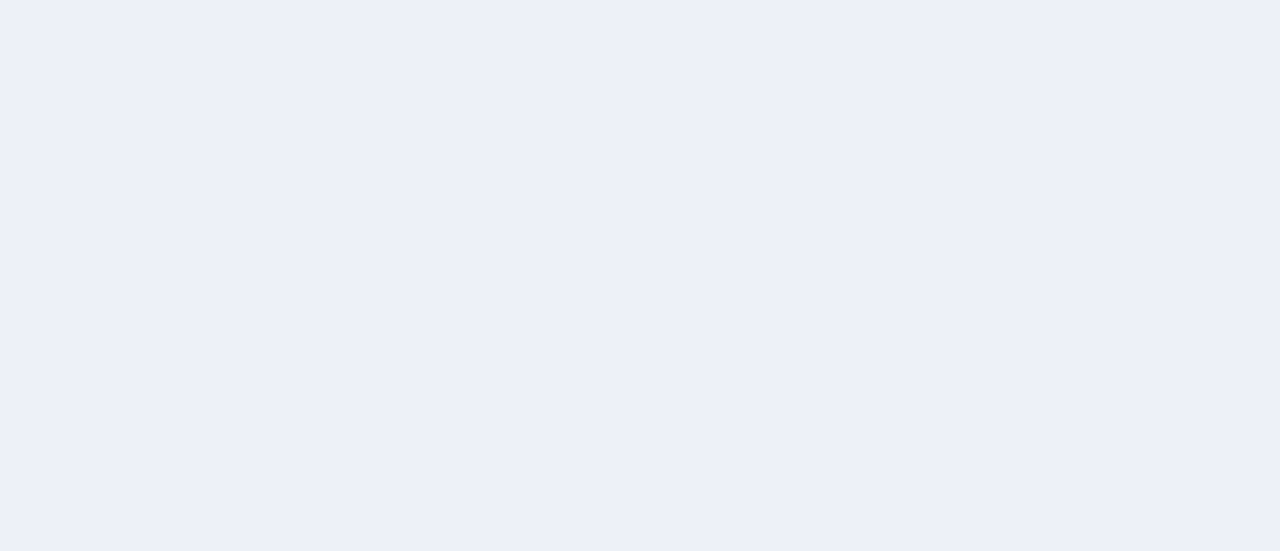 scroll, scrollTop: 0, scrollLeft: 0, axis: both 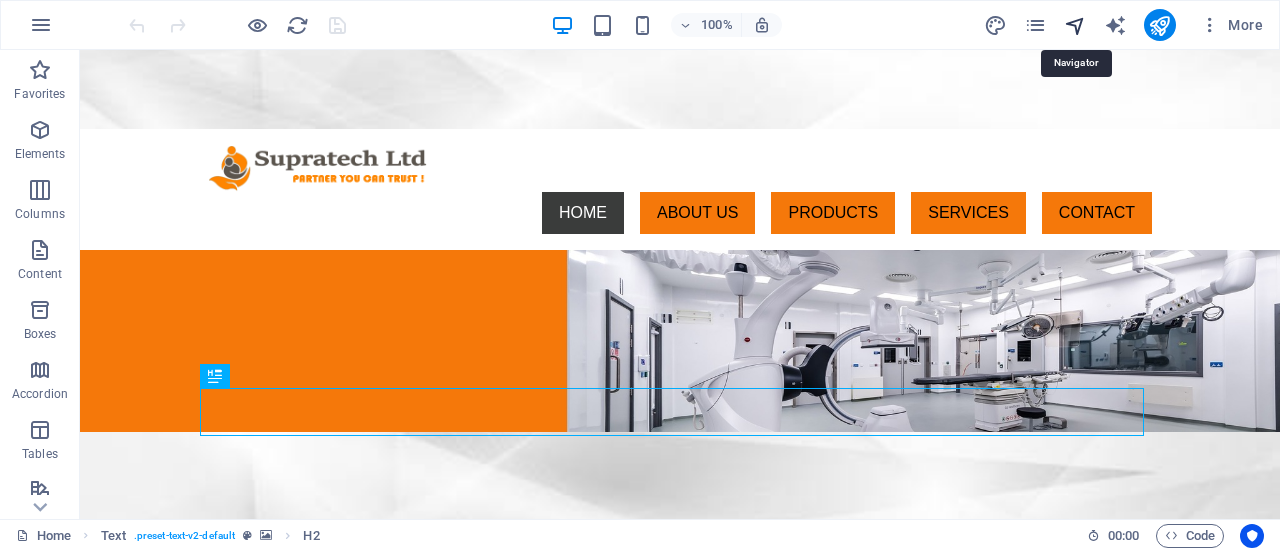 click at bounding box center [1075, 25] 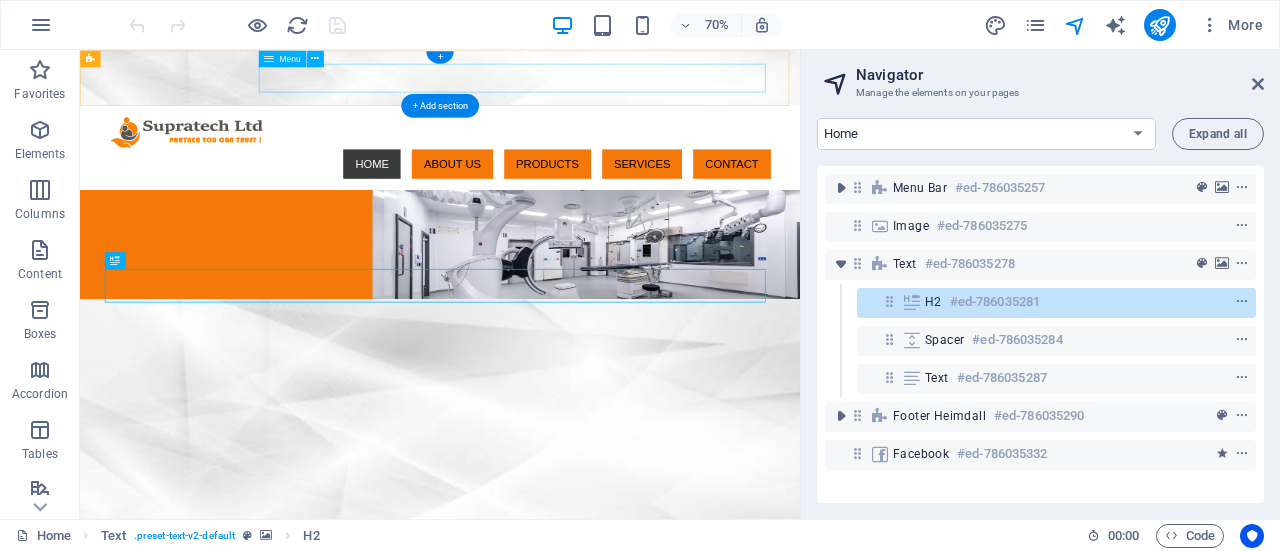 click on "HOME ABOUT US PRODUCTS SERVICES CONTACT" at bounding box center [595, 213] 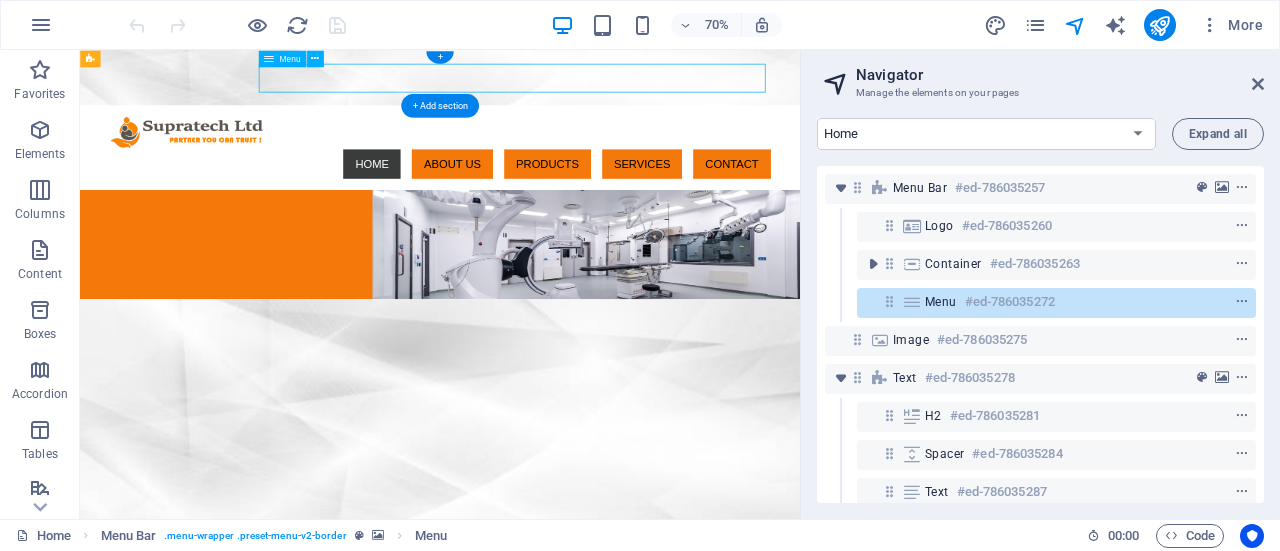 click on "HOME ABOUT US PRODUCTS SERVICES CONTACT" at bounding box center [595, 213] 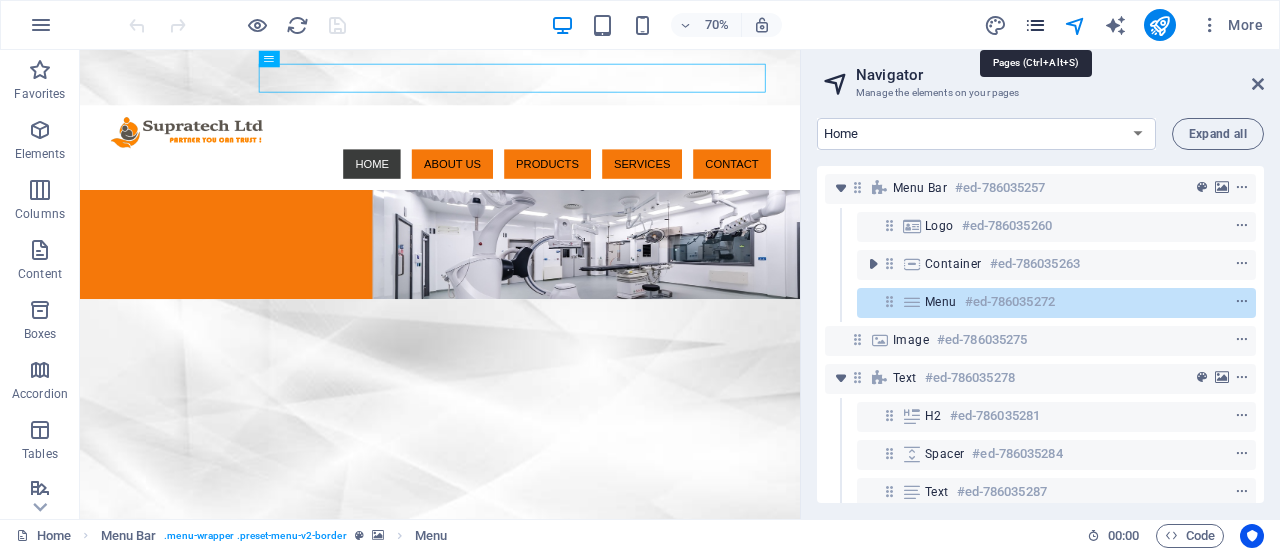 click at bounding box center [1035, 25] 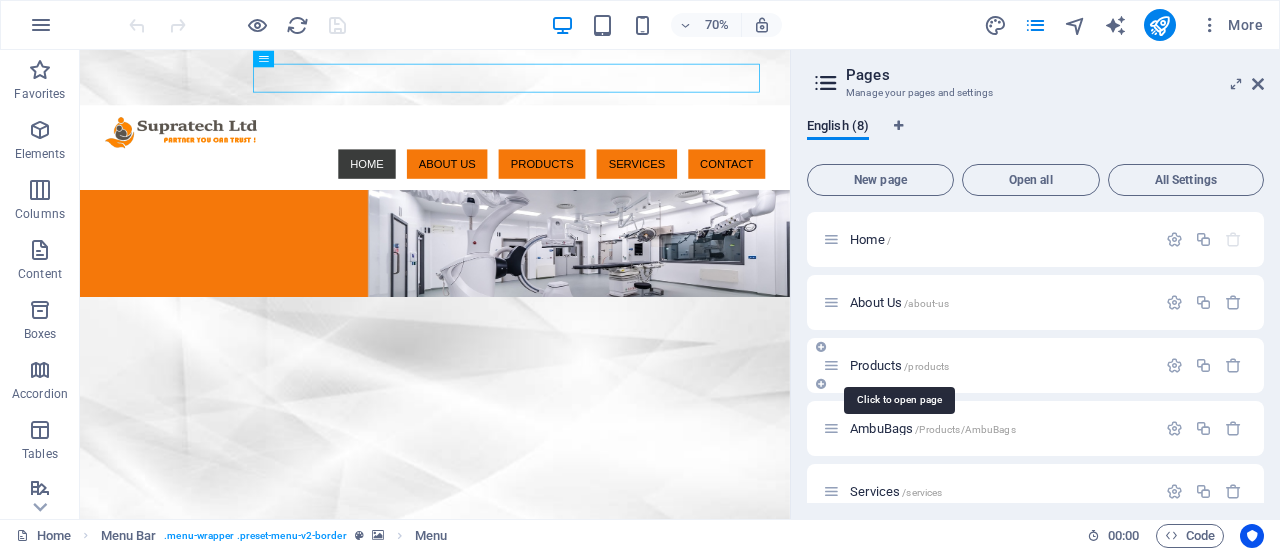 click on "Products /products" at bounding box center [899, 365] 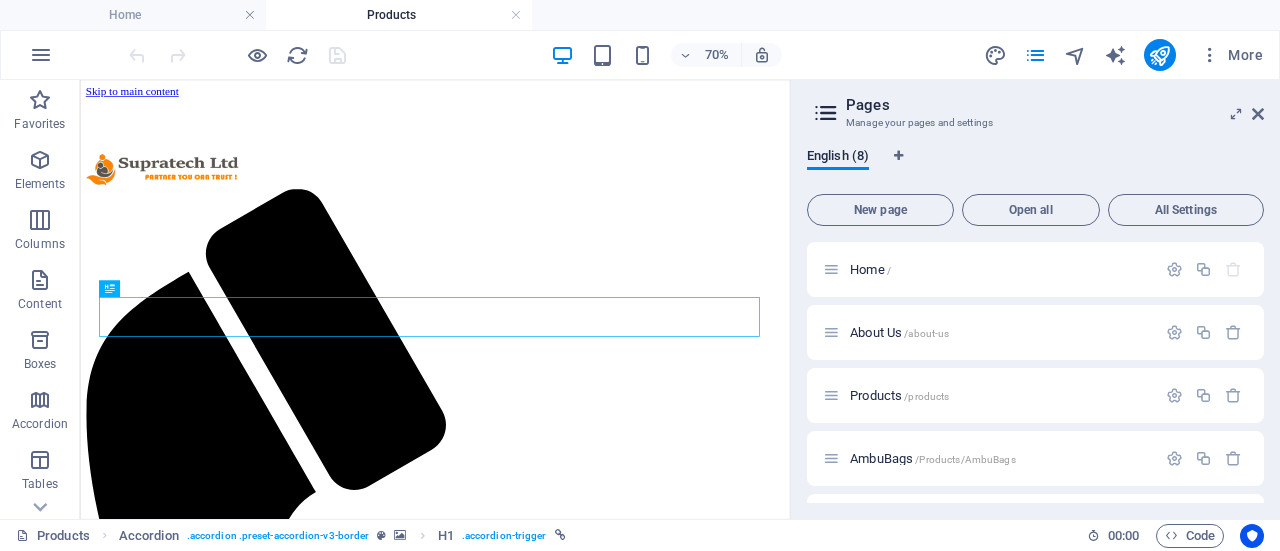 scroll, scrollTop: 0, scrollLeft: 0, axis: both 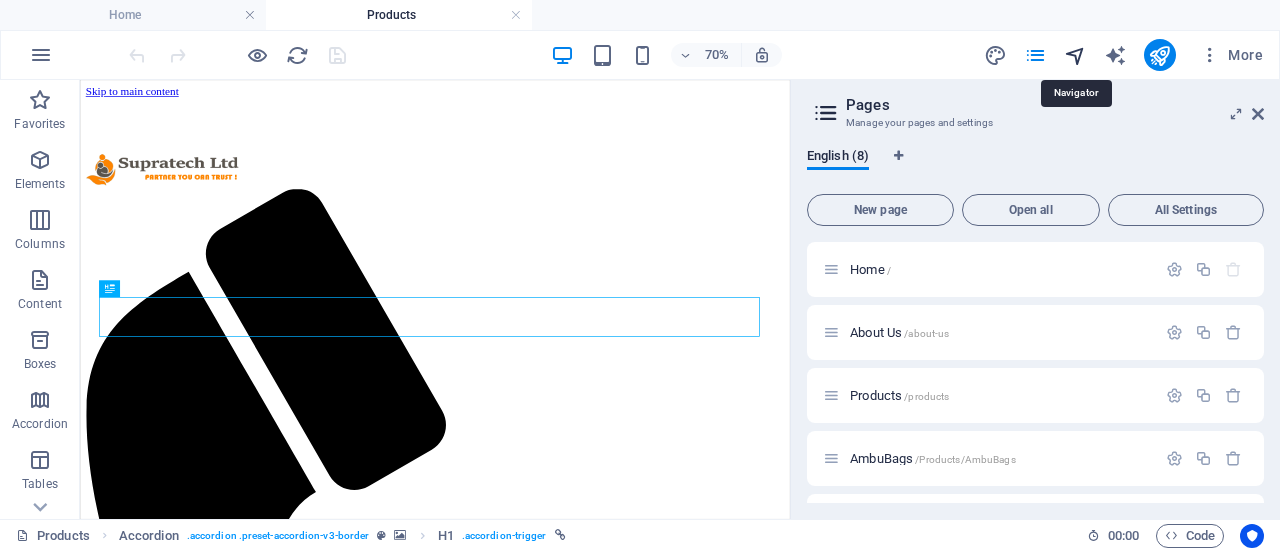 click at bounding box center (1075, 55) 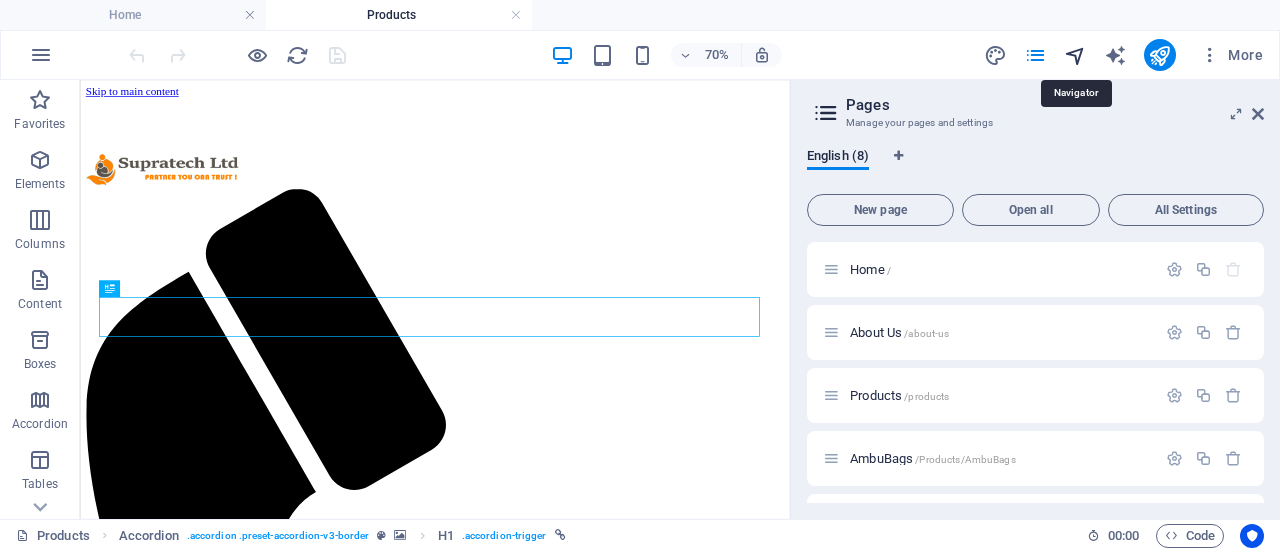 select on "15227059-en" 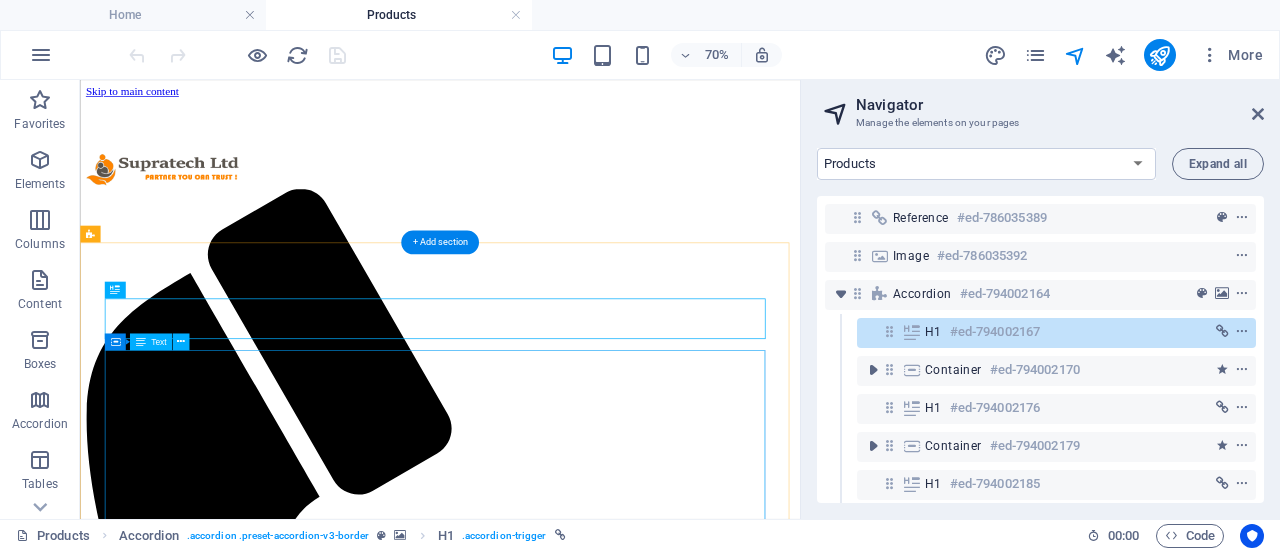 click on "•     Silicone Autoclavable Ambu Type Bags •      Face Masks •      Reservoir Bag PVC •      Rebreathing Bags •      Black Rubber Ambu Type Bags •      Corrugated Tube •      Guedel Pattern Airway •      Head Harness •      Magill Forceps •      Oxygen Cylinder  •      Anesthesia Machine •      Sutures •      Accessories and Consumables" at bounding box center (594, 15297) 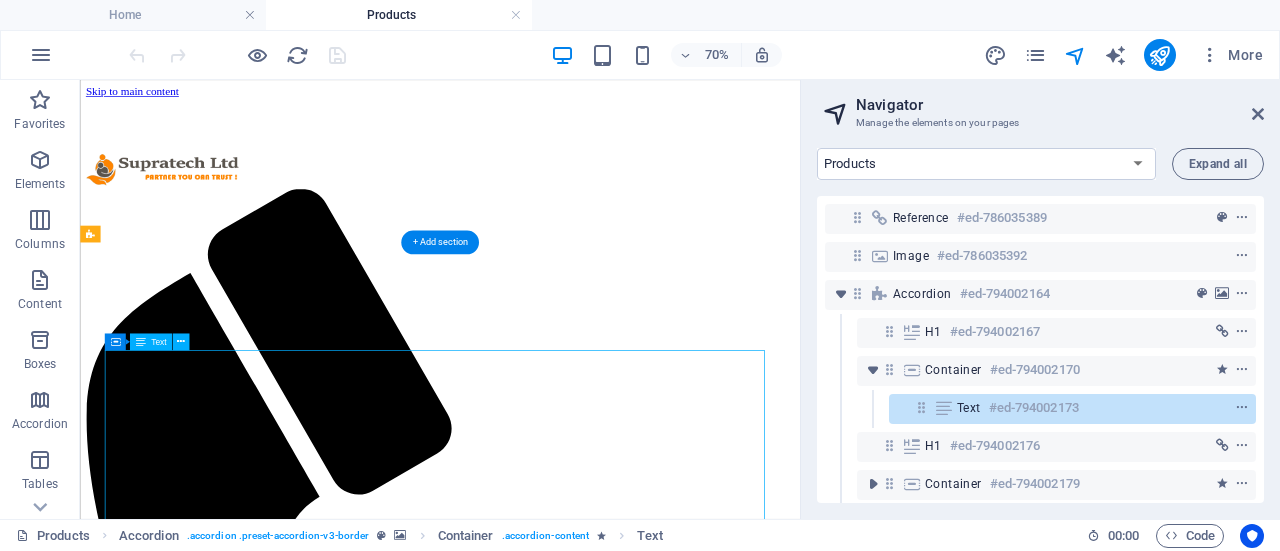 click on "•     Silicone Autoclavable Ambu Type Bags •      Face Masks •      Reservoir Bag PVC •      Rebreathing Bags •      Black Rubber Ambu Type Bags •      Corrugated Tube •      Guedel Pattern Airway •      Head Harness •      Magill Forceps •      Oxygen Cylinder  •      Anesthesia Machine •      Sutures •      Accessories and Consumables" at bounding box center [594, 15297] 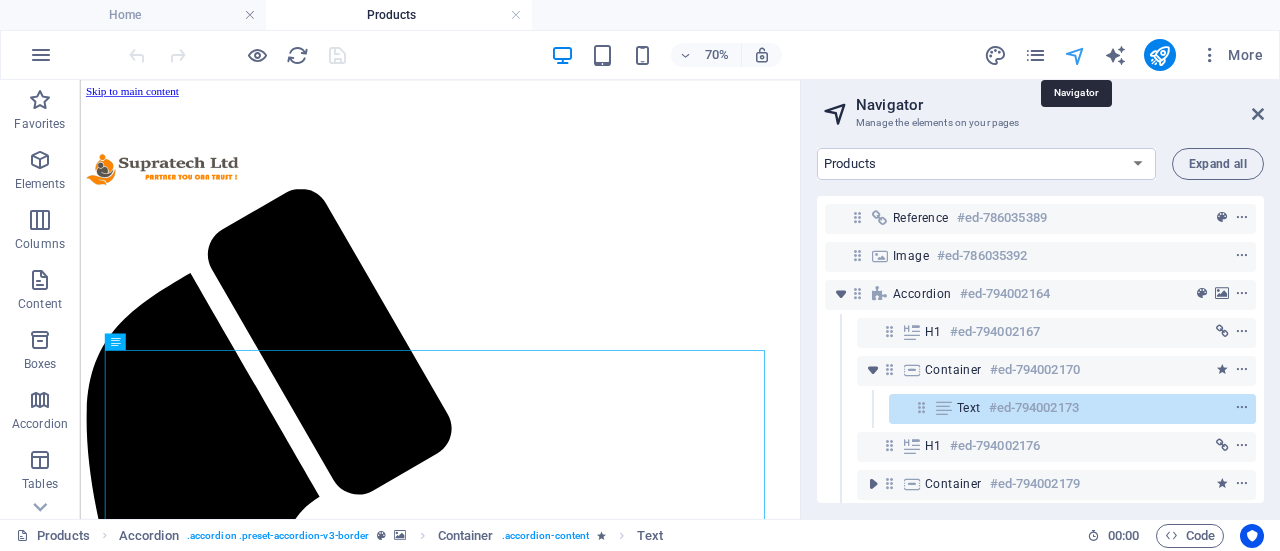 click at bounding box center (1075, 55) 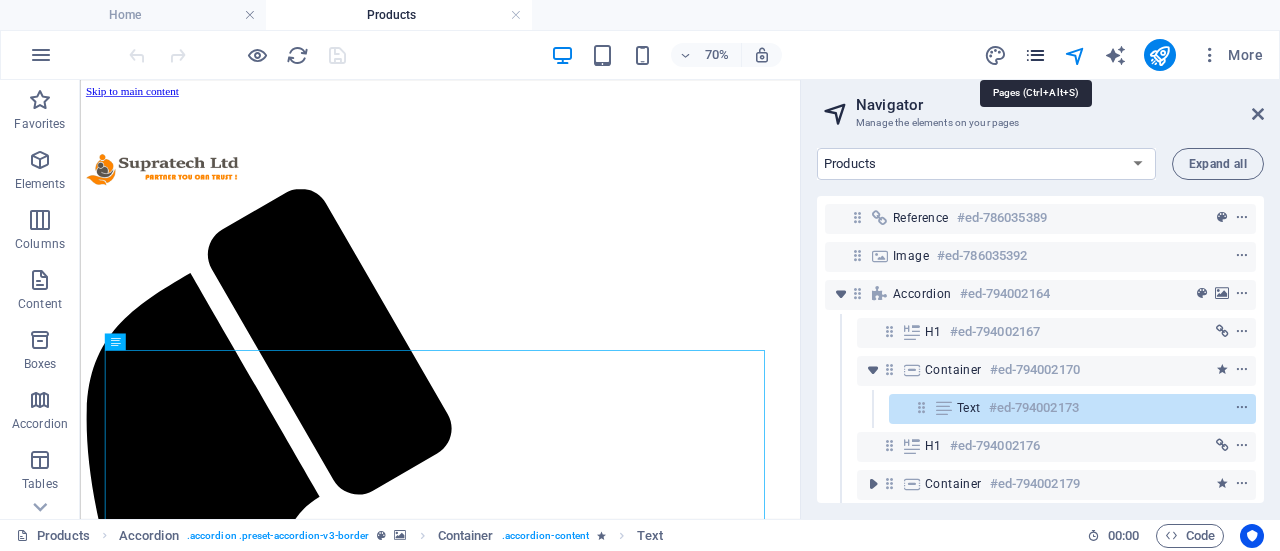 click at bounding box center (1035, 55) 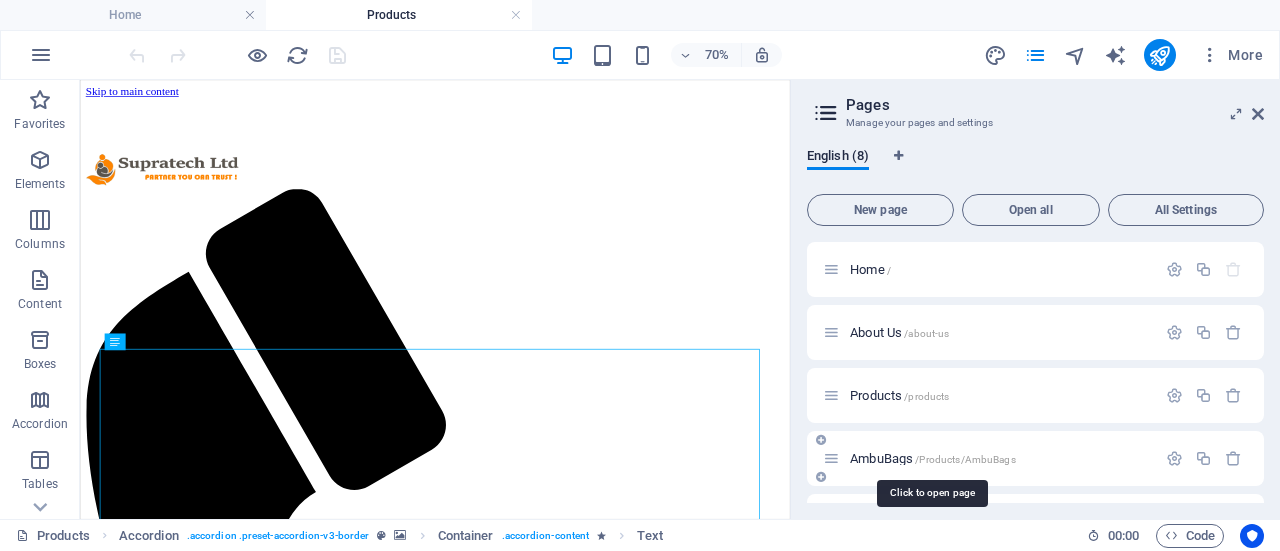 click on "AmbuBags /Products/AmbuBags" at bounding box center (933, 458) 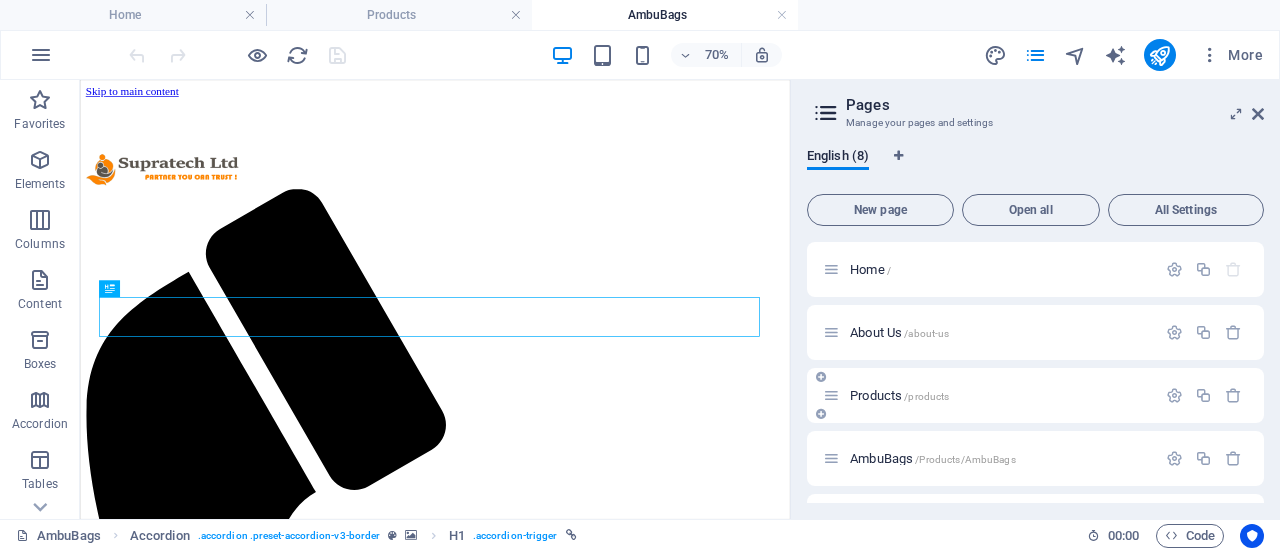 scroll, scrollTop: 0, scrollLeft: 0, axis: both 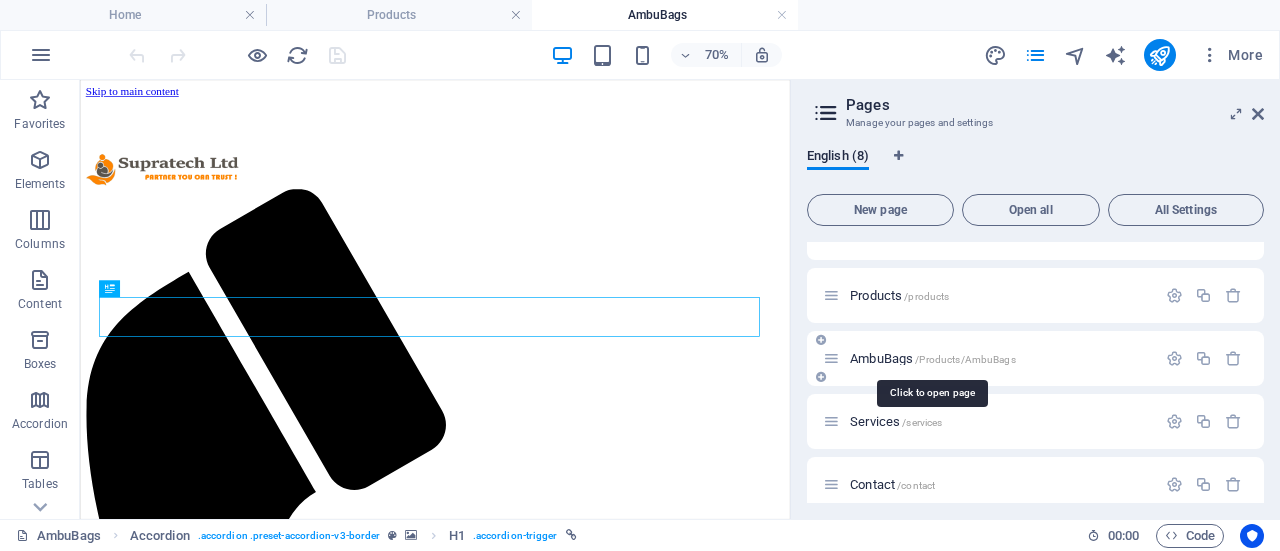 click on "AmbuBags /Products/AmbuBags" at bounding box center (933, 358) 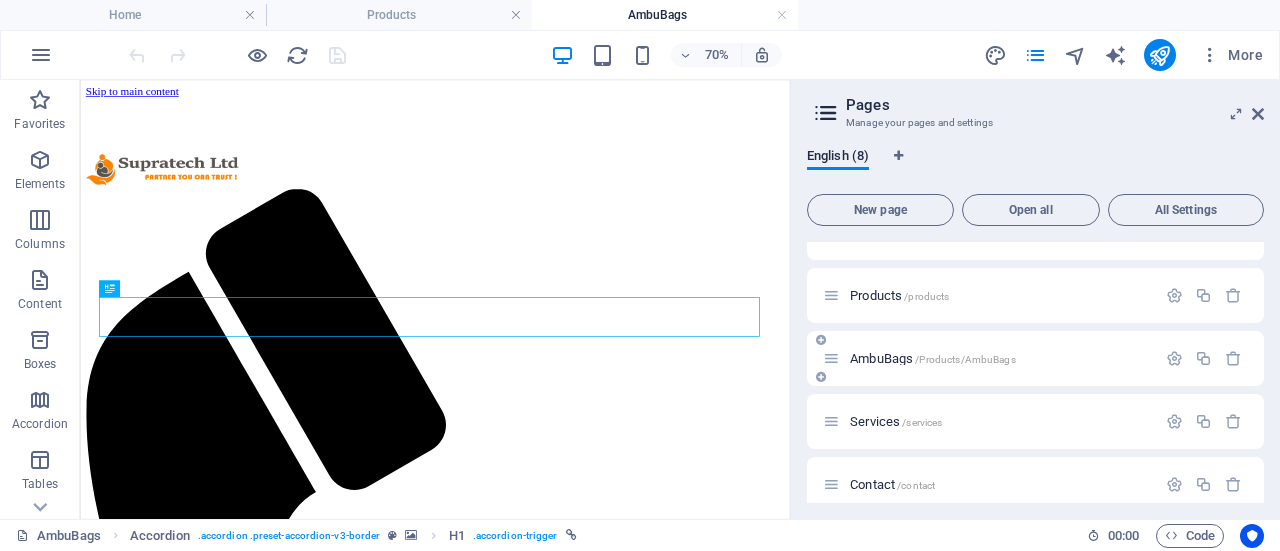 click on "AmbuBags /Products/AmbuBags" at bounding box center (933, 358) 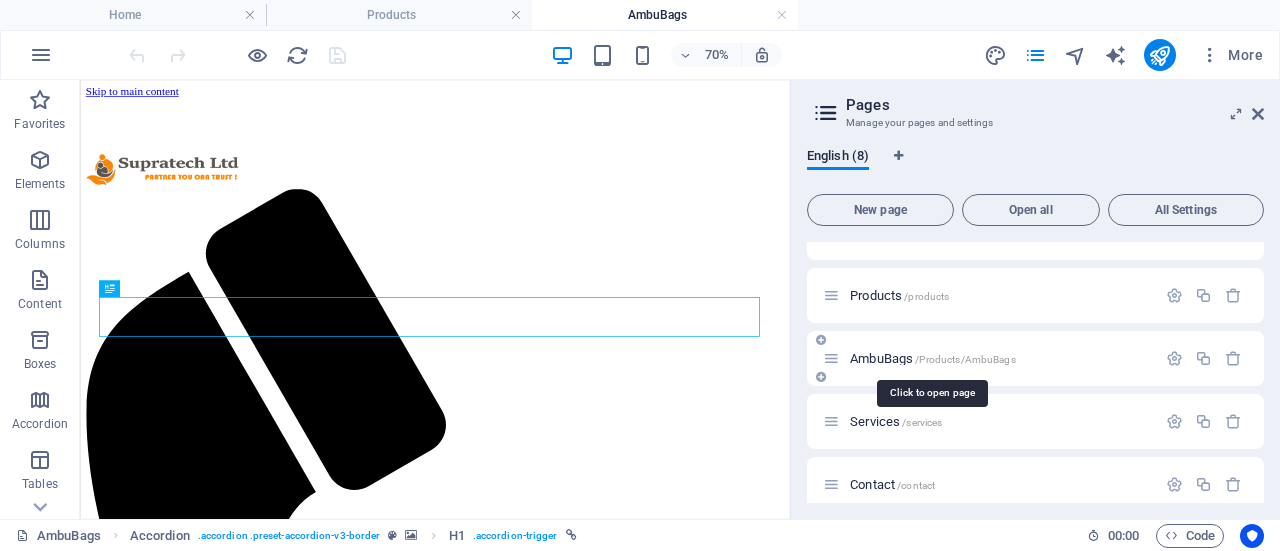 click on "AmbuBags /Products/AmbuBags" at bounding box center [933, 358] 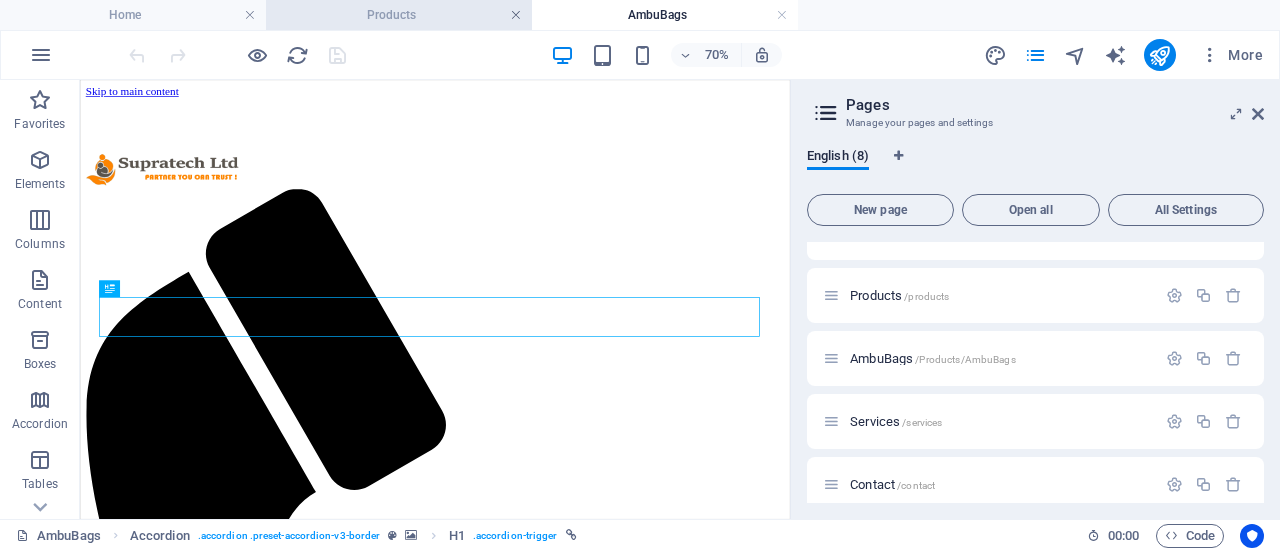 click at bounding box center (516, 15) 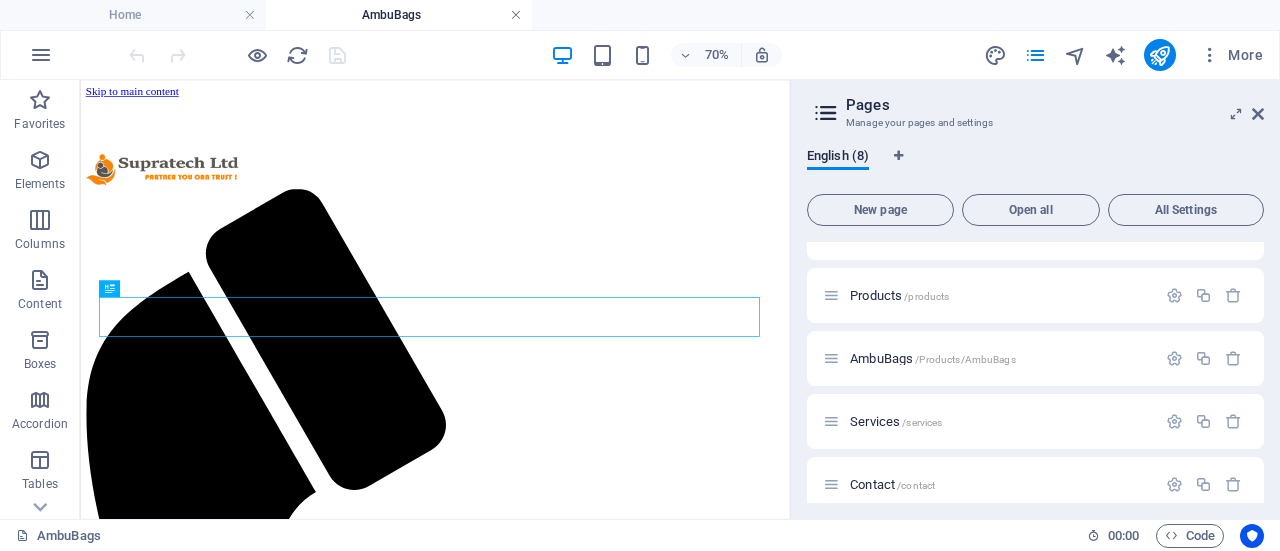 click at bounding box center (516, 15) 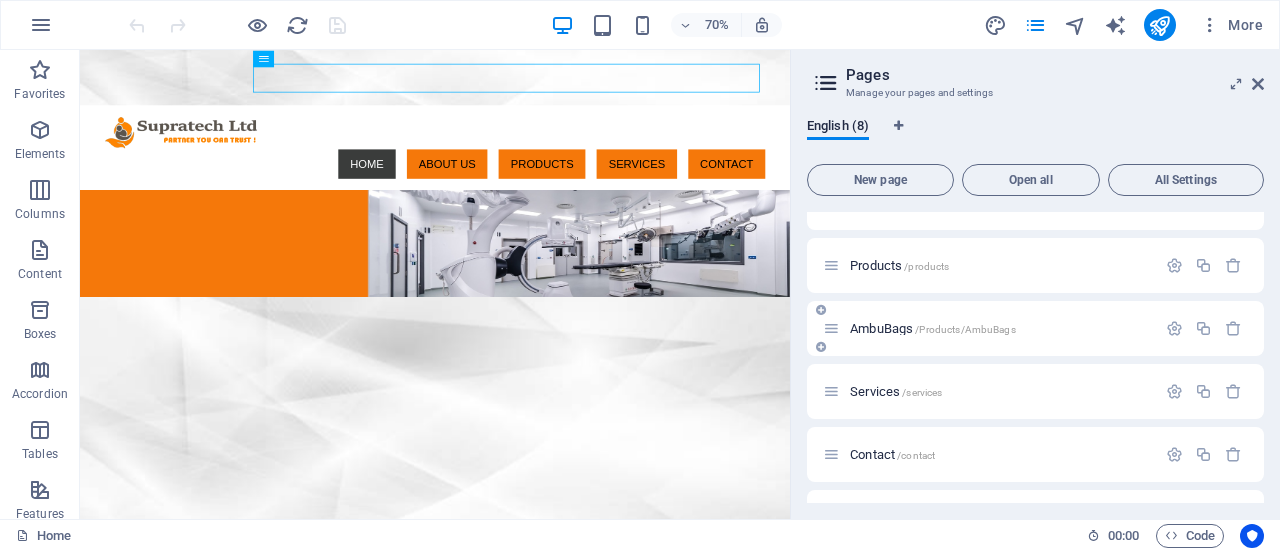 click on "AmbuBags /Products/AmbuBags" at bounding box center (933, 328) 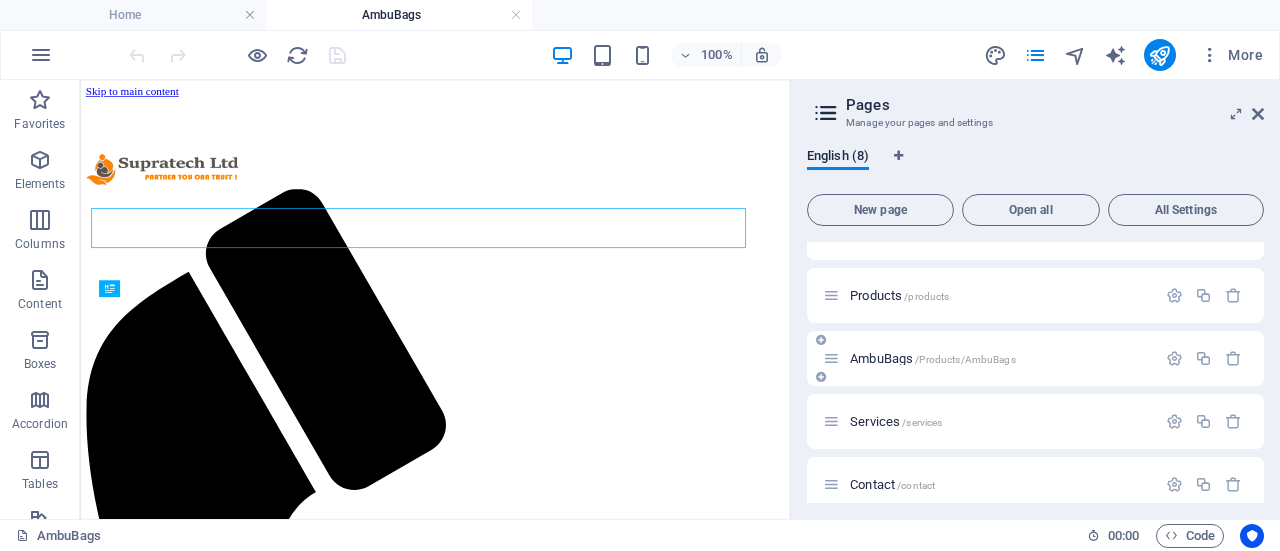 scroll, scrollTop: 0, scrollLeft: 0, axis: both 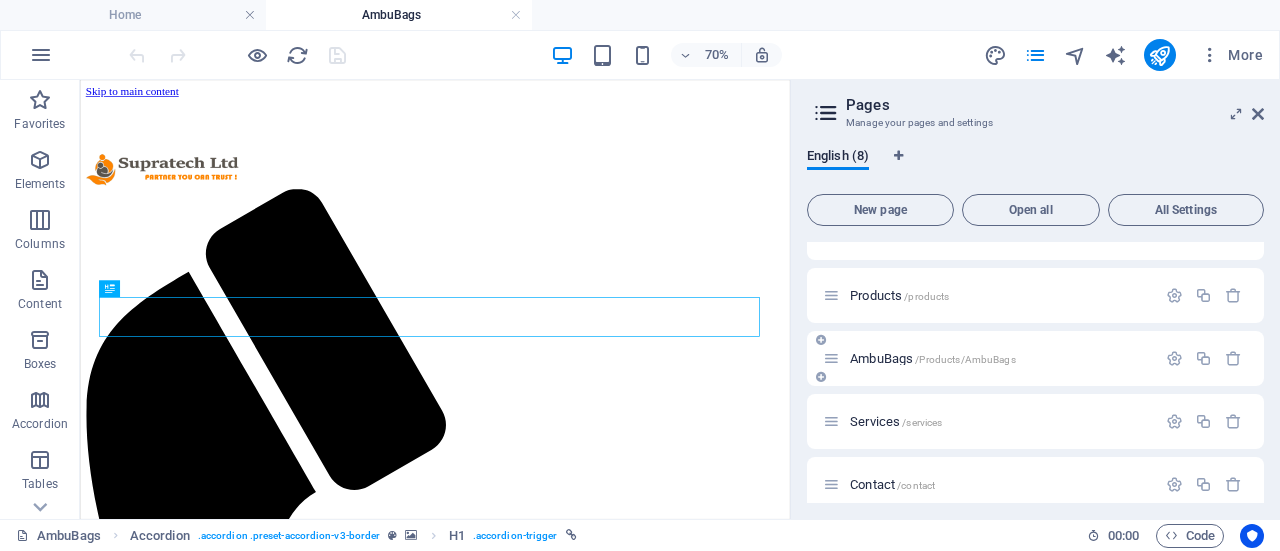 click on "AmbuBags /Products/AmbuBags" at bounding box center (933, 358) 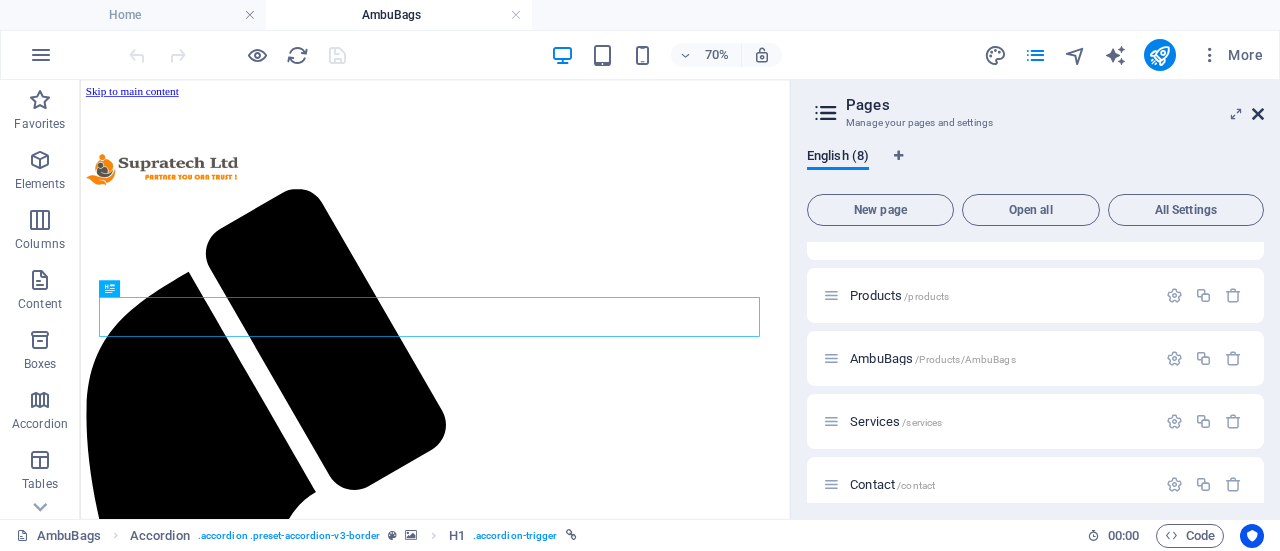 click at bounding box center [1258, 114] 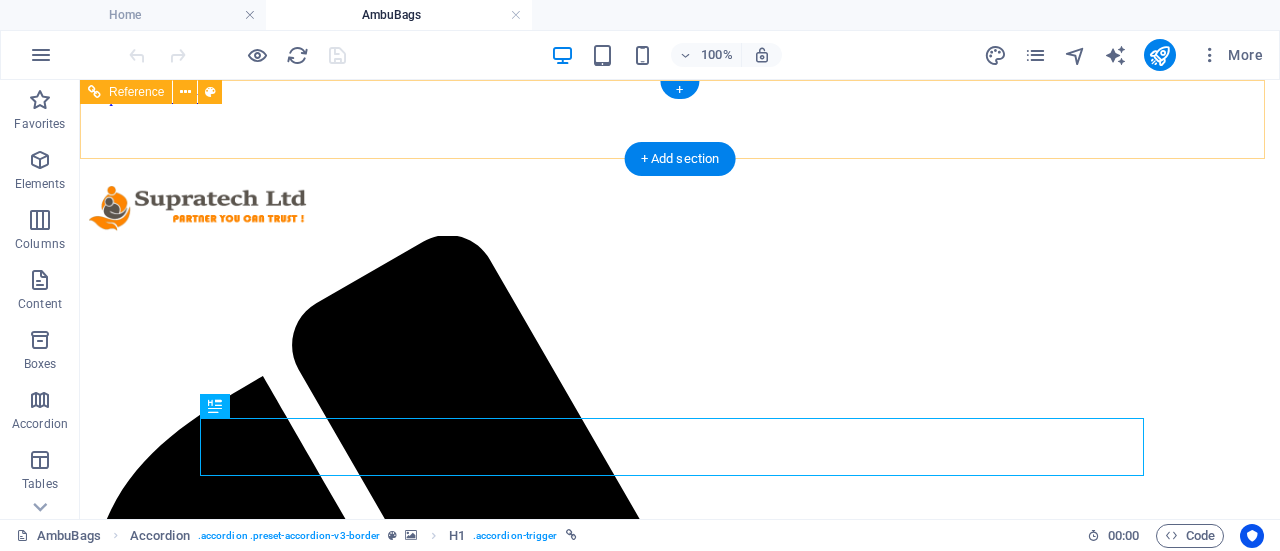 click on "HOME ABOUT US PRODUCTS SERVICES CONTACT" at bounding box center (680, 1873) 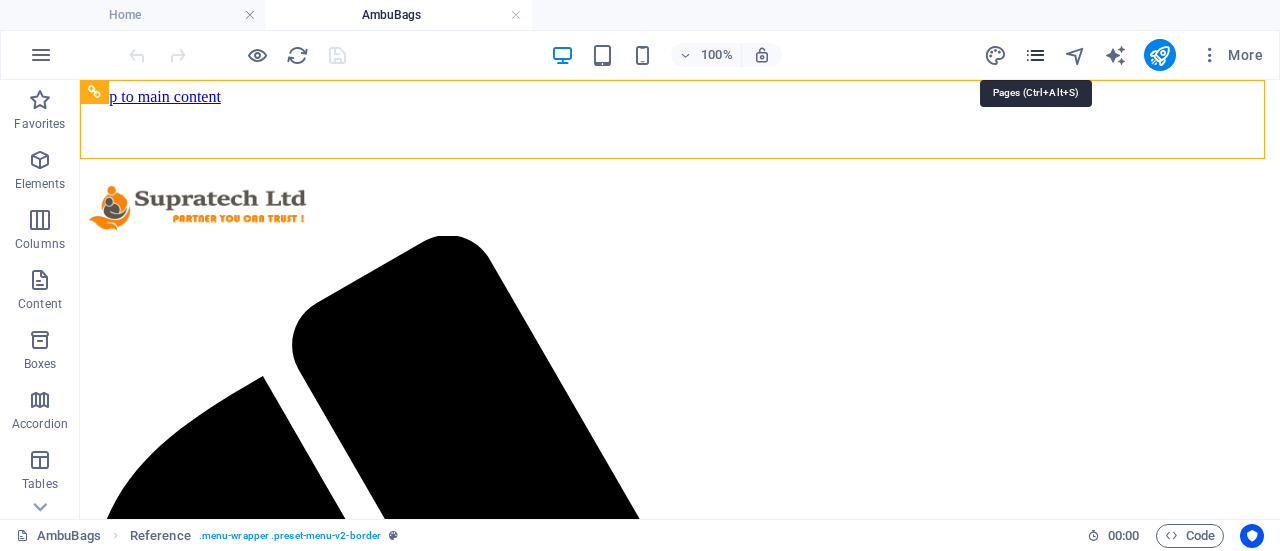 click at bounding box center (1035, 55) 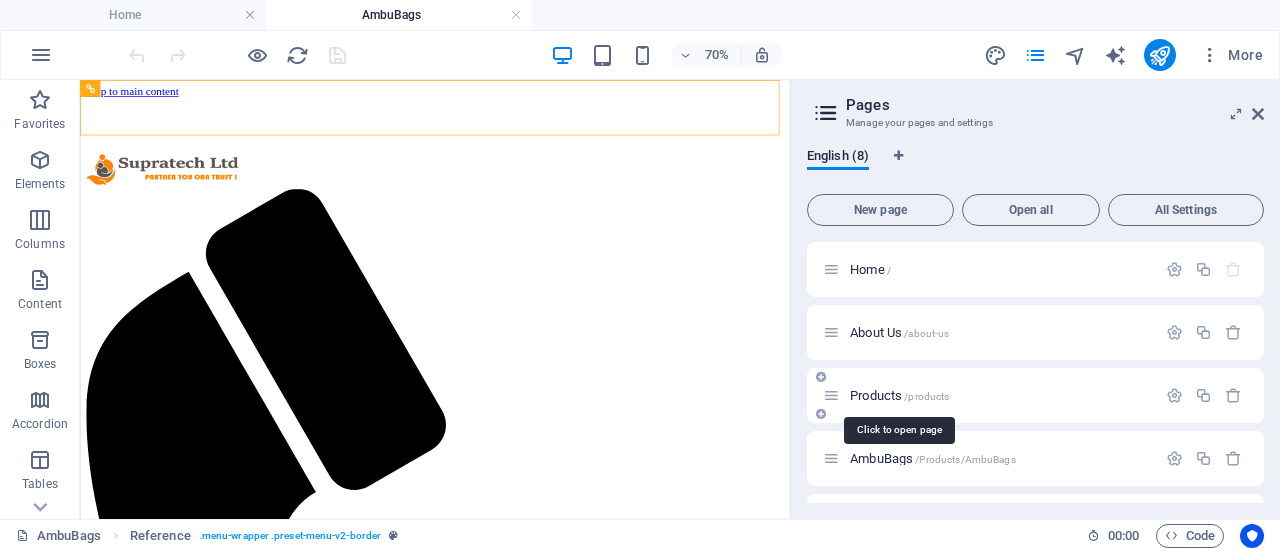 click on "Products /products" at bounding box center [899, 395] 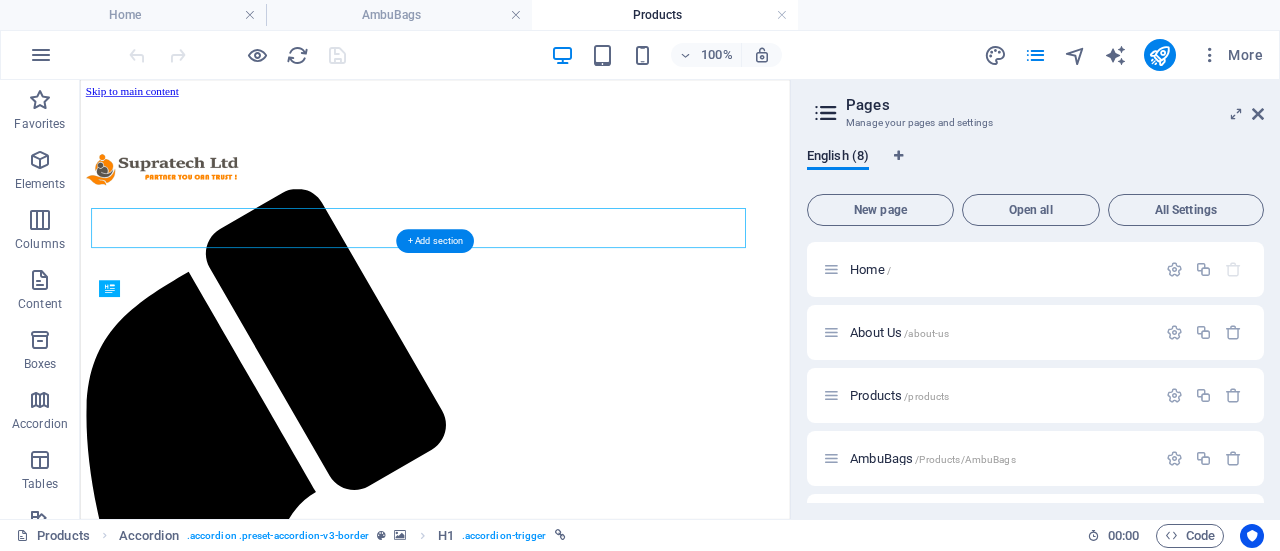 scroll, scrollTop: 0, scrollLeft: 0, axis: both 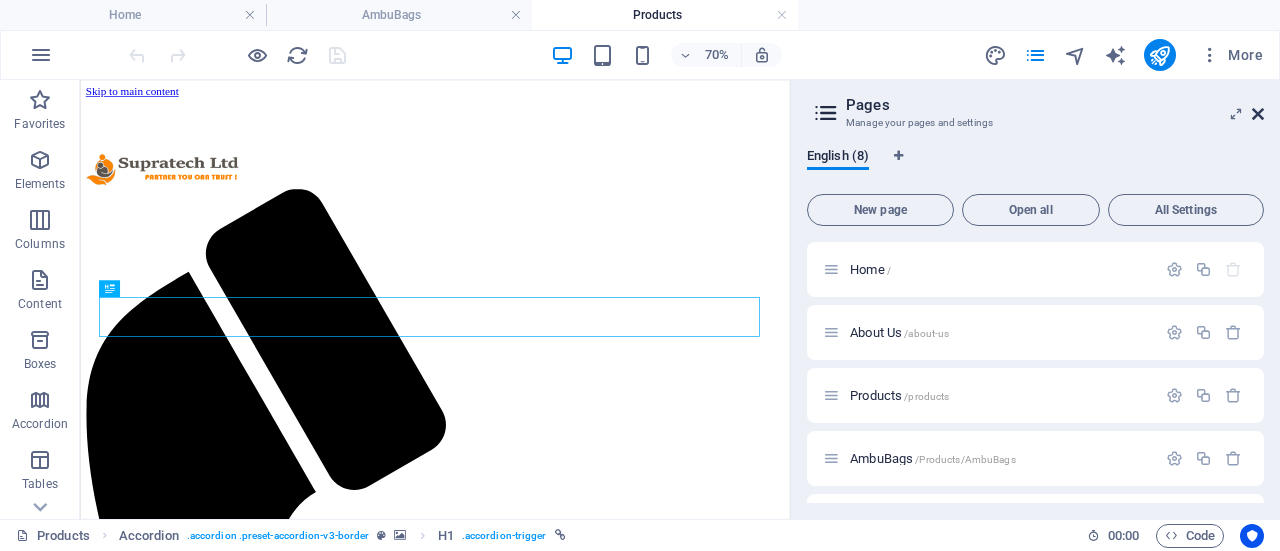 click at bounding box center (1258, 114) 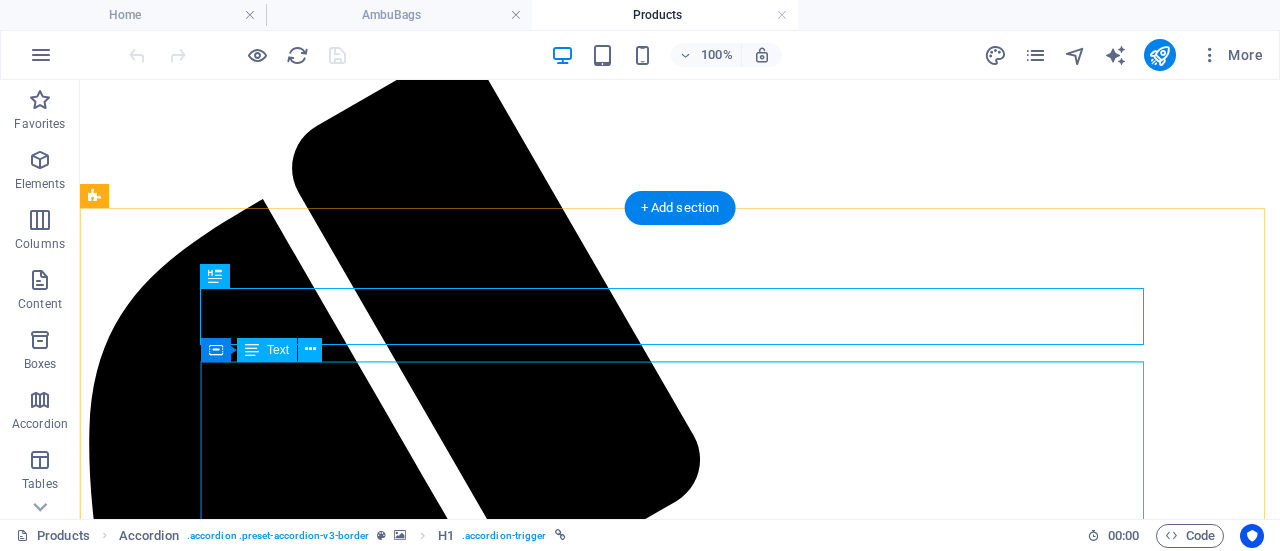 scroll, scrollTop: 200, scrollLeft: 0, axis: vertical 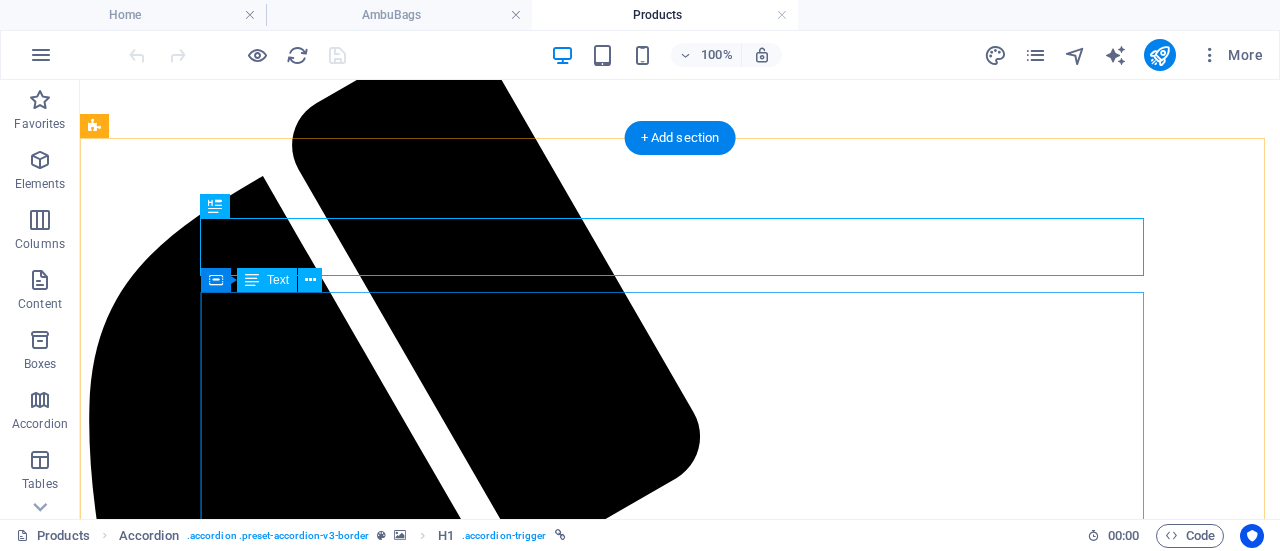 click on "•     Silicone Autoclavable Ambu Type Bags •      Face Masks •      Reservoir Bag PVC •      Rebreathing Bags •      Black Rubber Ambu Type Bags •      Corrugated Tube •      Guedel Pattern Airway •      Head Harness •      Magill Forceps •      Oxygen Cylinder  •      Anesthesia Machine •      Sutures •      Accessories and Consumables" at bounding box center (680, 15350) 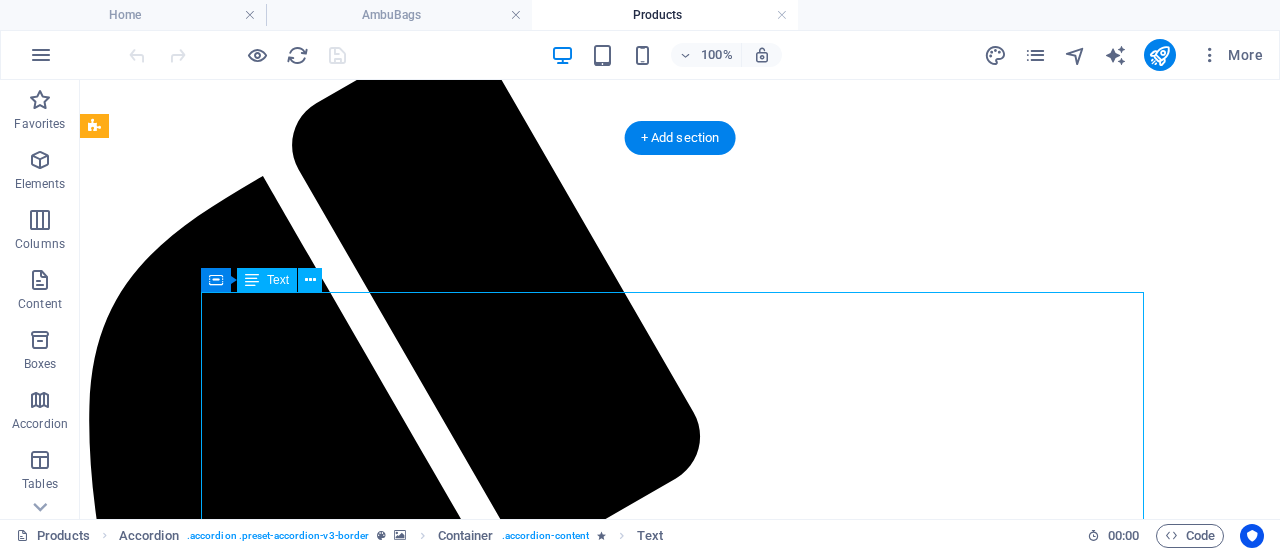 click on "•     Silicone Autoclavable Ambu Type Bags •      Face Masks •      Reservoir Bag PVC •      Rebreathing Bags •      Black Rubber Ambu Type Bags •      Corrugated Tube •      Guedel Pattern Airway •      Head Harness •      Magill Forceps •      Oxygen Cylinder  •      Anesthesia Machine •      Sutures •      Accessories and Consumables" at bounding box center [680, 15350] 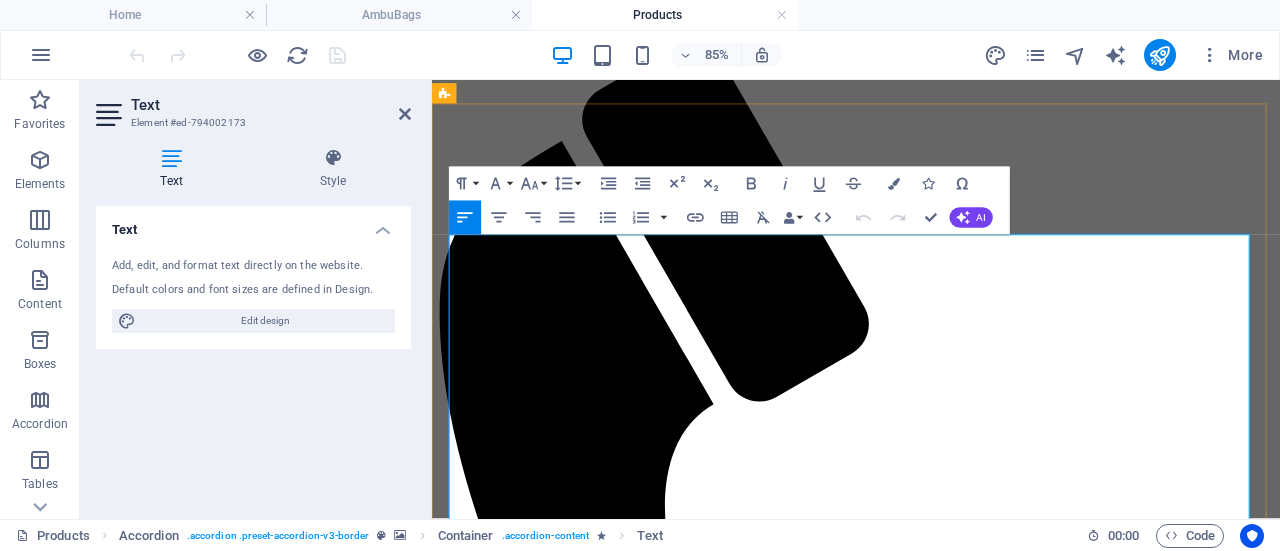 drag, startPoint x: 807, startPoint y: 275, endPoint x: 500, endPoint y: 277, distance: 307.0065 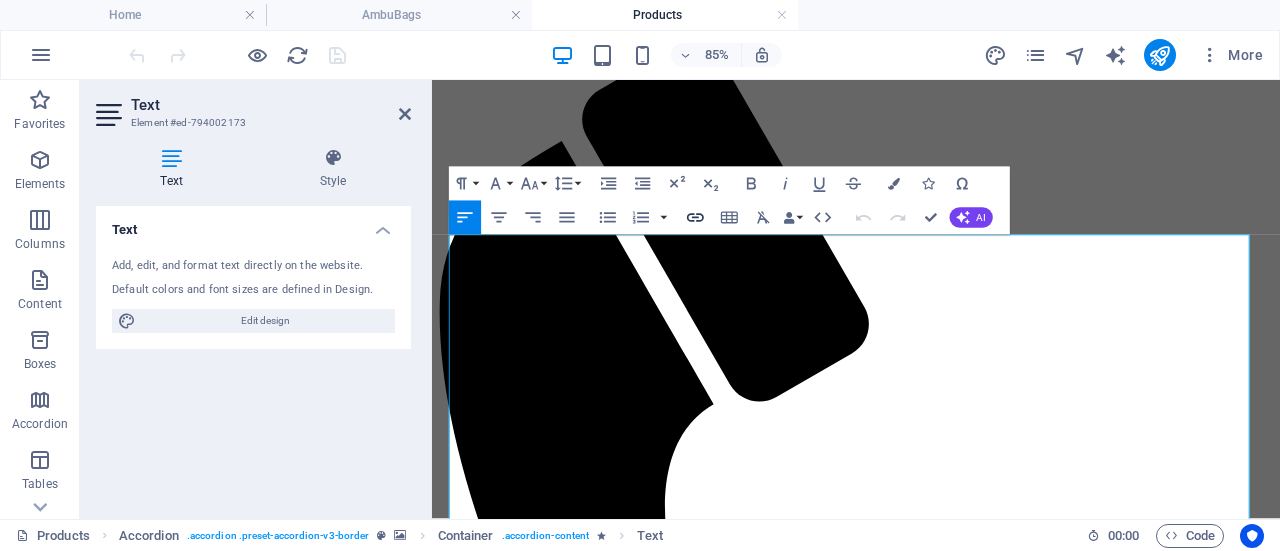 click 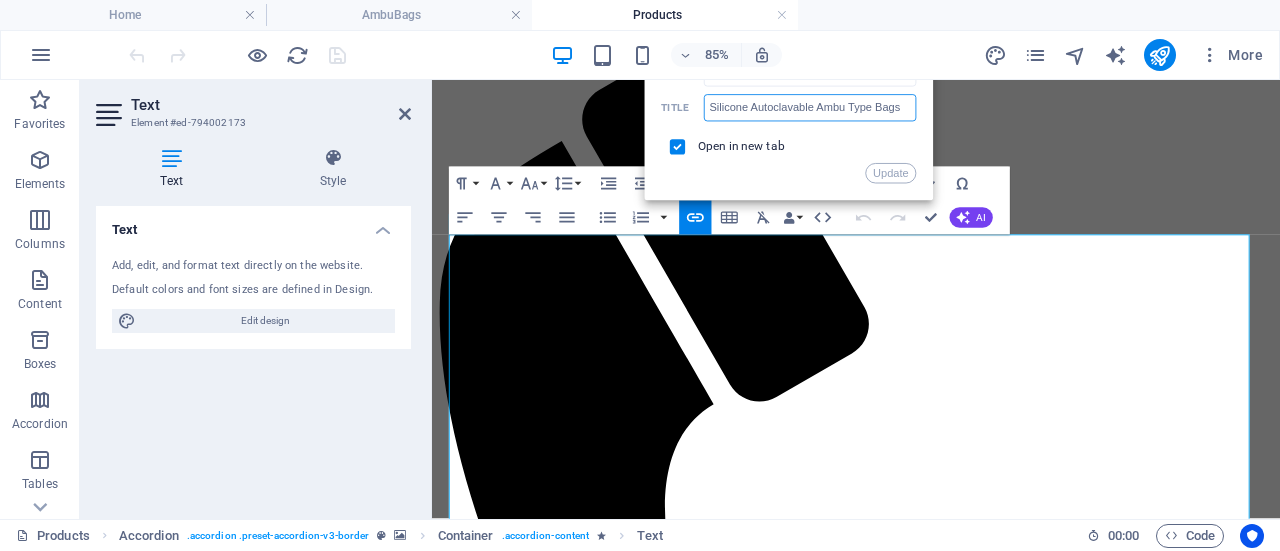 click on "Silicone Autoclavable Ambu Type Bags" at bounding box center [810, 107] 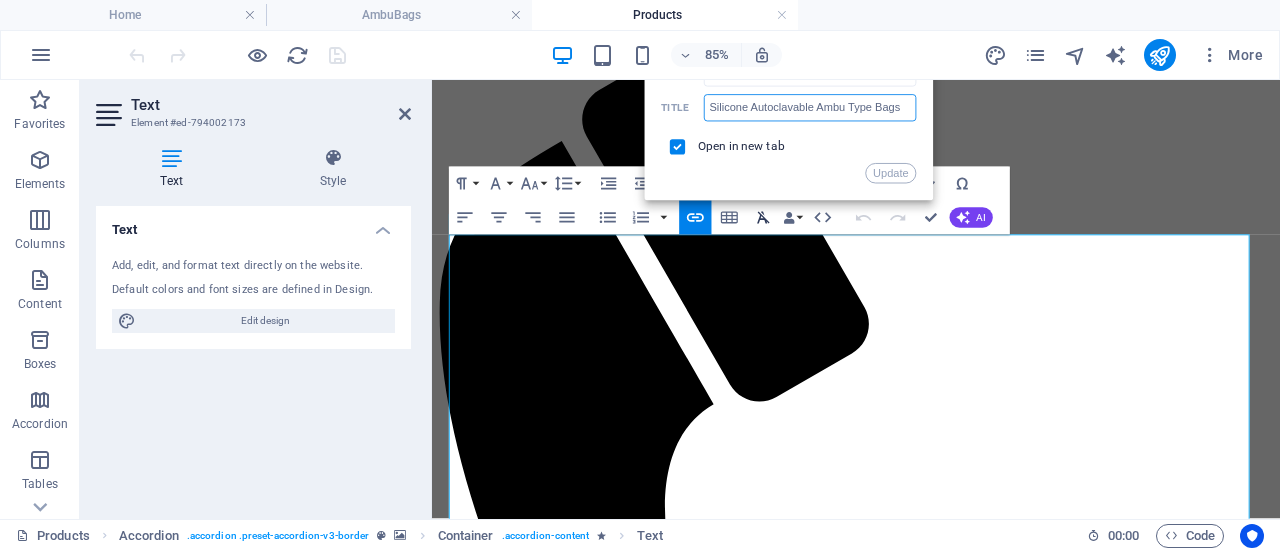 drag, startPoint x: 768, startPoint y: 185, endPoint x: 778, endPoint y: 211, distance: 27.856777 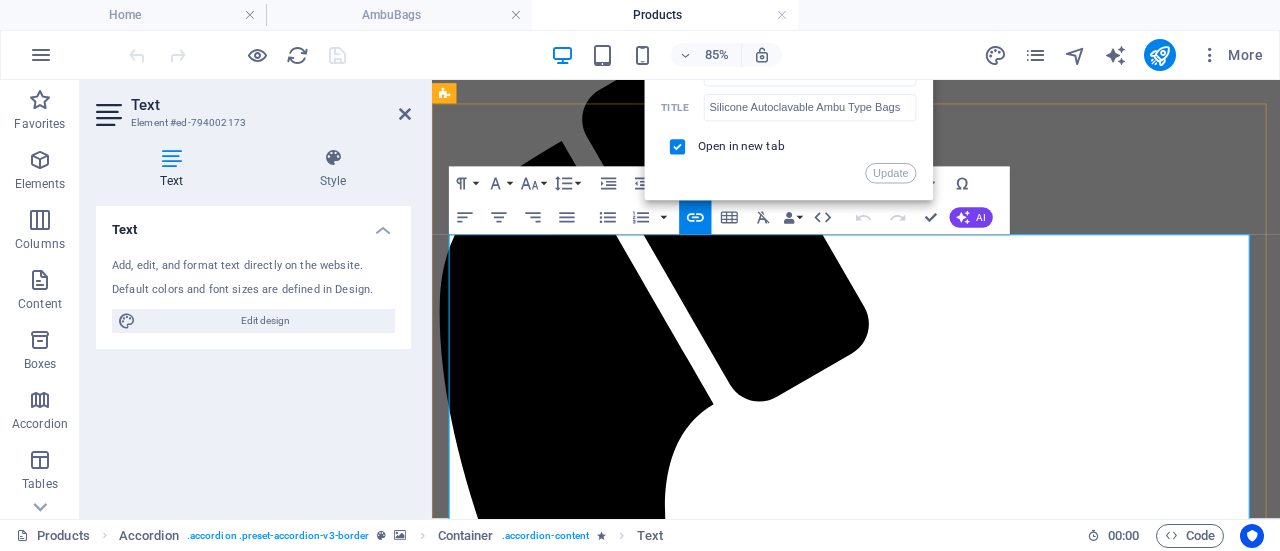 click on "•      Rebreathing Bags" at bounding box center [941, 14941] 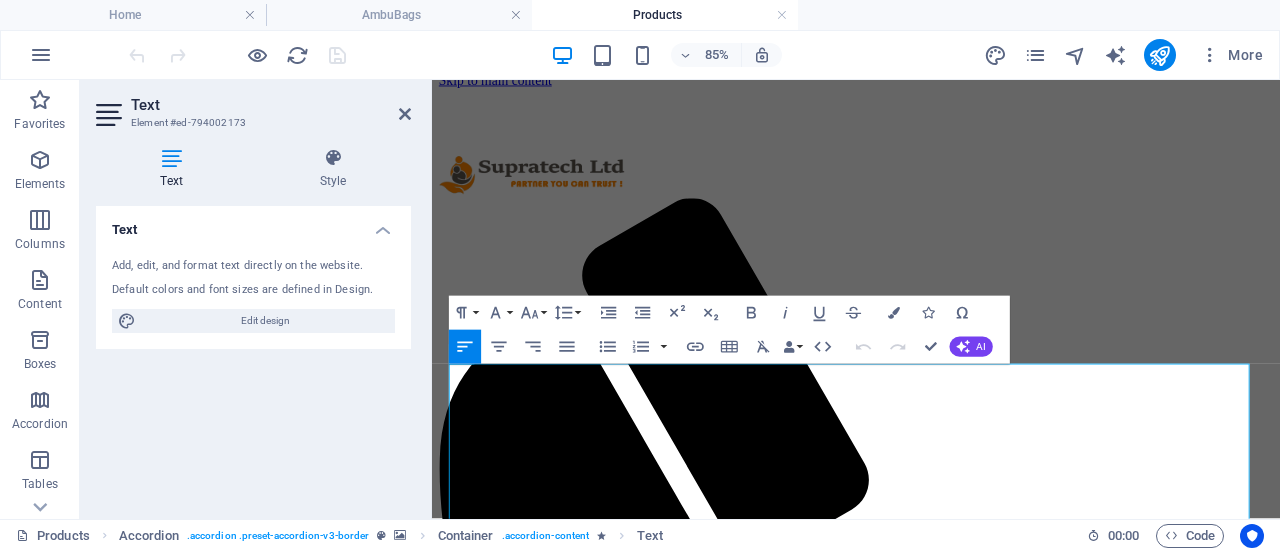 scroll, scrollTop: 0, scrollLeft: 0, axis: both 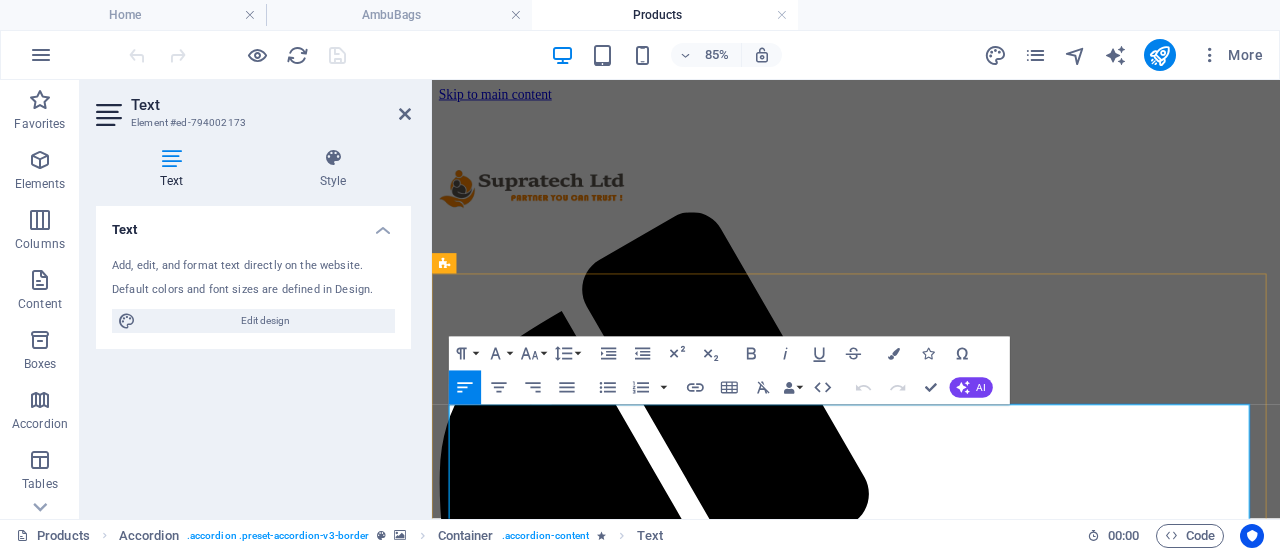 drag, startPoint x: 819, startPoint y: 478, endPoint x: 501, endPoint y: 478, distance: 318 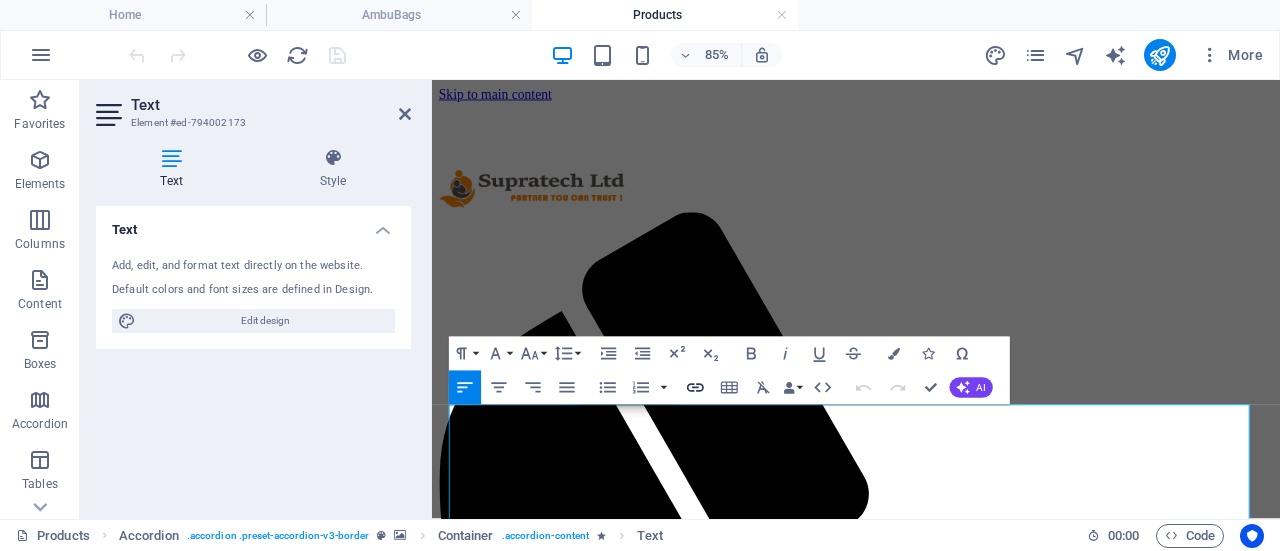 click 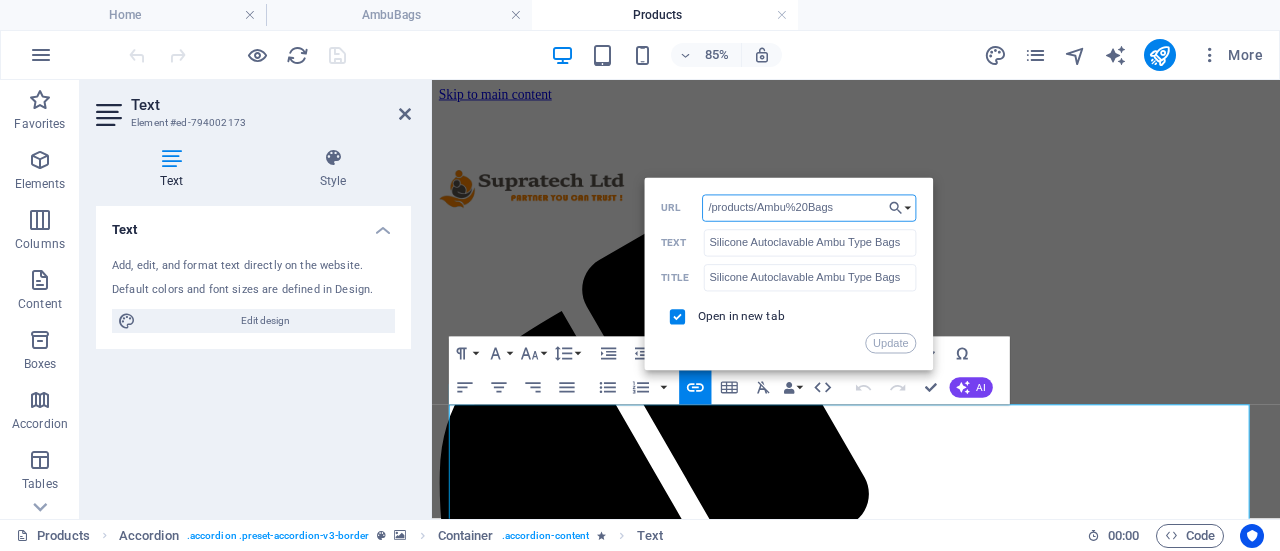 click on "/products/Ambu%20Bags" at bounding box center (810, 207) 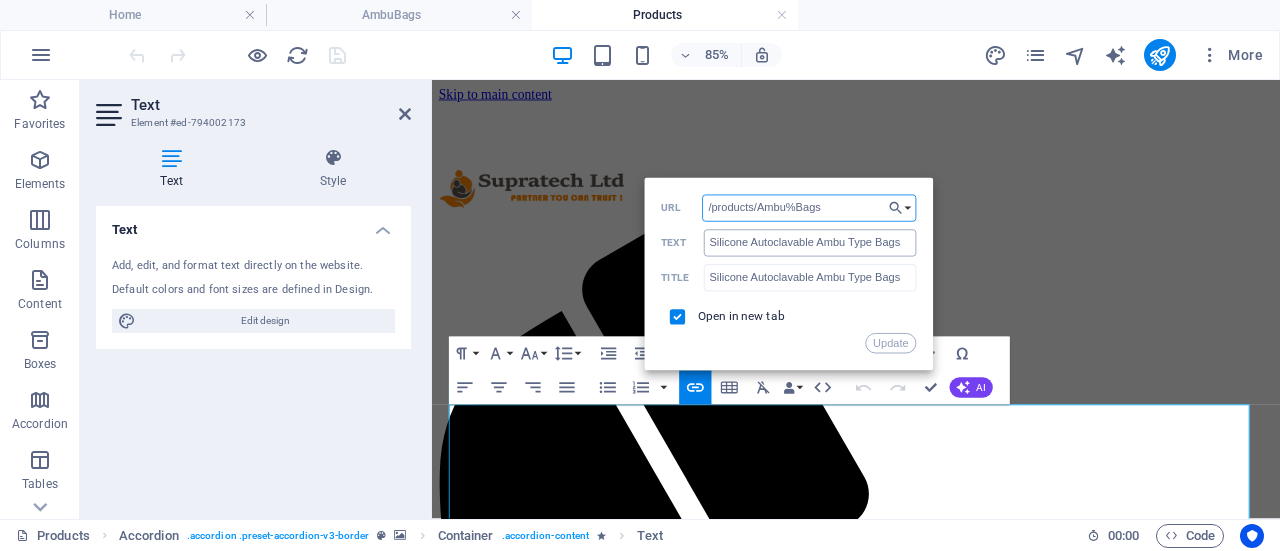 type on "/products/AmbuBags" 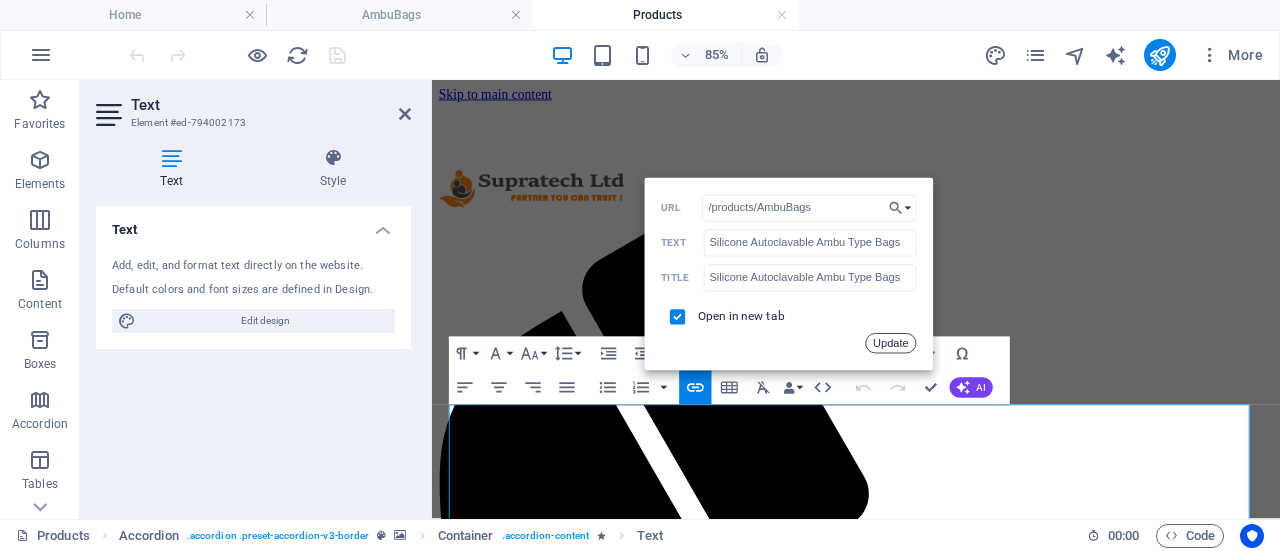 click on "Update" at bounding box center [891, 343] 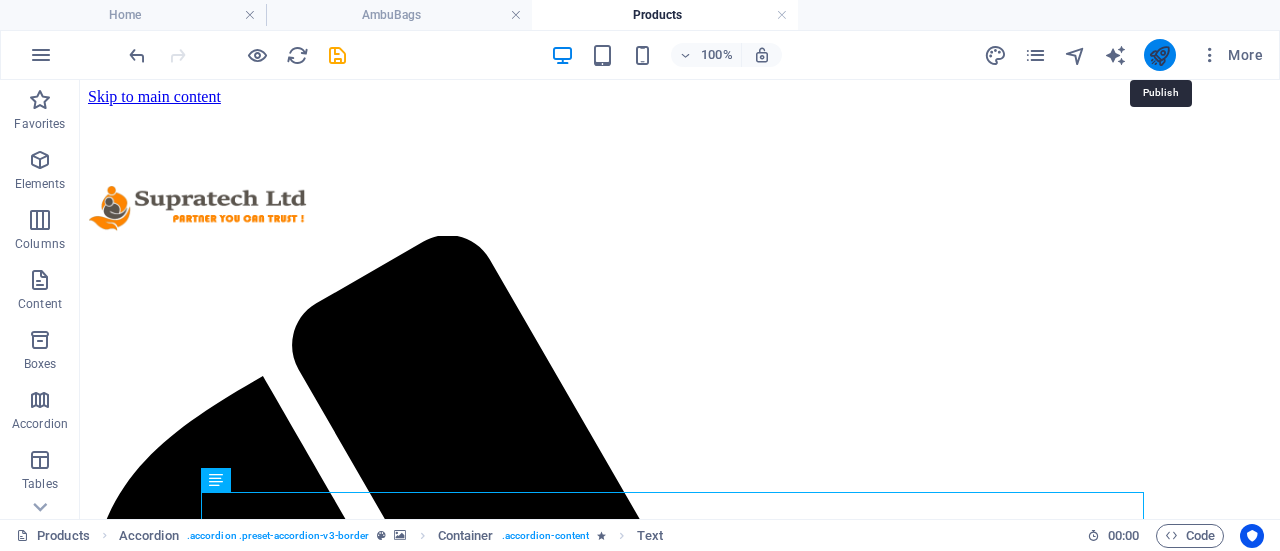 click at bounding box center (1159, 55) 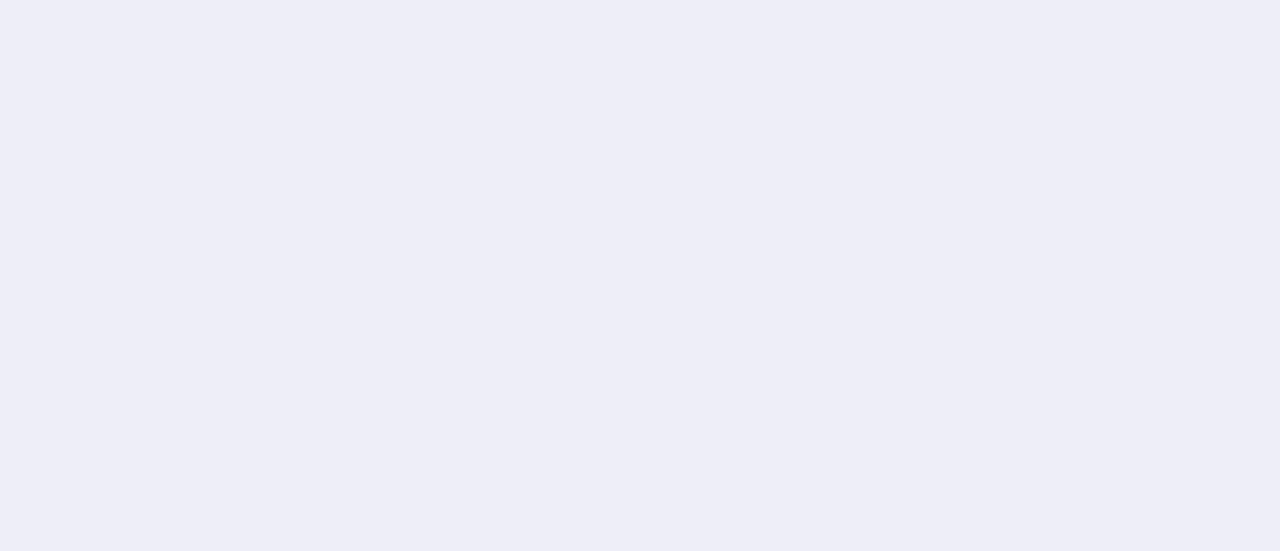 scroll, scrollTop: 0, scrollLeft: 0, axis: both 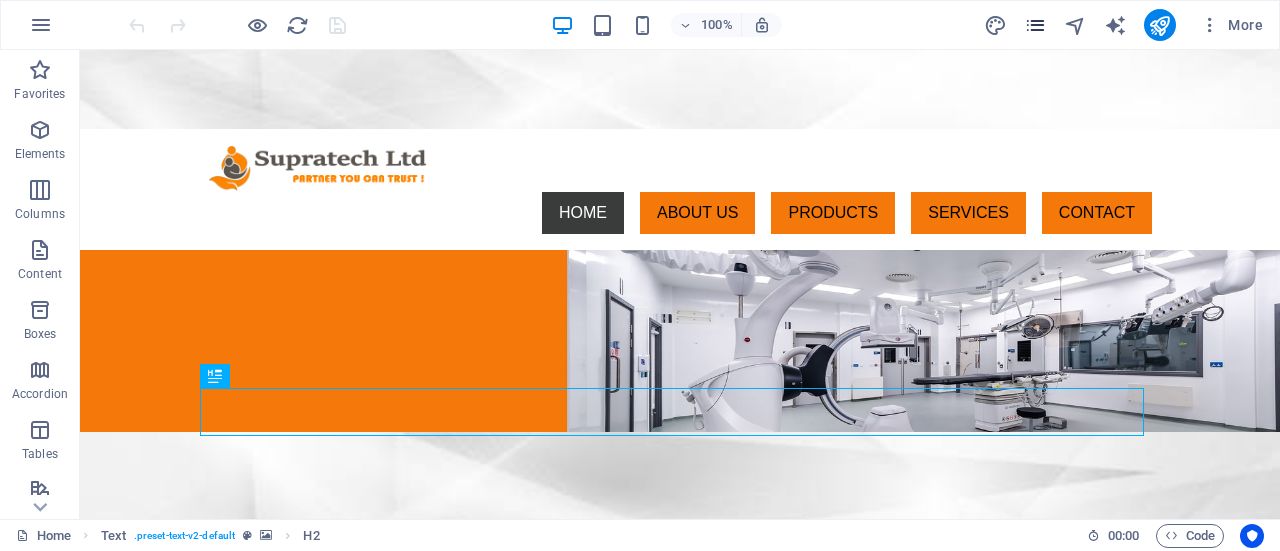 click at bounding box center (1036, 25) 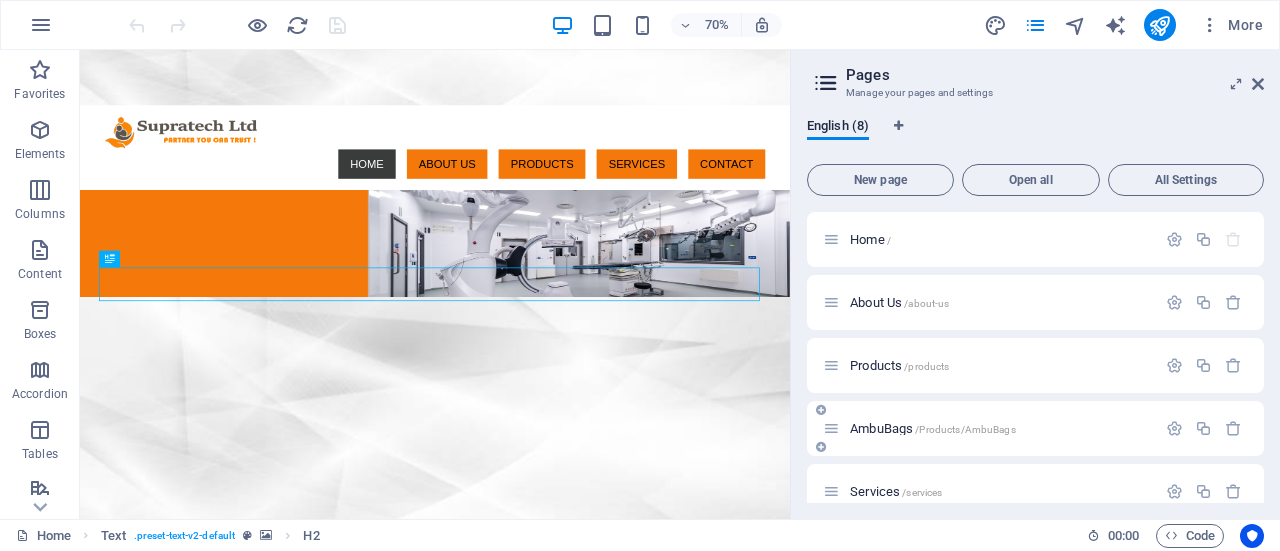click on "AmbuBags /Products/AmbuBags" at bounding box center (933, 428) 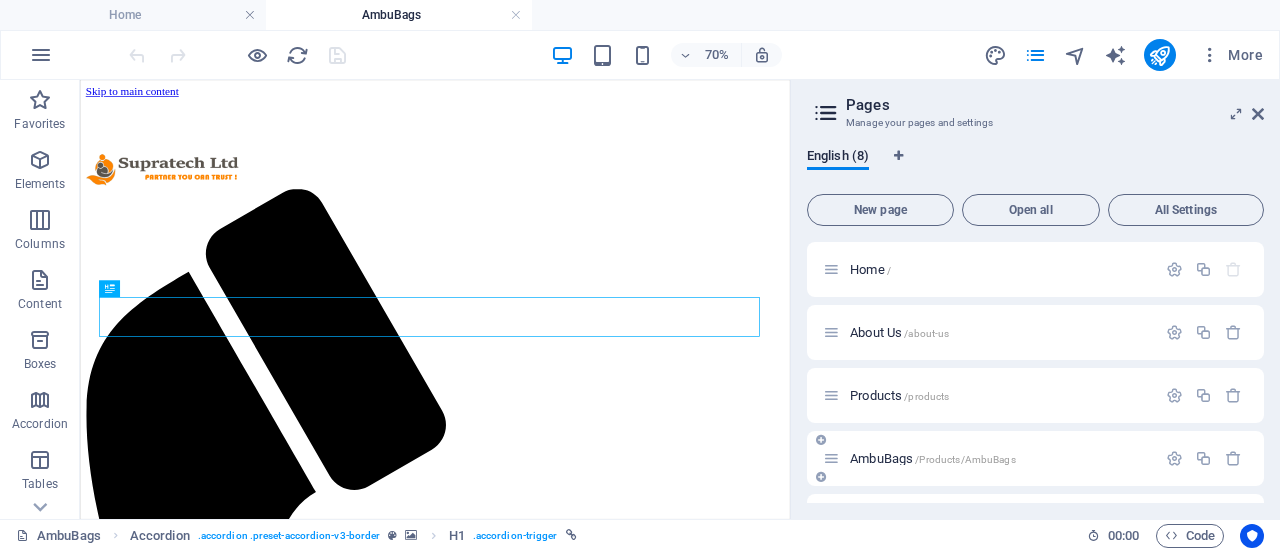 scroll, scrollTop: 0, scrollLeft: 0, axis: both 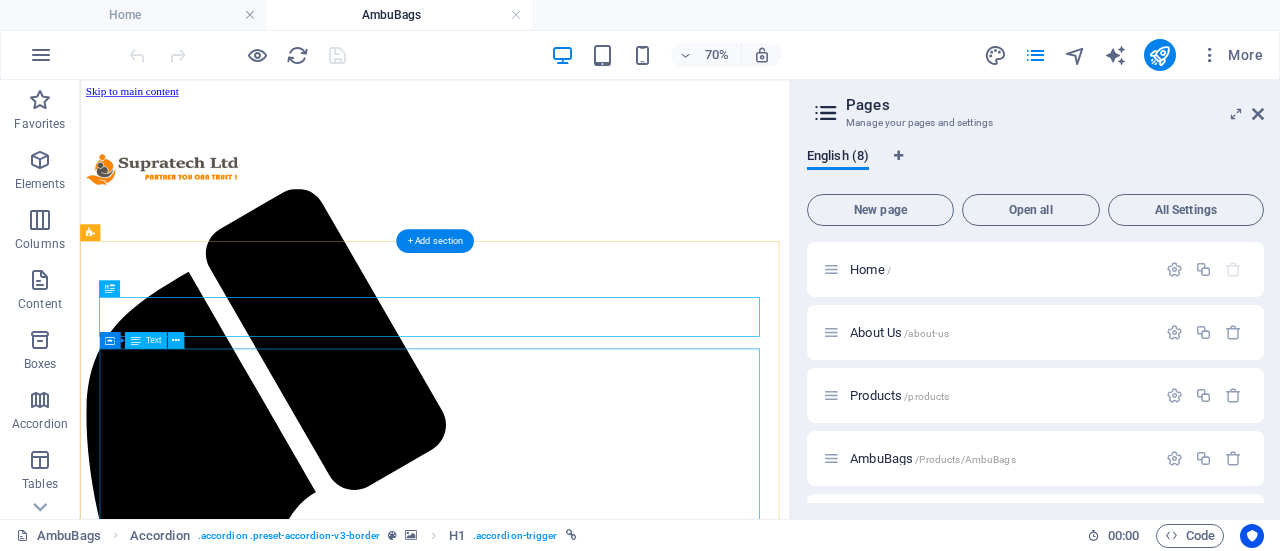 click on "•     Silicone Autoclavable Ambu Type Bags •      Face Masks •      Reservoir Bag PVC •      Rebreathing Bags •      Black Rubber Ambu Type Bags •      Corrugated Tube •      Guedel Pattern Airway •      Head Harness •      Magill Forceps •      Oxygen Cylinder  •      Anesthesia Machine •      Sutures •      Accessories and Consumables" at bounding box center [587, 15275] 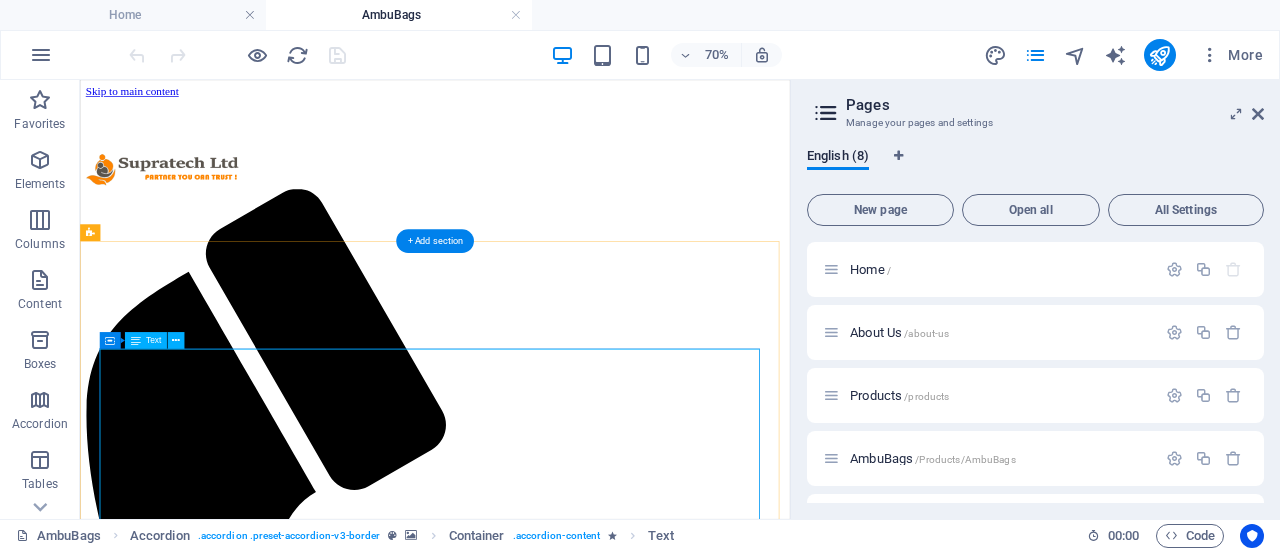click on "•     Silicone Autoclavable Ambu Type Bags •      Face Masks •      Reservoir Bag PVC •      Rebreathing Bags •      Black Rubber Ambu Type Bags •      Corrugated Tube •      Guedel Pattern Airway •      Head Harness •      Magill Forceps •      Oxygen Cylinder  •      Anesthesia Machine •      Sutures •      Accessories and Consumables" at bounding box center (587, 15275) 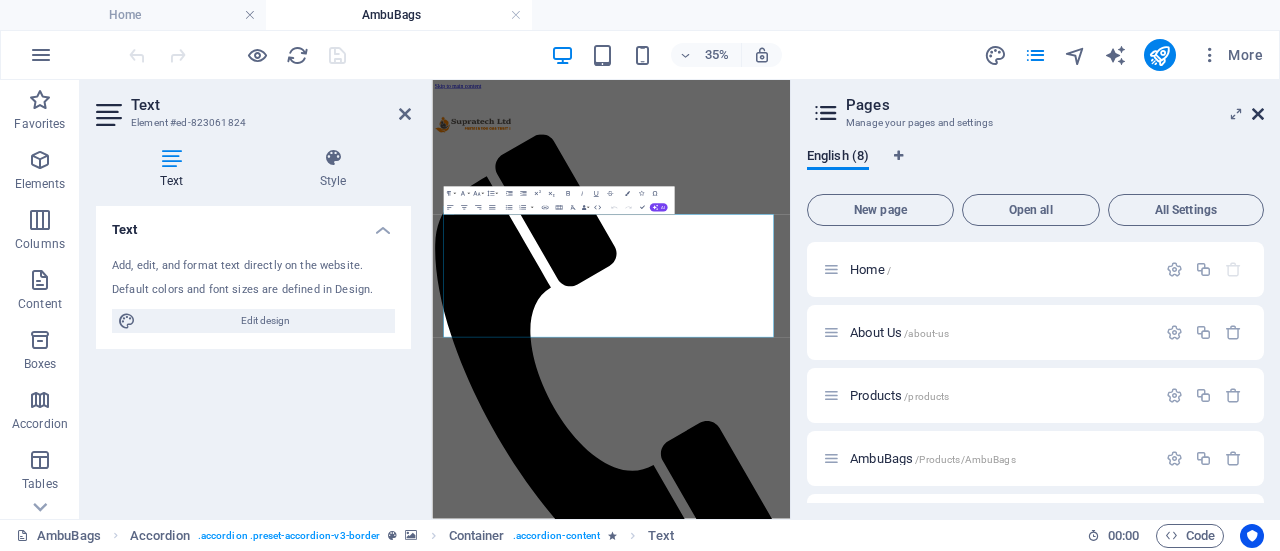 drag, startPoint x: 1258, startPoint y: 111, endPoint x: 967, endPoint y: 33, distance: 301.2723 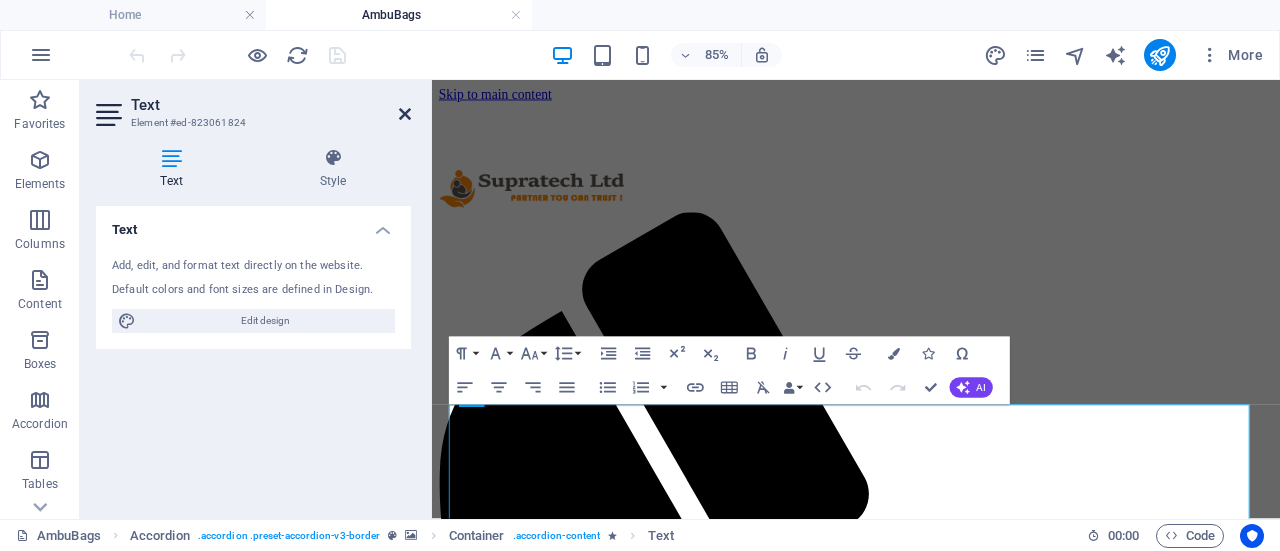 click at bounding box center (405, 114) 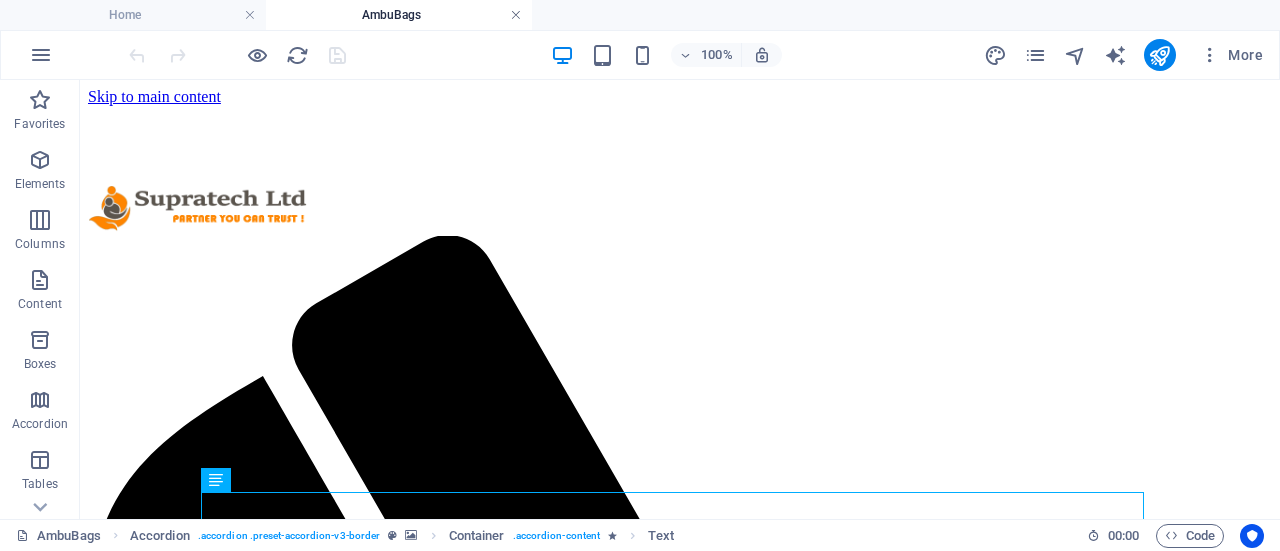 click at bounding box center [516, 15] 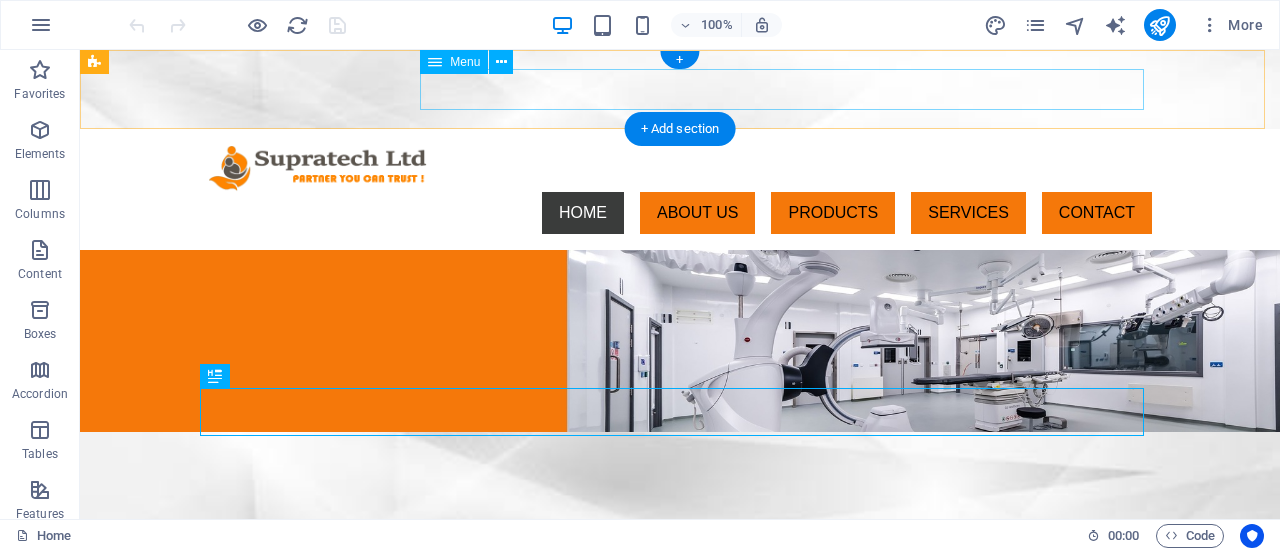 click on "HOME ABOUT US PRODUCTS SERVICES CONTACT" at bounding box center (680, 213) 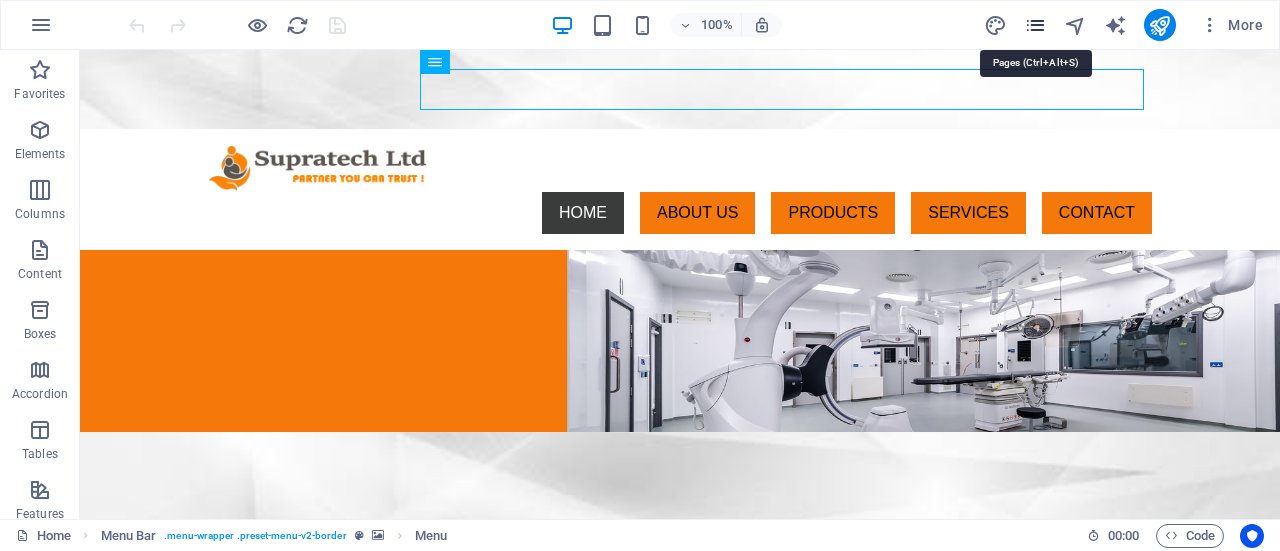 click at bounding box center [1035, 25] 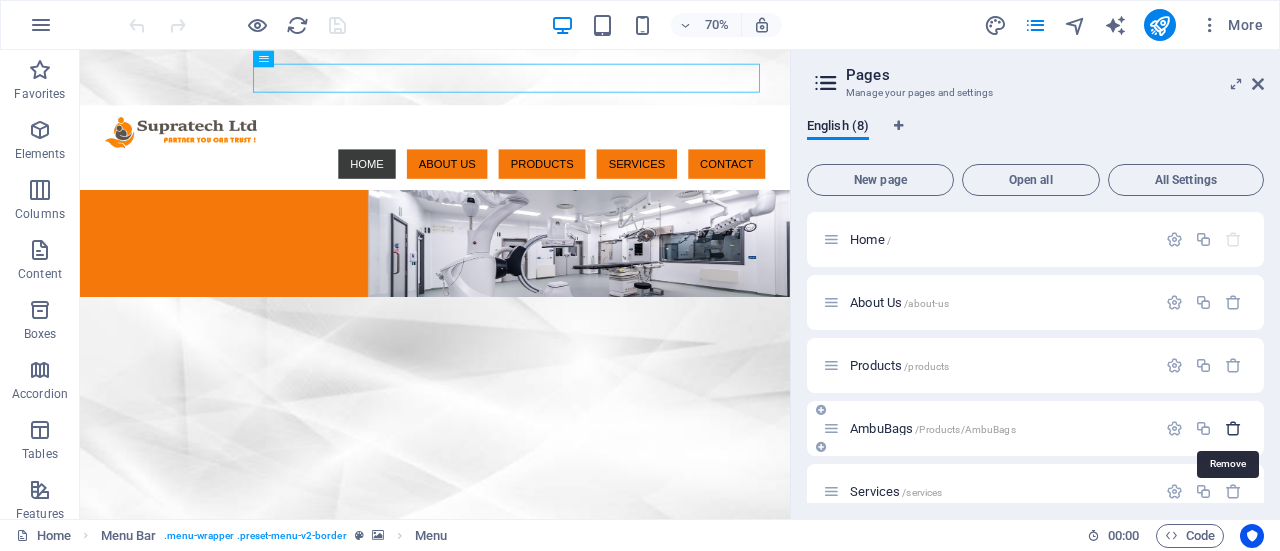 click at bounding box center (1233, 428) 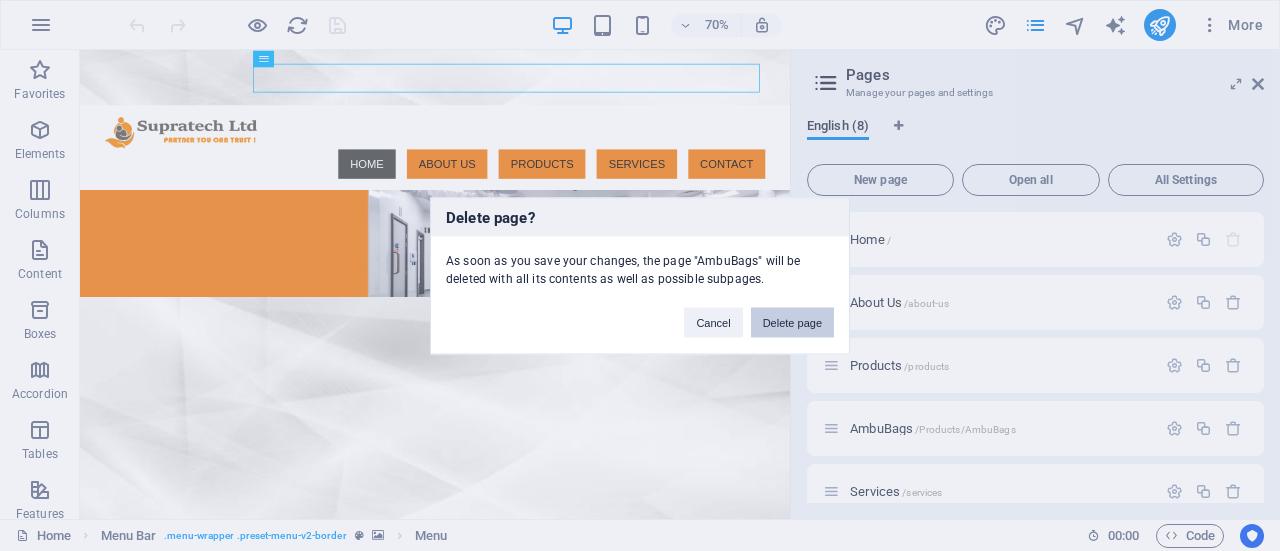 click on "Delete page" at bounding box center [792, 322] 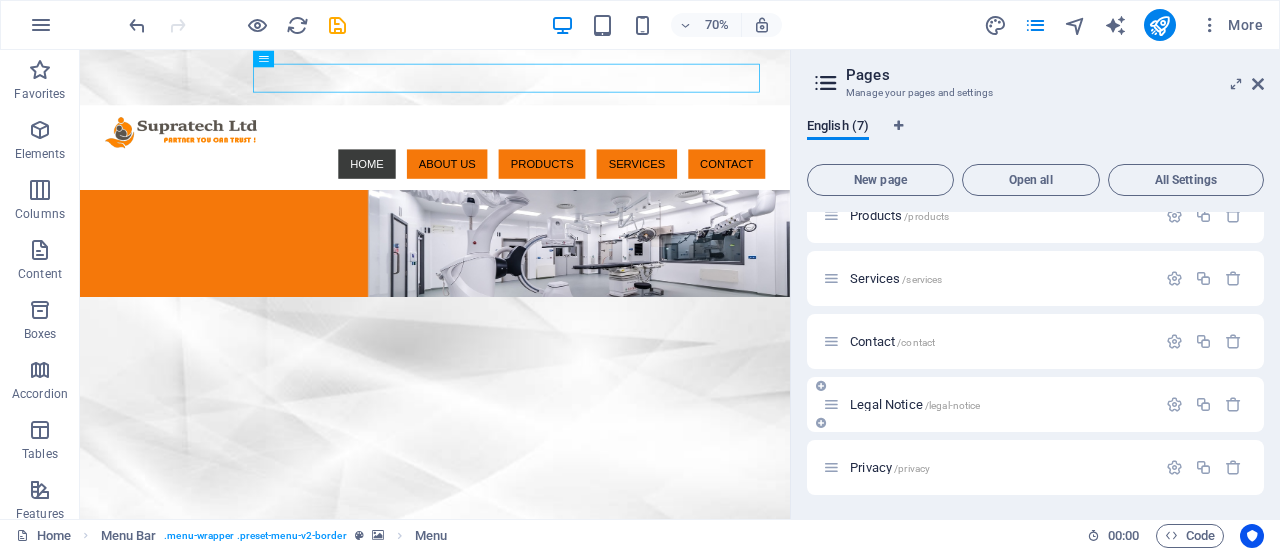 scroll, scrollTop: 0, scrollLeft: 0, axis: both 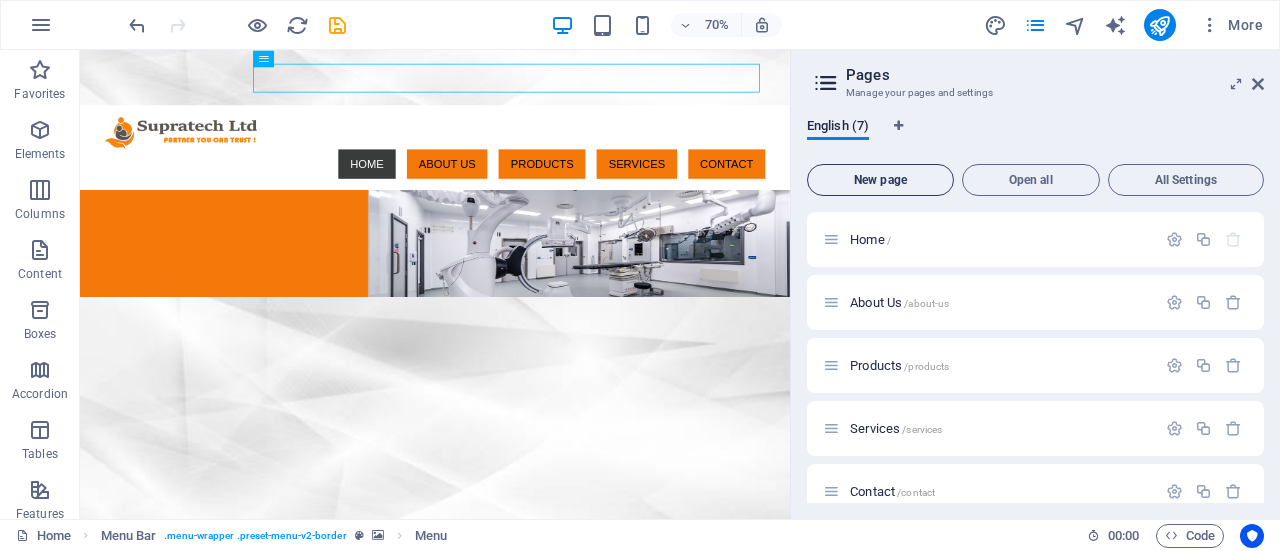 click on "New page" at bounding box center [880, 180] 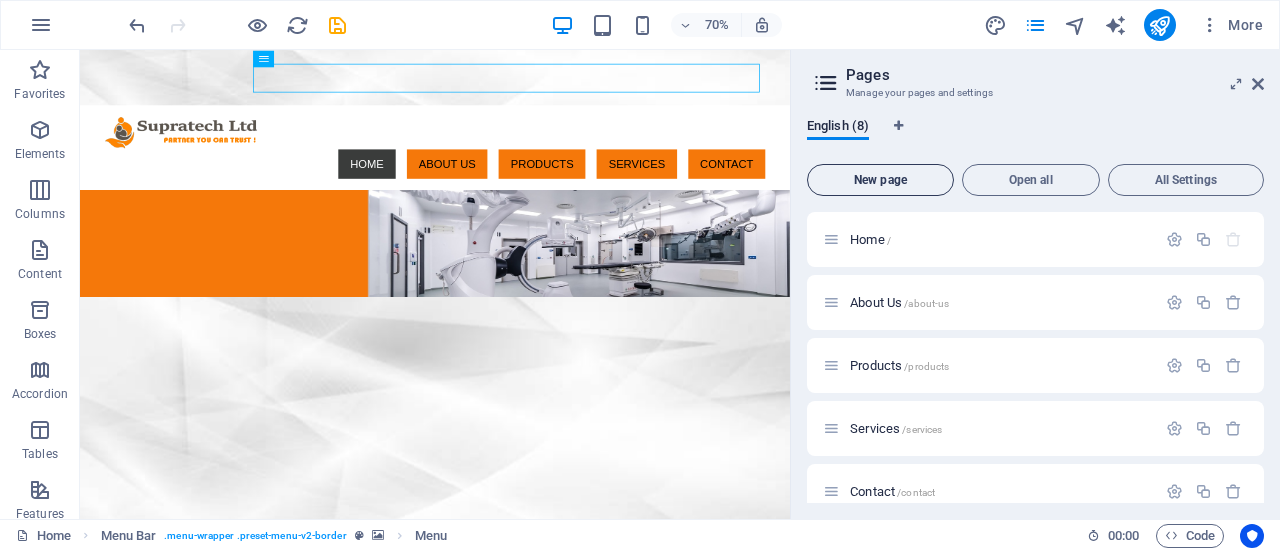 scroll, scrollTop: 398, scrollLeft: 0, axis: vertical 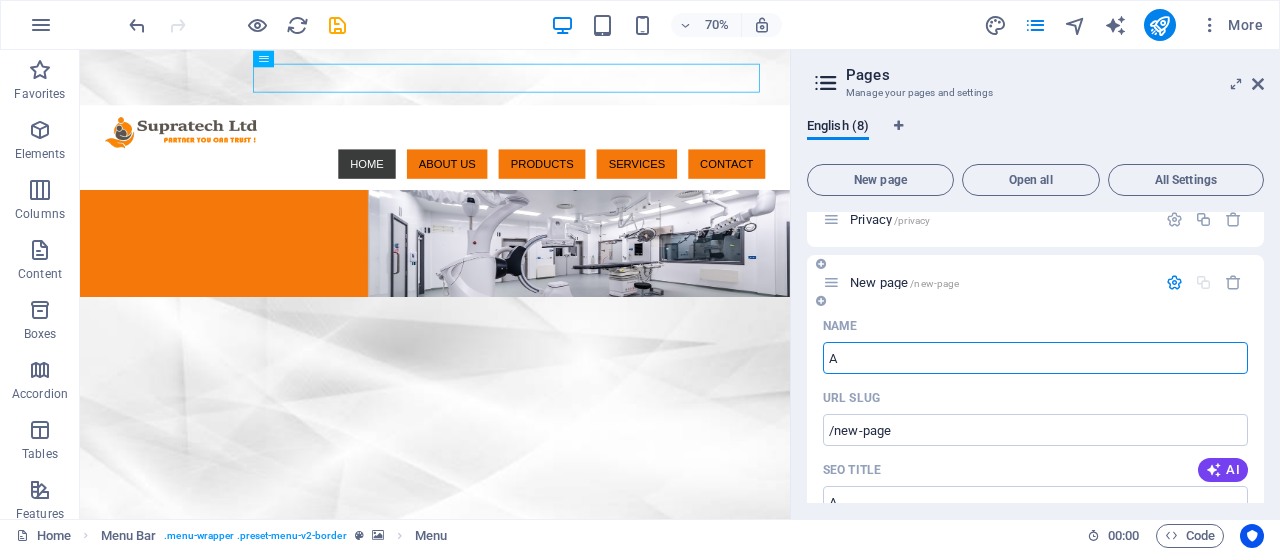 type on "A" 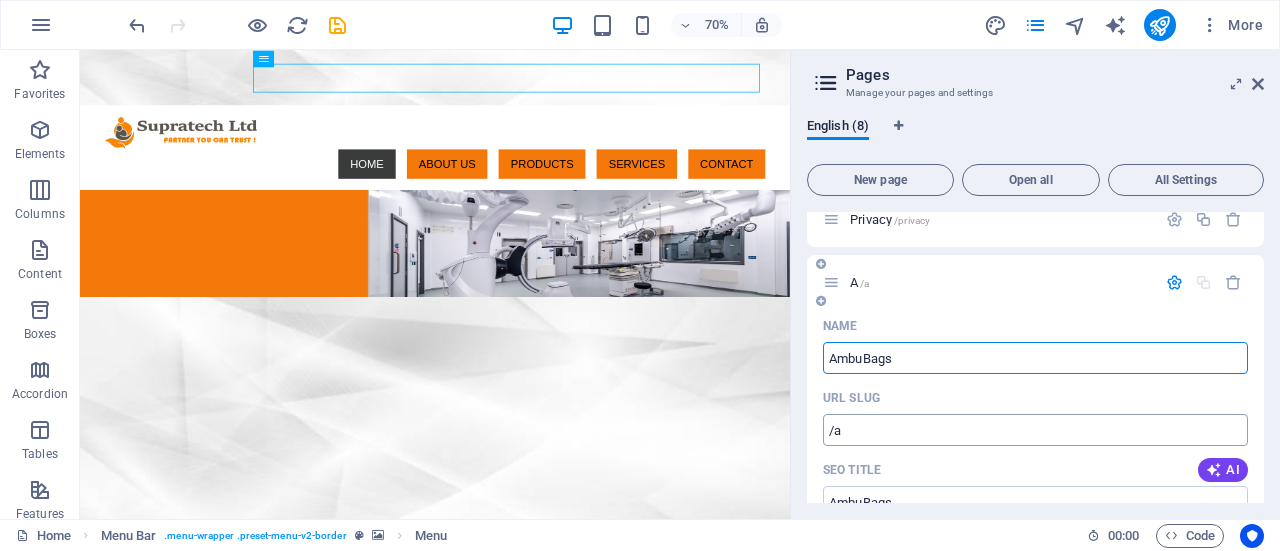 type on "AmbuBags" 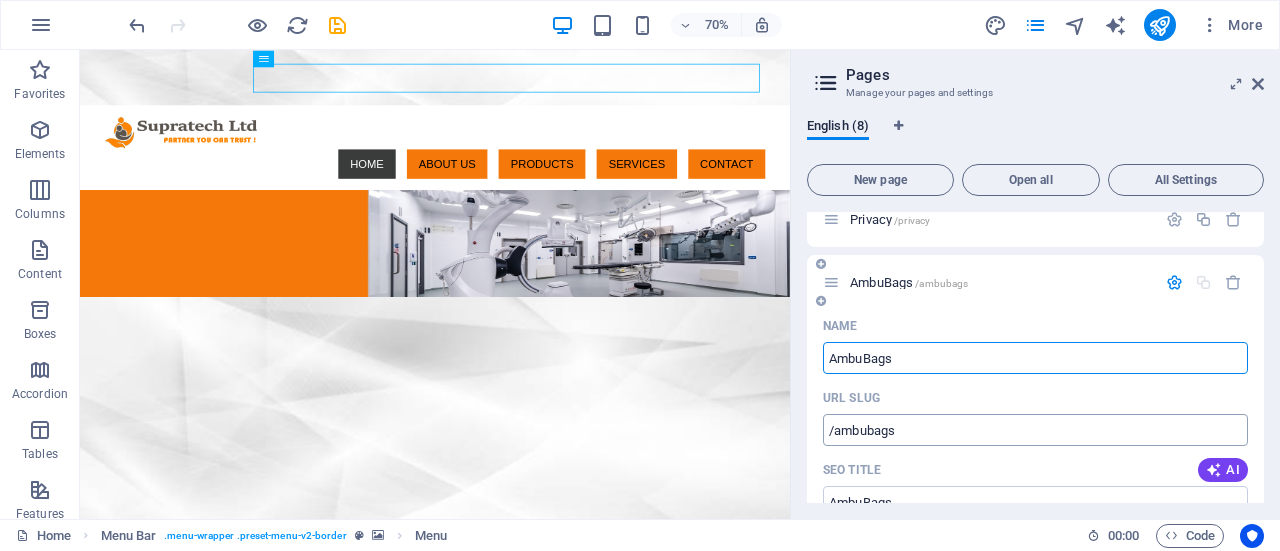 click on "/ambubags" at bounding box center [1035, 430] 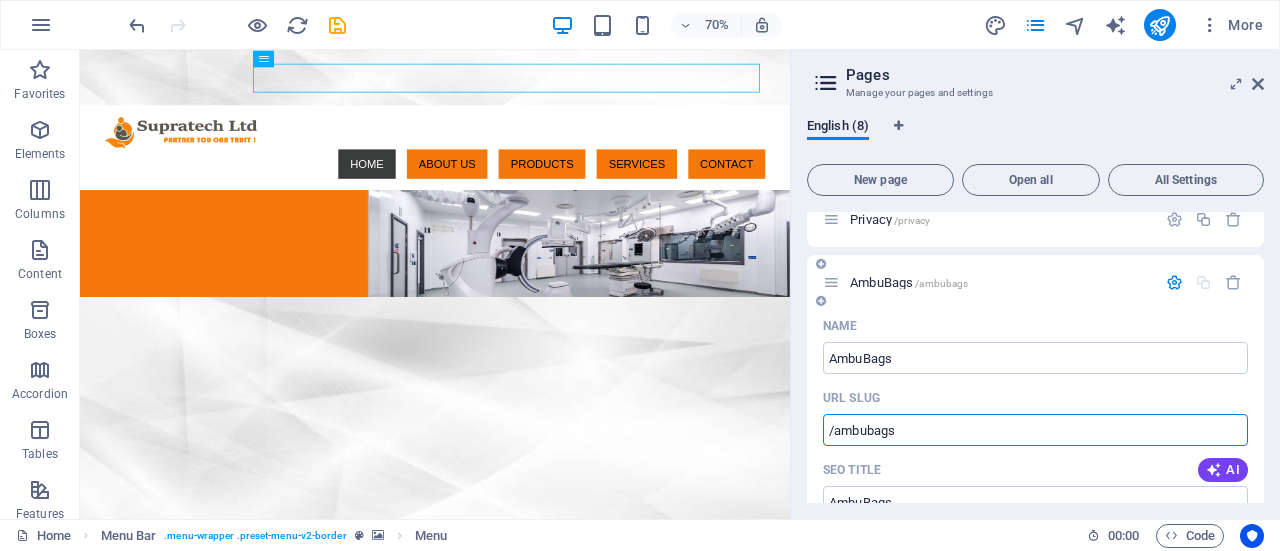 click on "/ambubags" at bounding box center (1035, 430) 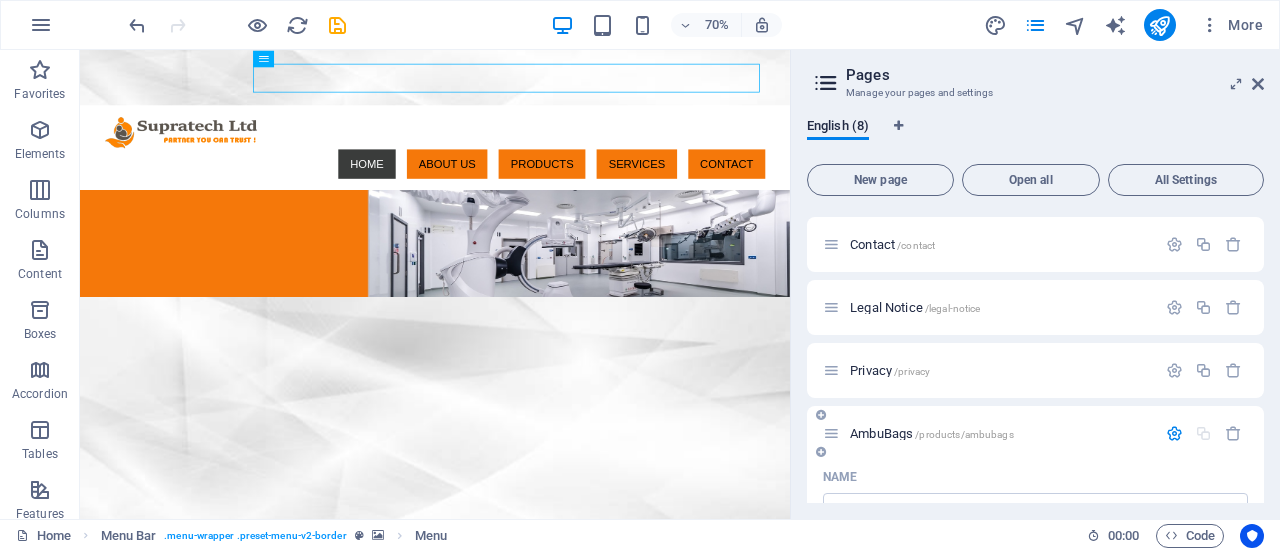 scroll, scrollTop: 0, scrollLeft: 0, axis: both 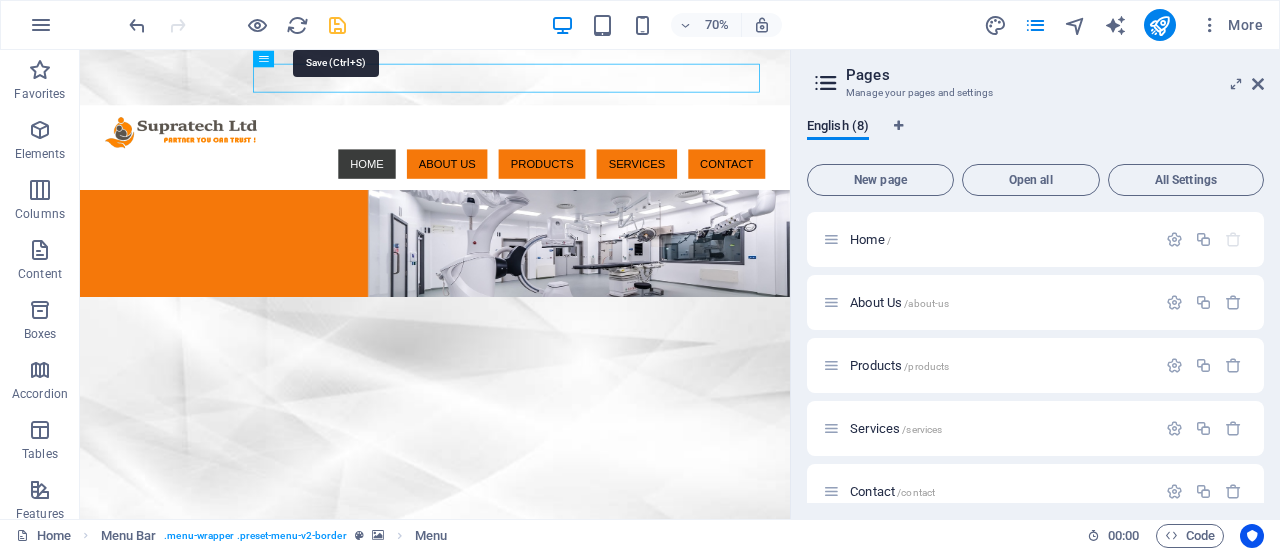type on "/products/ambubags" 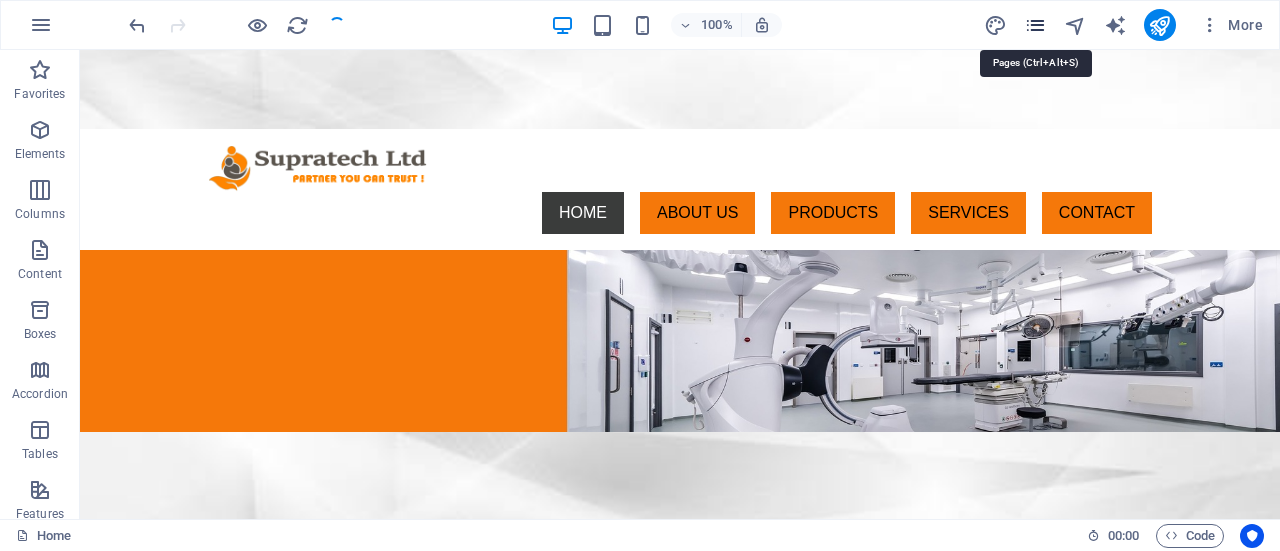 click at bounding box center (1035, 25) 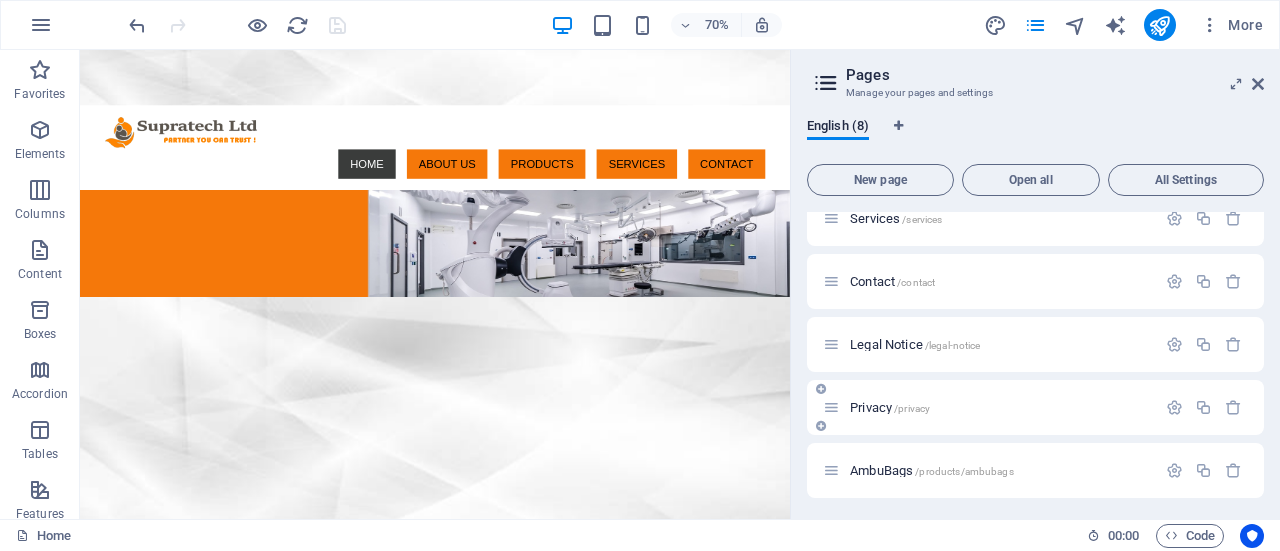 scroll, scrollTop: 212, scrollLeft: 0, axis: vertical 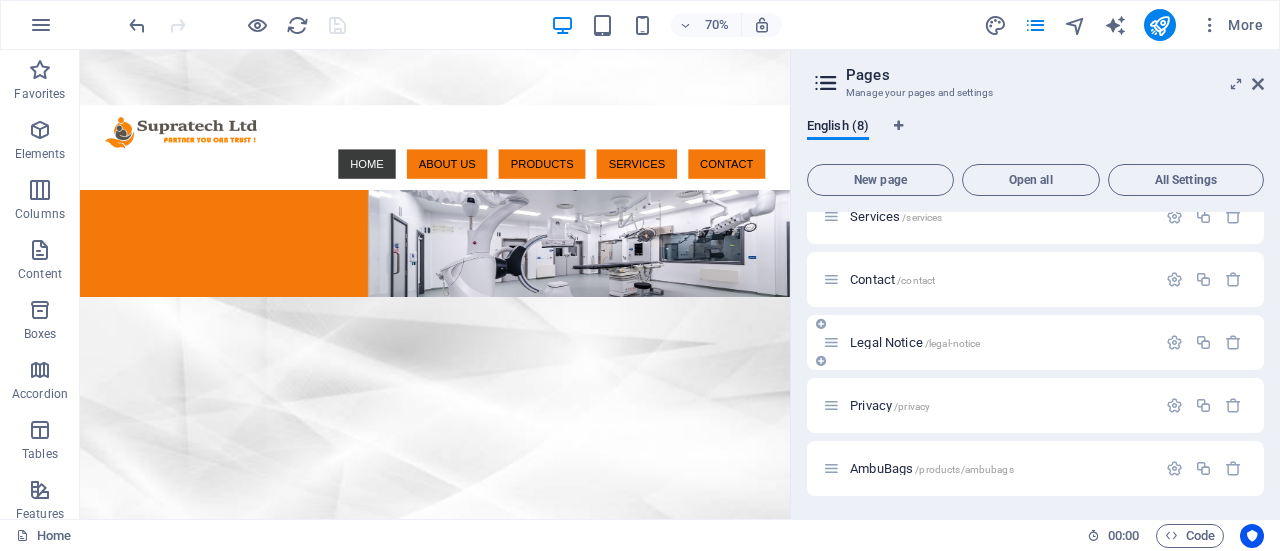 drag, startPoint x: 872, startPoint y: 464, endPoint x: 872, endPoint y: 327, distance: 137 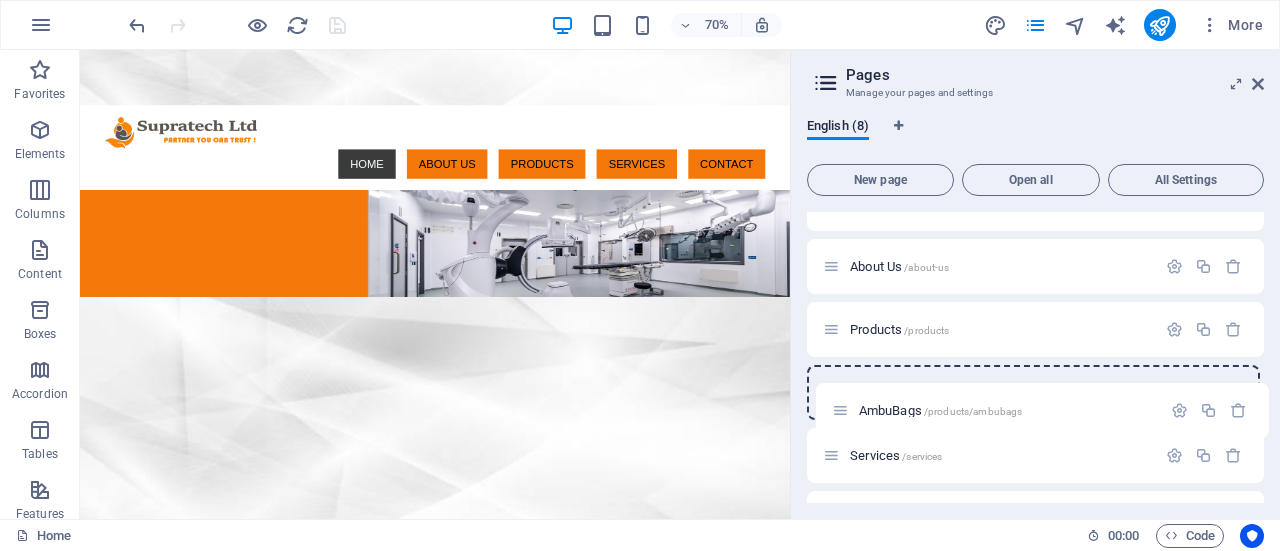 scroll, scrollTop: 37, scrollLeft: 0, axis: vertical 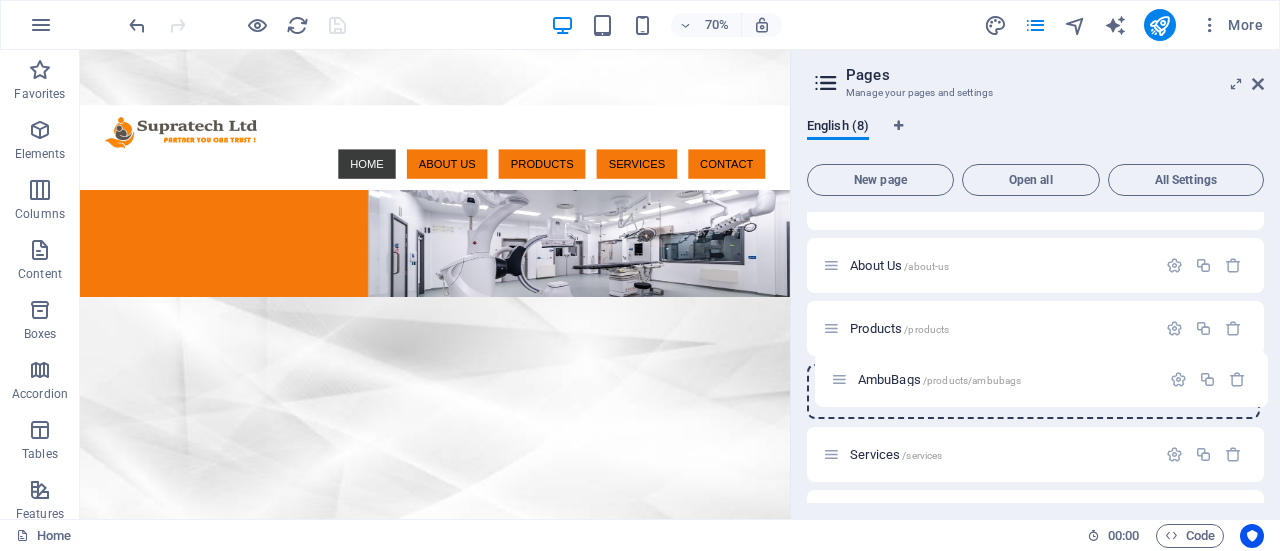 drag, startPoint x: 826, startPoint y: 469, endPoint x: 835, endPoint y: 373, distance: 96.42095 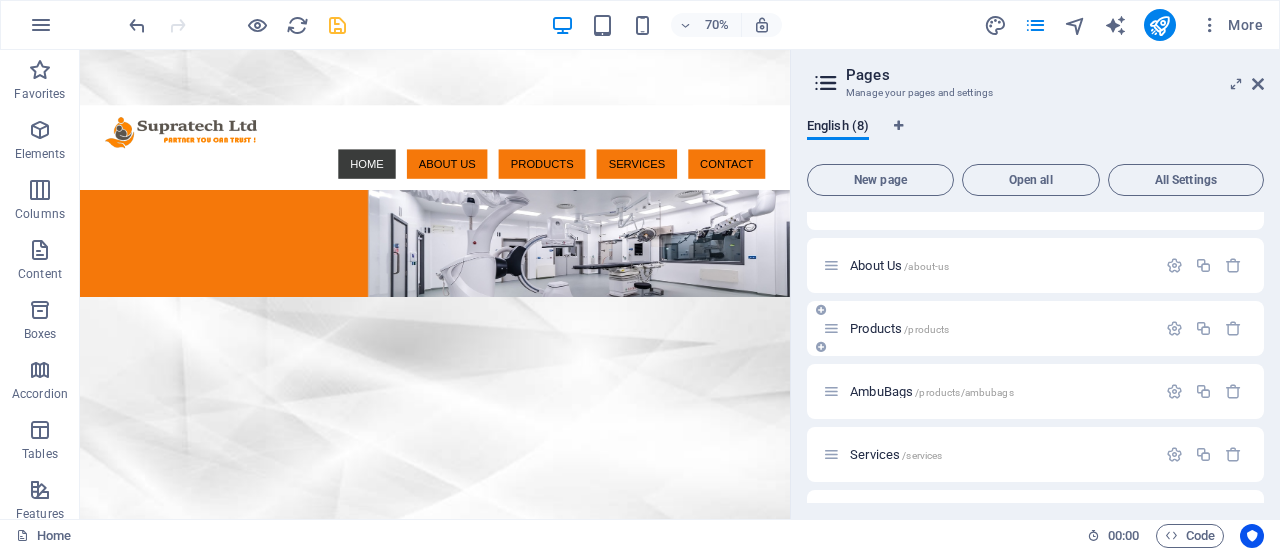 click on "Products /products" at bounding box center (899, 328) 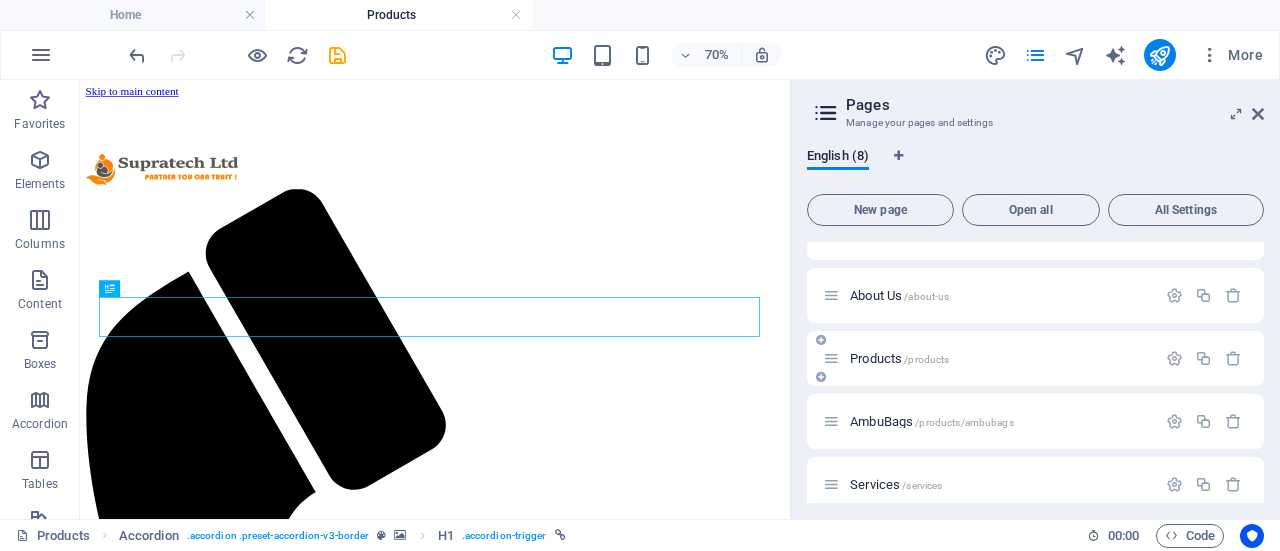 scroll, scrollTop: 0, scrollLeft: 0, axis: both 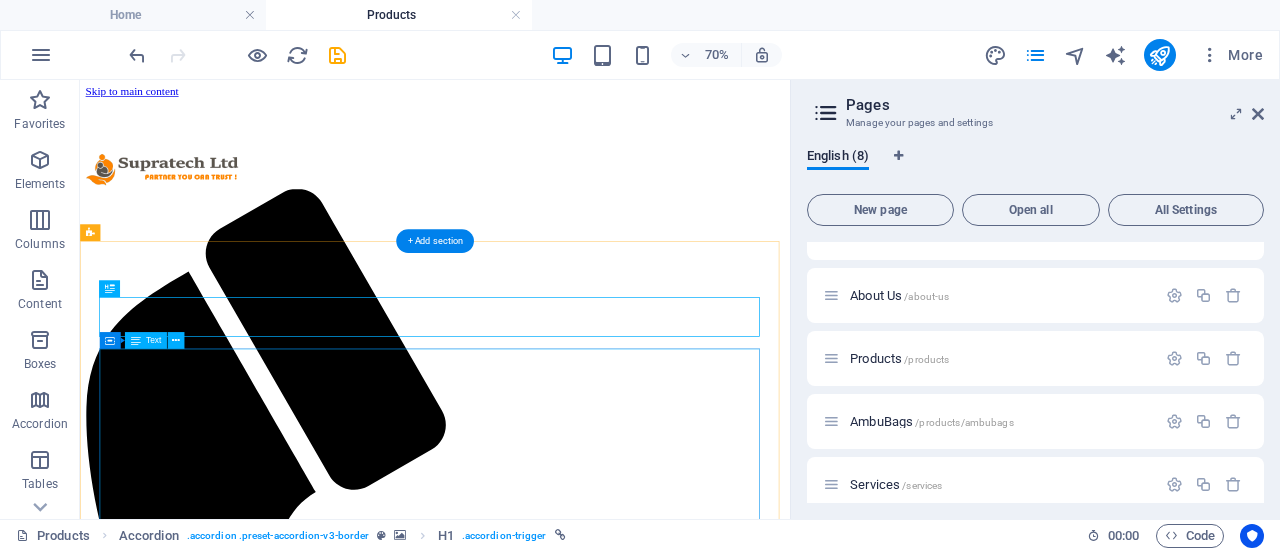 click on "•     Silicone Autoclavable Ambu Type Bags •      Face Masks •      Reservoir Bag PVC •      Rebreathing Bags •      Black Rubber Ambu Type Bags •      Corrugated Tube •      Guedel Pattern Airway •      Head Harness •      Magill Forceps •      Oxygen Cylinder  •      Anesthesia Machine •      Sutures •      Accessories and Consumables" at bounding box center [587, 15275] 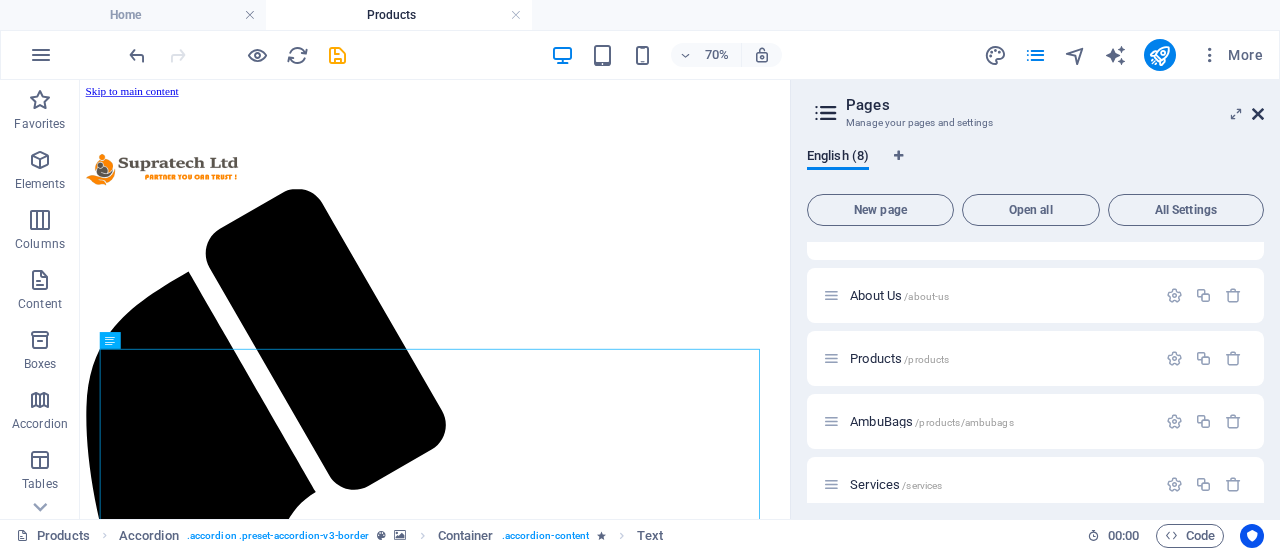 click at bounding box center [1258, 114] 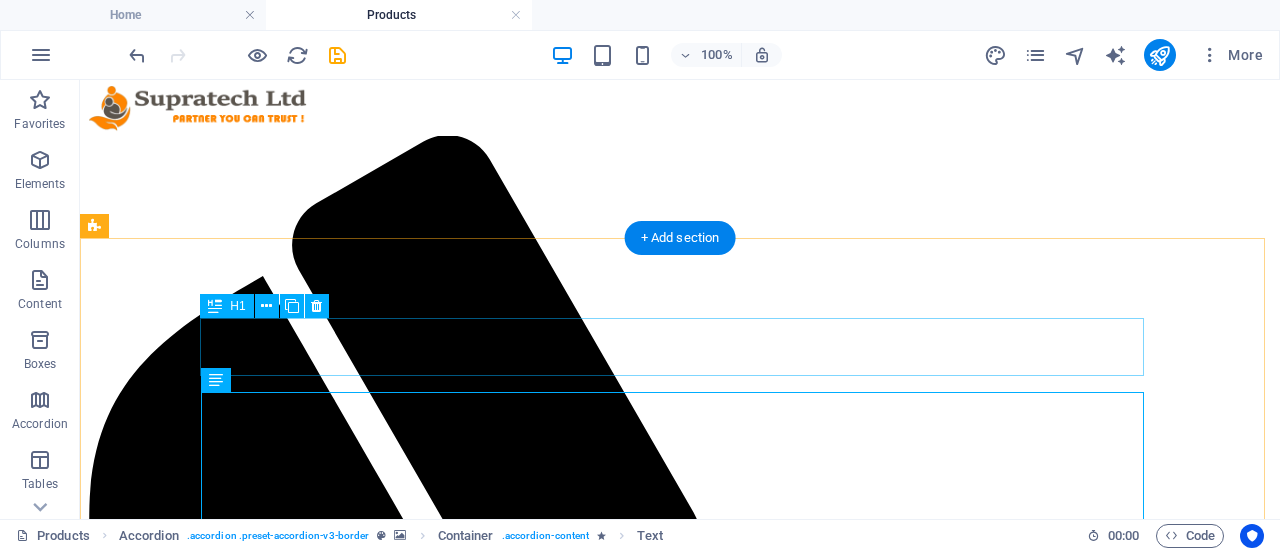 scroll, scrollTop: 200, scrollLeft: 0, axis: vertical 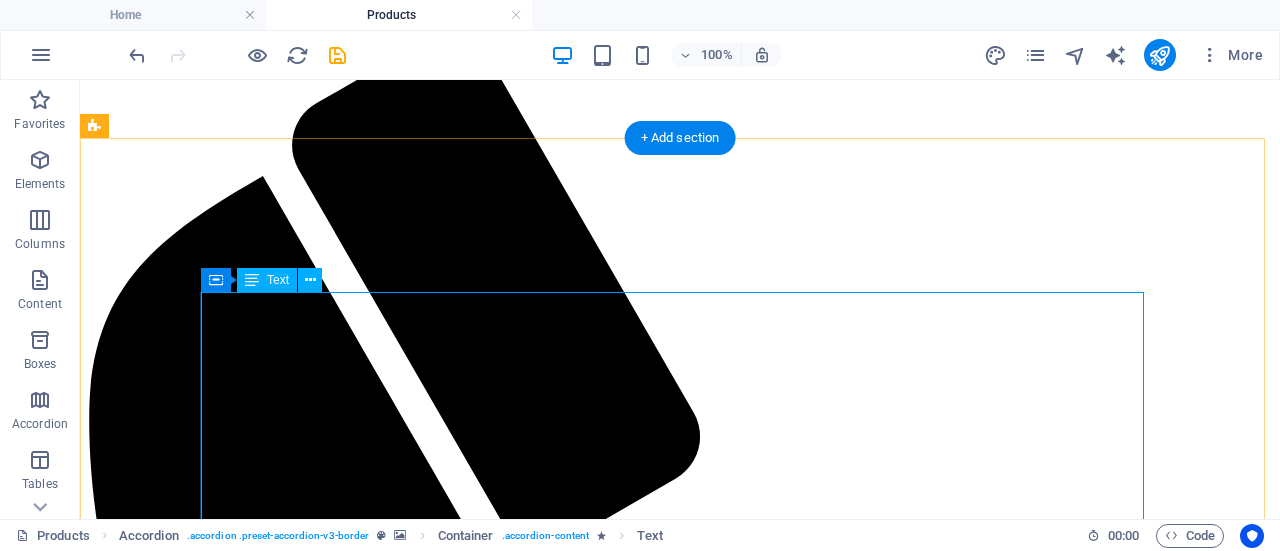 click on "•     Silicone Autoclavable Ambu Type Bags •      Face Masks •      Reservoir Bag PVC •      Rebreathing Bags •      Black Rubber Ambu Type Bags •      Corrugated Tube •      Guedel Pattern Airway •      Head Harness •      Magill Forceps •      Oxygen Cylinder  •      Anesthesia Machine •      Sutures •      Accessories and Consumables" at bounding box center [680, 15350] 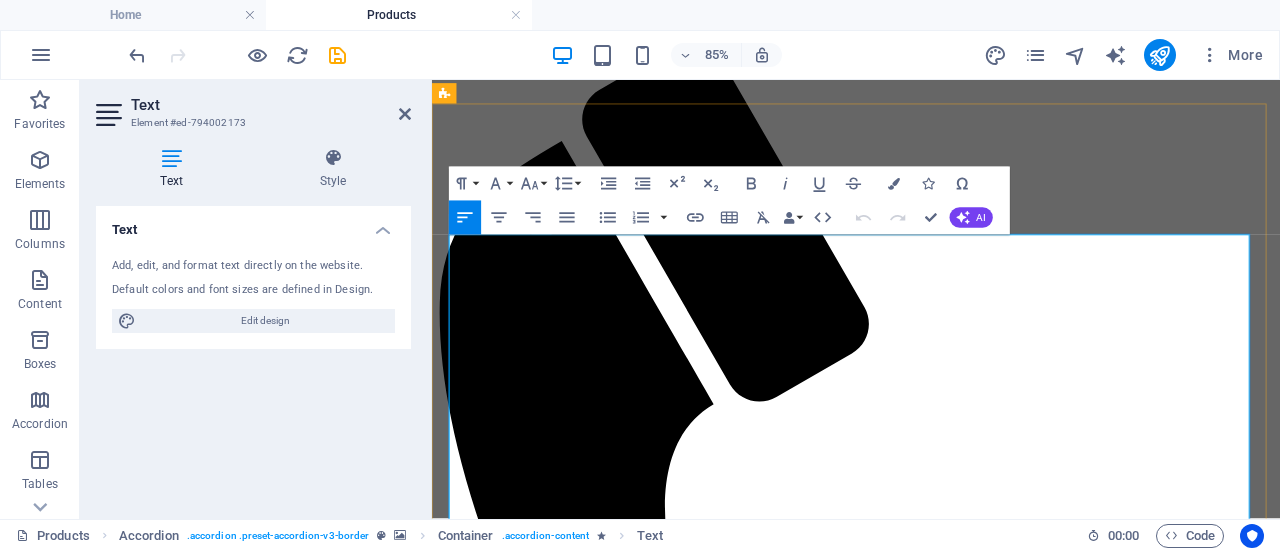 drag, startPoint x: 820, startPoint y: 282, endPoint x: 498, endPoint y: 281, distance: 322.00156 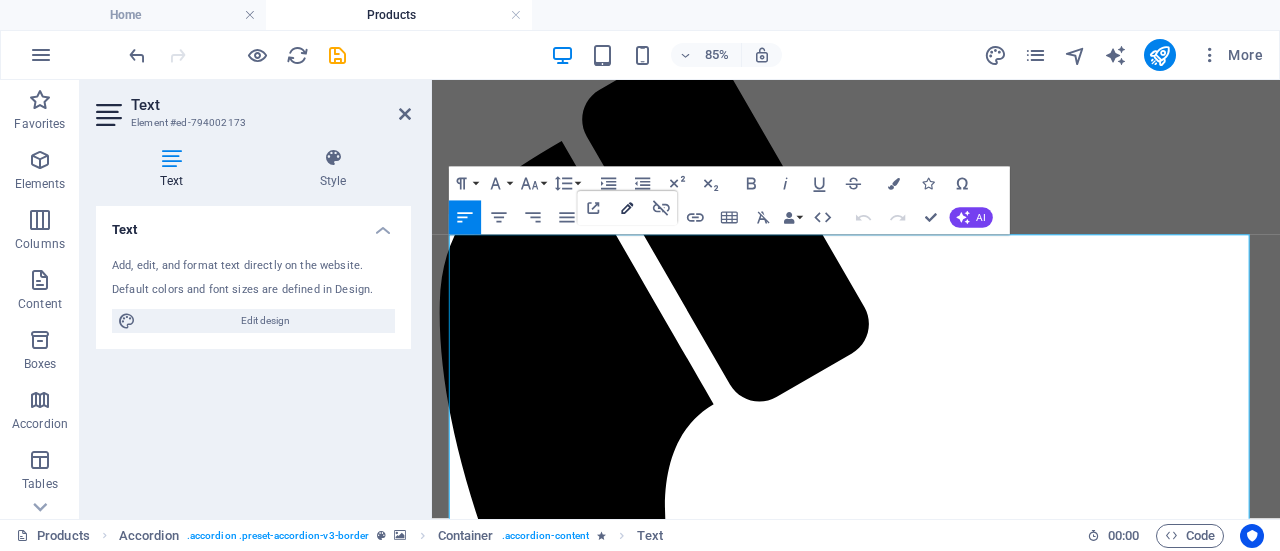 click 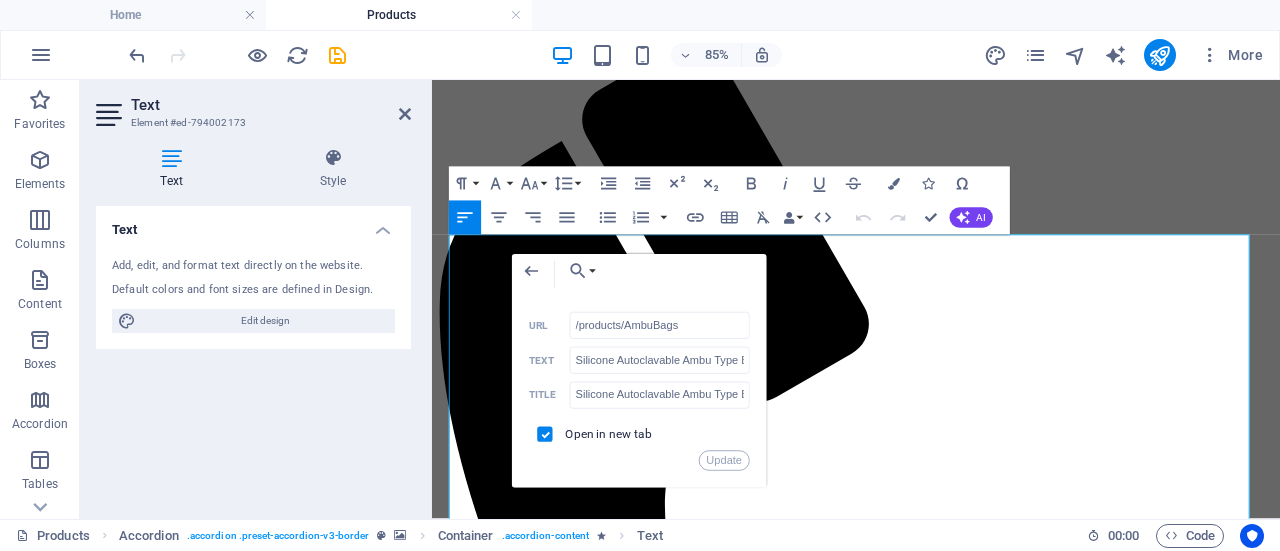 drag, startPoint x: 705, startPoint y: 330, endPoint x: 526, endPoint y: 327, distance: 179.02513 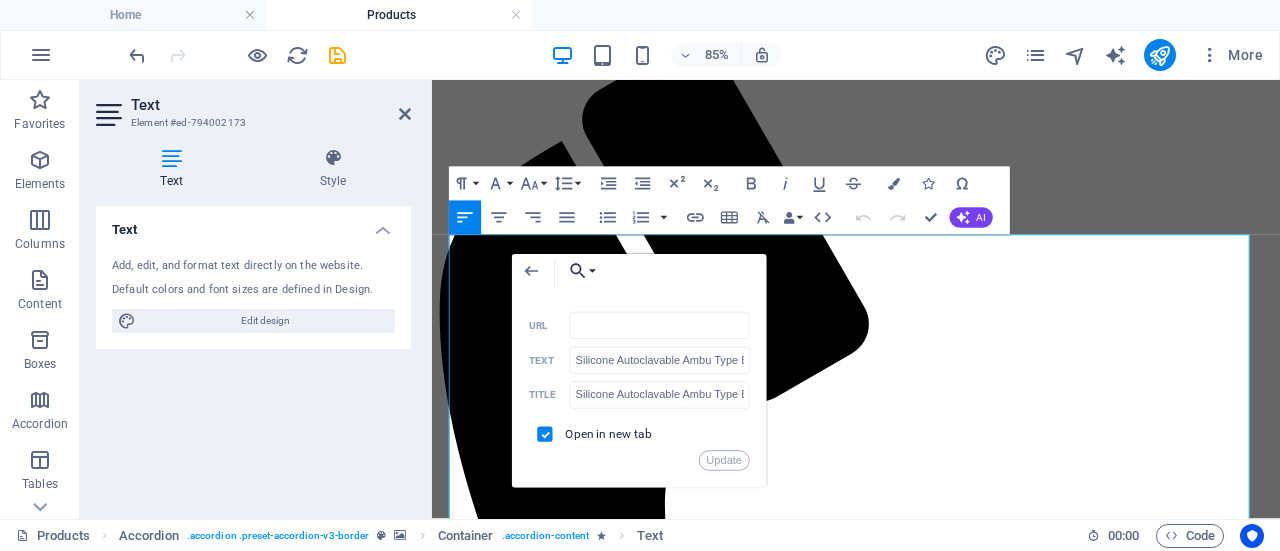type 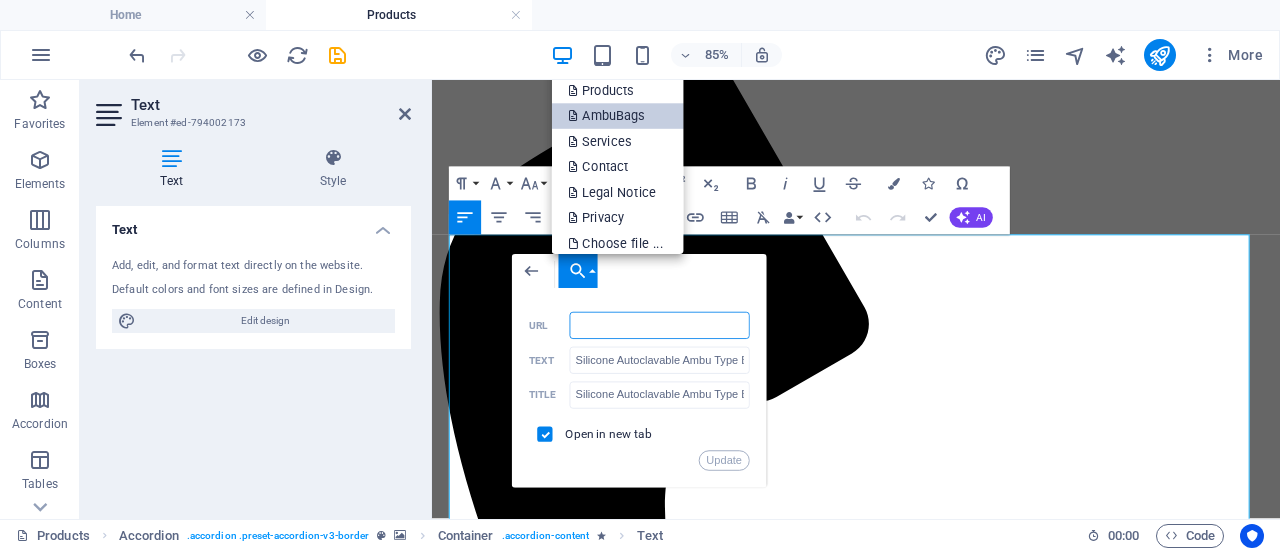 click on "AmbuBags" at bounding box center (608, 117) 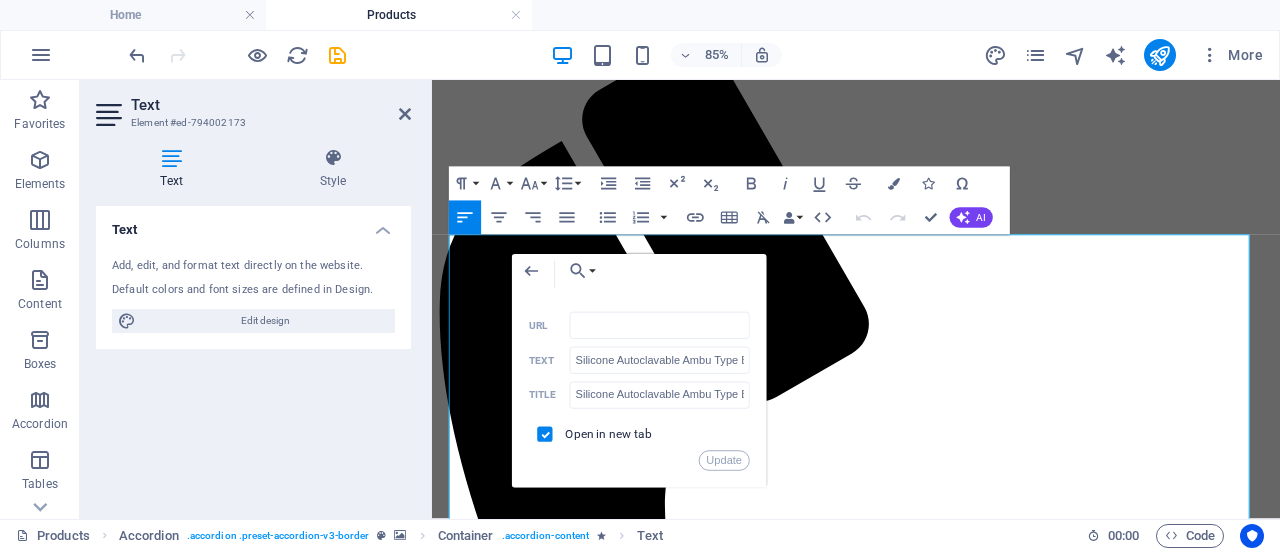 click at bounding box center [545, 434] 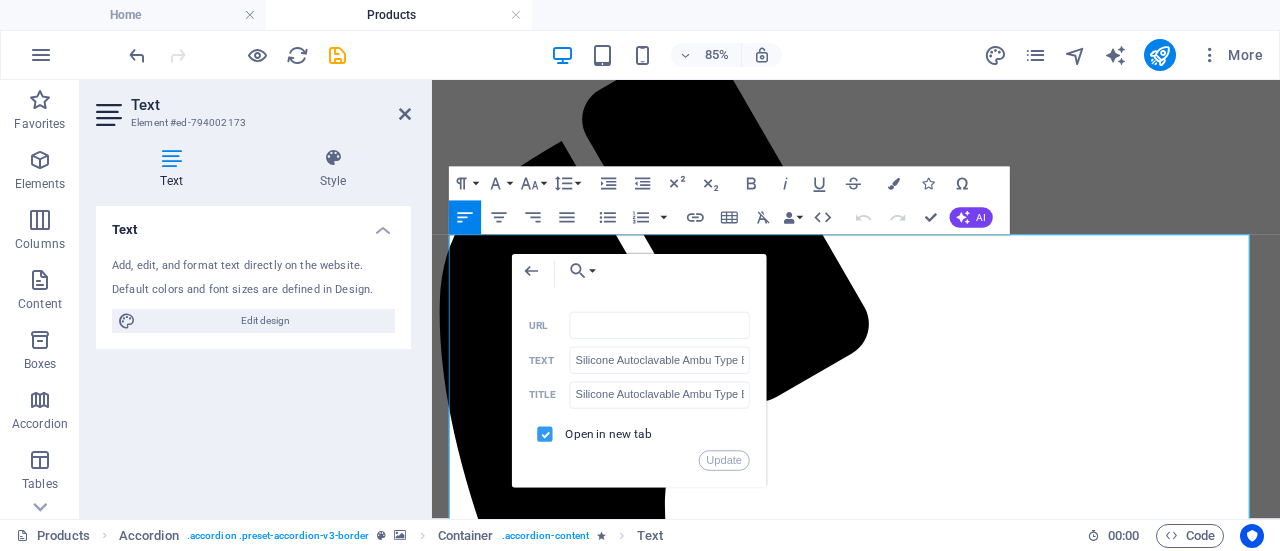 click at bounding box center (542, 431) 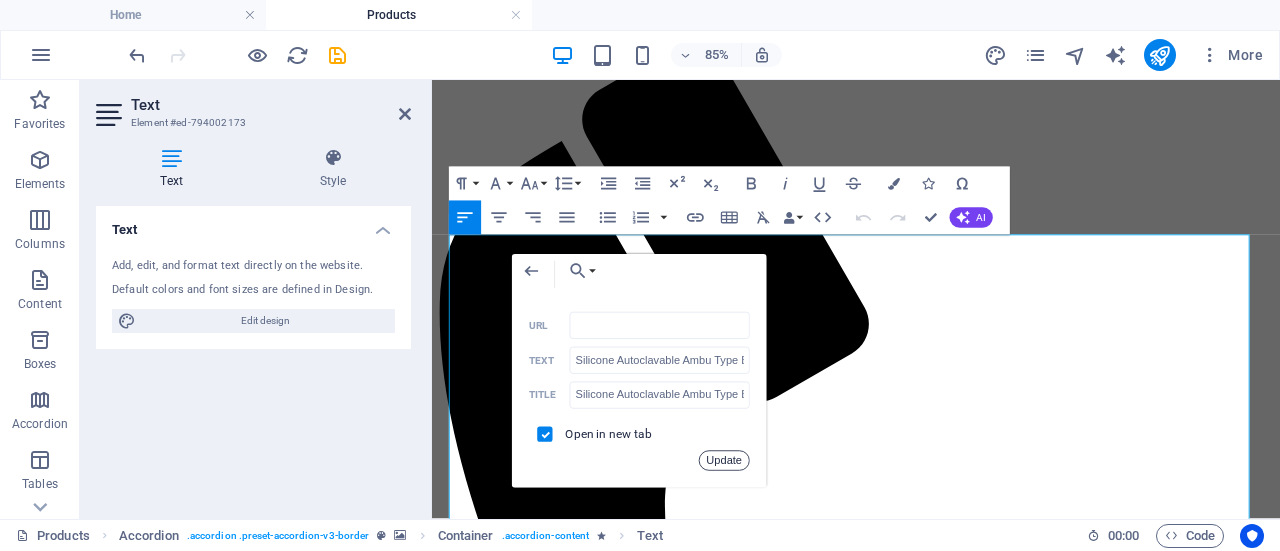 click on "Update" at bounding box center (724, 461) 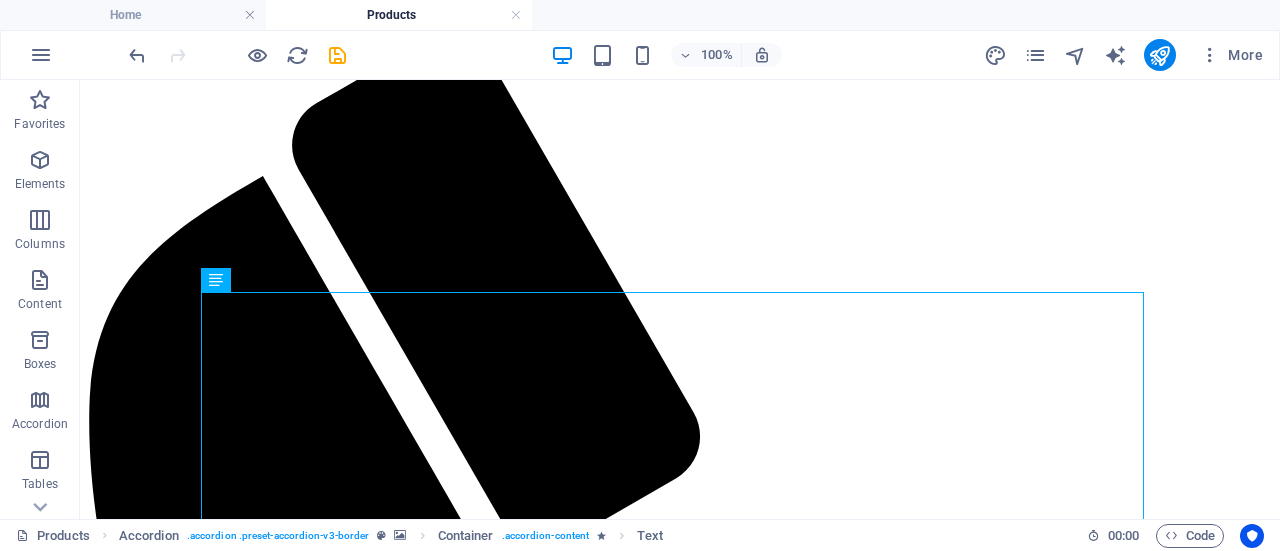 click on "100% More" at bounding box center (698, 55) 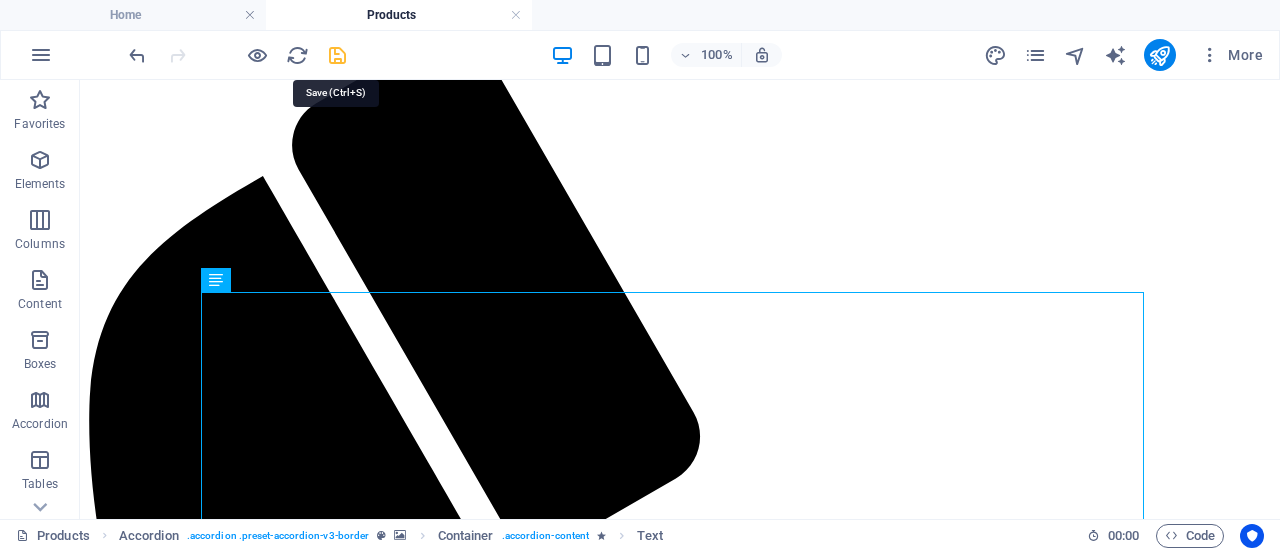 click at bounding box center (337, 55) 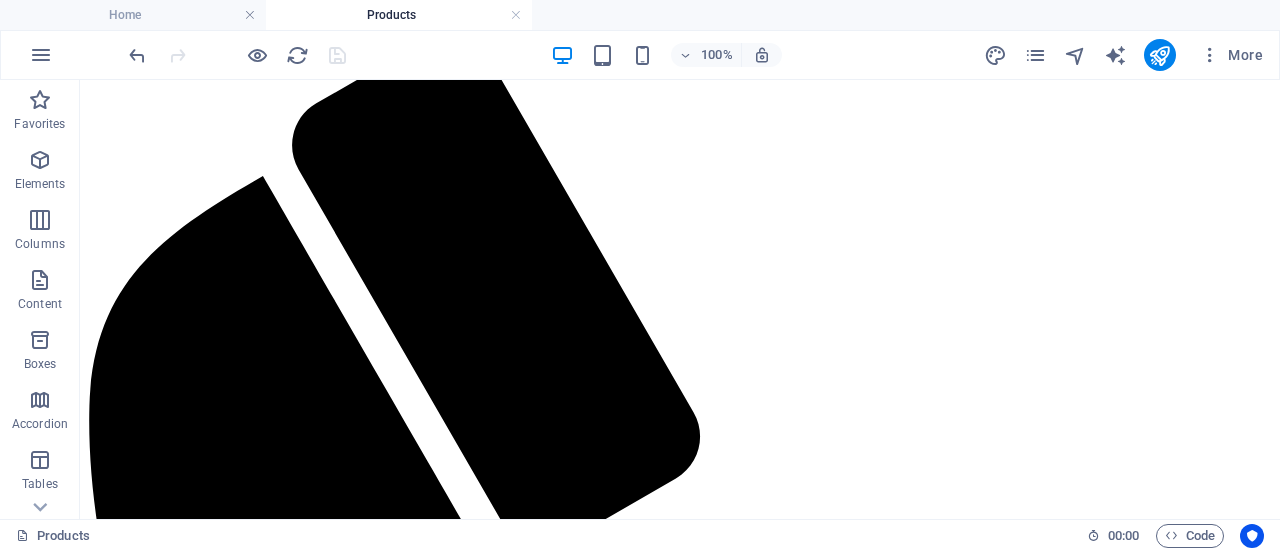drag, startPoint x: 1163, startPoint y: 41, endPoint x: 1156, endPoint y: 75, distance: 34.713108 